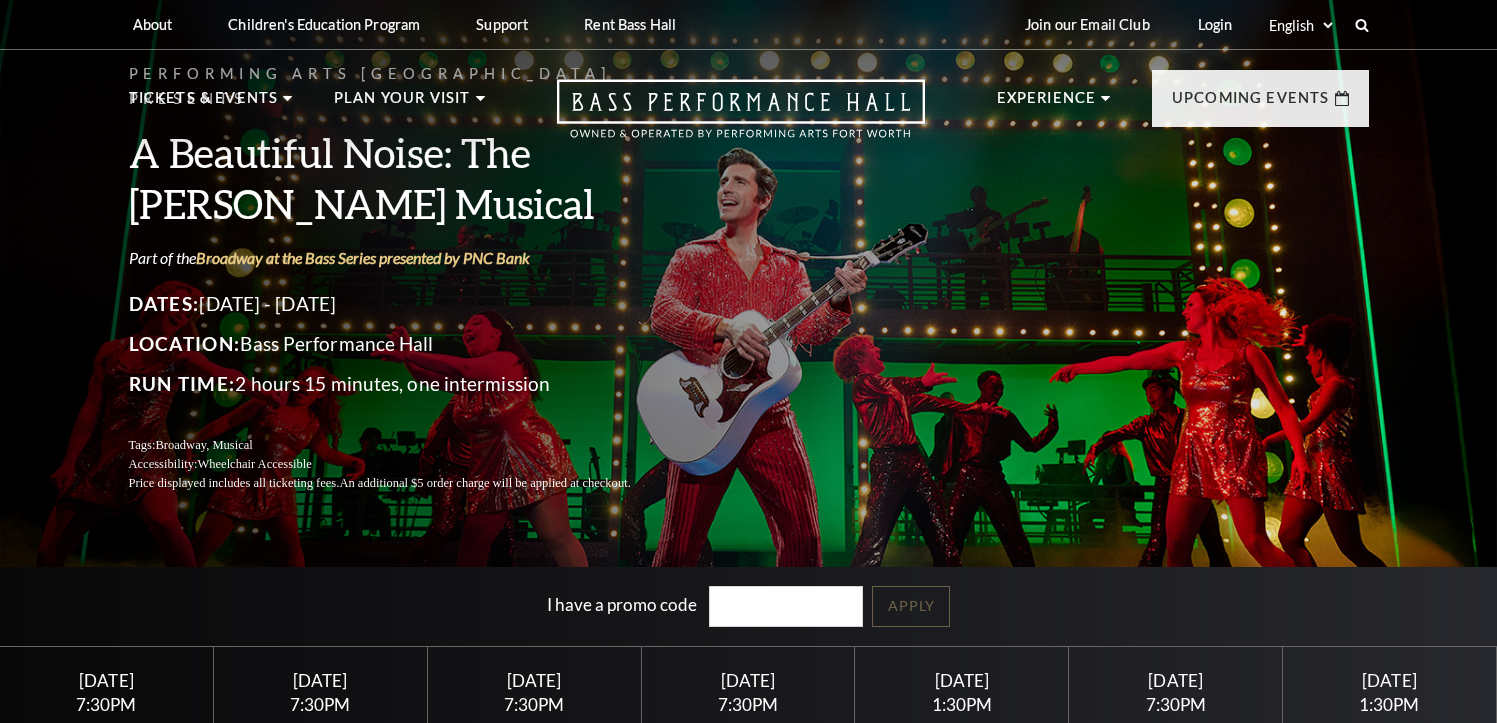 scroll, scrollTop: 0, scrollLeft: 0, axis: both 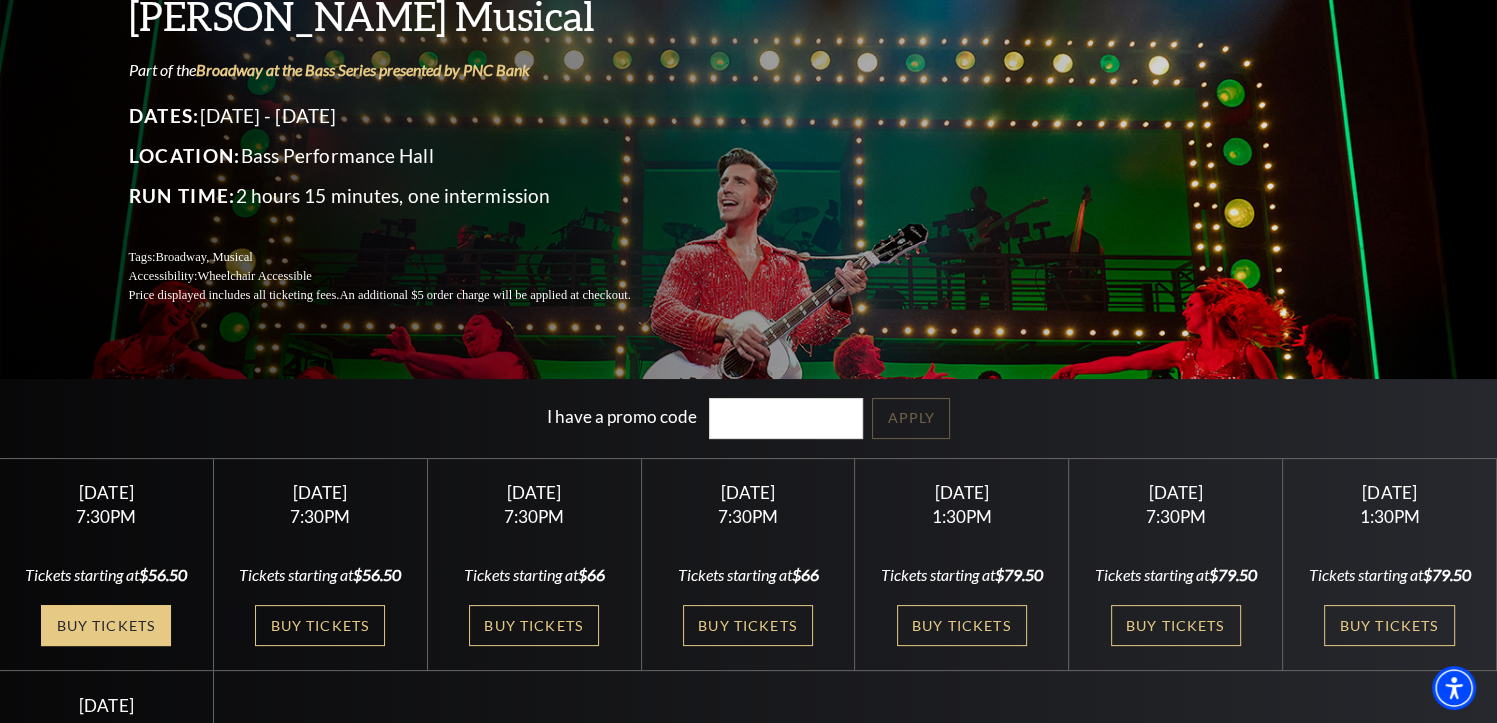 click on "Buy Tickets" at bounding box center [106, 625] 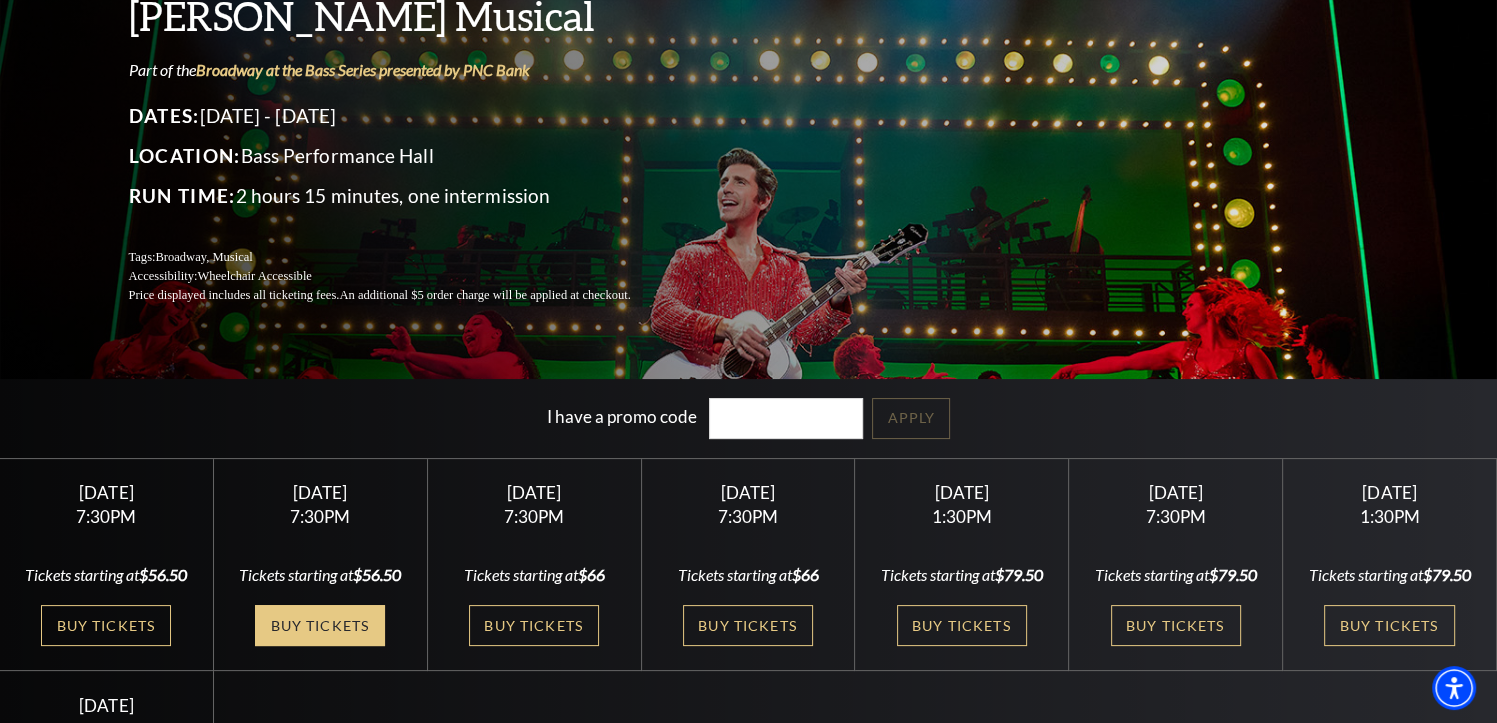 click on "Buy Tickets" at bounding box center (320, 625) 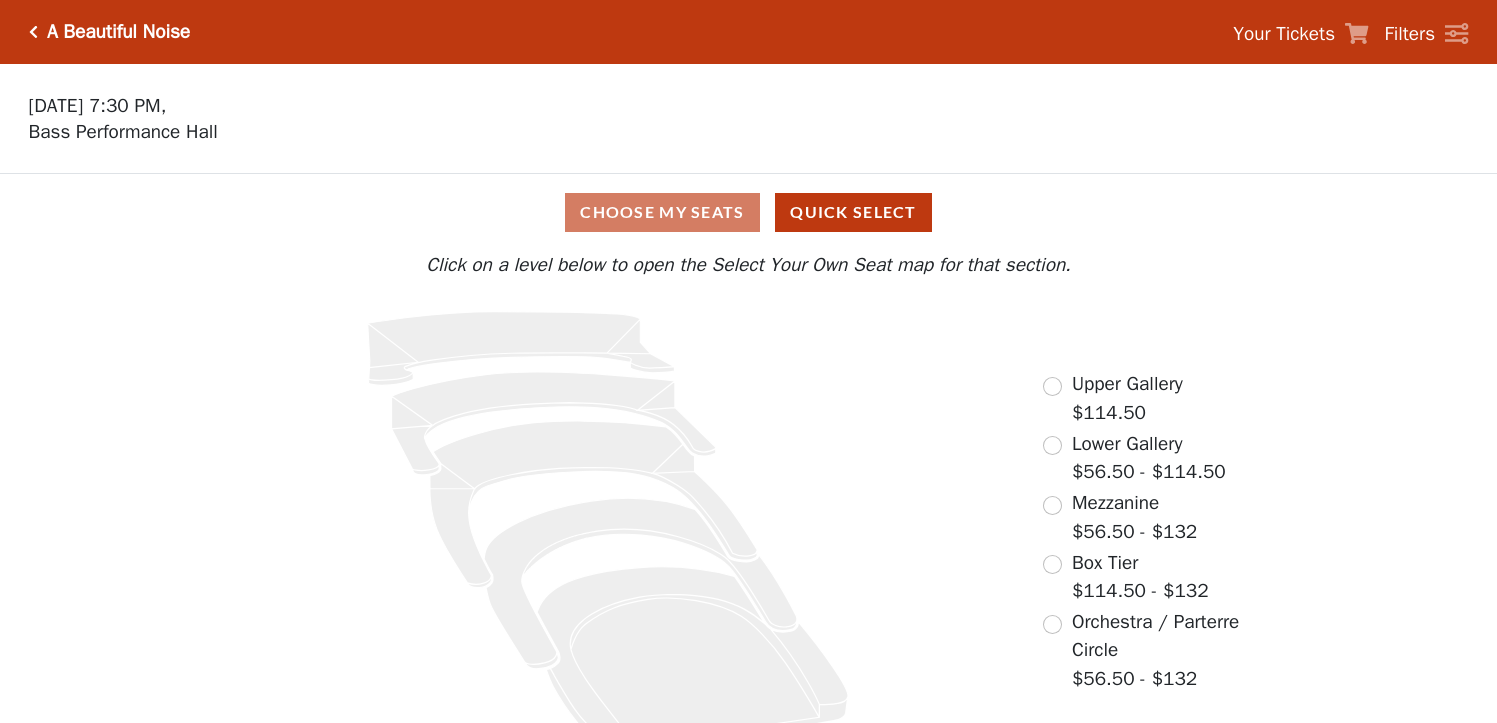 scroll, scrollTop: 0, scrollLeft: 0, axis: both 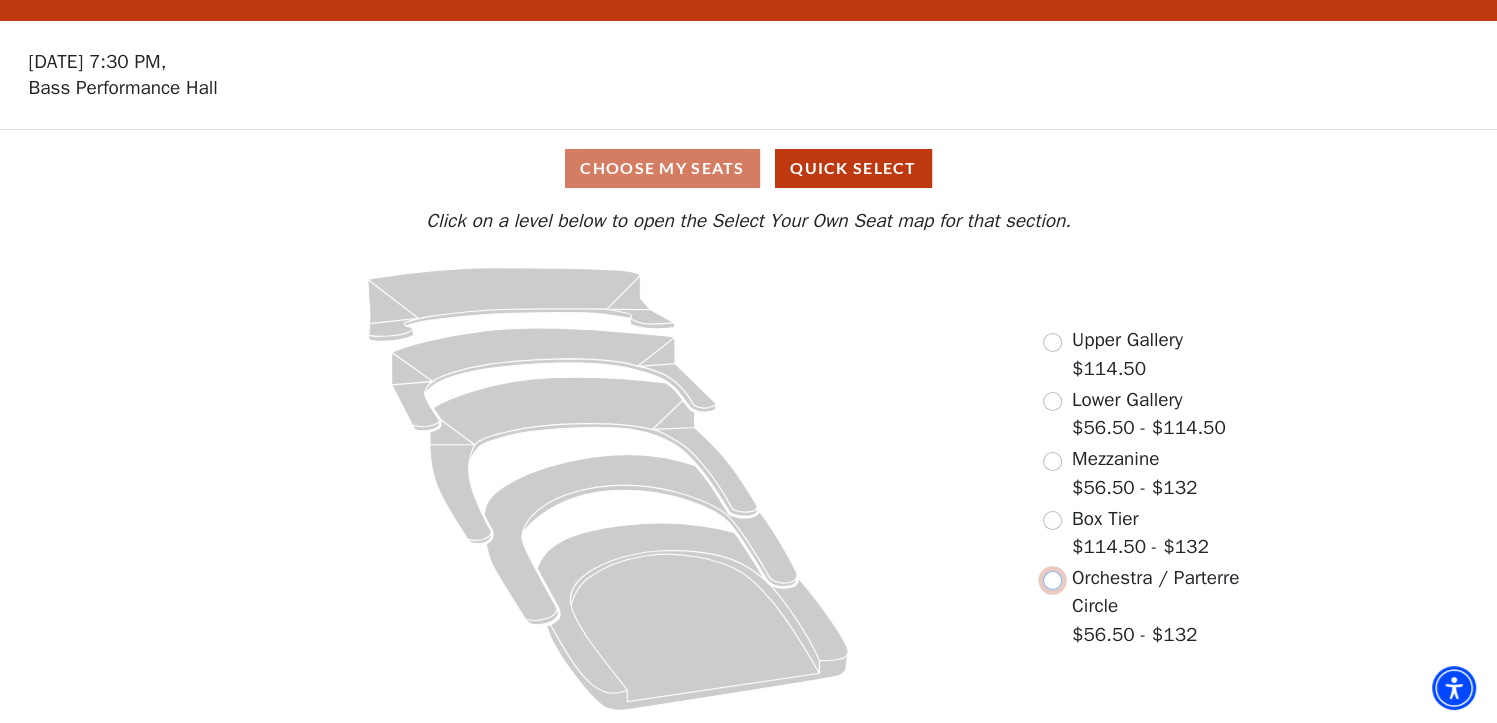 click at bounding box center [1052, 580] 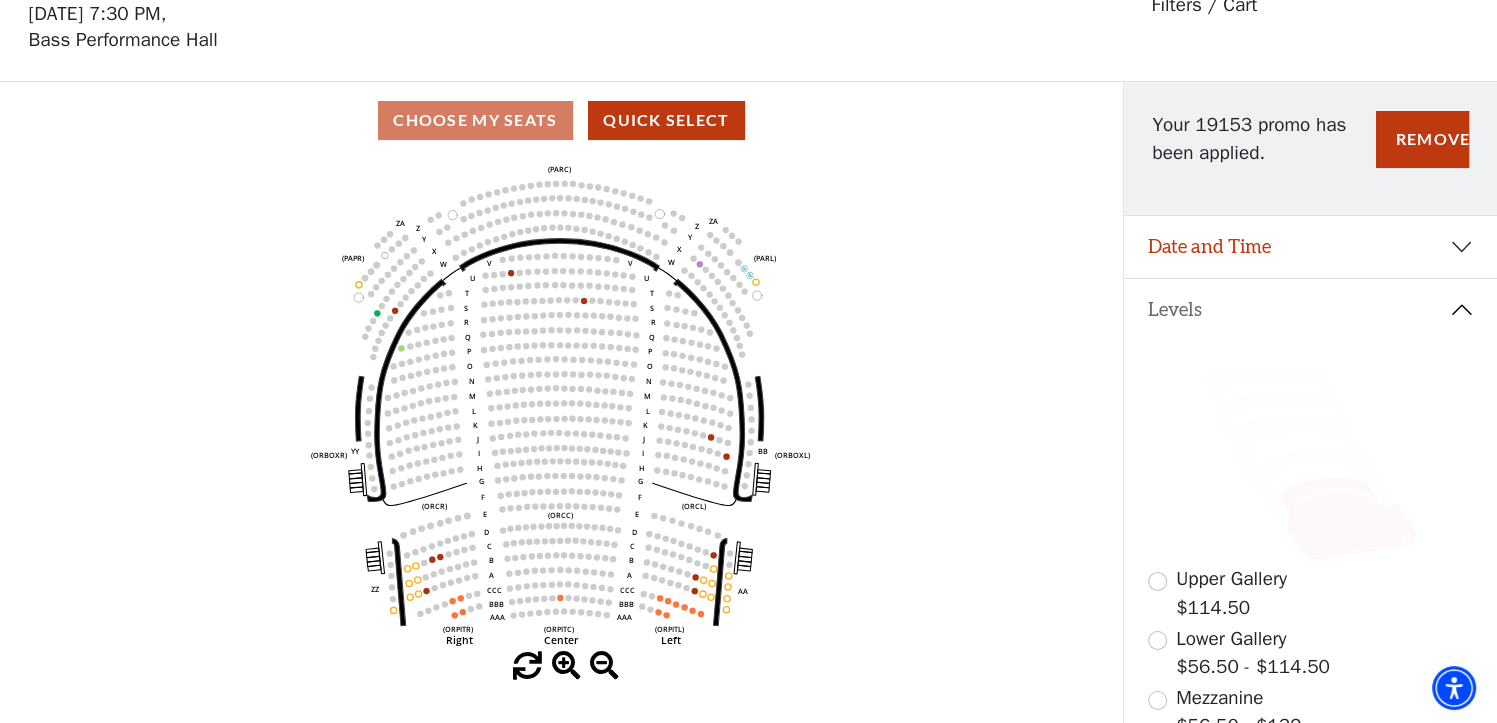 scroll, scrollTop: 92, scrollLeft: 0, axis: vertical 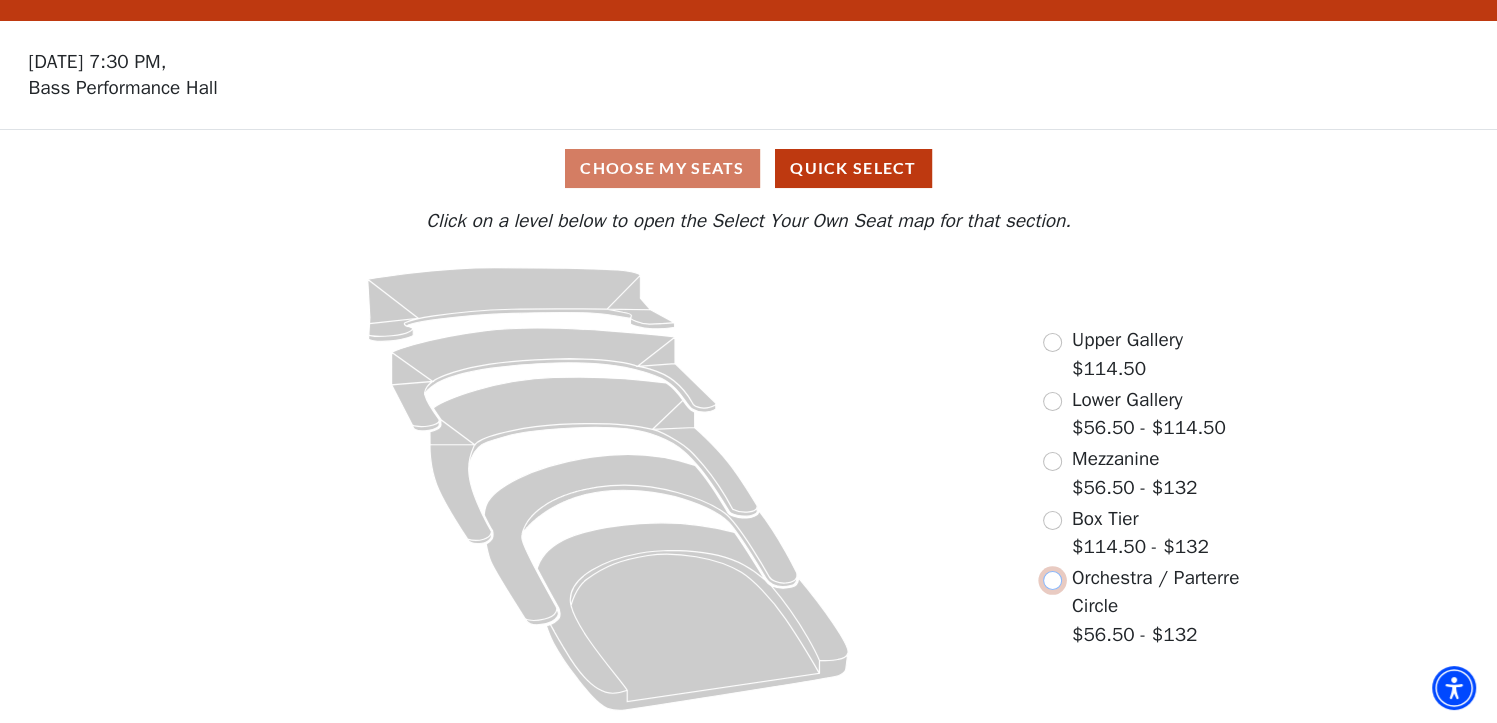 click at bounding box center [1052, 580] 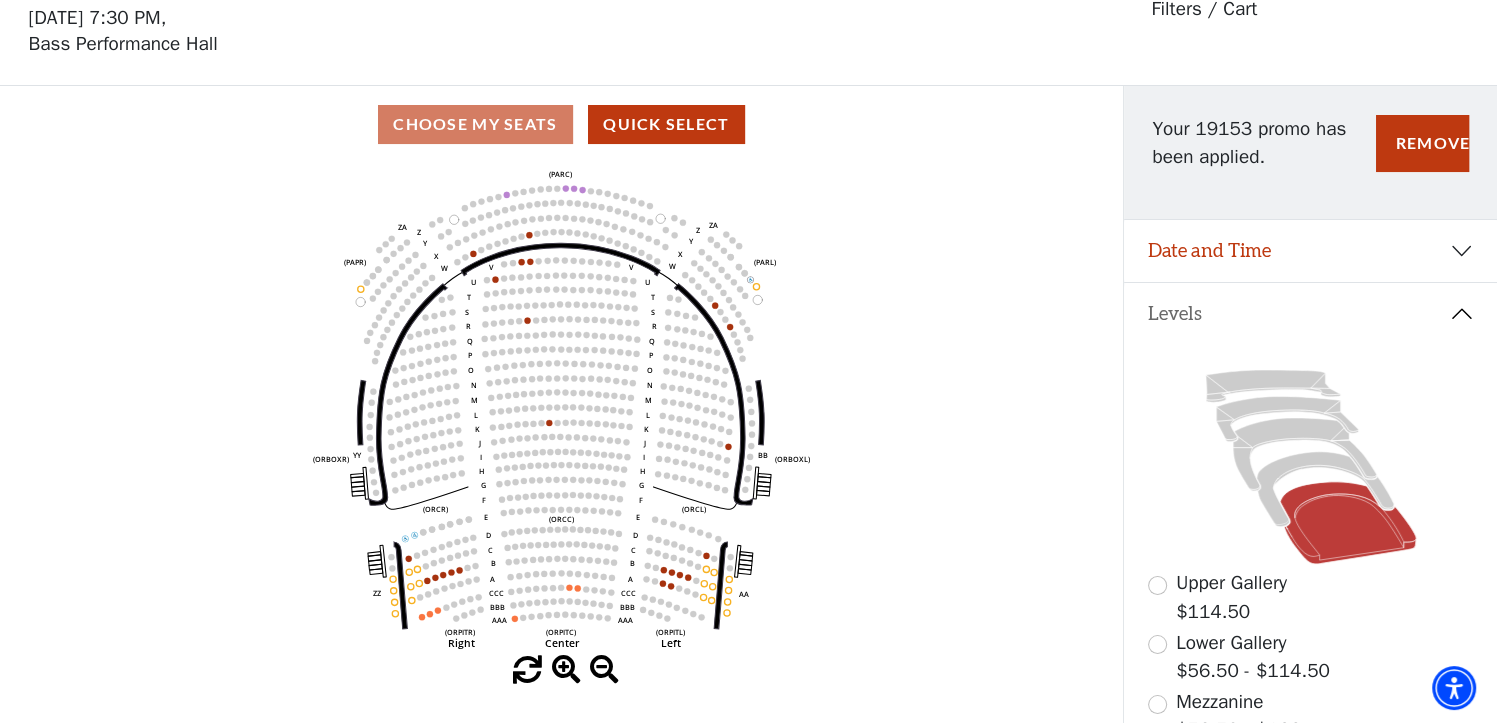 scroll, scrollTop: 92, scrollLeft: 0, axis: vertical 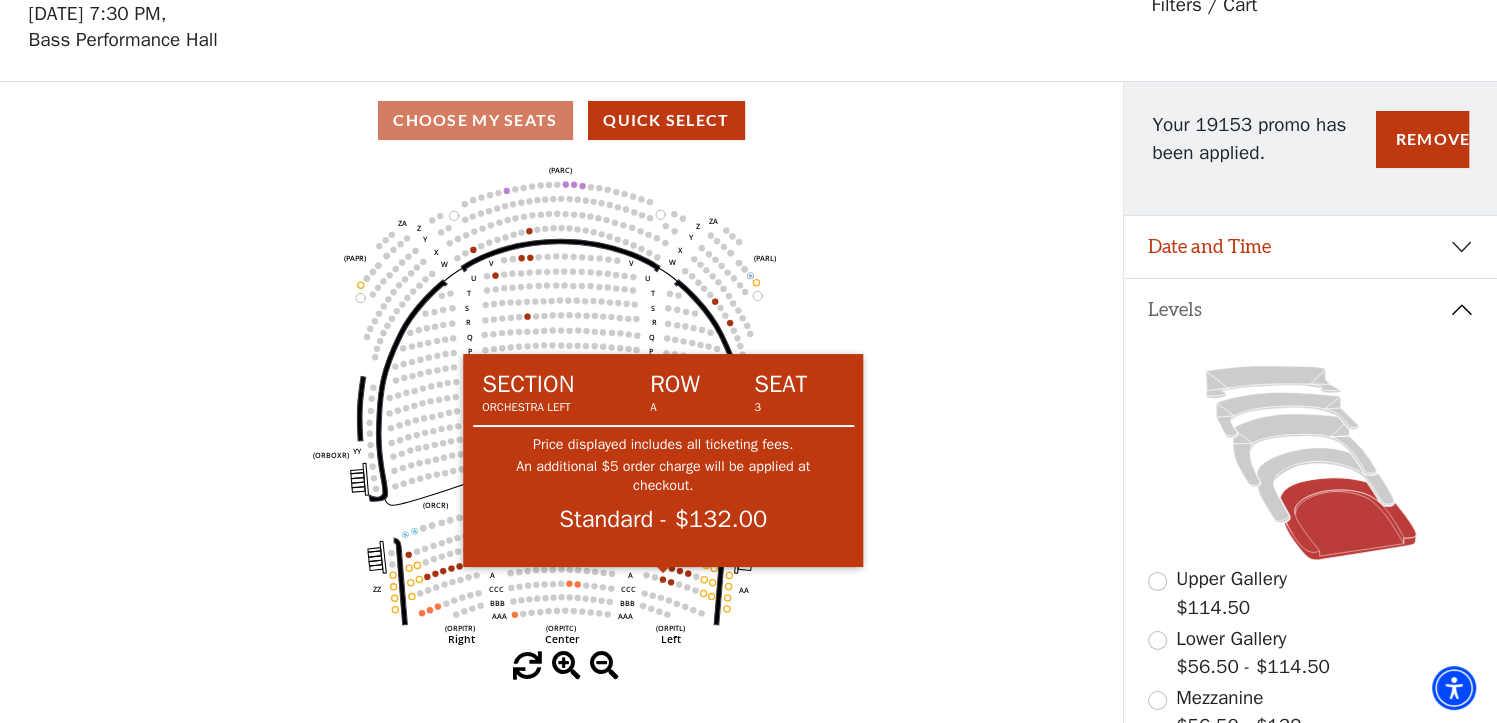 click 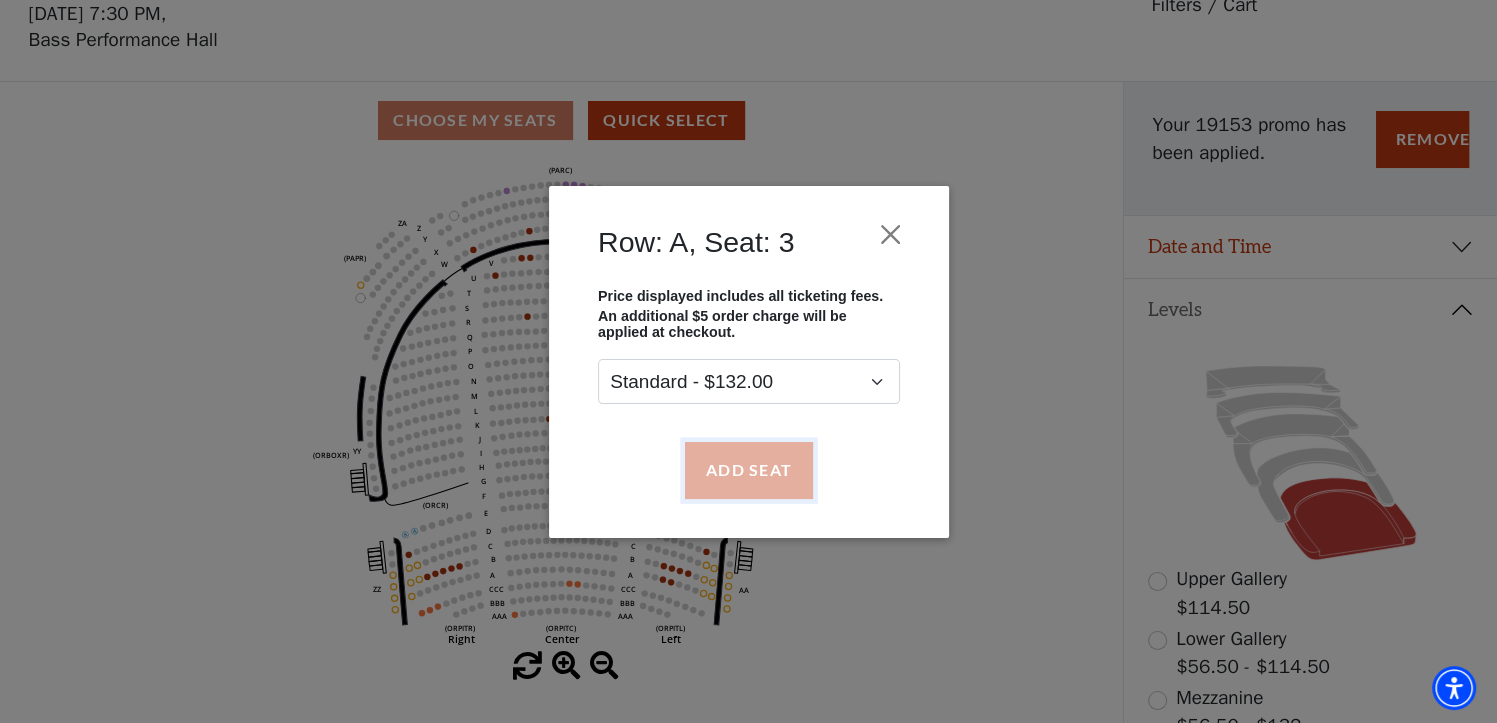 click on "Add Seat" at bounding box center (748, 470) 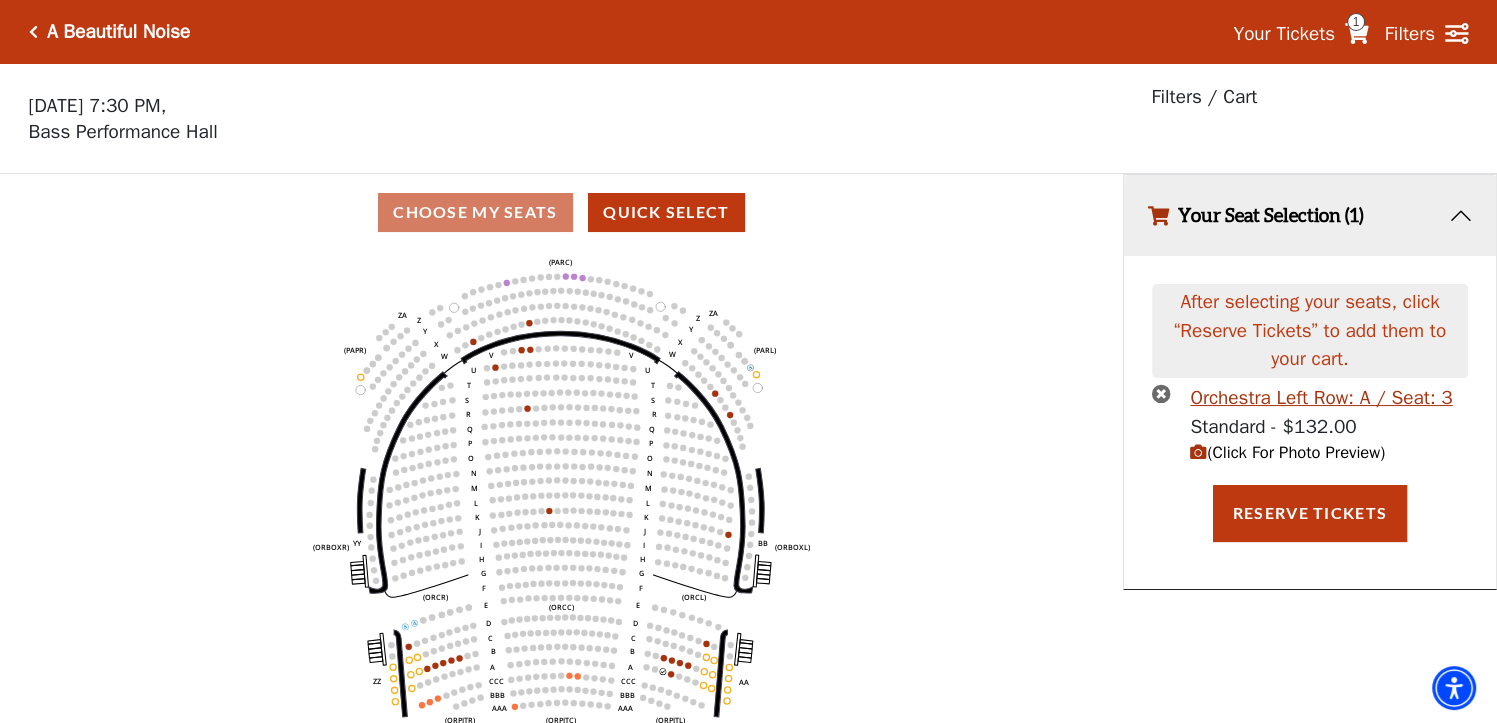 scroll, scrollTop: 48, scrollLeft: 0, axis: vertical 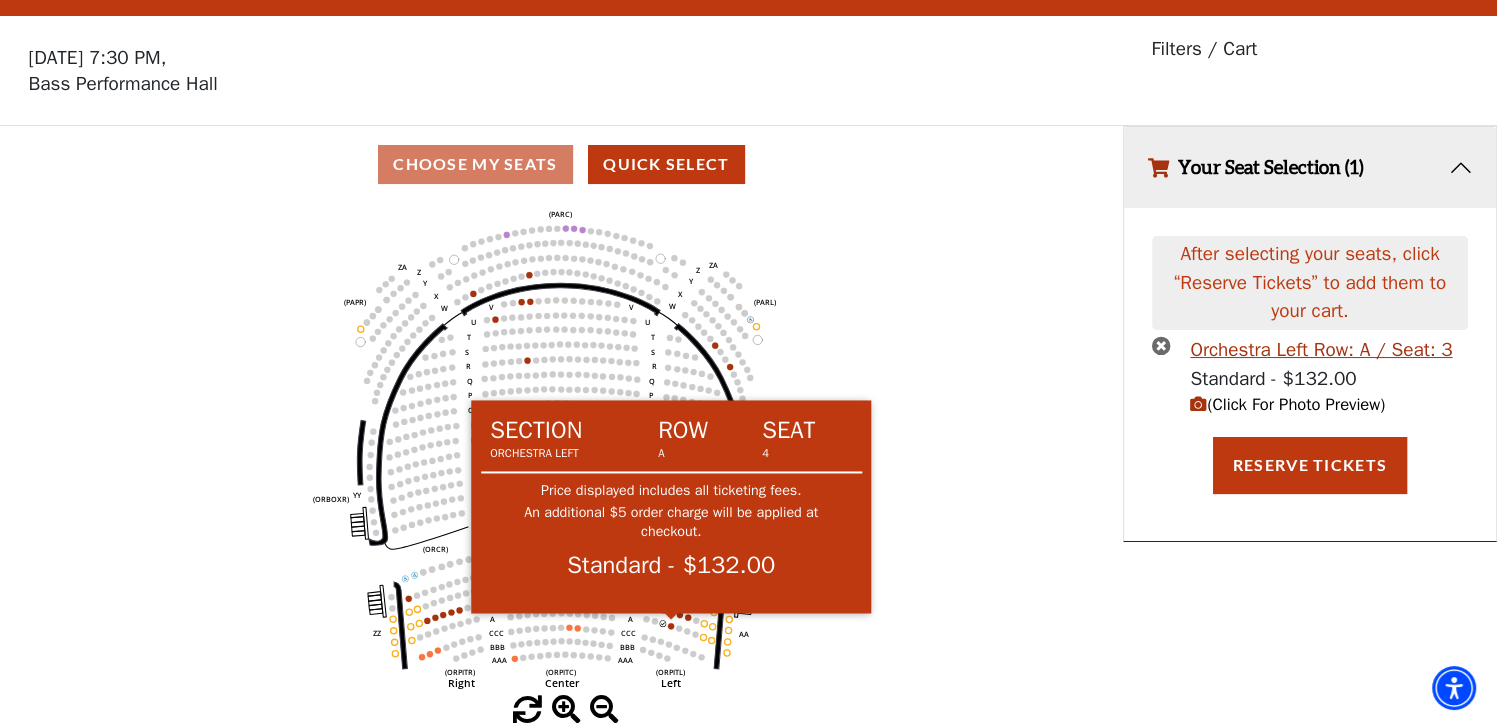 click 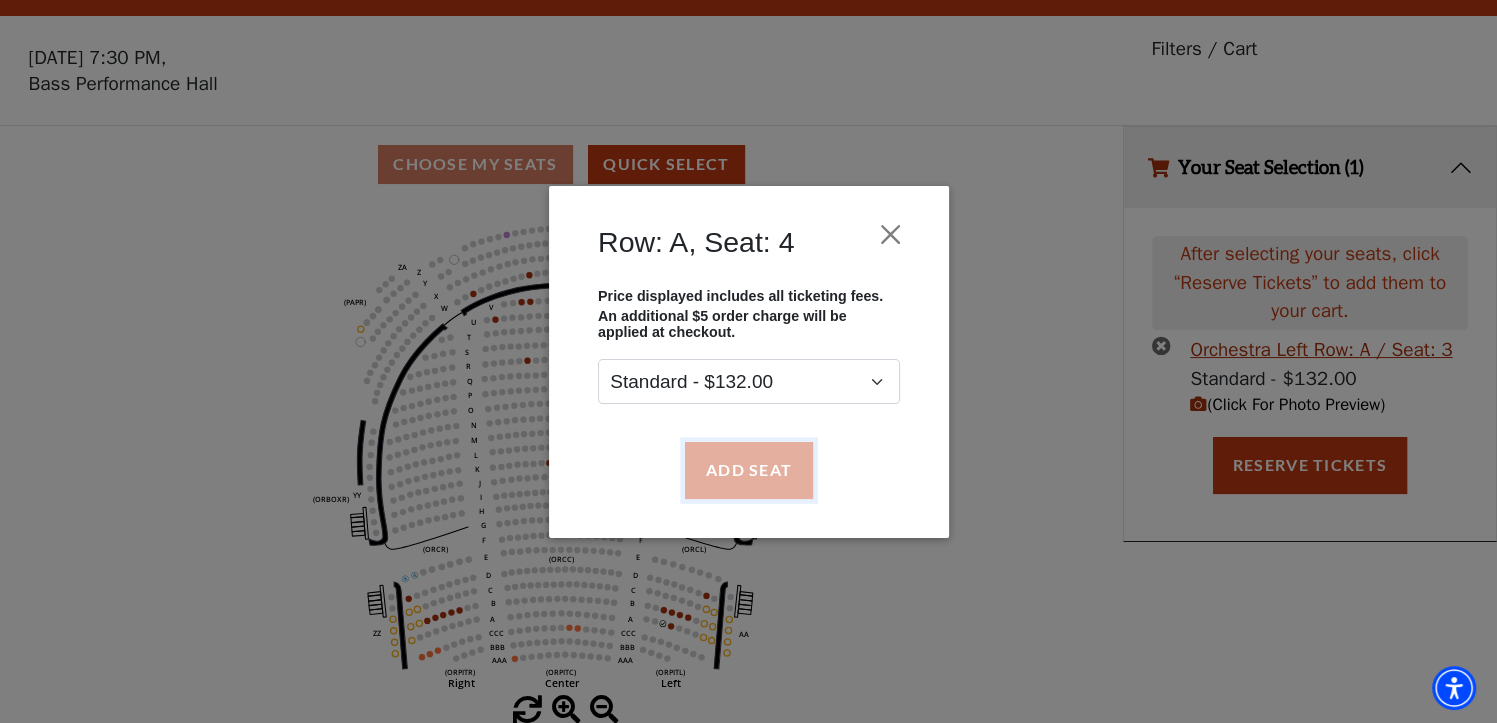 click on "Add Seat" at bounding box center (748, 470) 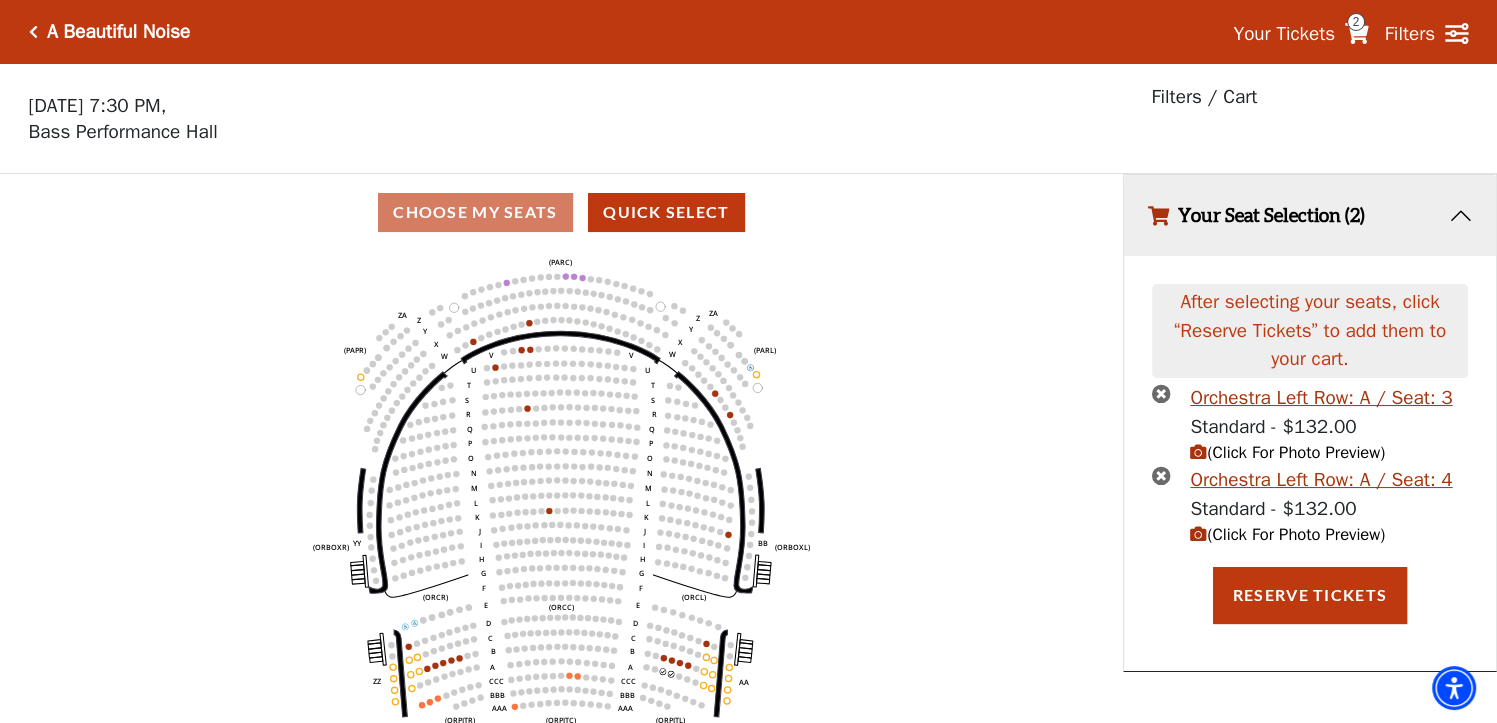 scroll, scrollTop: 0, scrollLeft: 0, axis: both 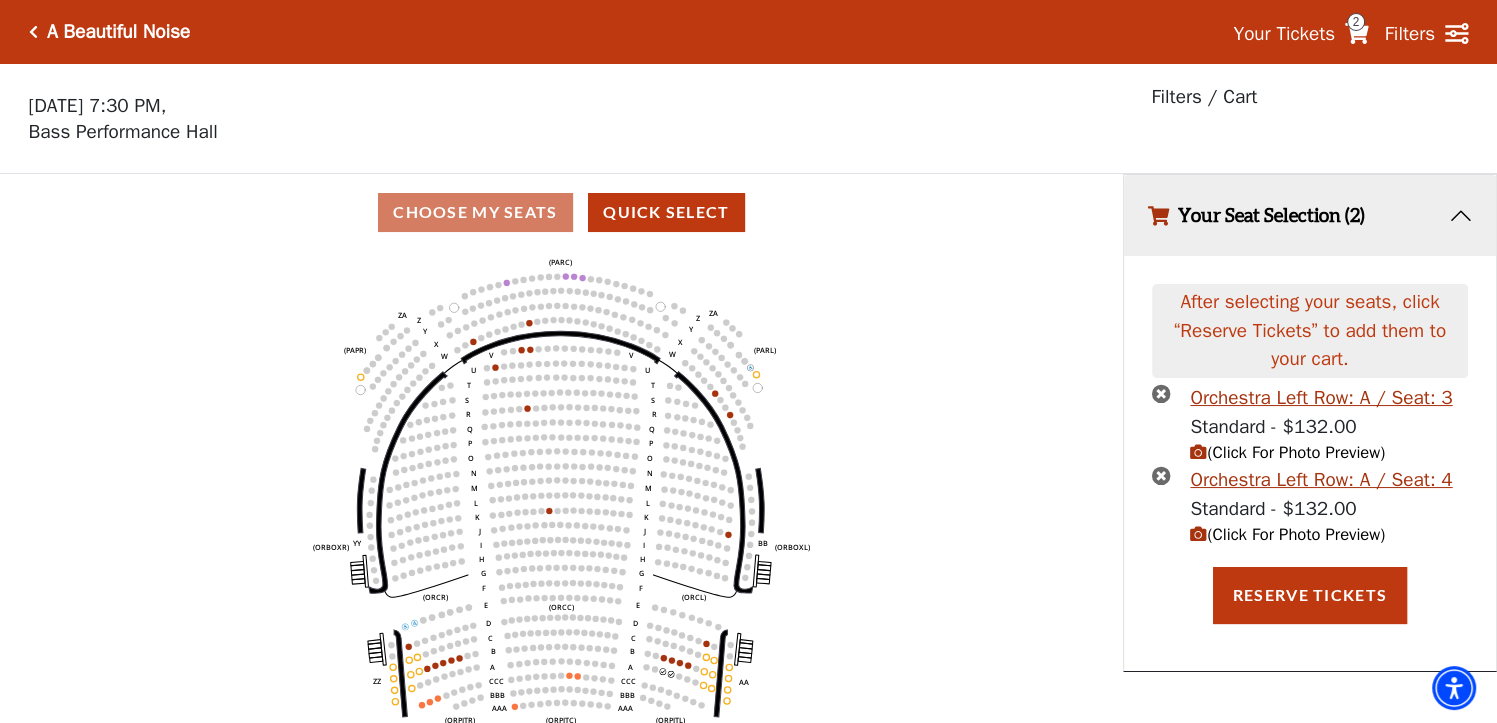 click at bounding box center (1198, 452) 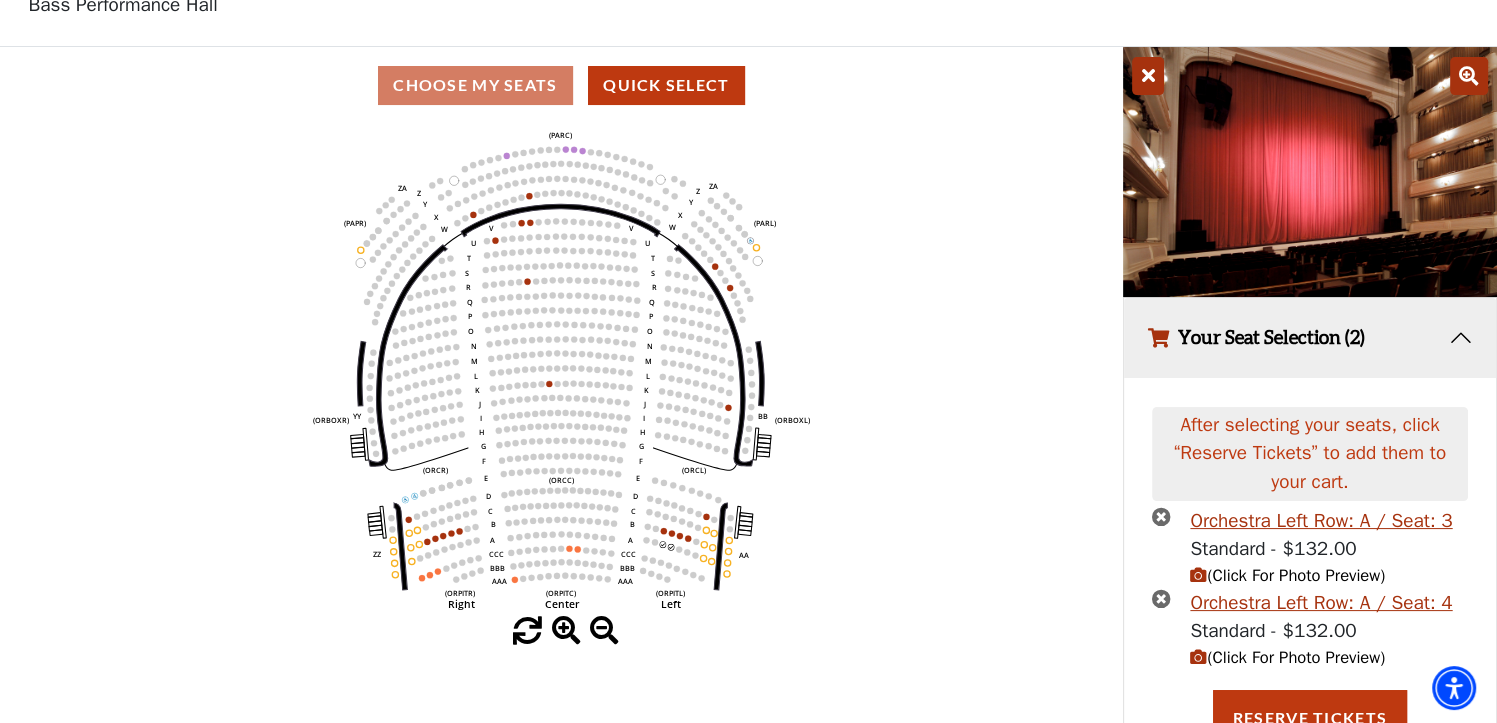 scroll, scrollTop: 196, scrollLeft: 0, axis: vertical 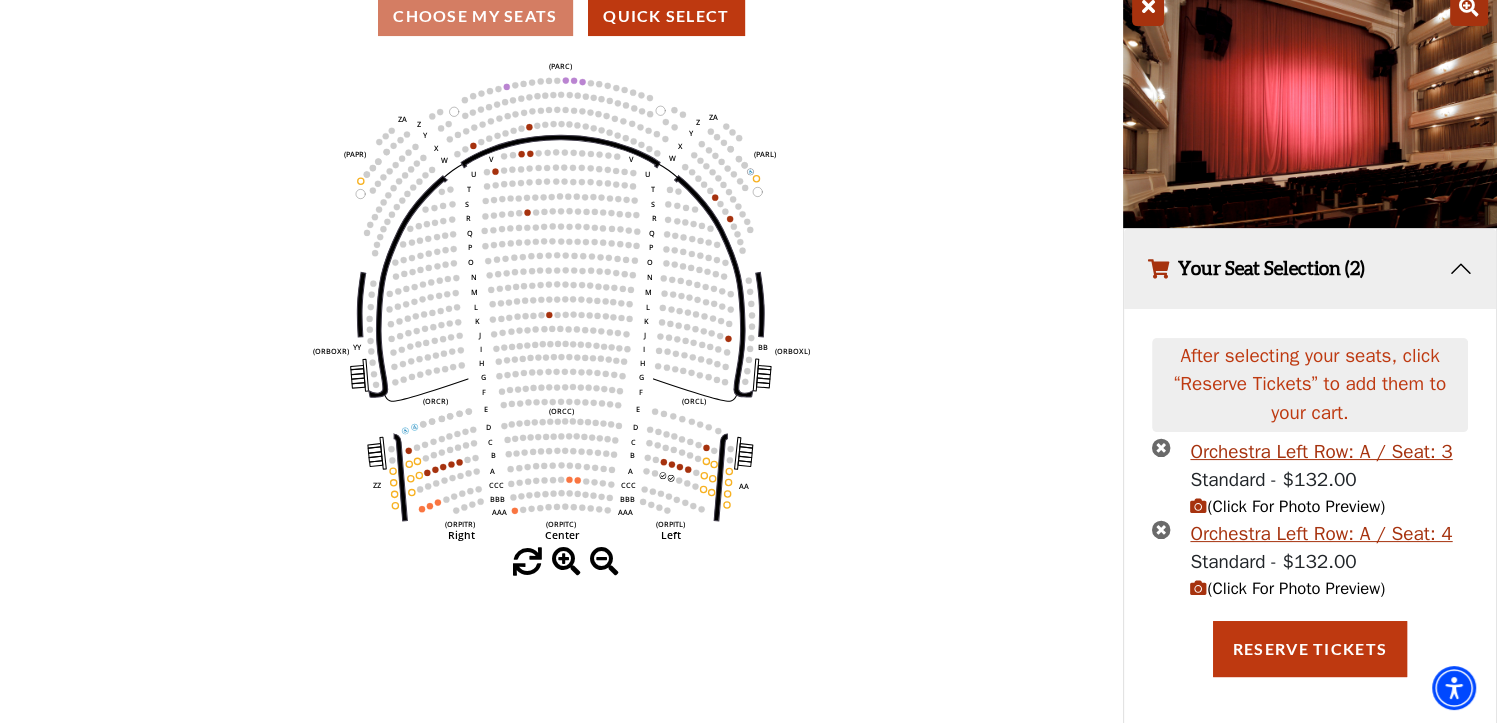 click on "(Click For Photo Preview)" at bounding box center (1287, 588) 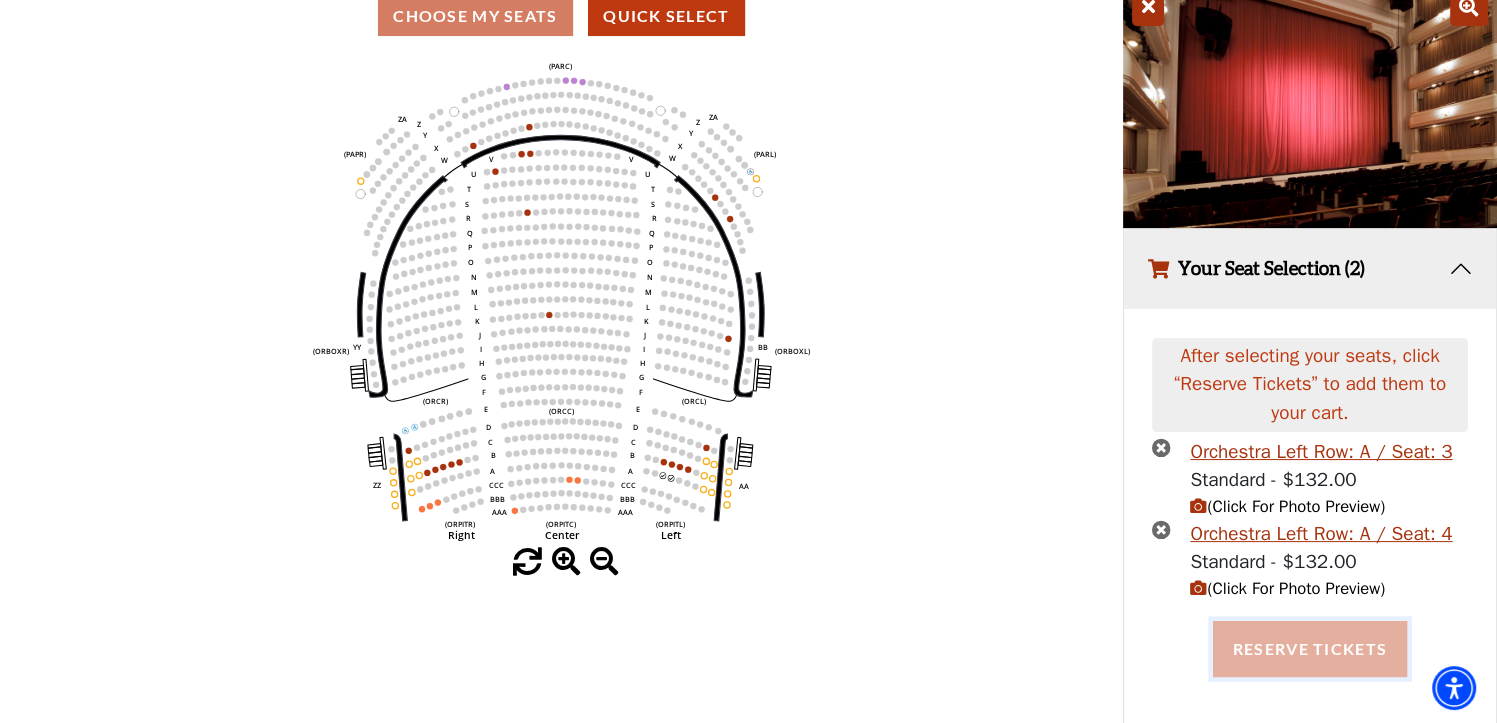click on "Reserve Tickets" at bounding box center [1310, 649] 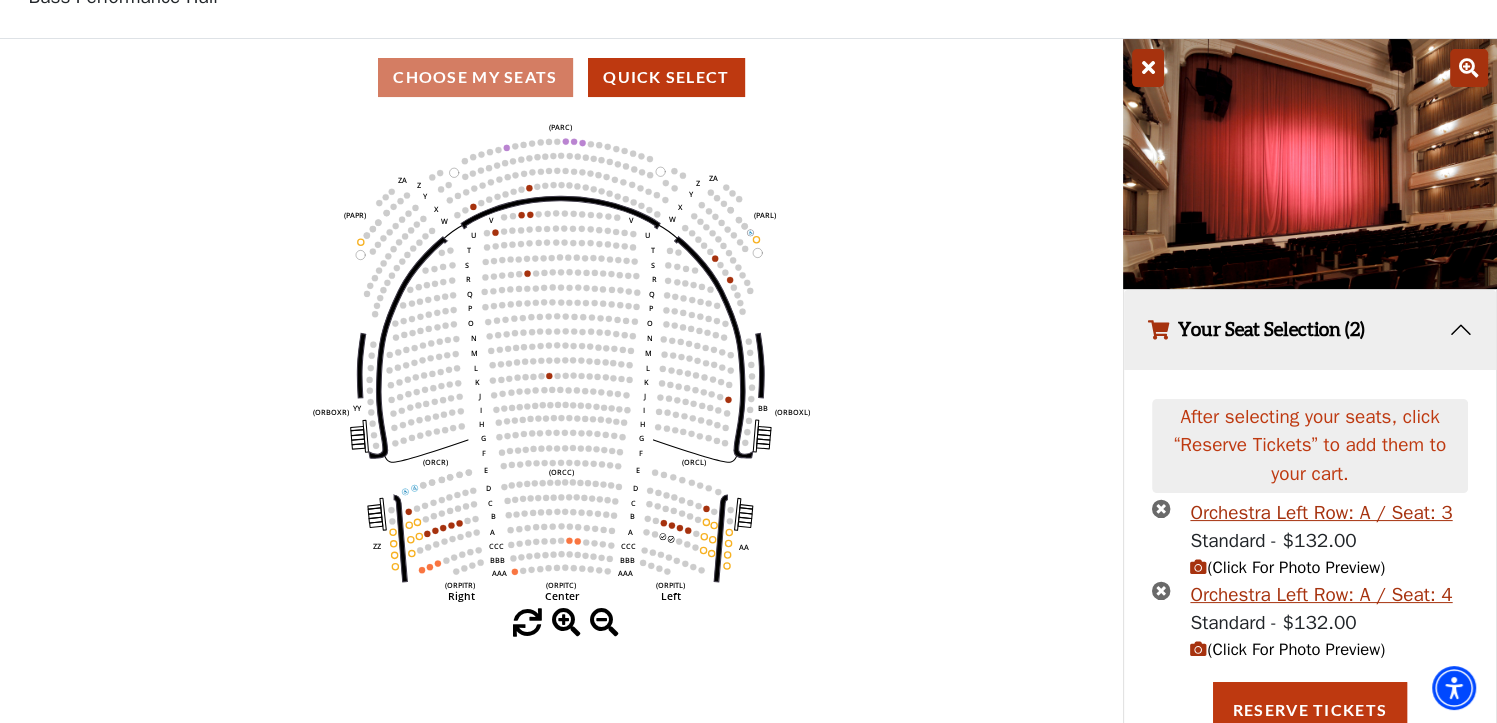 scroll, scrollTop: 0, scrollLeft: 0, axis: both 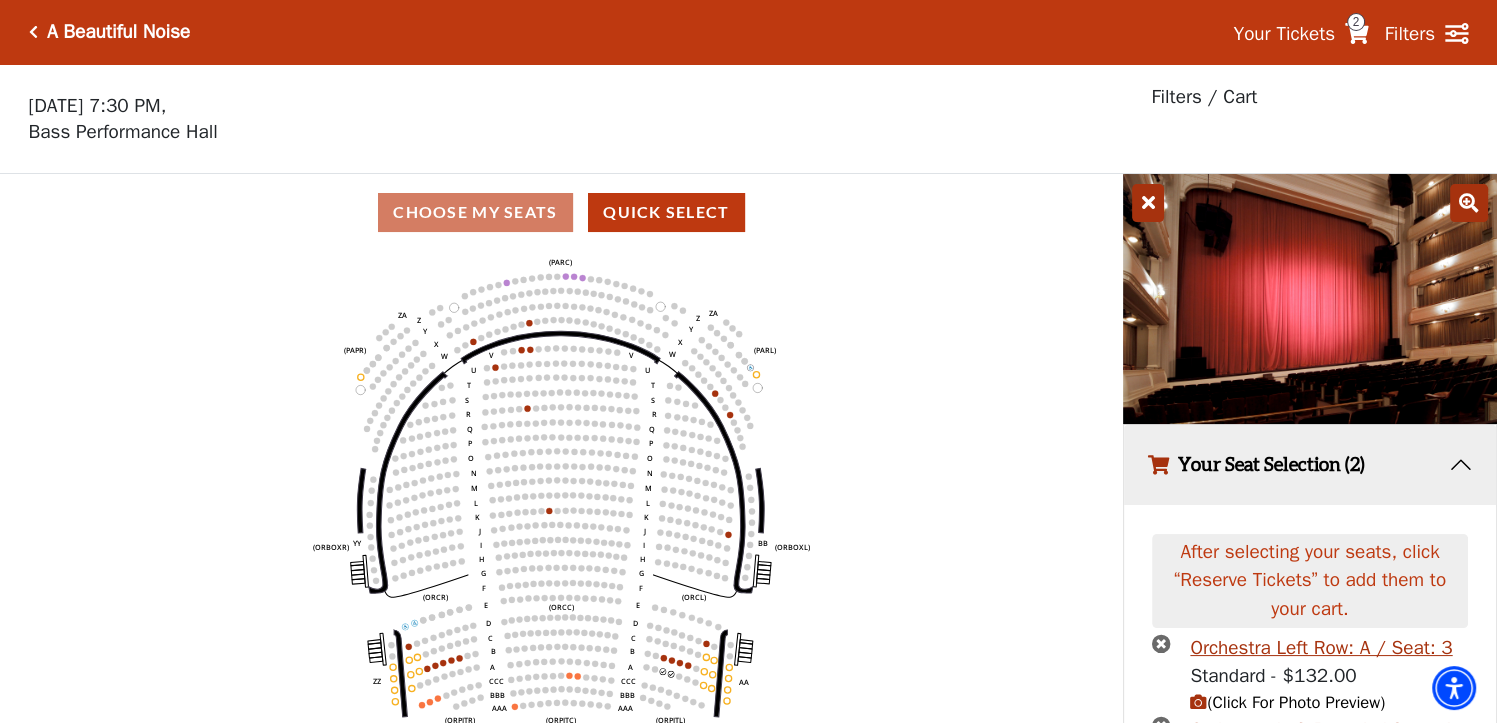 click at bounding box center [33, 32] 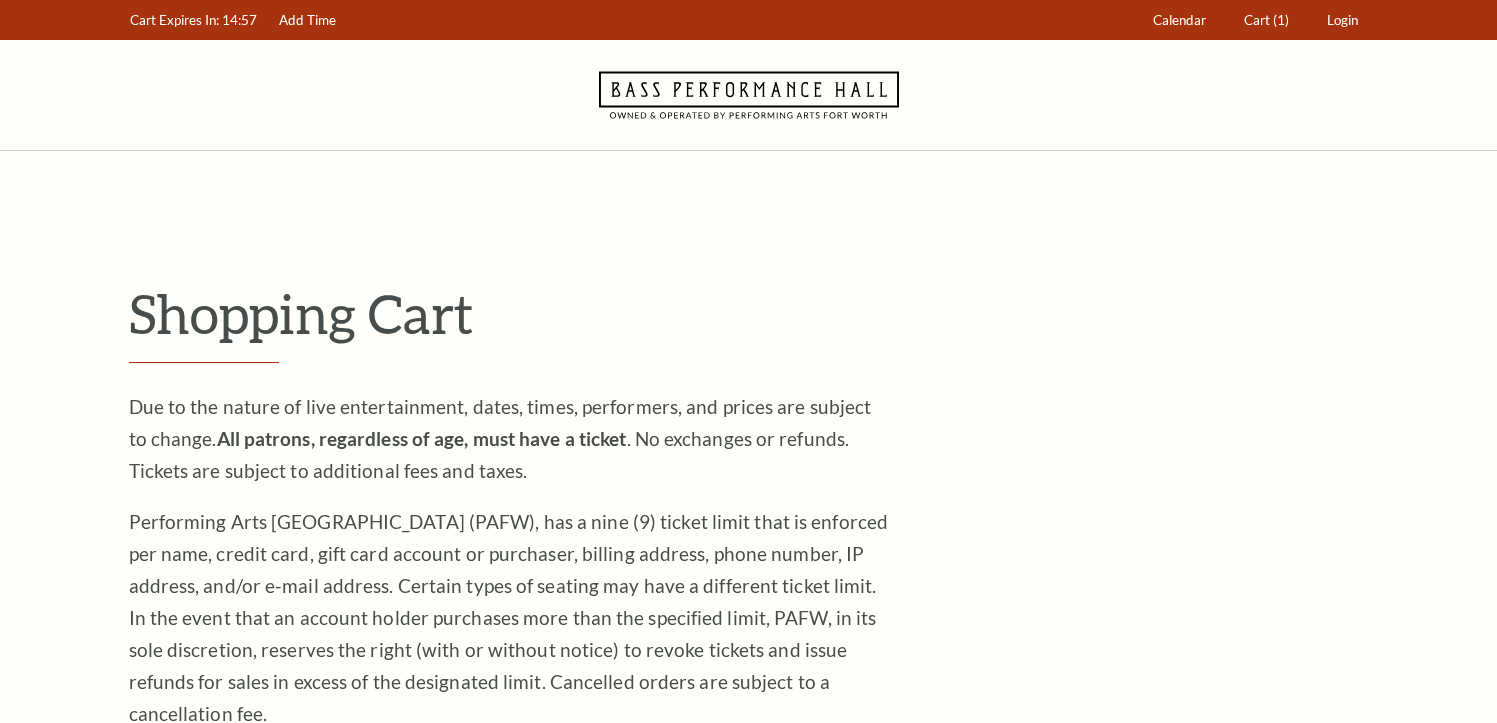 scroll, scrollTop: 0, scrollLeft: 0, axis: both 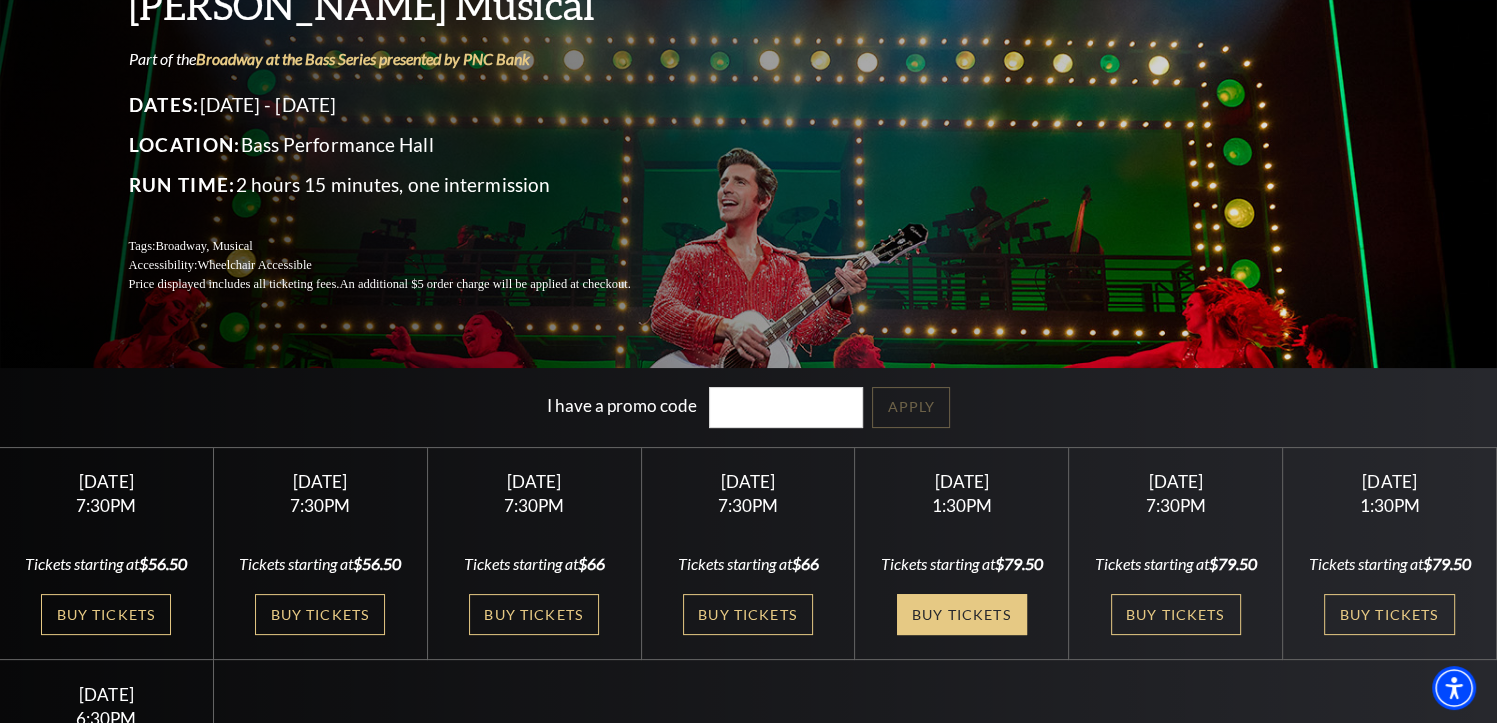 click on "Buy Tickets" at bounding box center [962, 614] 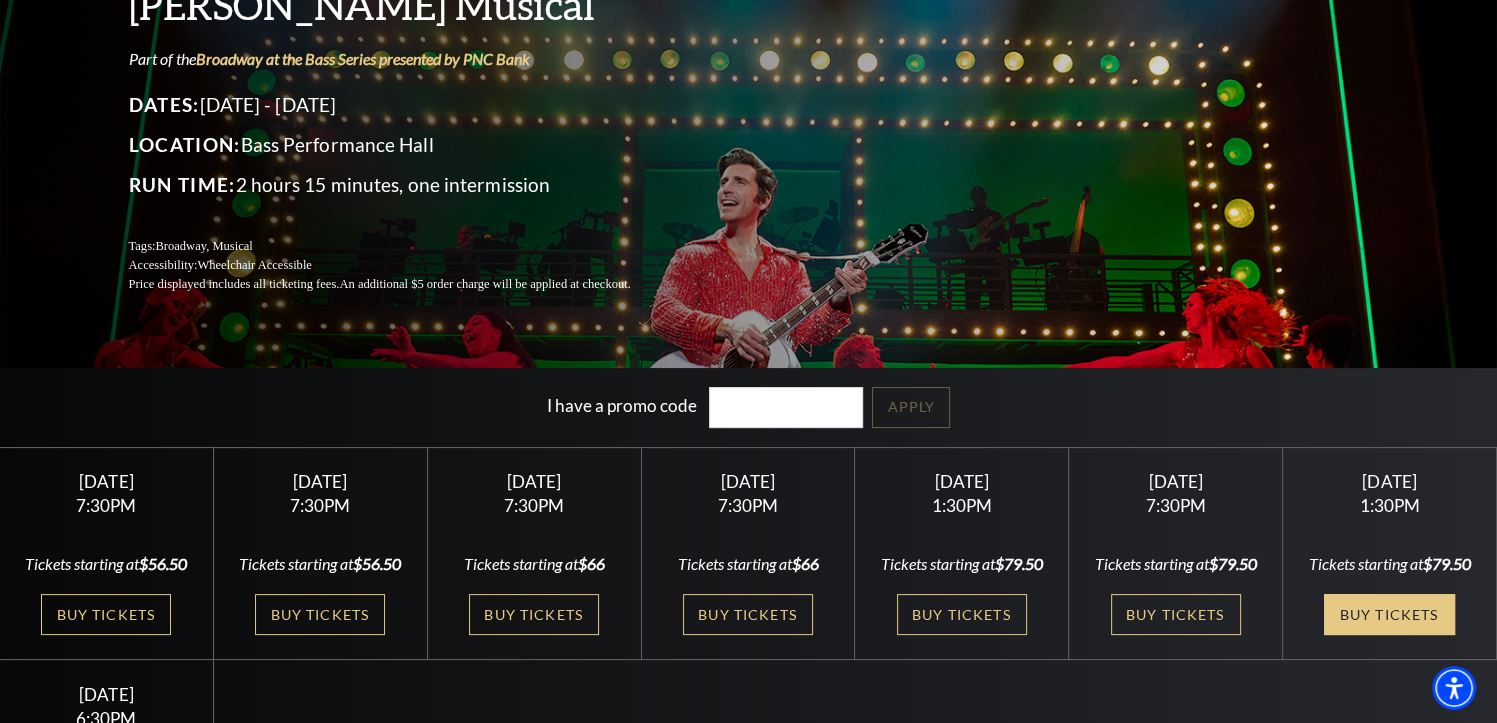 click on "Buy Tickets" at bounding box center [1389, 614] 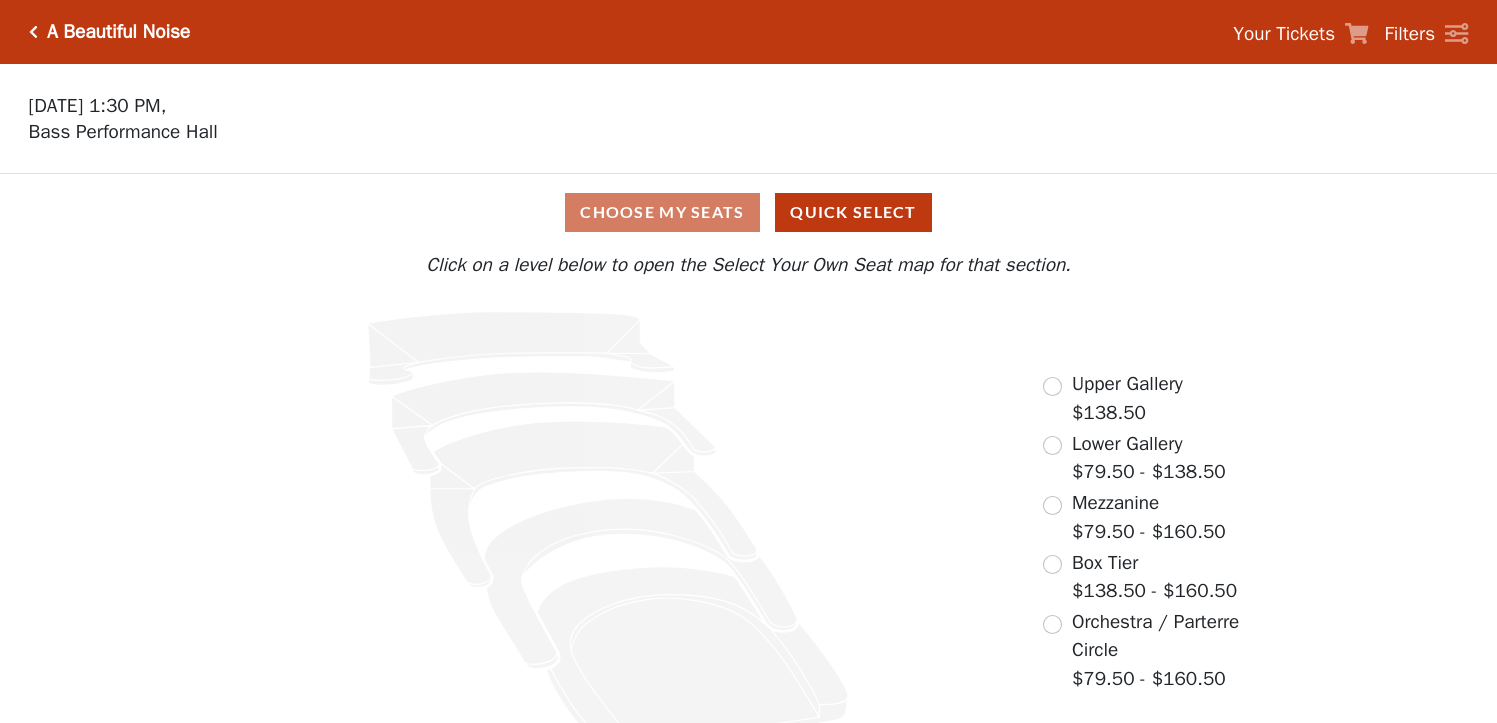 scroll, scrollTop: 0, scrollLeft: 0, axis: both 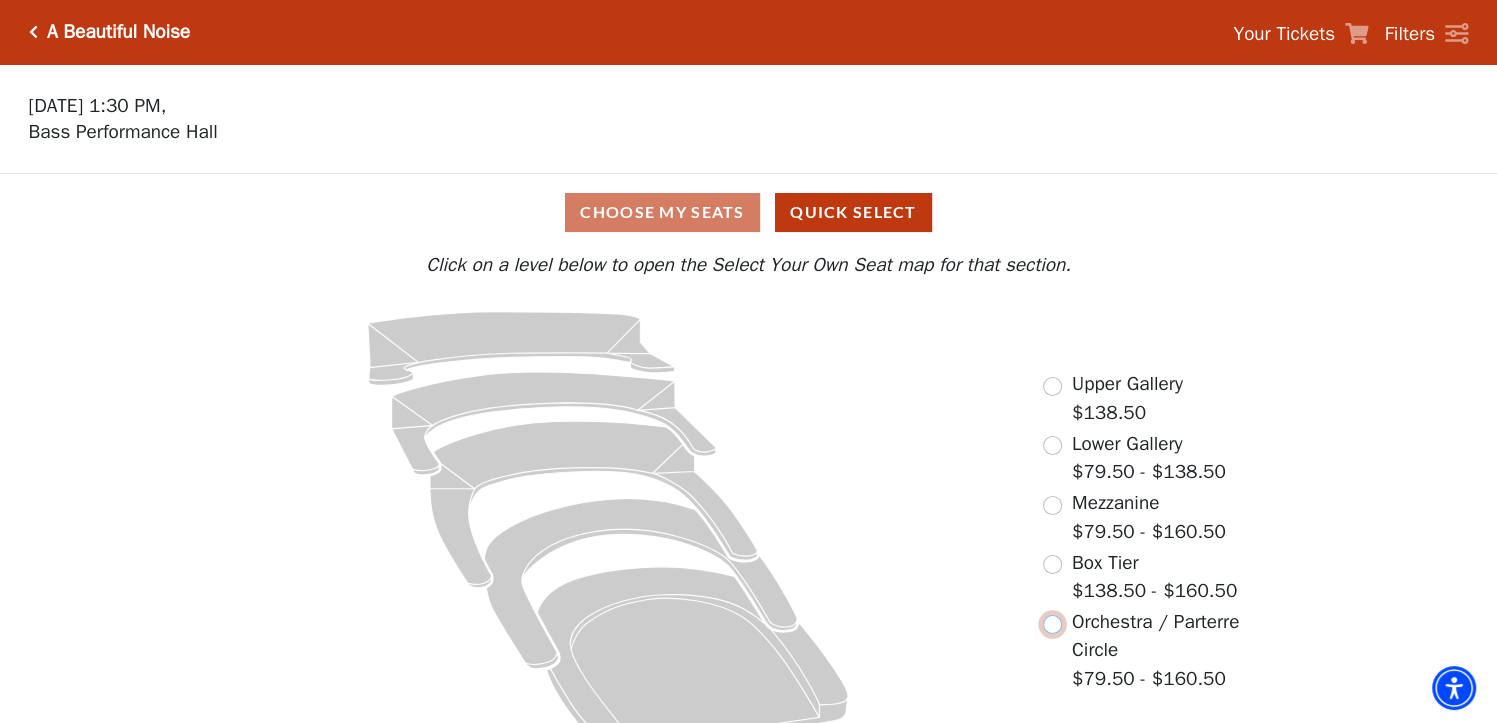 click at bounding box center (1052, 624) 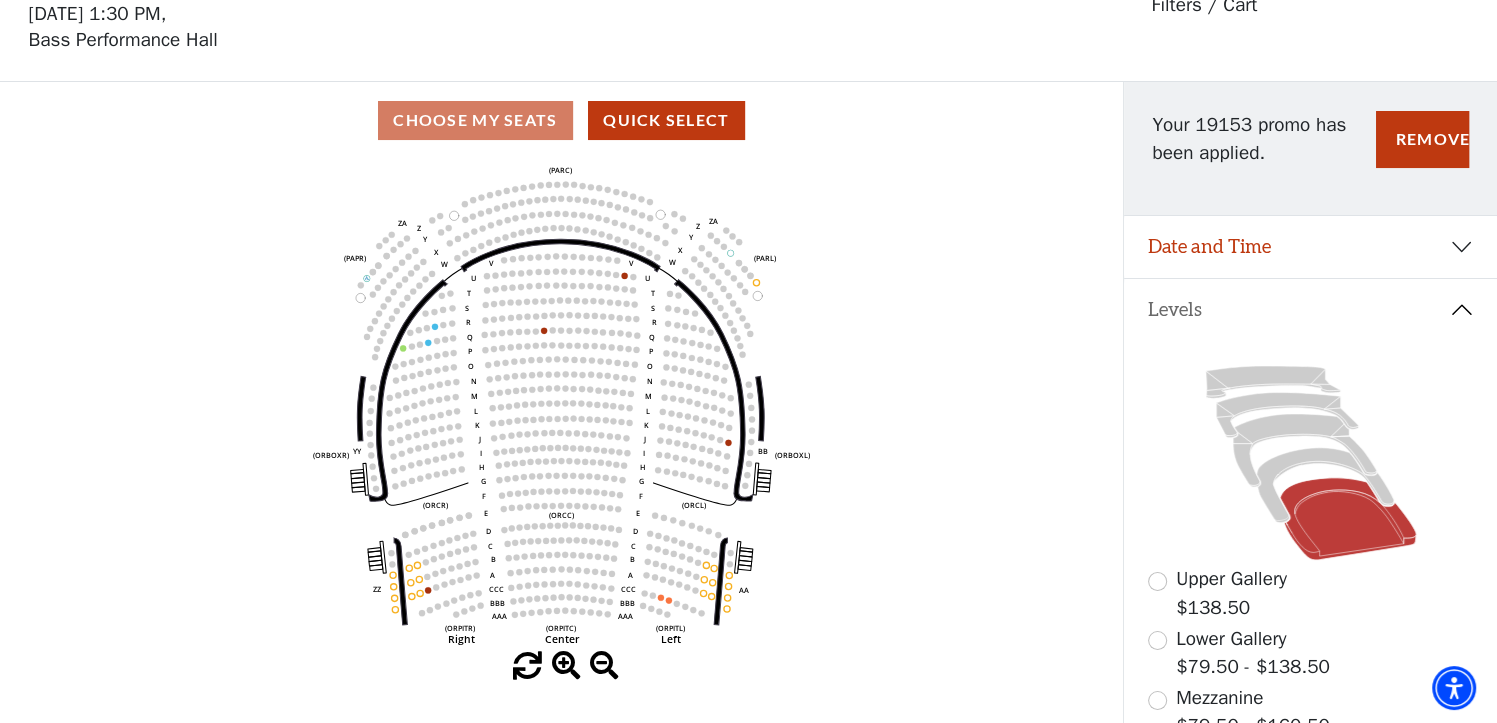 scroll, scrollTop: 0, scrollLeft: 0, axis: both 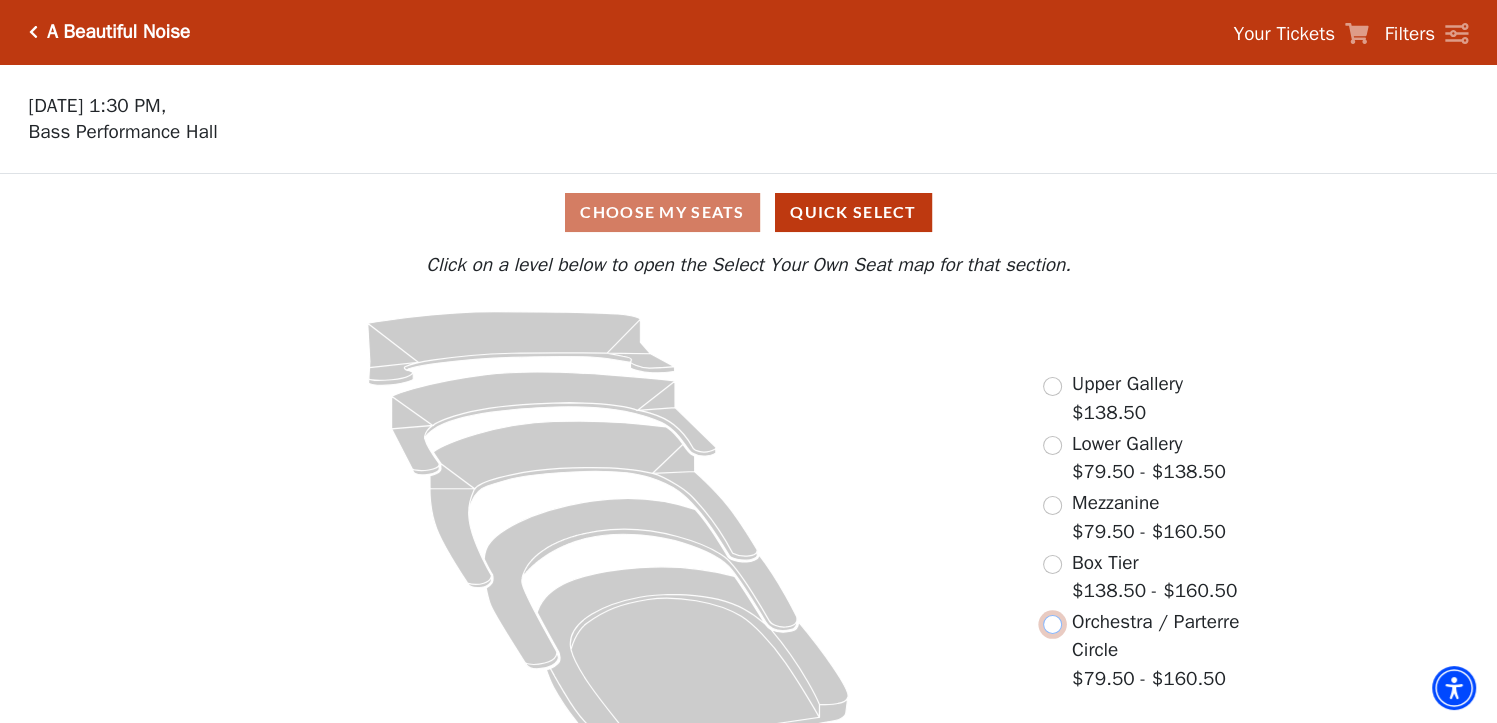click at bounding box center (1052, 624) 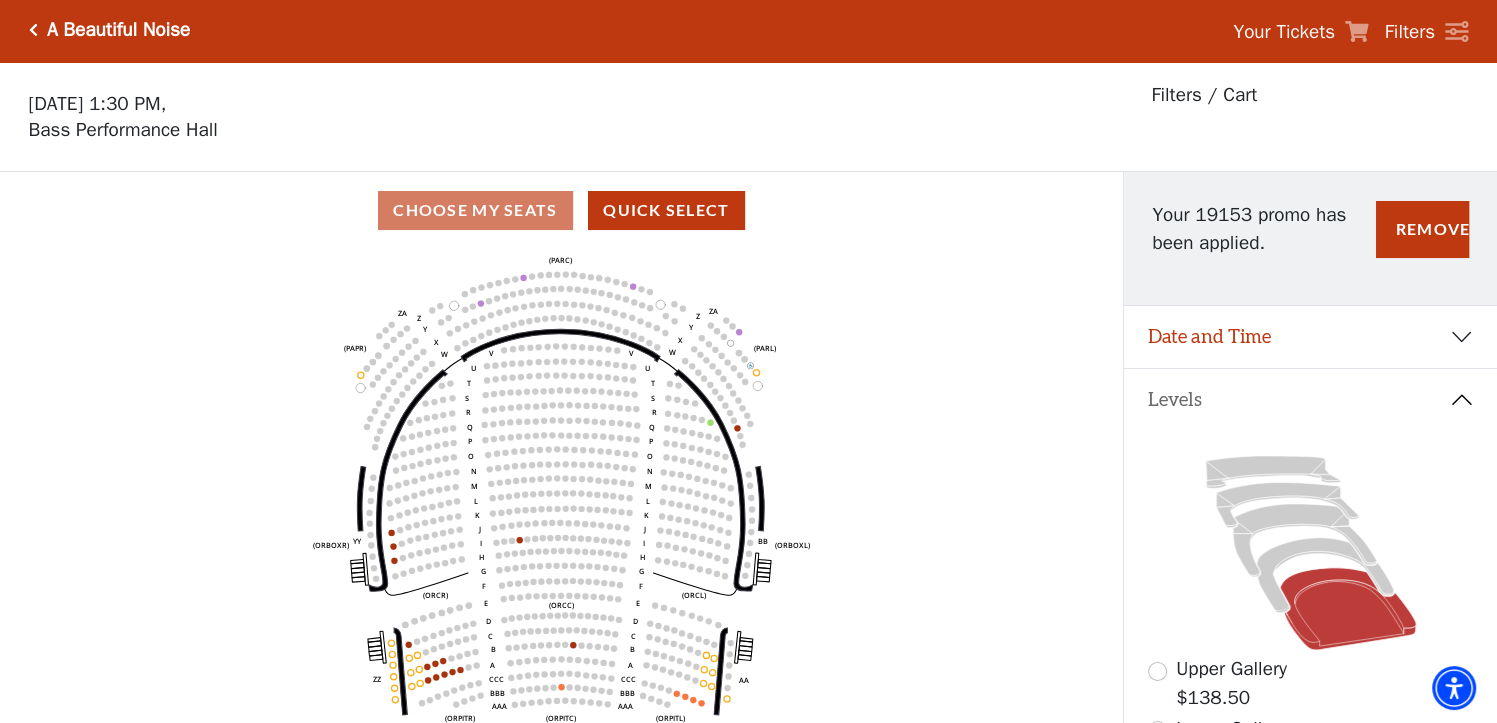 scroll, scrollTop: 0, scrollLeft: 0, axis: both 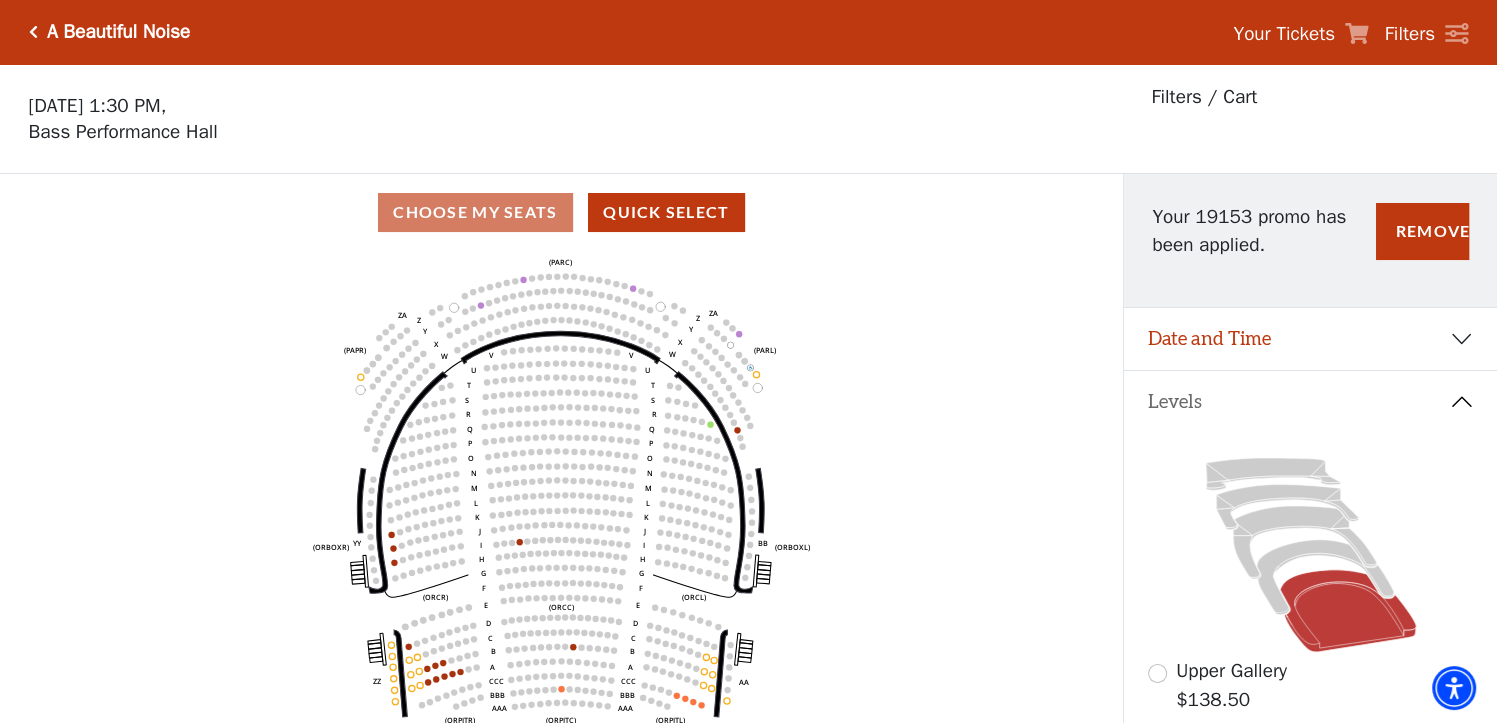 click on "Your Tickets" at bounding box center (1284, 34) 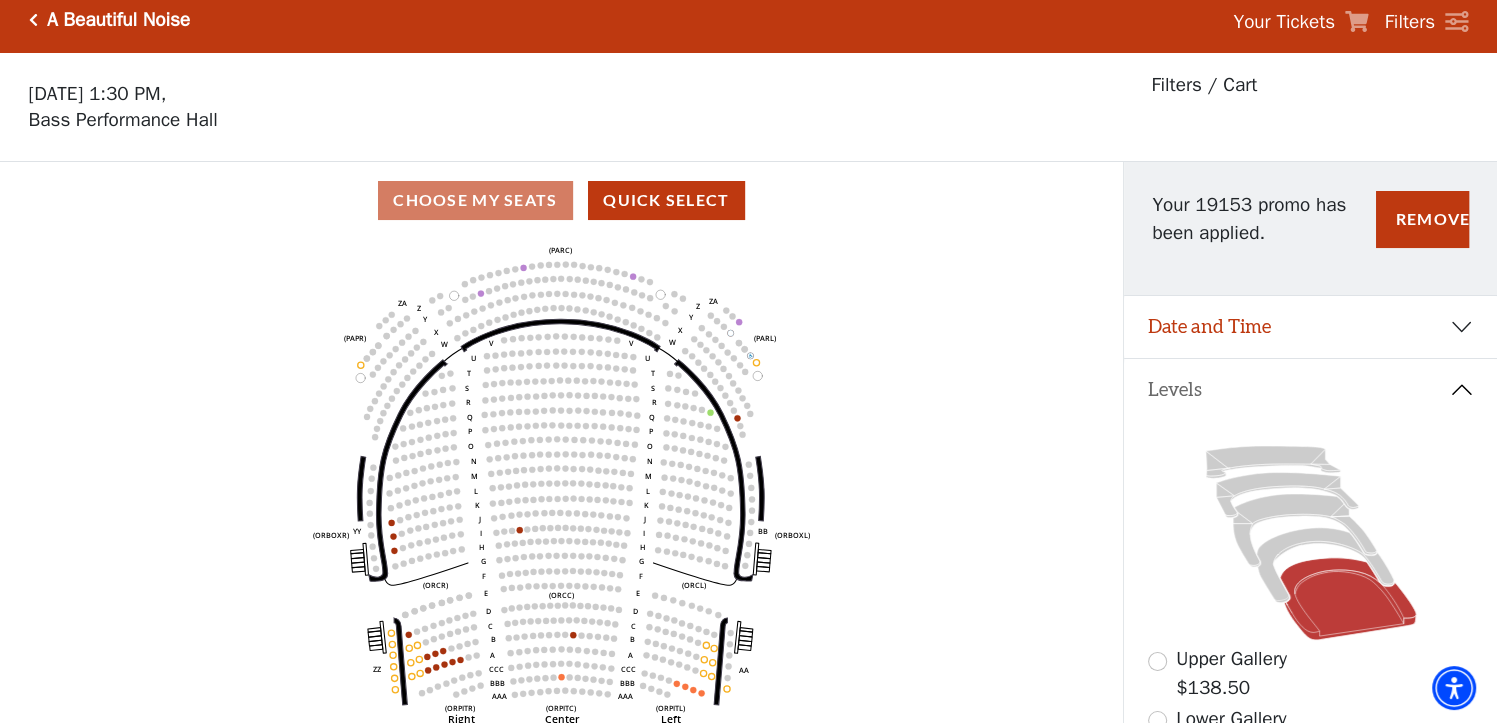 scroll, scrollTop: 0, scrollLeft: 0, axis: both 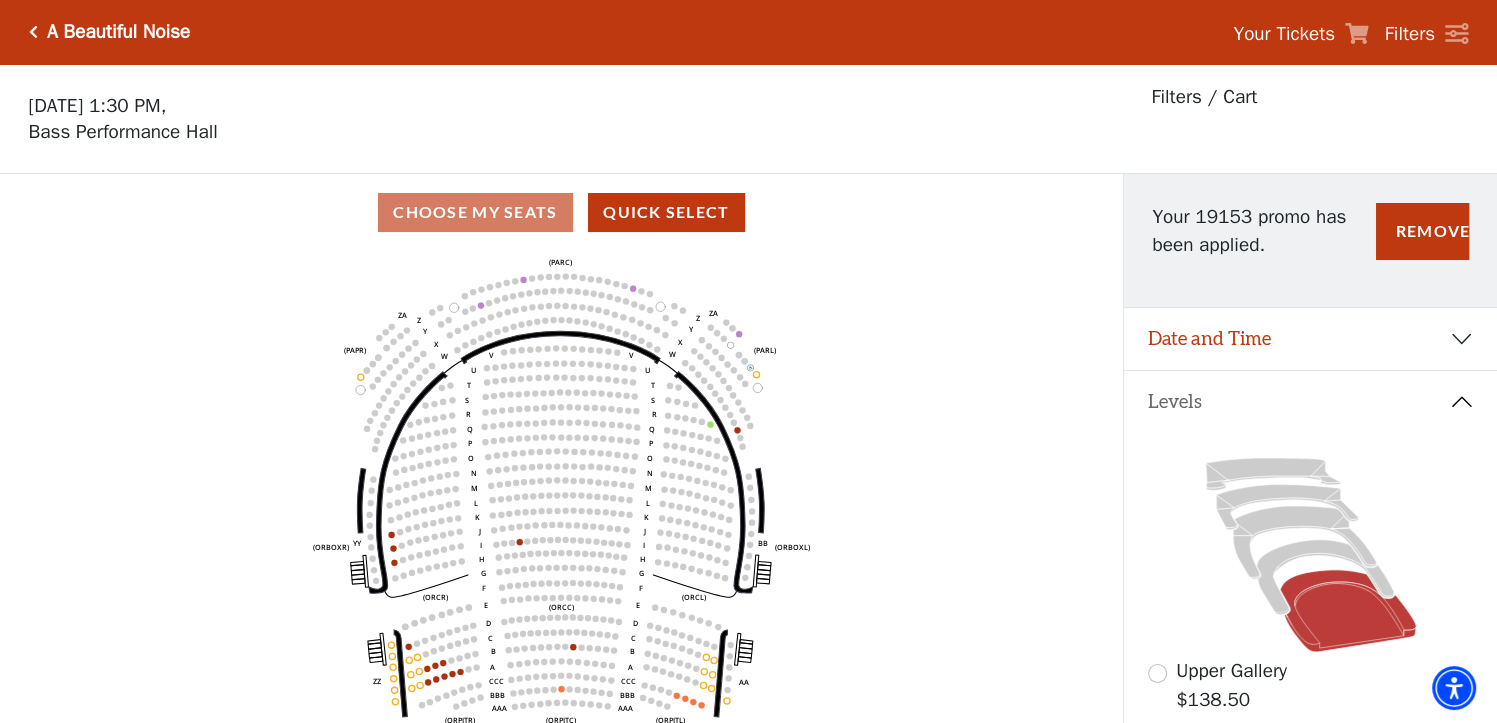 click at bounding box center [33, 32] 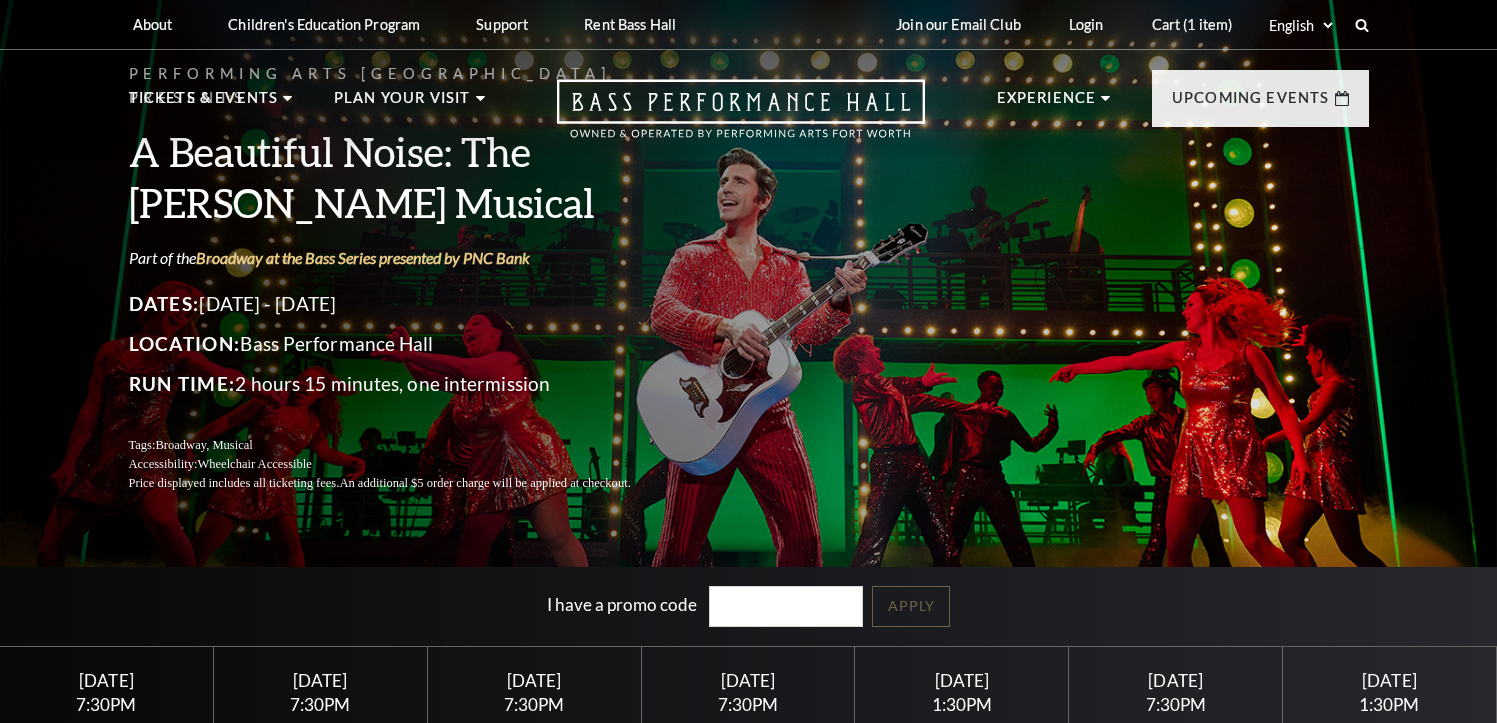 scroll, scrollTop: 0, scrollLeft: 0, axis: both 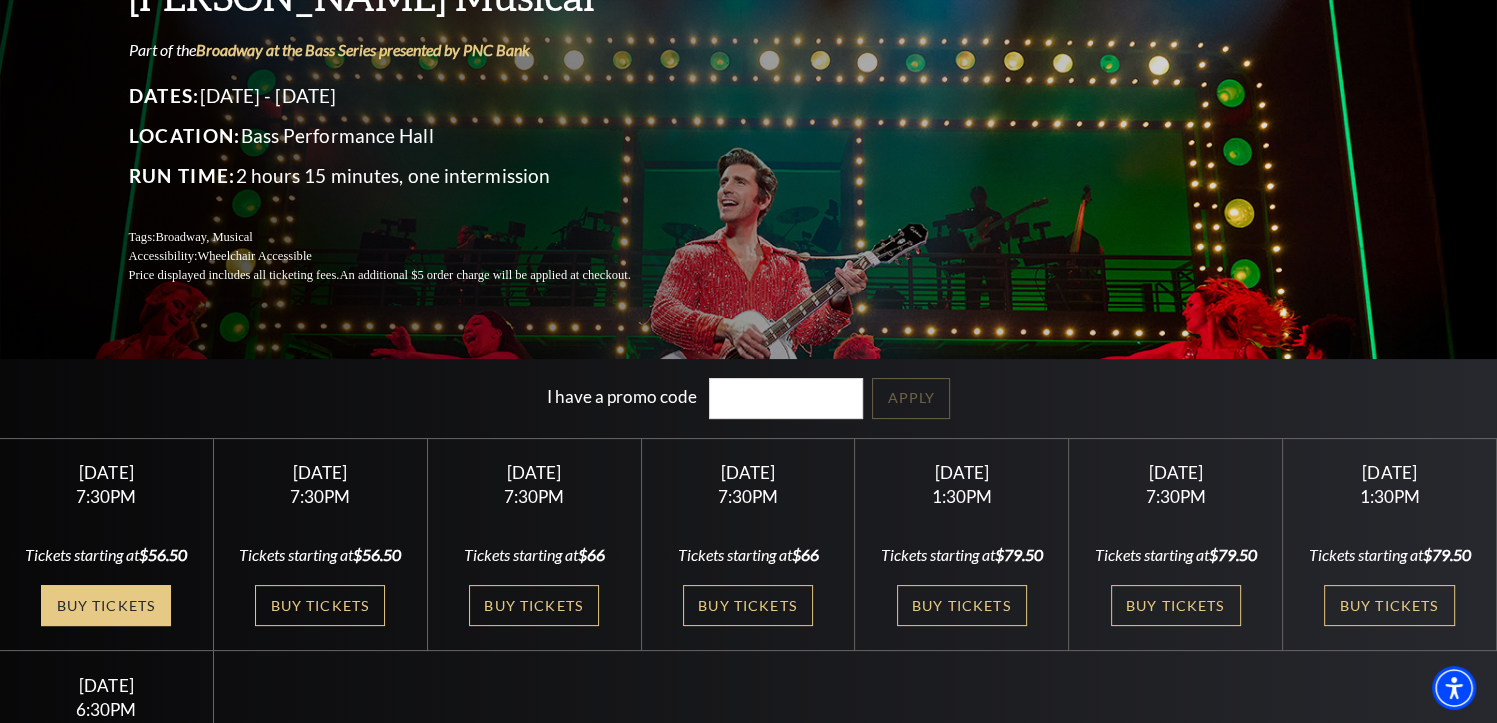 click on "Buy Tickets" at bounding box center [106, 605] 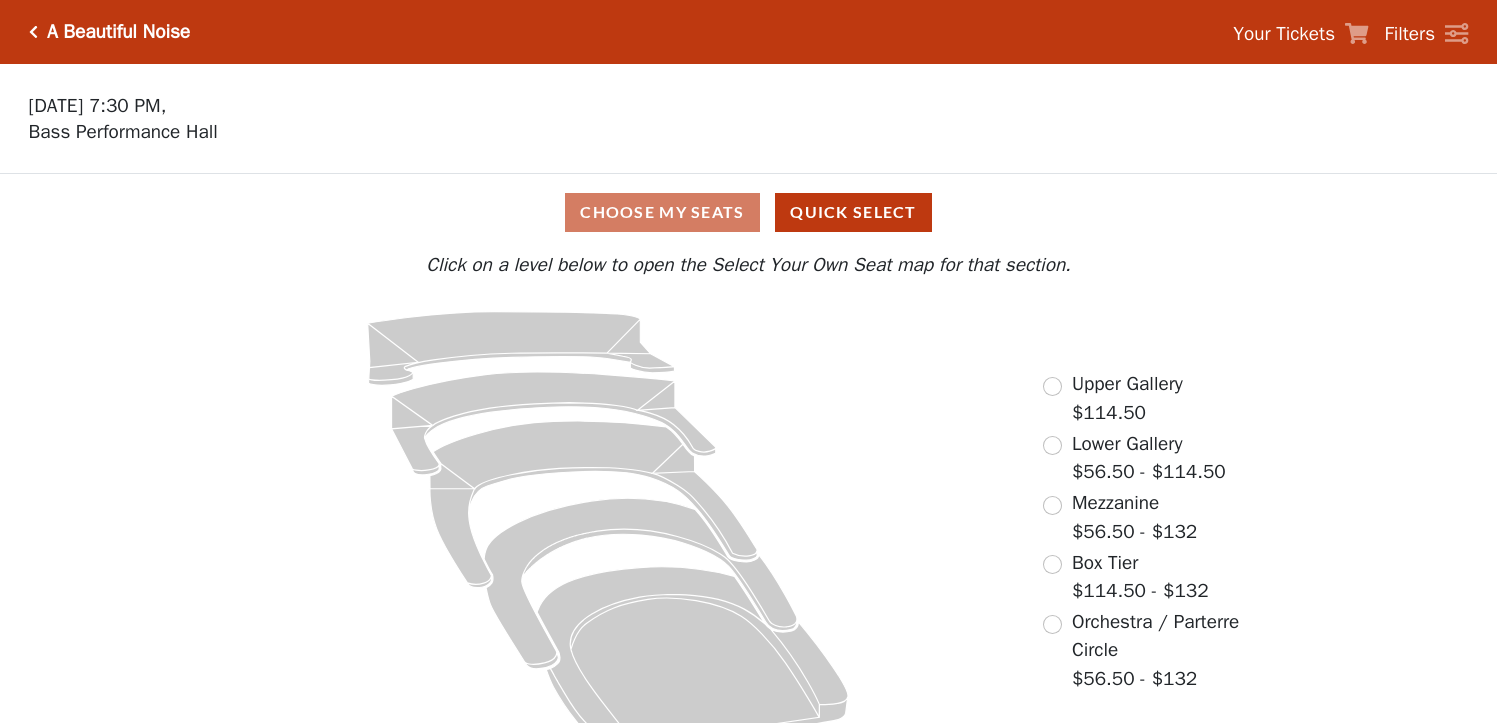 scroll, scrollTop: 0, scrollLeft: 0, axis: both 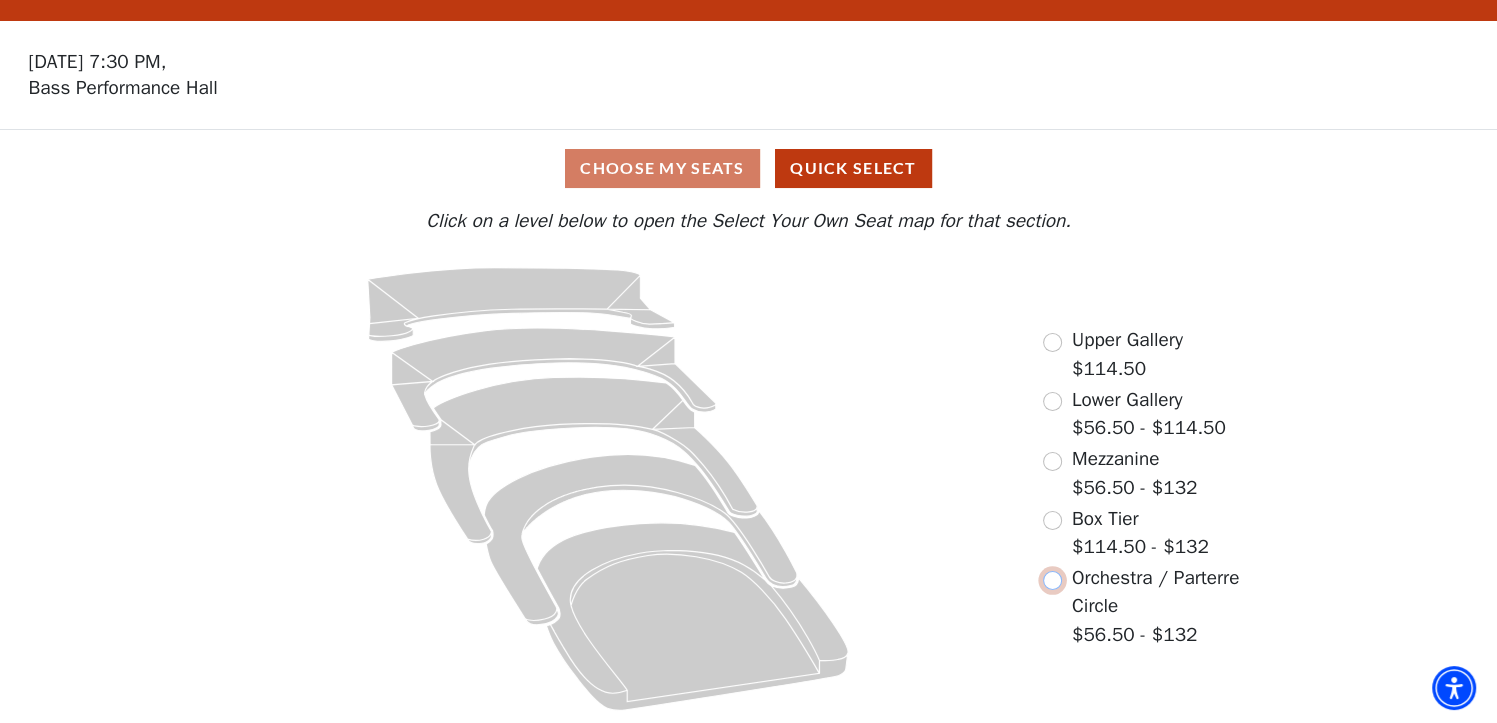 click at bounding box center [1052, 580] 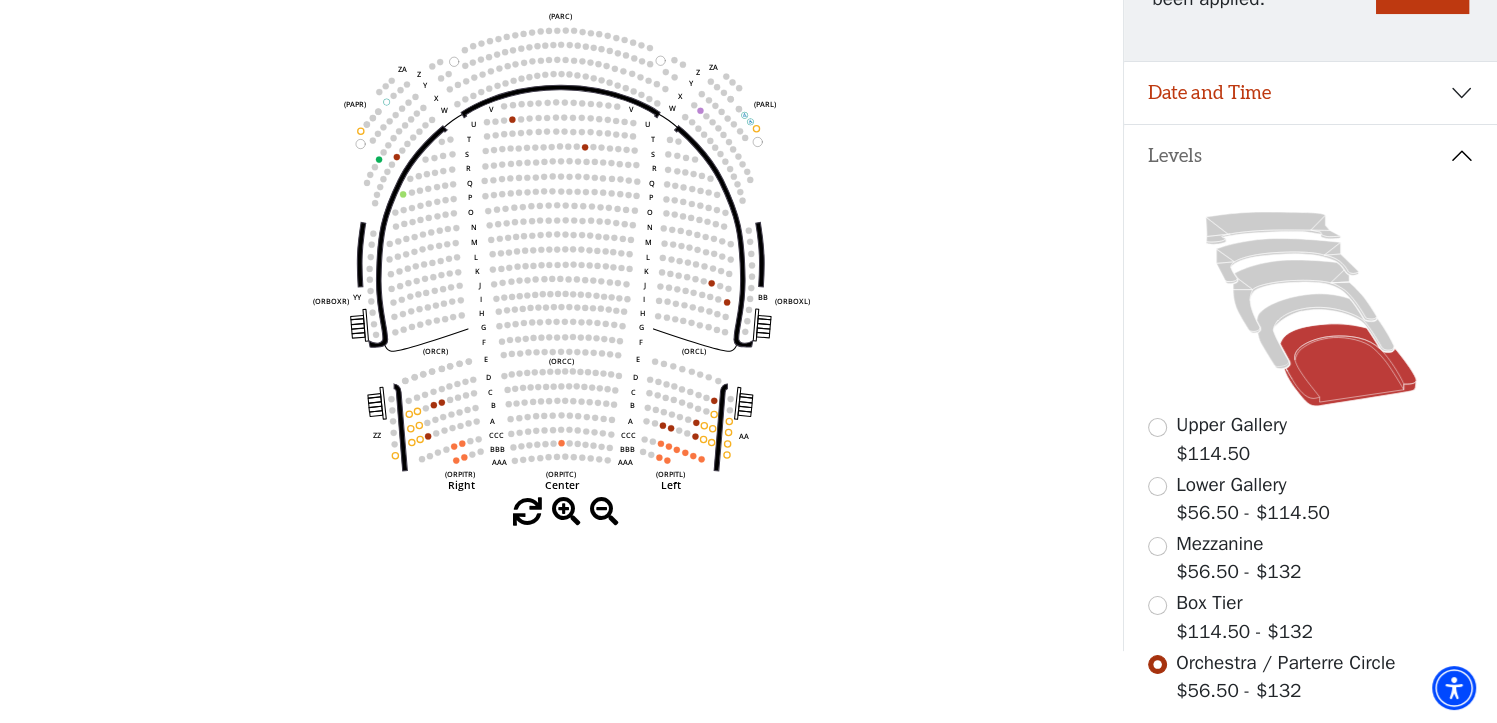 scroll, scrollTop: 249, scrollLeft: 0, axis: vertical 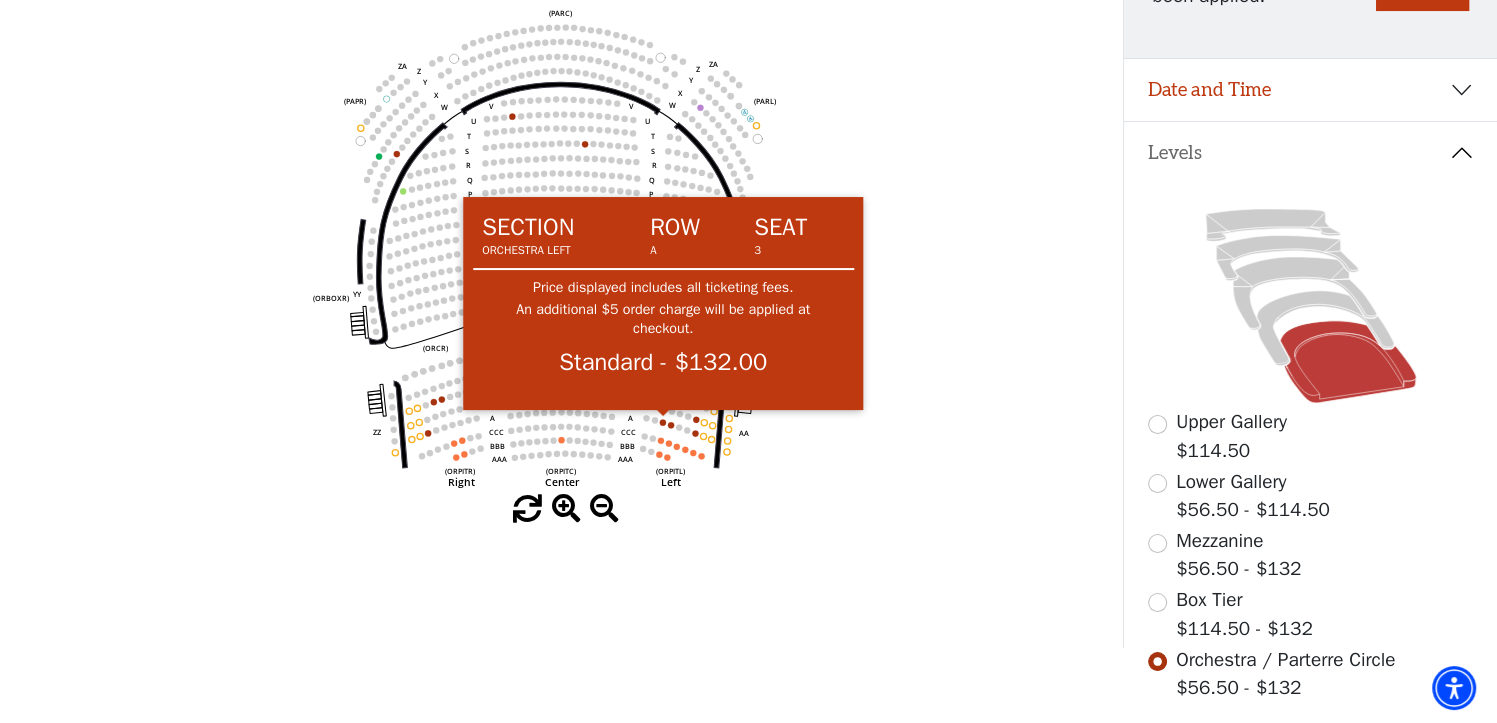 click 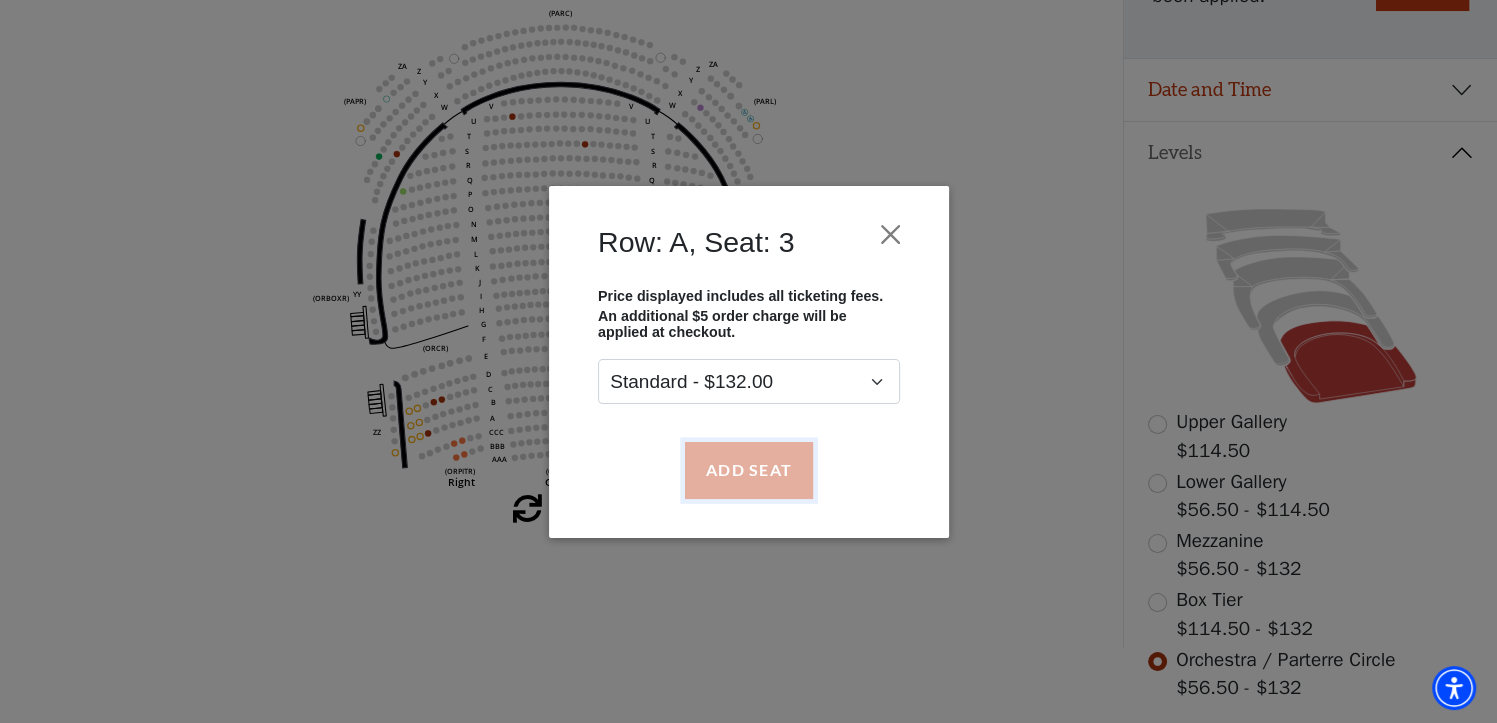 click on "Add Seat" at bounding box center (748, 470) 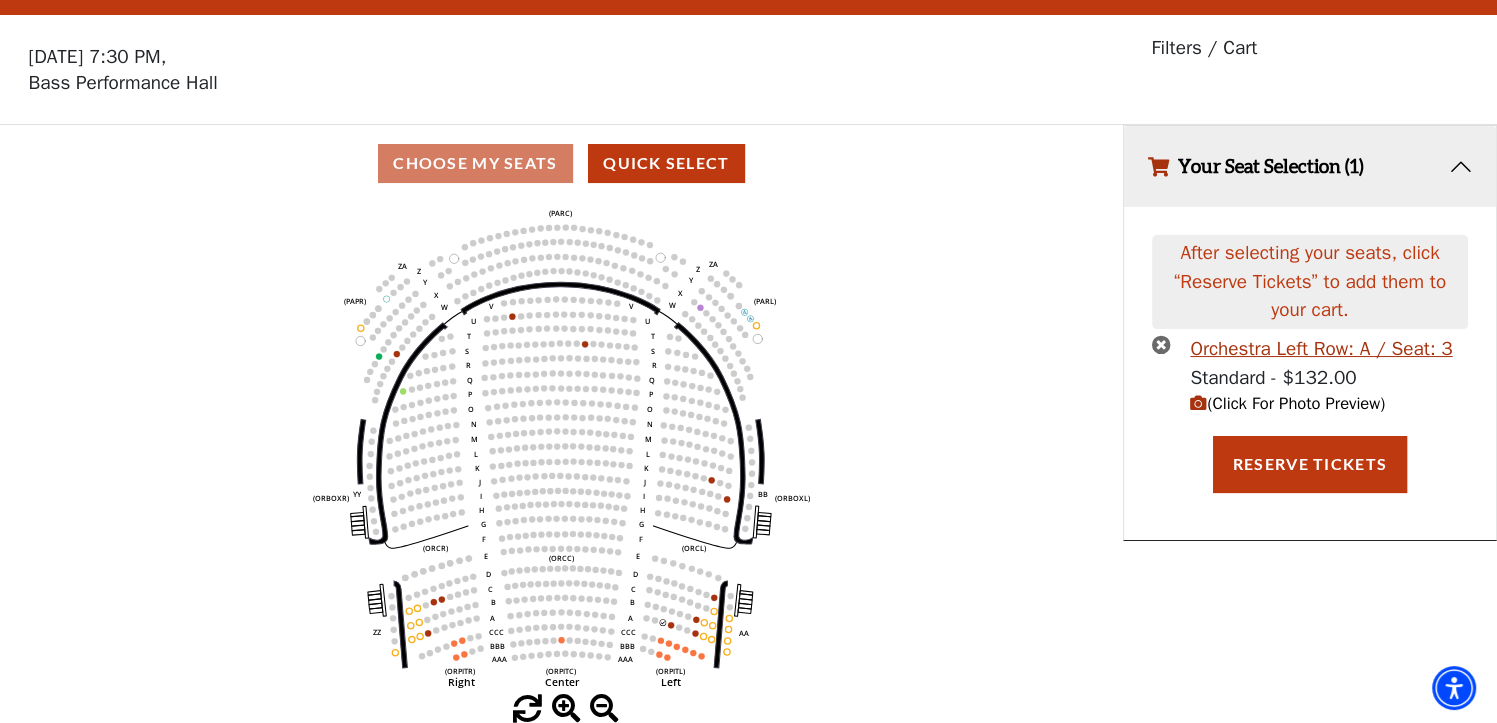 scroll, scrollTop: 0, scrollLeft: 0, axis: both 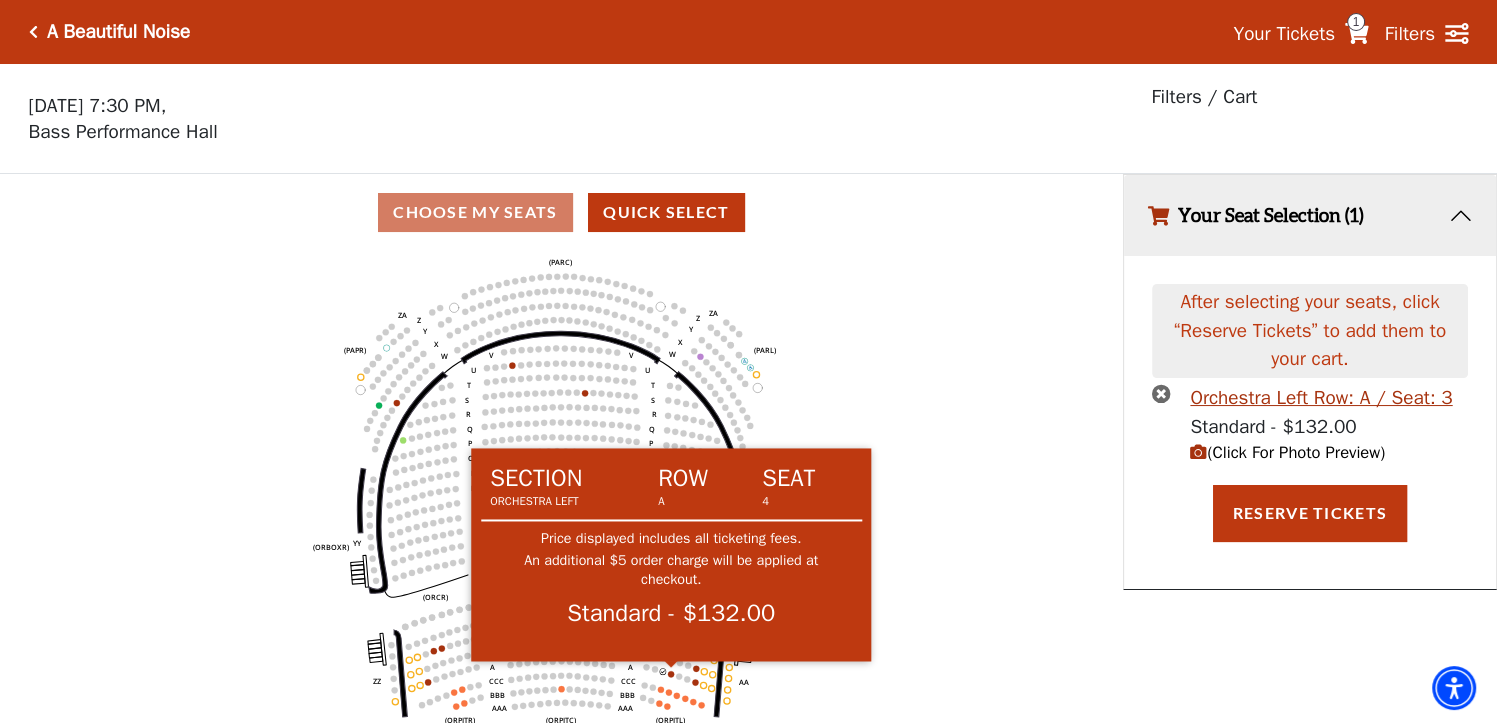 click 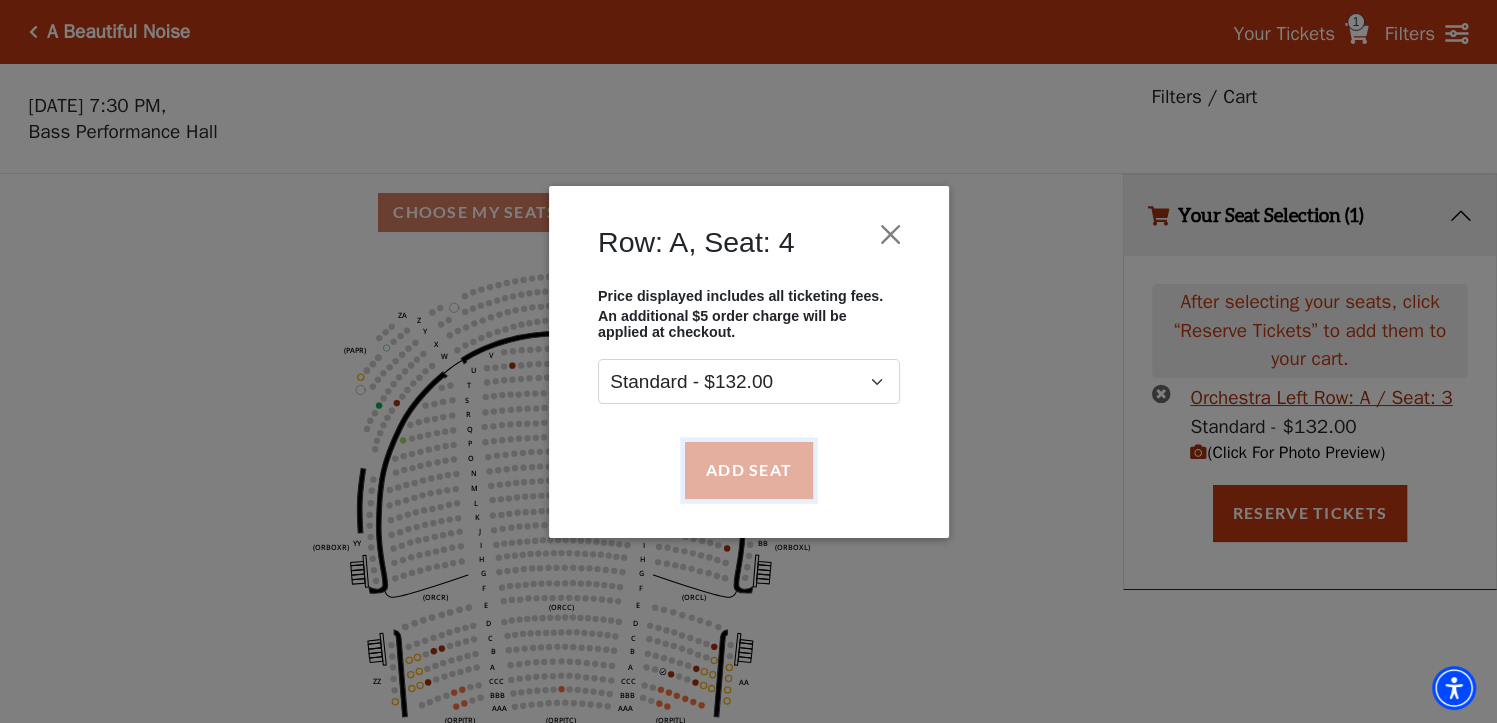 click on "Add Seat" at bounding box center (748, 470) 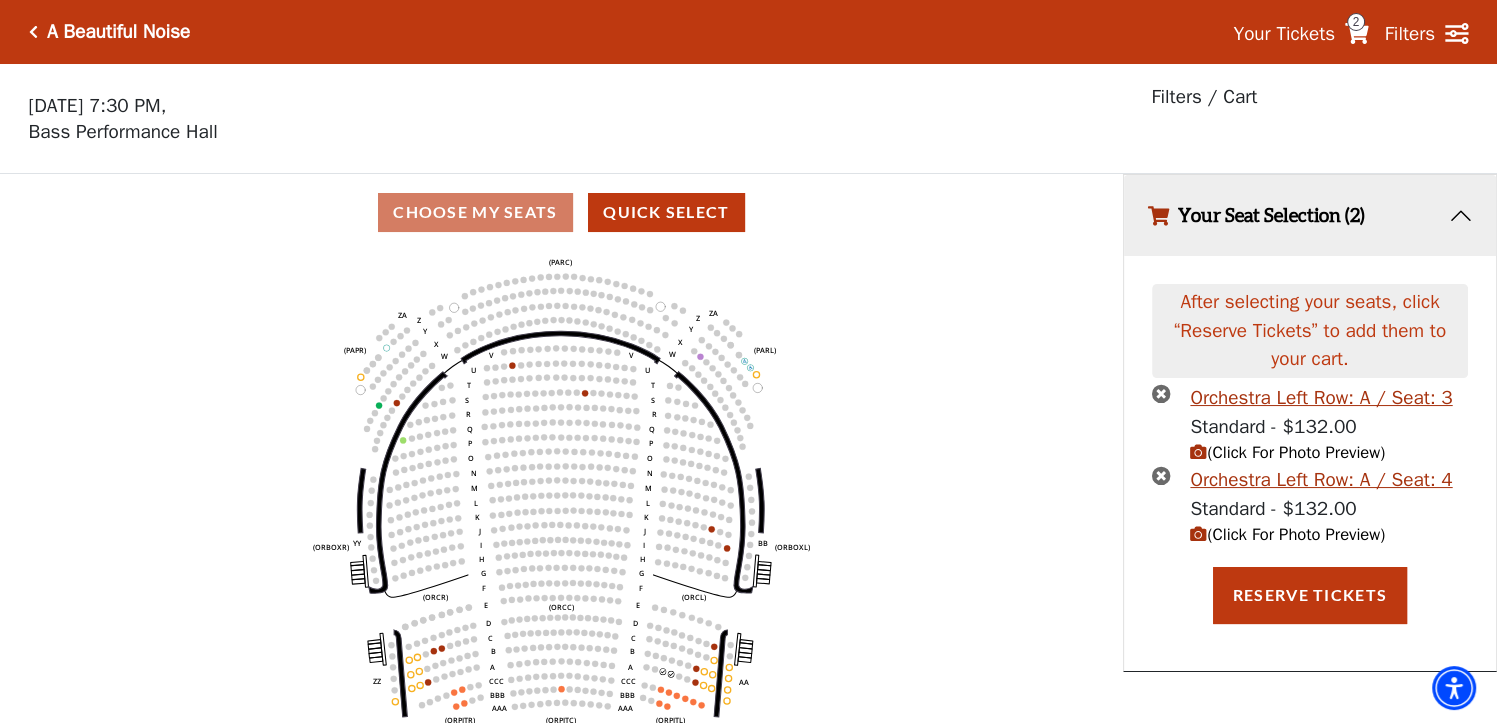 click on "2" at bounding box center [1356, 22] 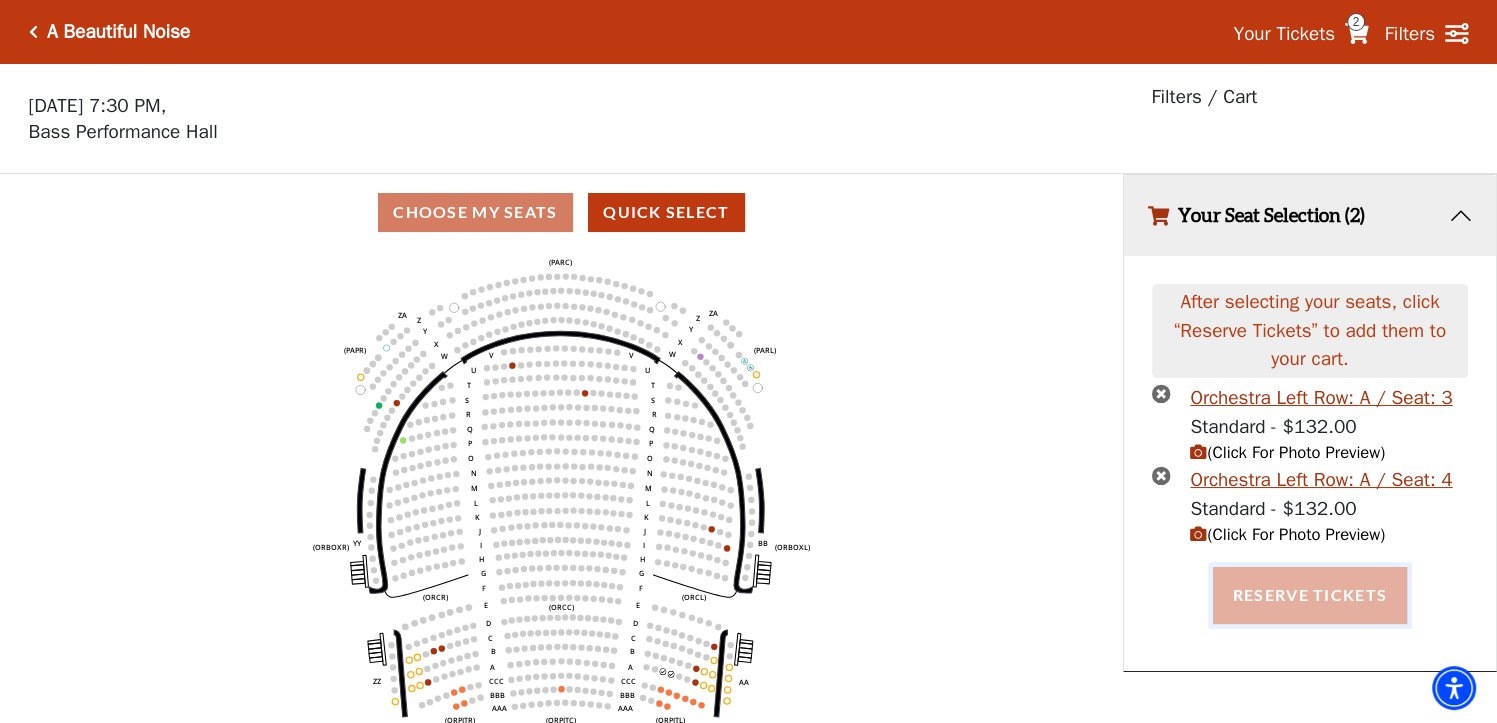 click on "Reserve Tickets" at bounding box center [1310, 595] 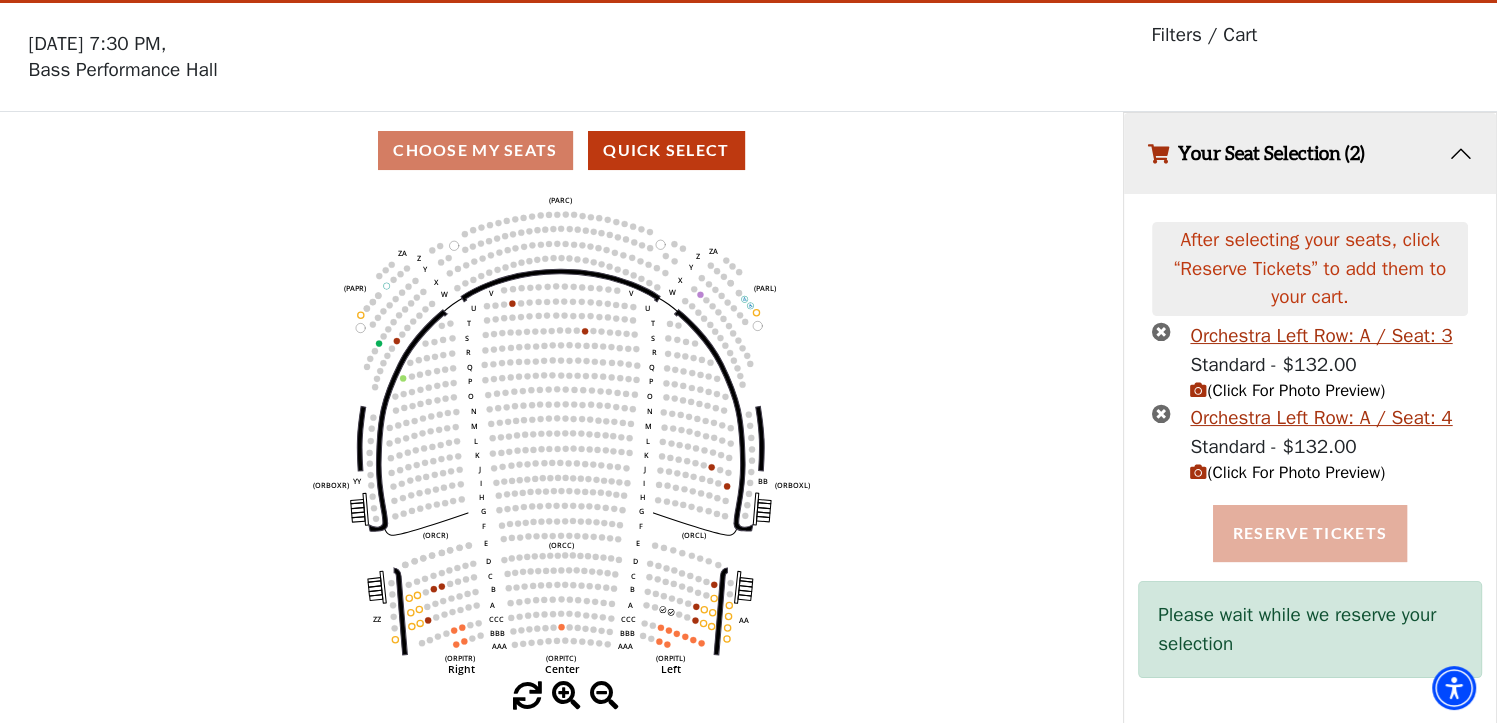 scroll, scrollTop: 0, scrollLeft: 0, axis: both 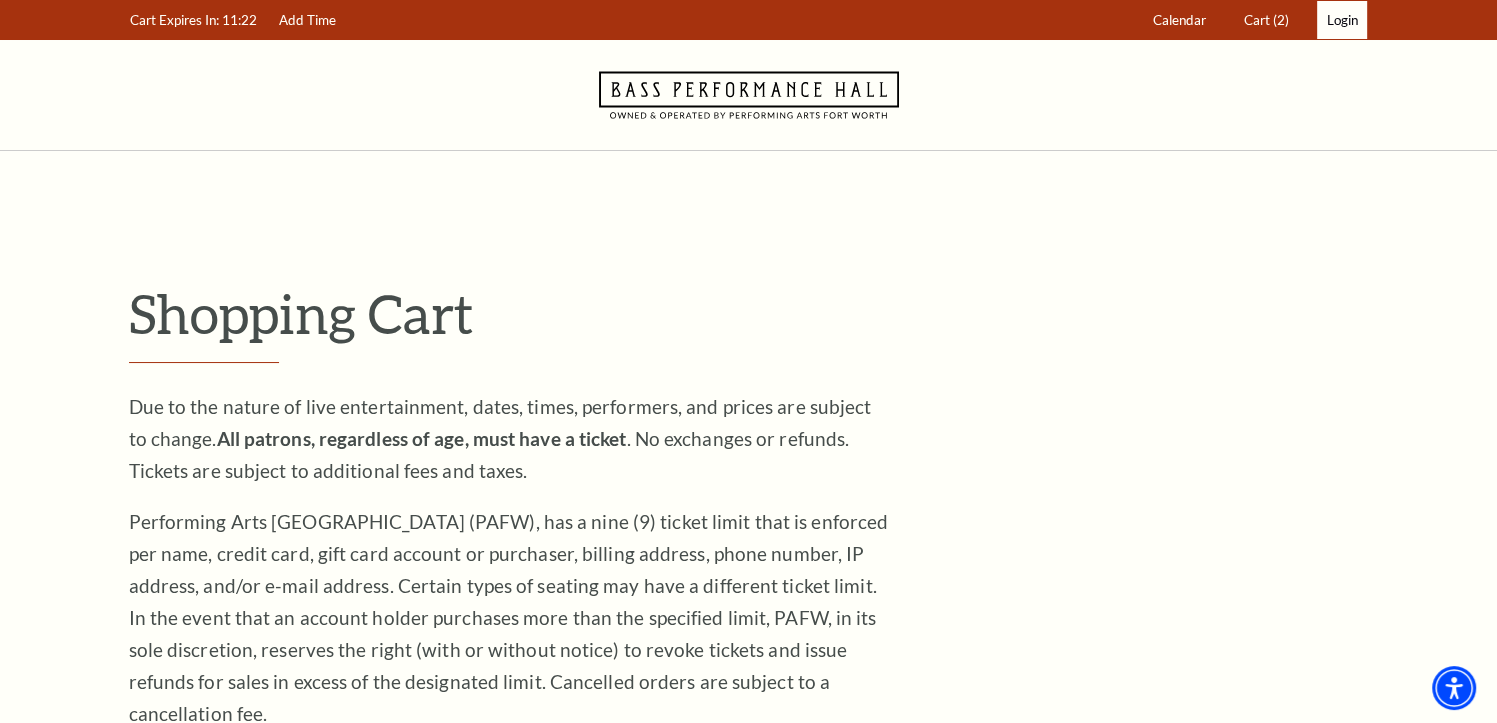 click on "Login" at bounding box center [1342, 20] 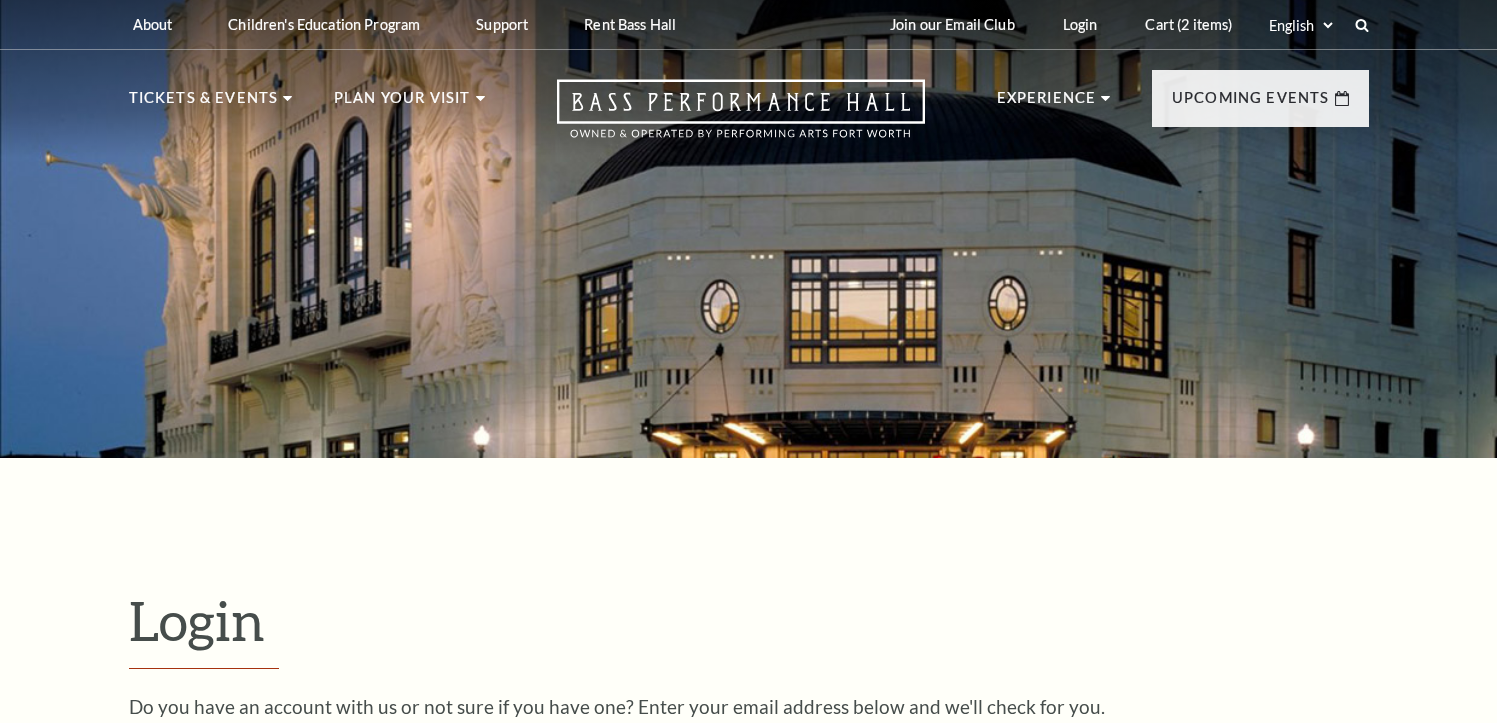scroll, scrollTop: 587, scrollLeft: 0, axis: vertical 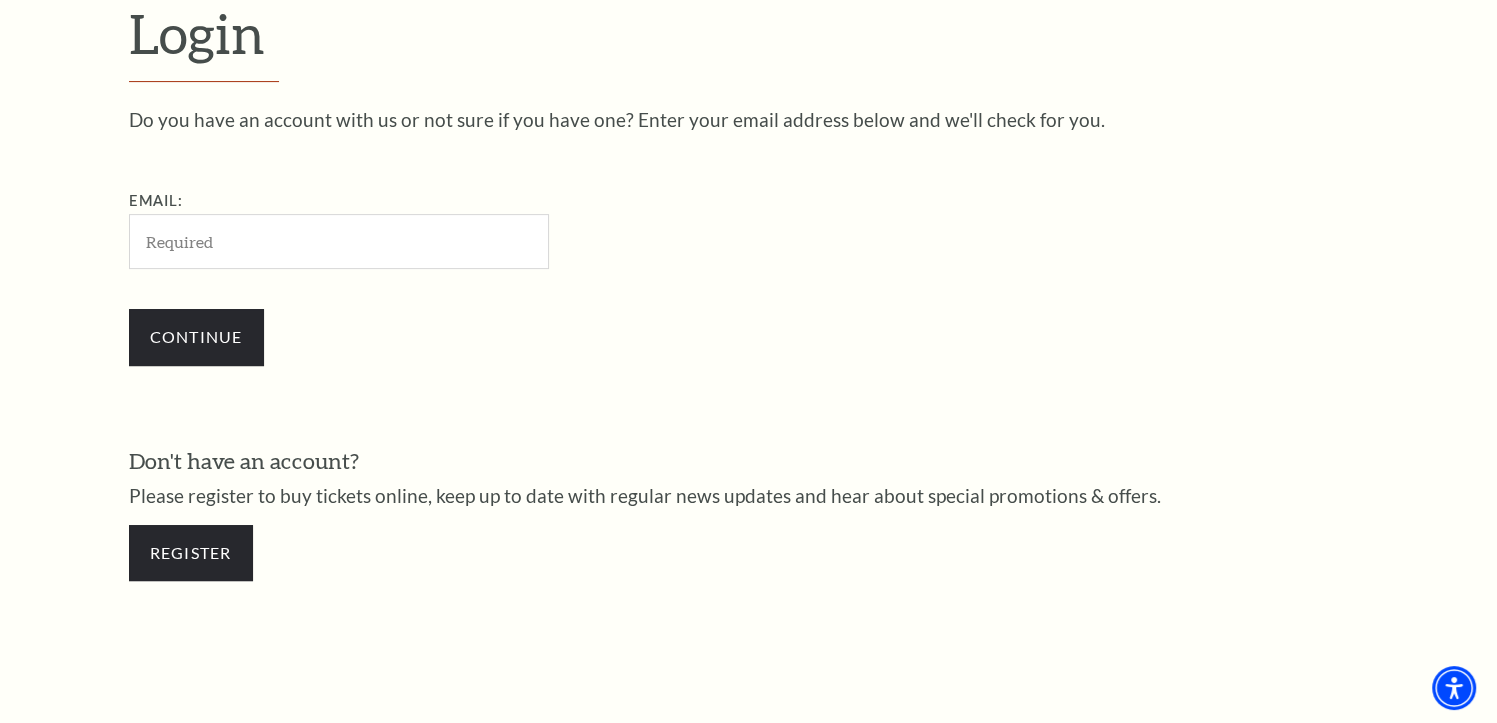 click on "Email:" at bounding box center [339, 241] 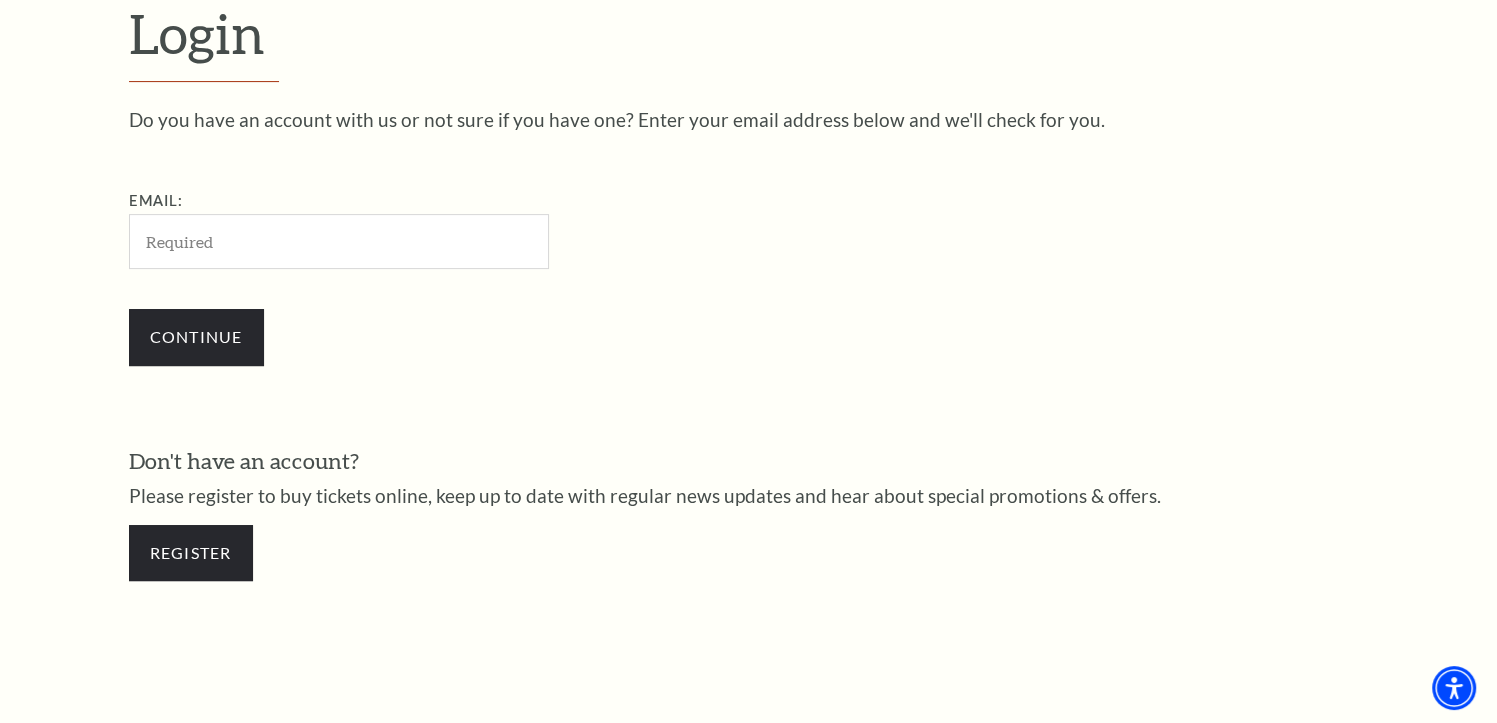 type on "[EMAIL_ADDRESS][DOMAIN_NAME]" 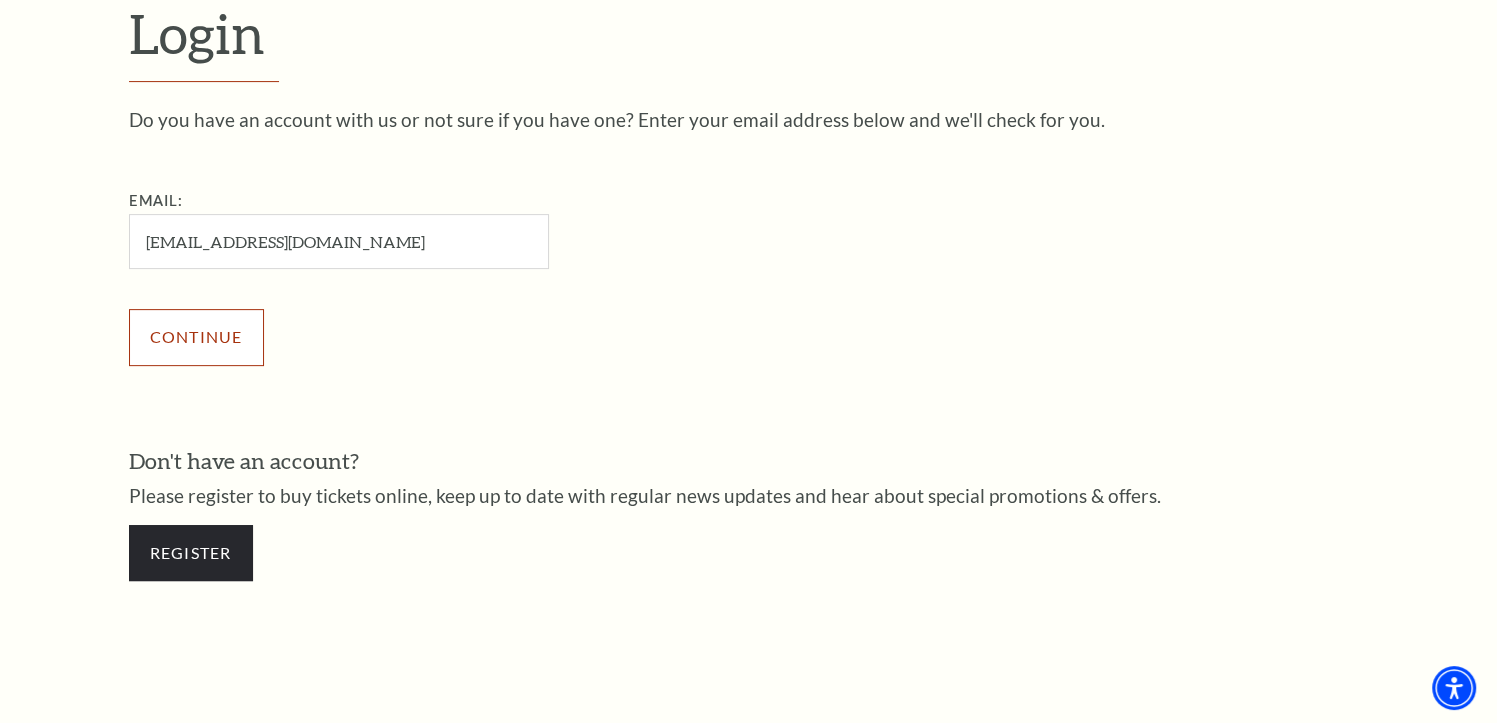 click on "Continue" at bounding box center [196, 337] 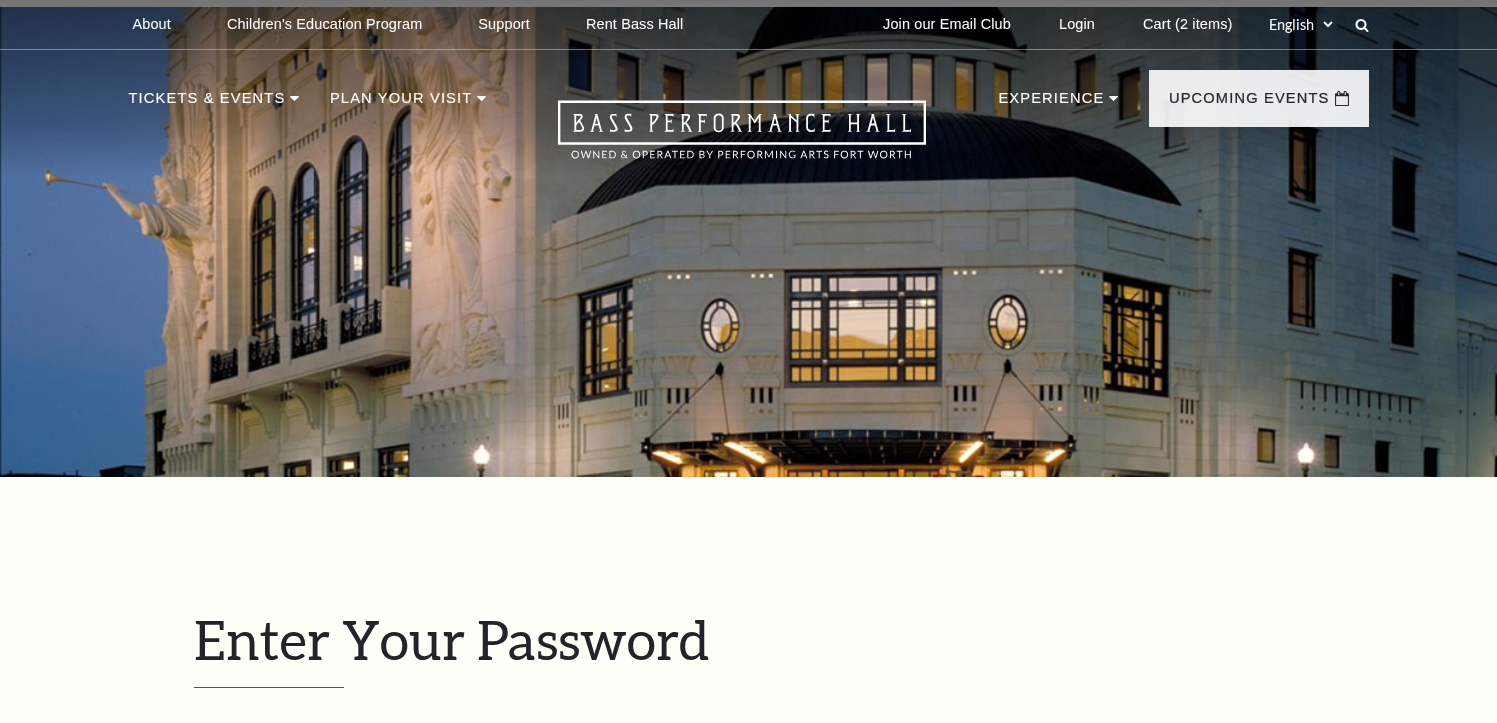 scroll, scrollTop: 605, scrollLeft: 0, axis: vertical 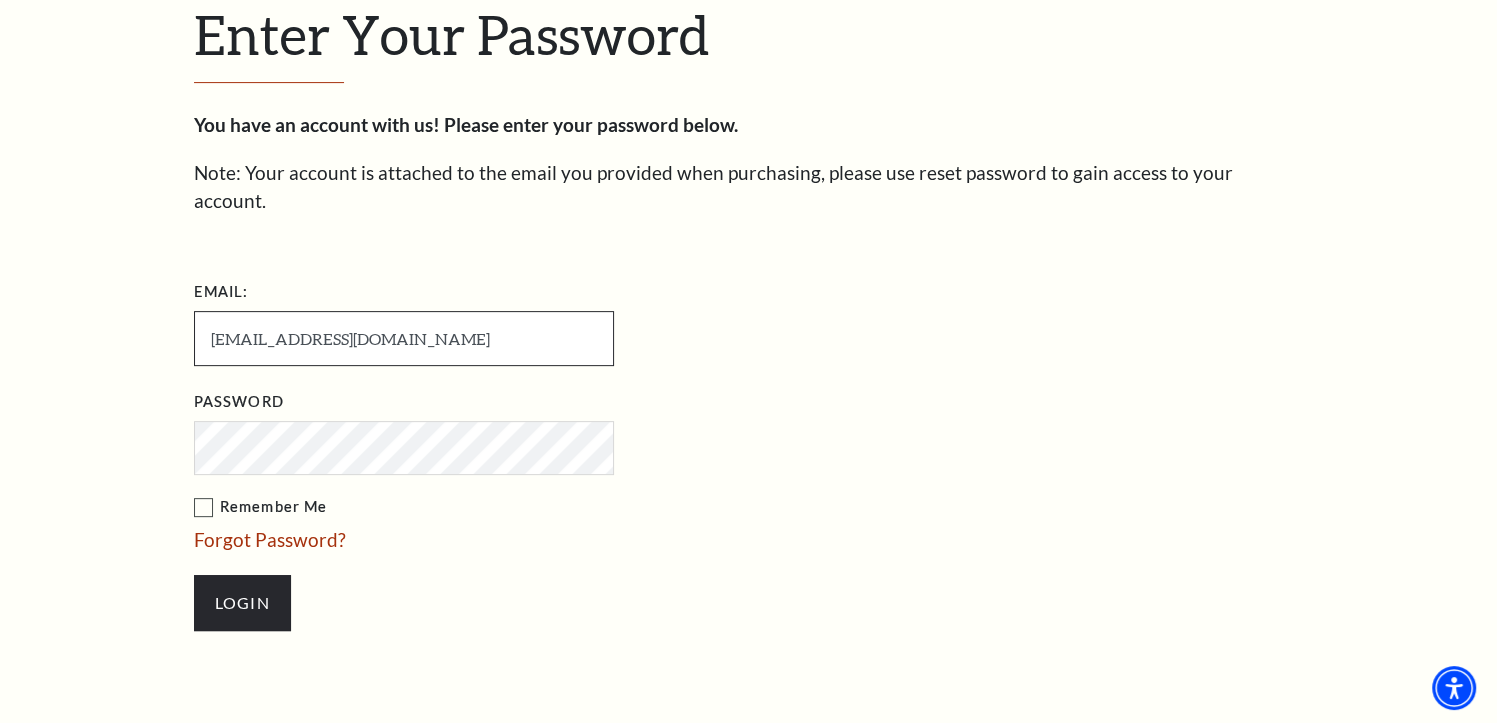 click on "lexshaw1@gmail.com" at bounding box center (404, 338) 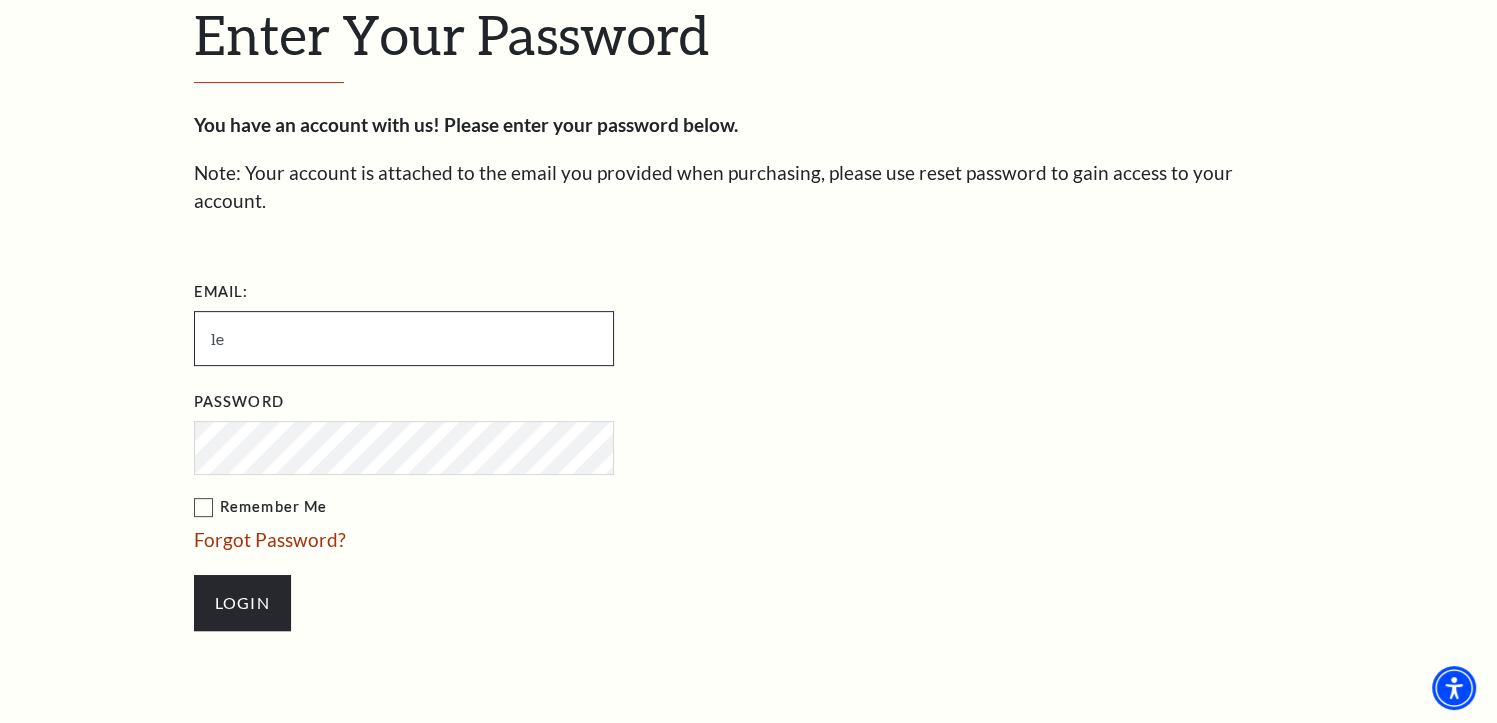 type on "l" 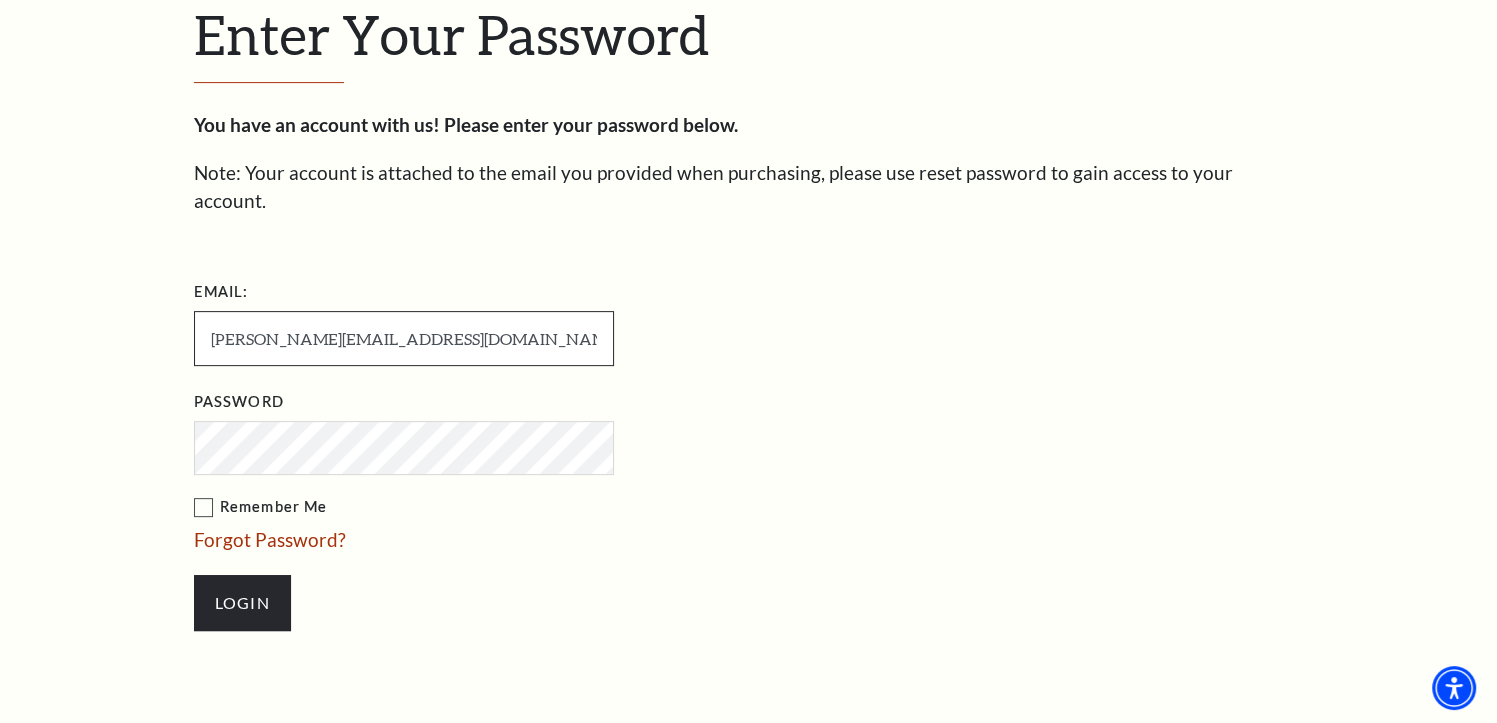 click on "sandra.shaw522@gmail.com" at bounding box center [404, 338] 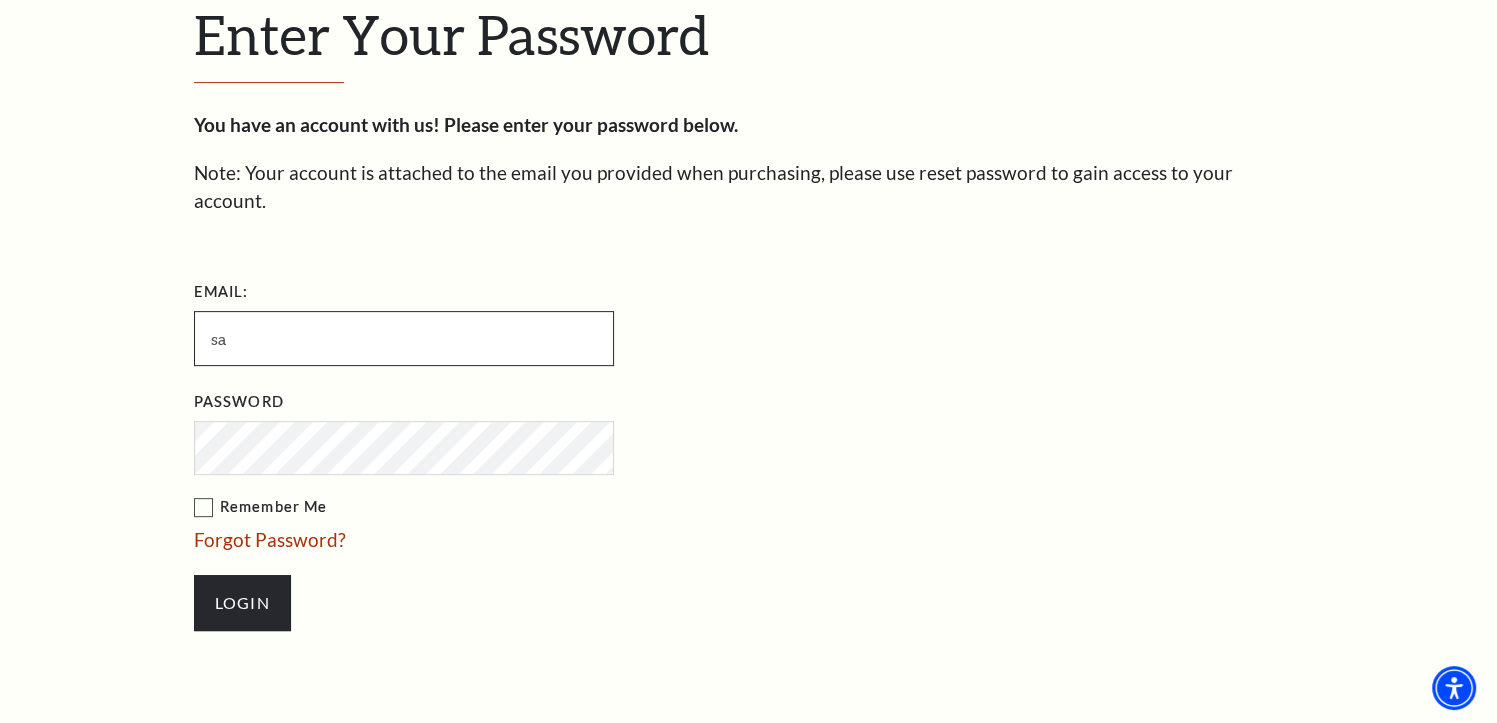 type on "s" 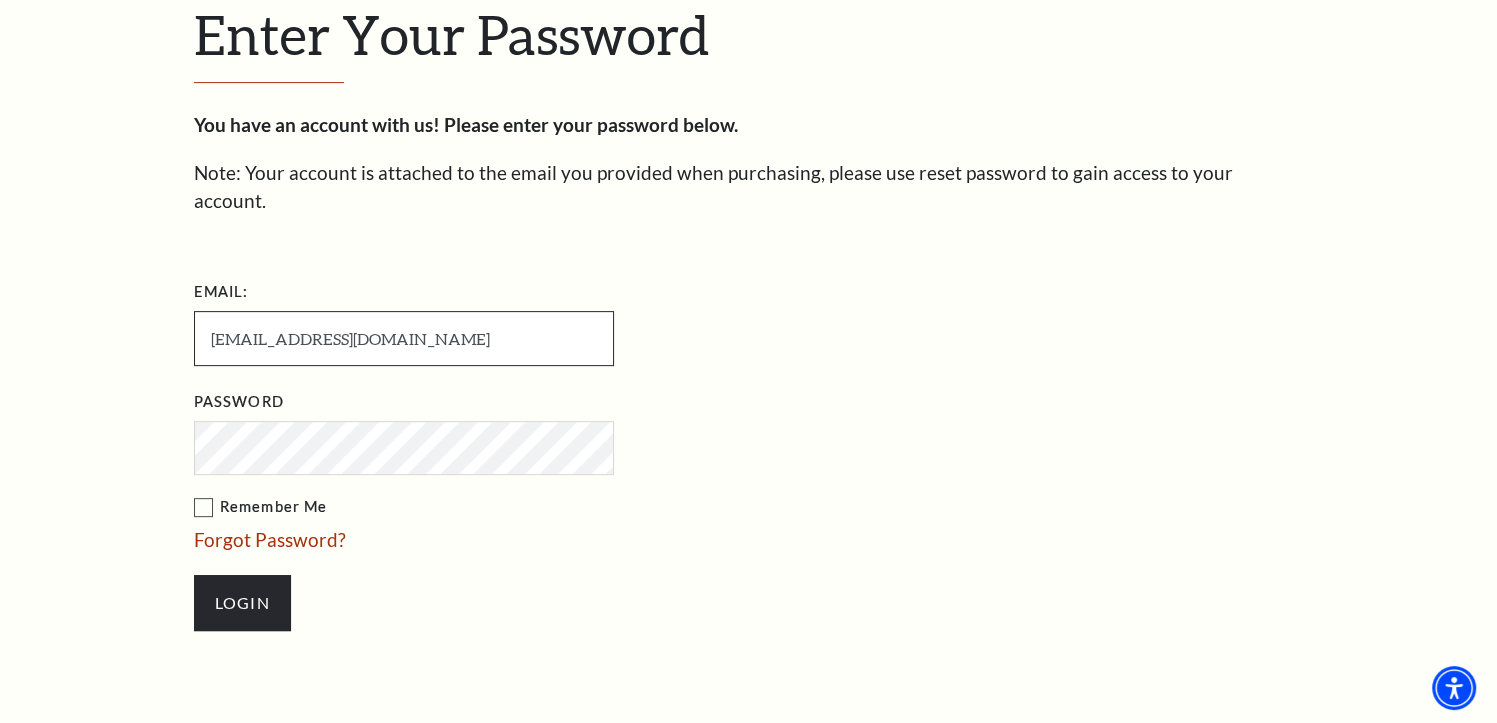 type on "lexshaw1@gmail.com" 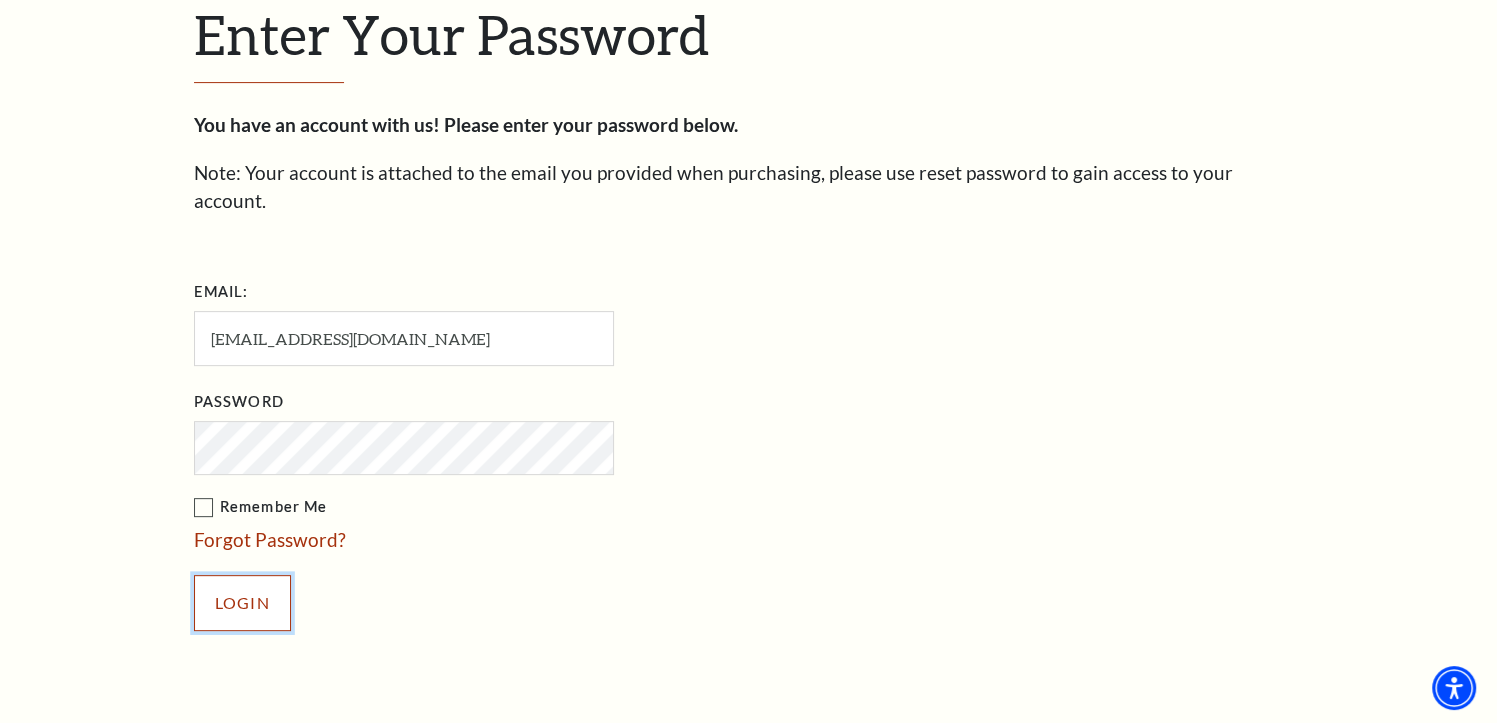 click on "Login" at bounding box center (242, 603) 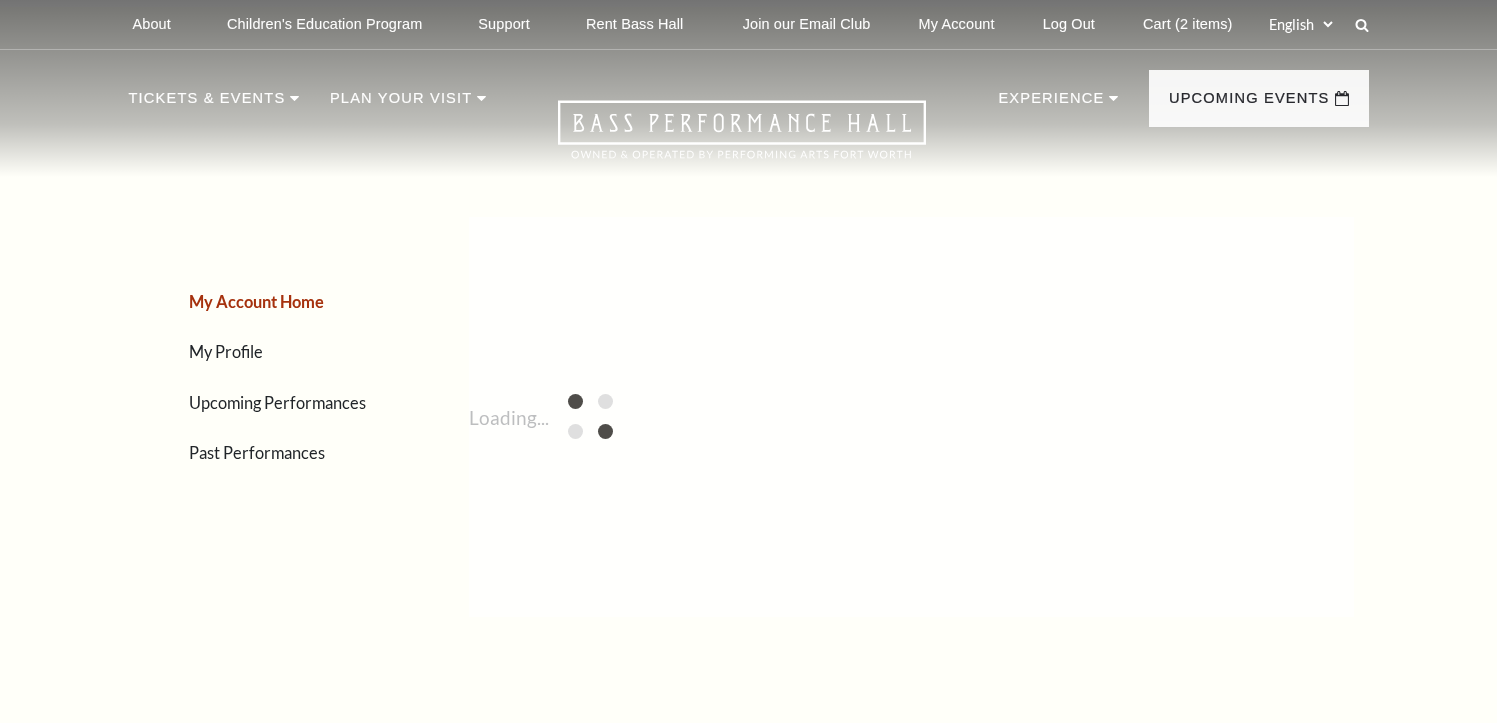 scroll, scrollTop: 0, scrollLeft: 0, axis: both 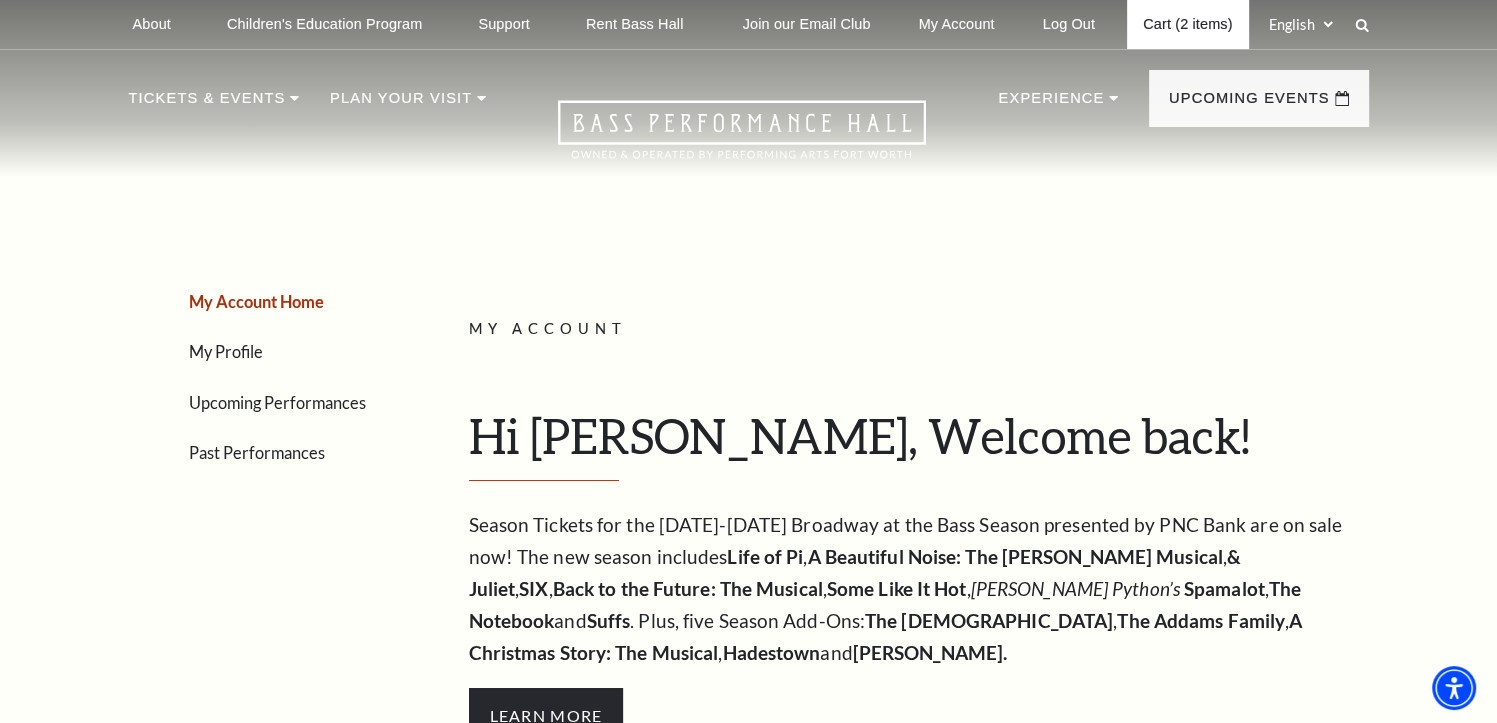 click on "Cart (2 items)" at bounding box center [1187, 24] 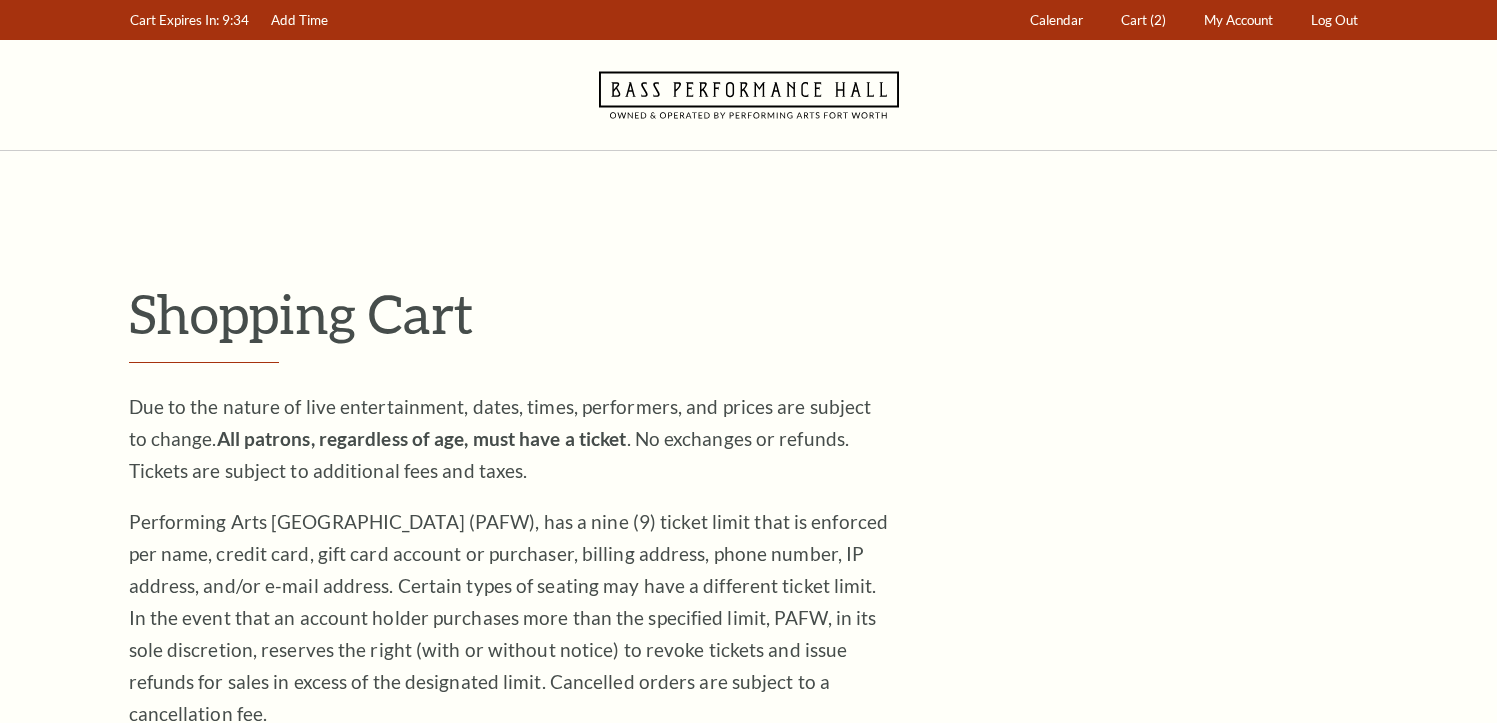 scroll, scrollTop: 0, scrollLeft: 0, axis: both 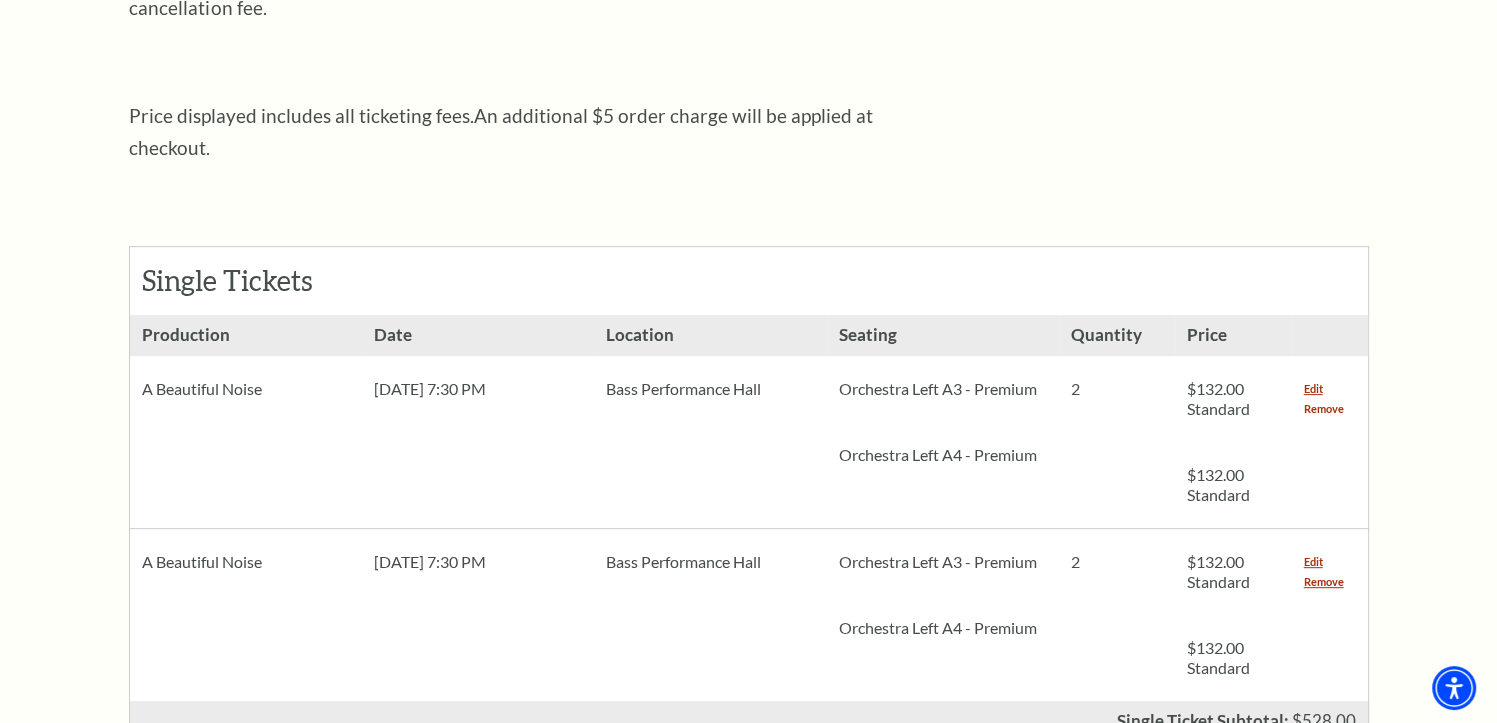 click on "Remove" at bounding box center (1324, 409) 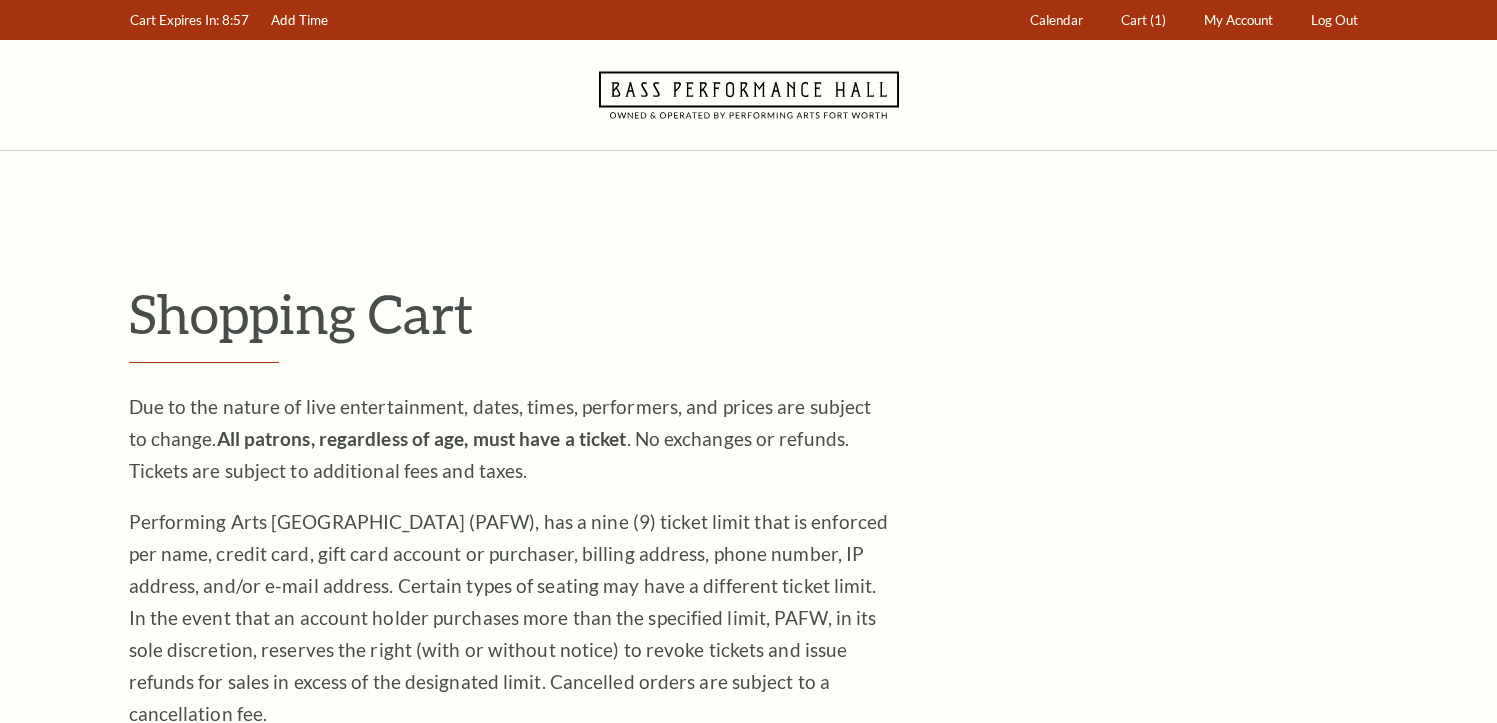 scroll, scrollTop: 0, scrollLeft: 0, axis: both 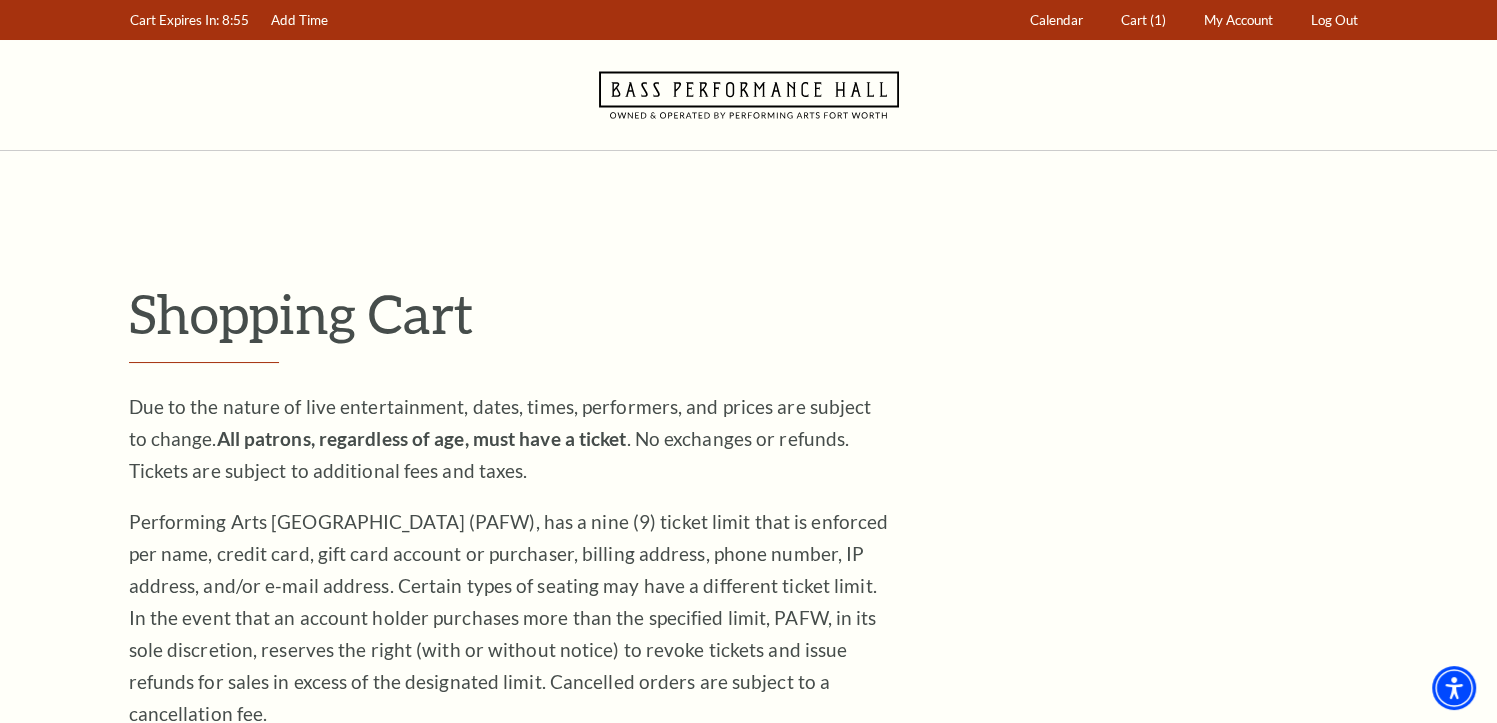 click on "Shopping Cart
Due to the nature of live entertainment, dates, times, performers, and prices are subject to change.  All patrons, regardless of age, must have a ticket . No exchanges or refunds. Tickets are subject to additional fees and taxes.
Performing Arts Fort Worth (PAFW), has a nine (9) ticket limit that is enforced per name, credit card, gift card account or purchaser, billing address, phone number, IP address, and/or e-mail address. Certain types of seating may have a different ticket limit. In the event that an account holder purchases more than the specified limit, PAFW, in its sole discretion, reserves the right (with or without notice) to revoke tickets and issue refunds for sales in excess of the designated limit. Cancelled orders are subject to a cancellation fee." at bounding box center (749, 1331) 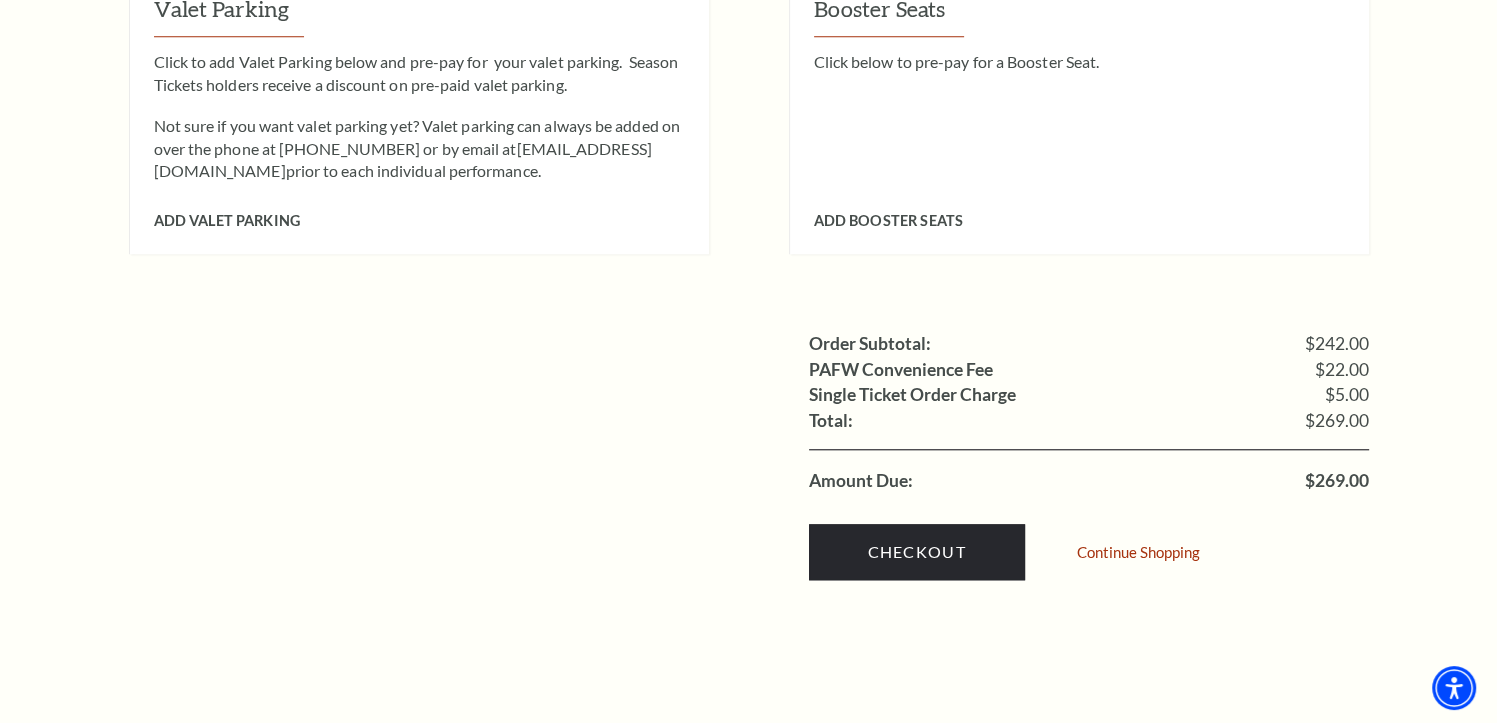 scroll, scrollTop: 1784, scrollLeft: 0, axis: vertical 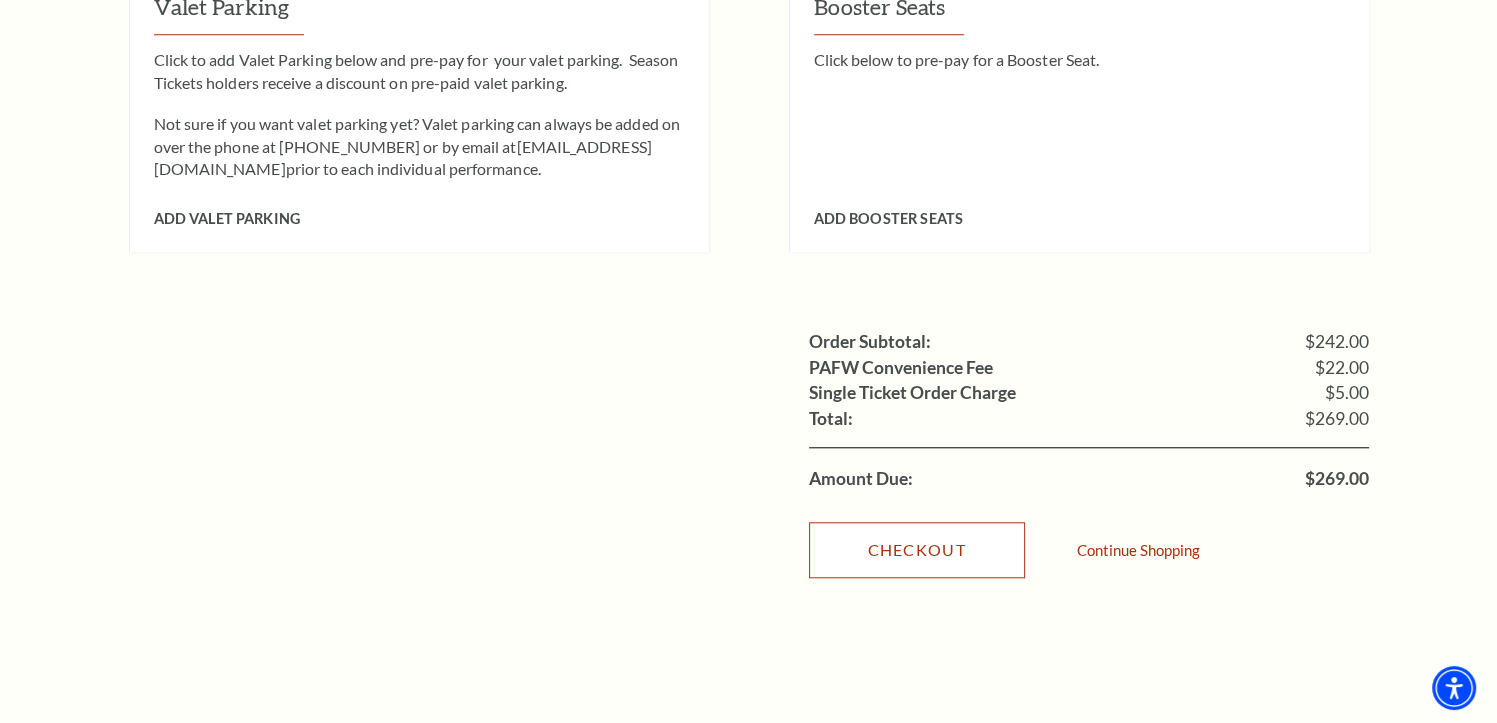 click on "Checkout" at bounding box center (917, 550) 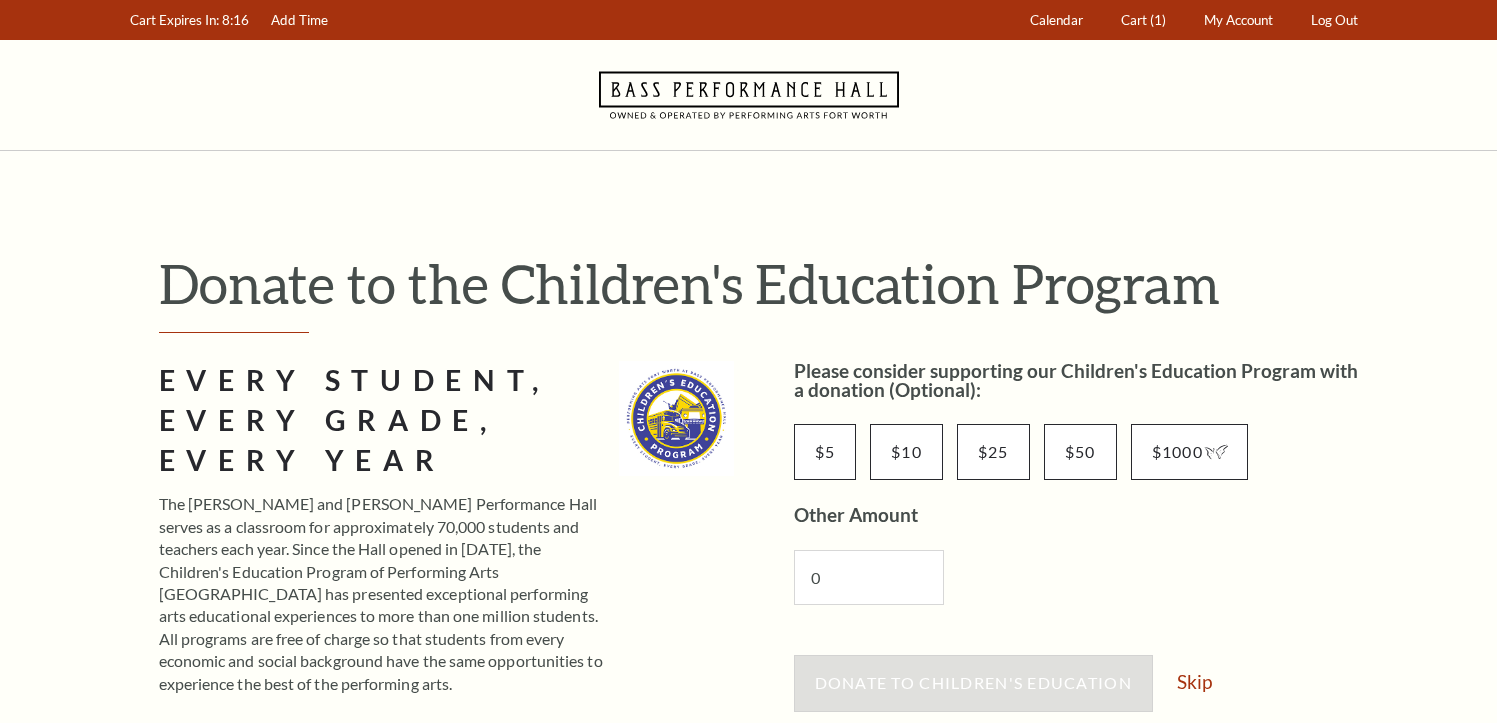 scroll, scrollTop: 0, scrollLeft: 0, axis: both 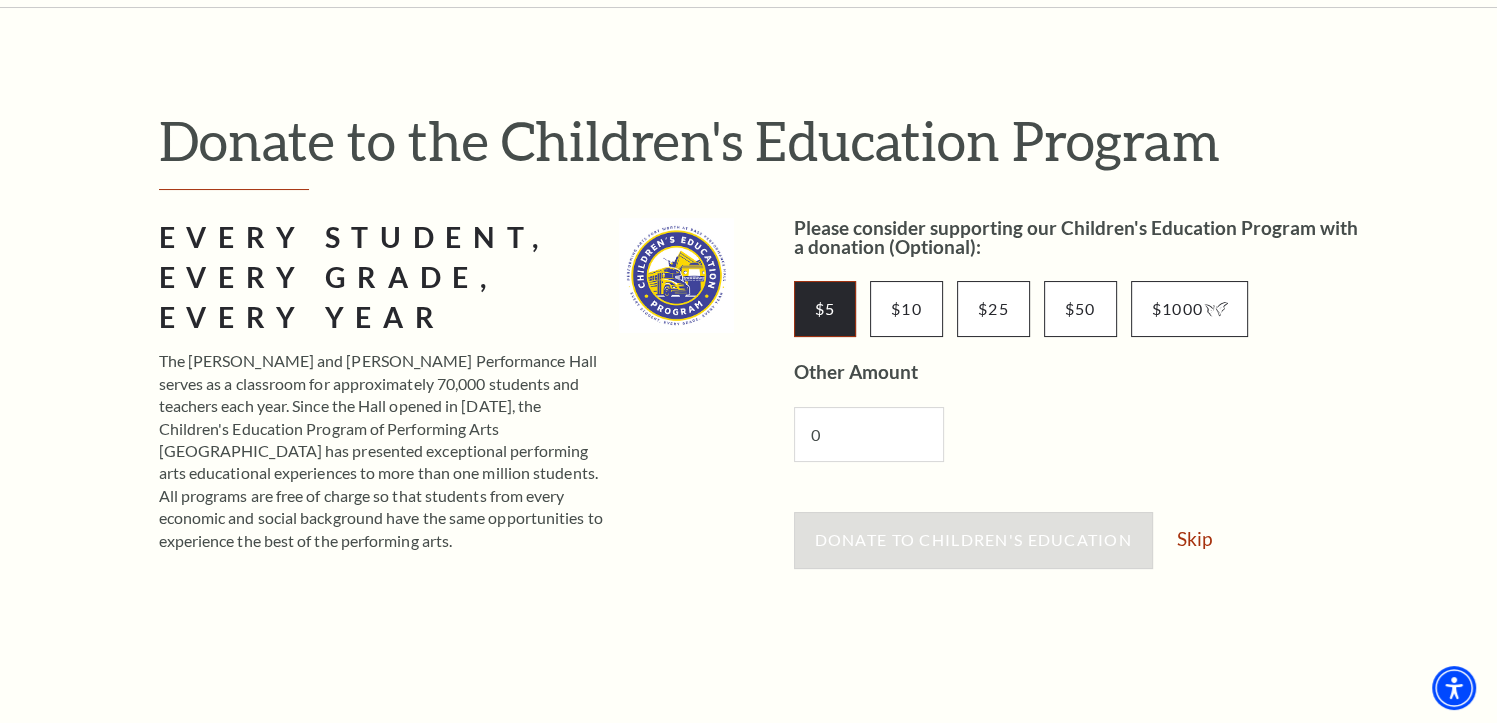 click on "$5" at bounding box center [825, 309] 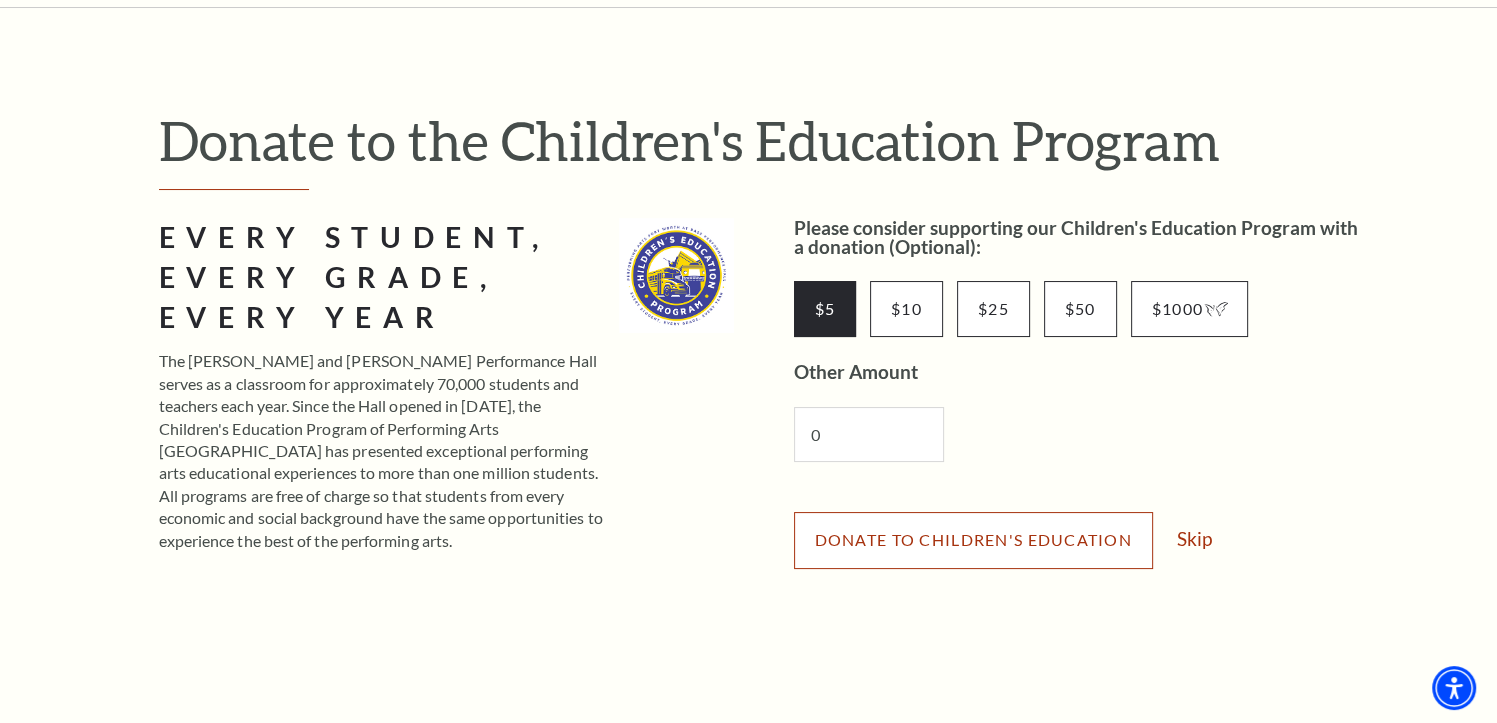 click on "Donate to Children's Education" at bounding box center (973, 539) 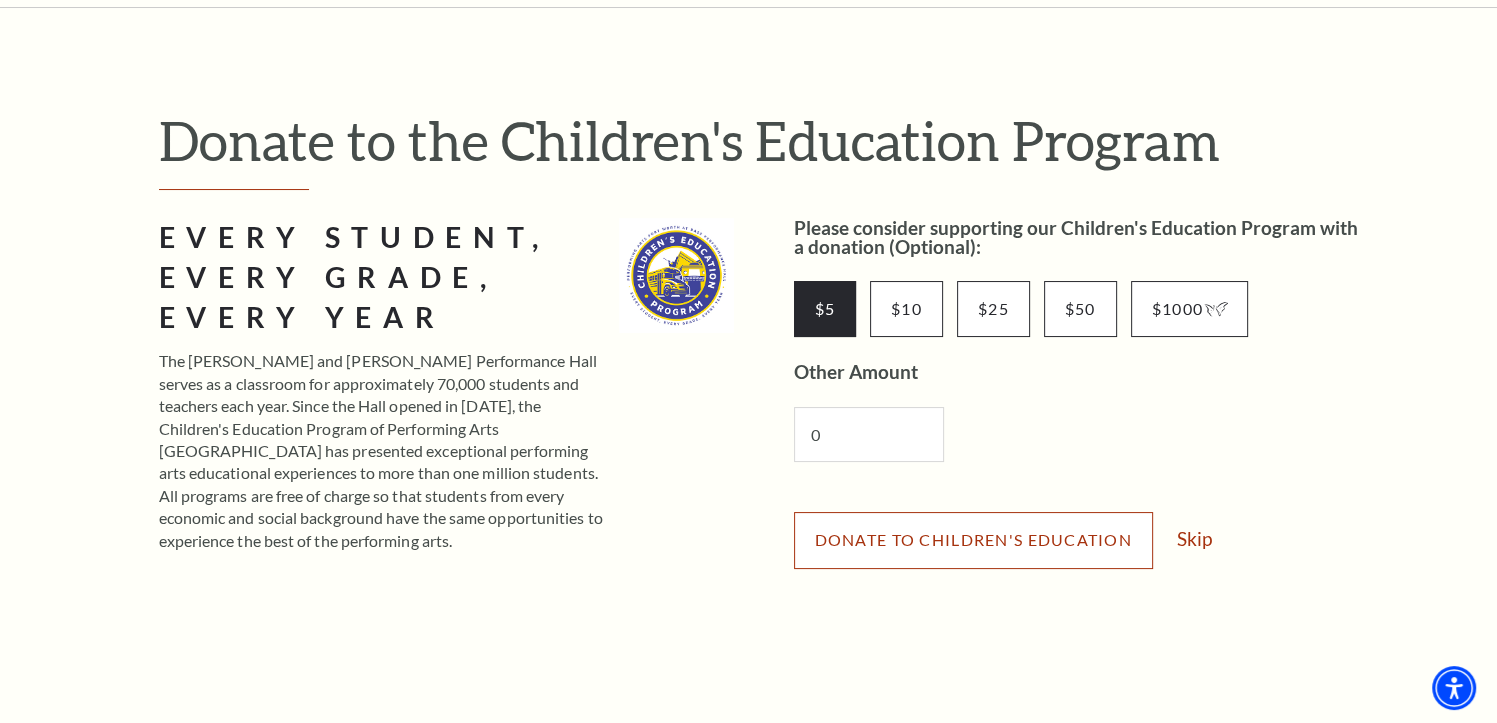 scroll, scrollTop: 335, scrollLeft: 0, axis: vertical 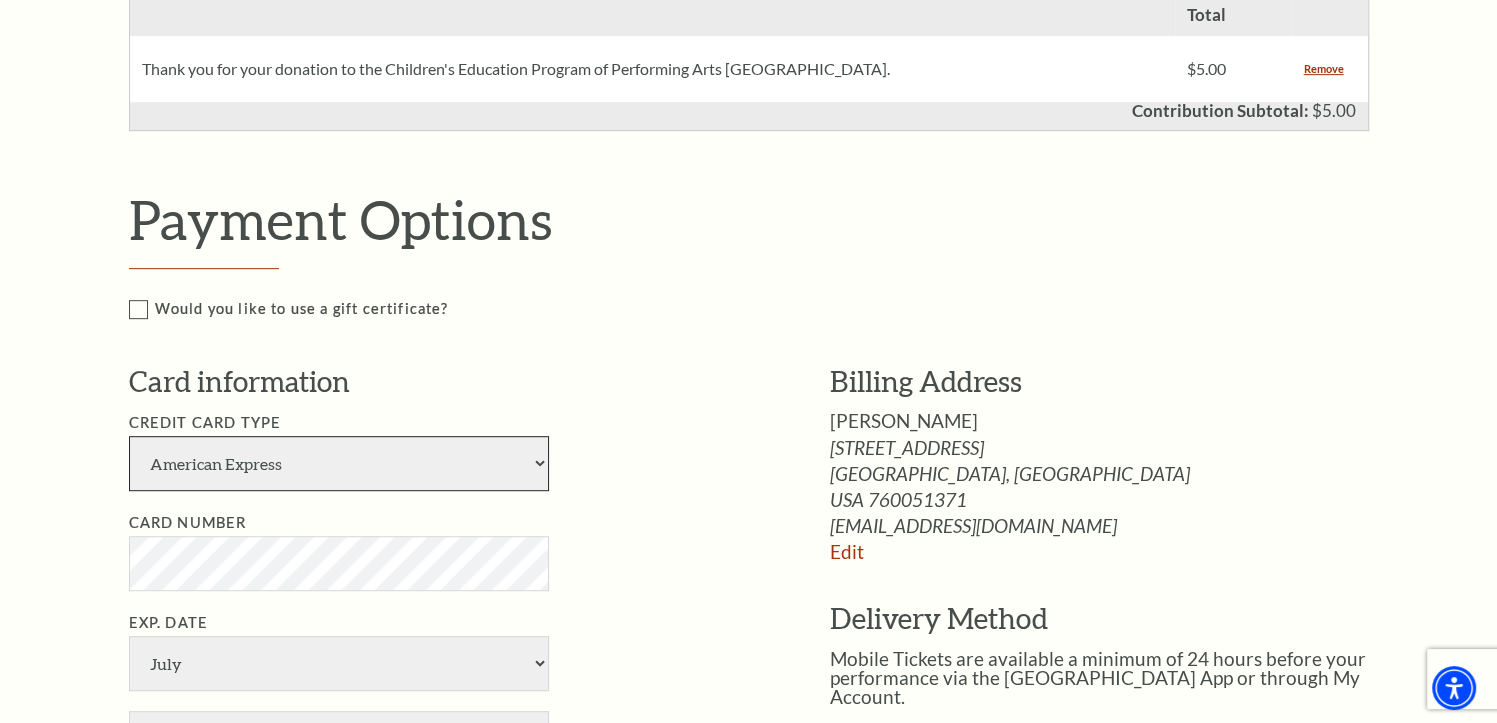click on "American Express
Visa
Master Card
Discover" at bounding box center [339, 463] 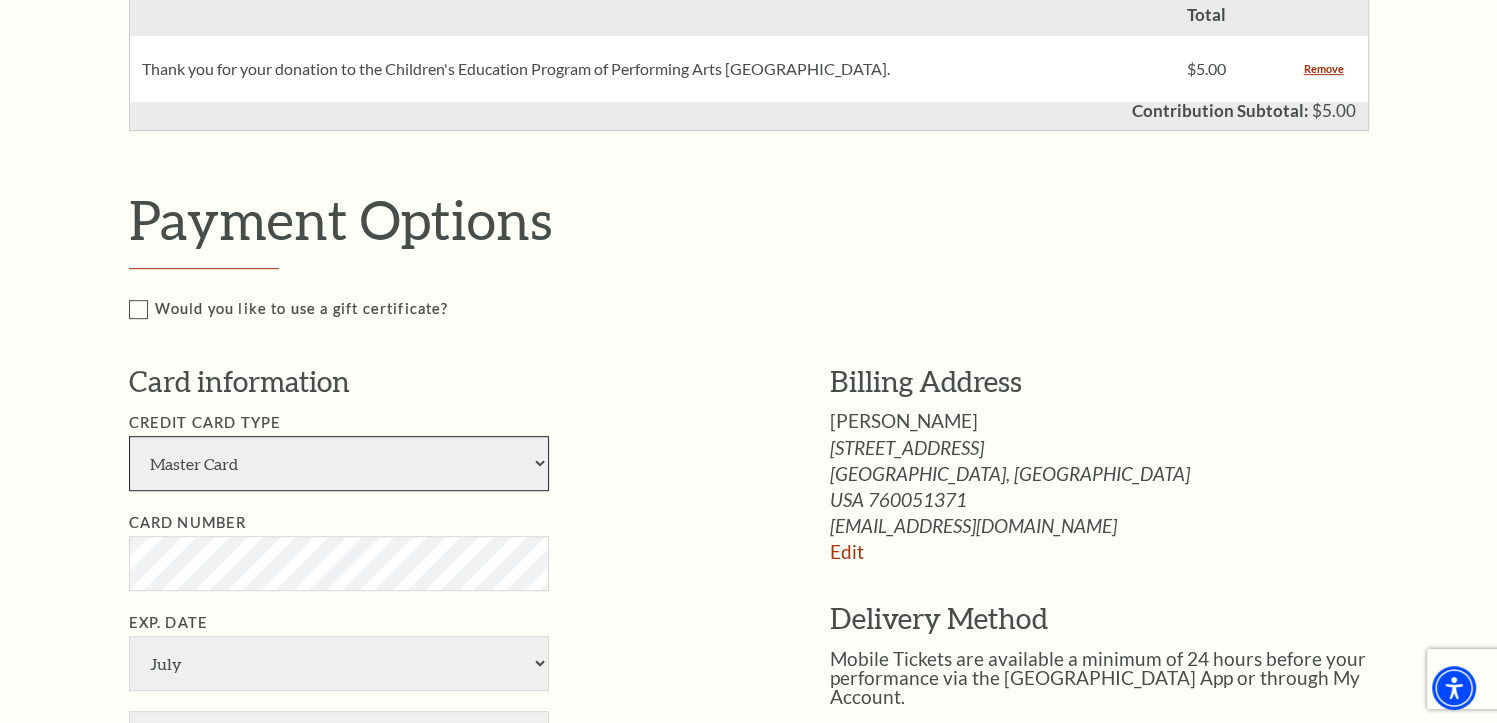 click on "American Express
Visa
Master Card
Discover" at bounding box center [339, 463] 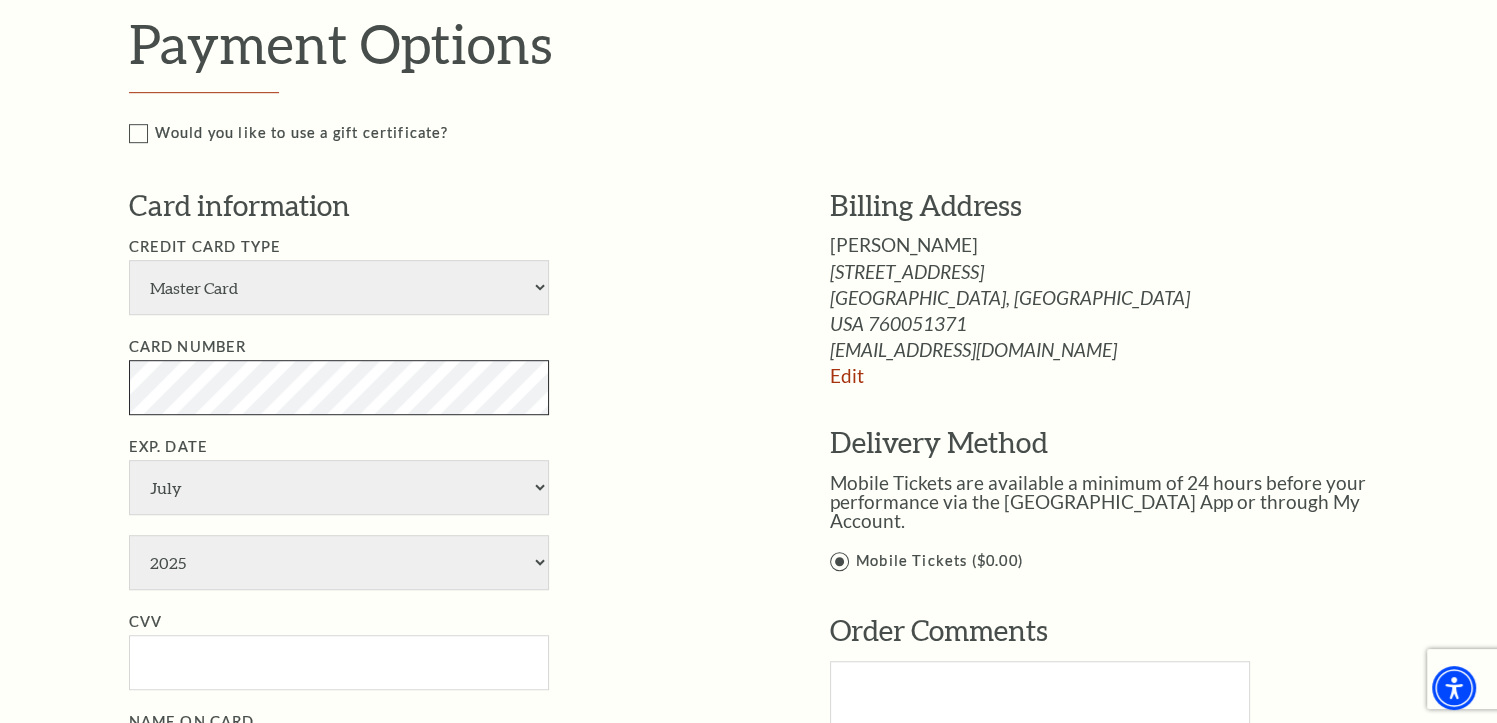 scroll, scrollTop: 1173, scrollLeft: 0, axis: vertical 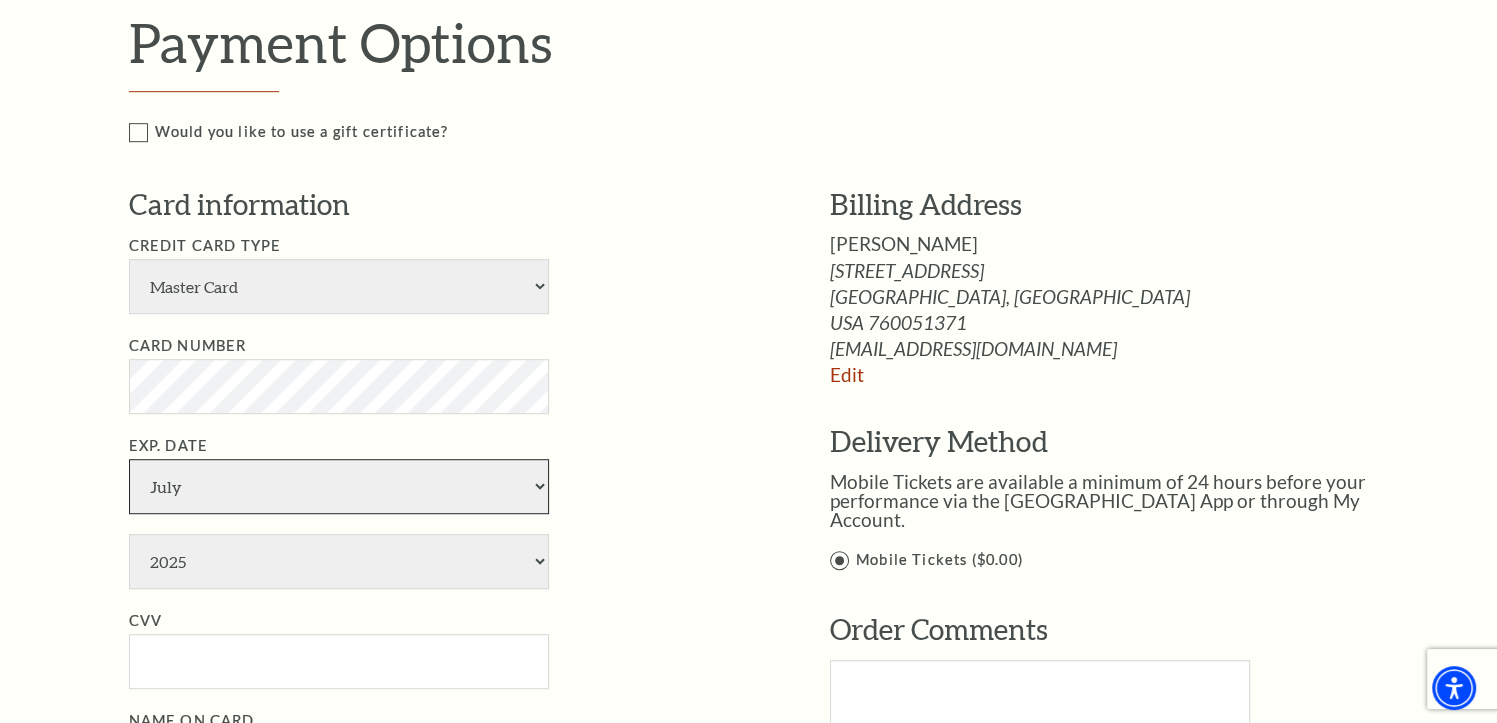 click on "January
February
March
April
May
June
July
August
September
October
November
December" at bounding box center [339, 486] 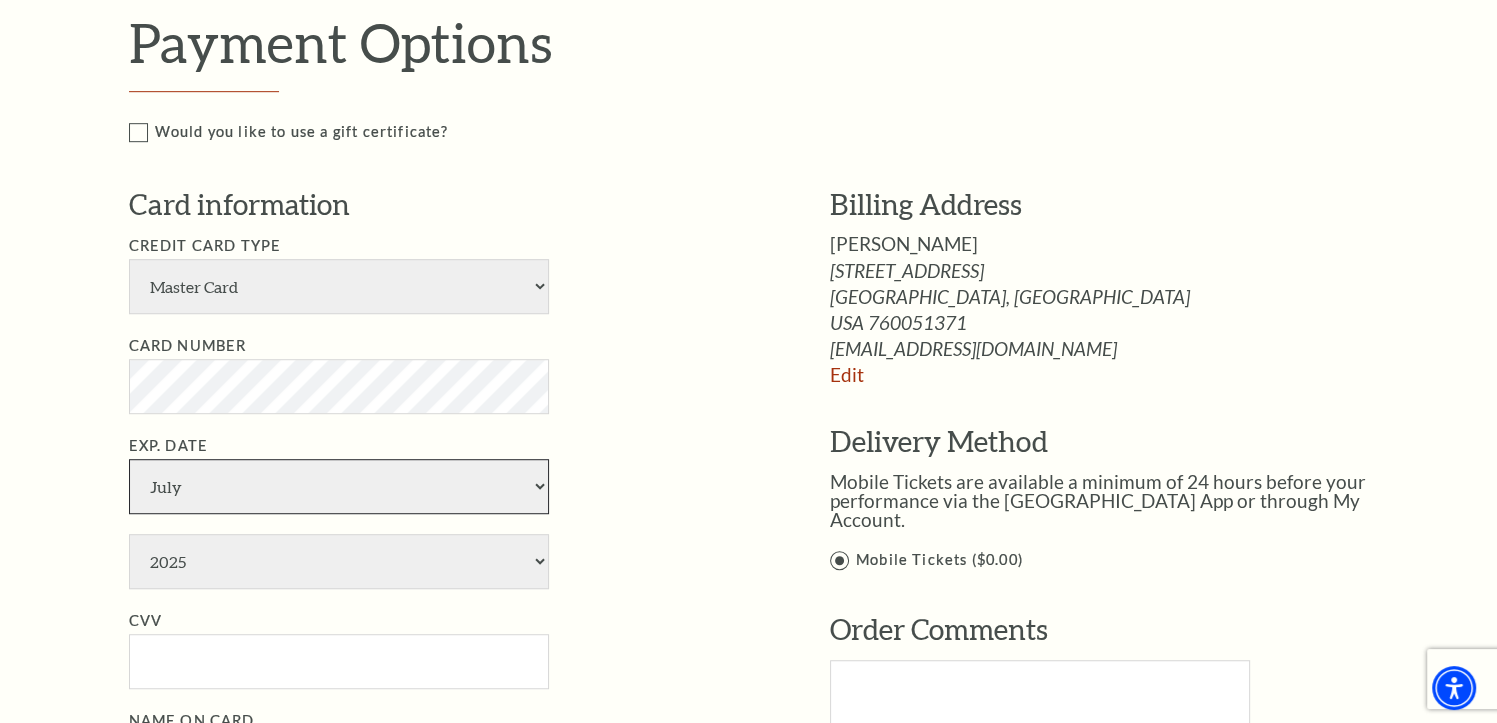 select on "12" 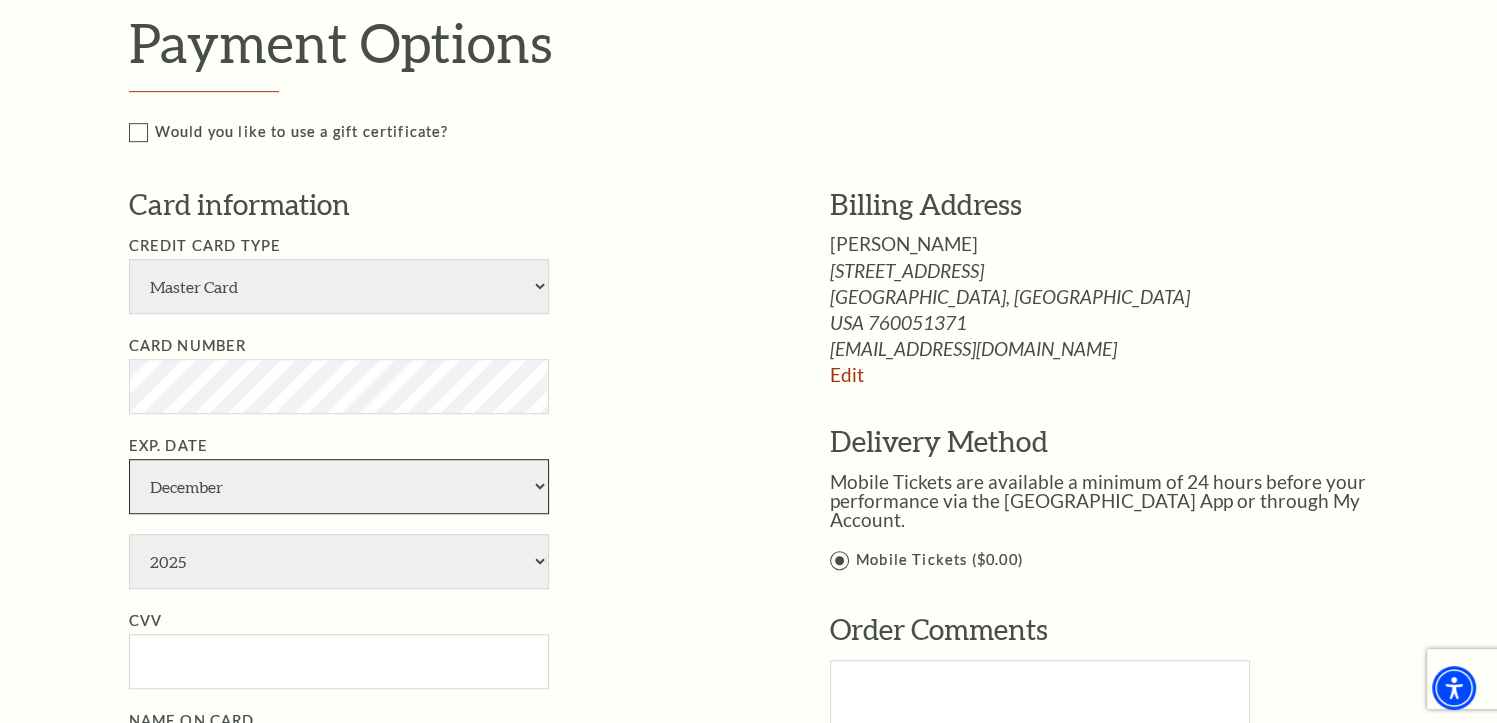 click on "January
February
March
April
May
June
July
August
September
October
November
December" at bounding box center (339, 486) 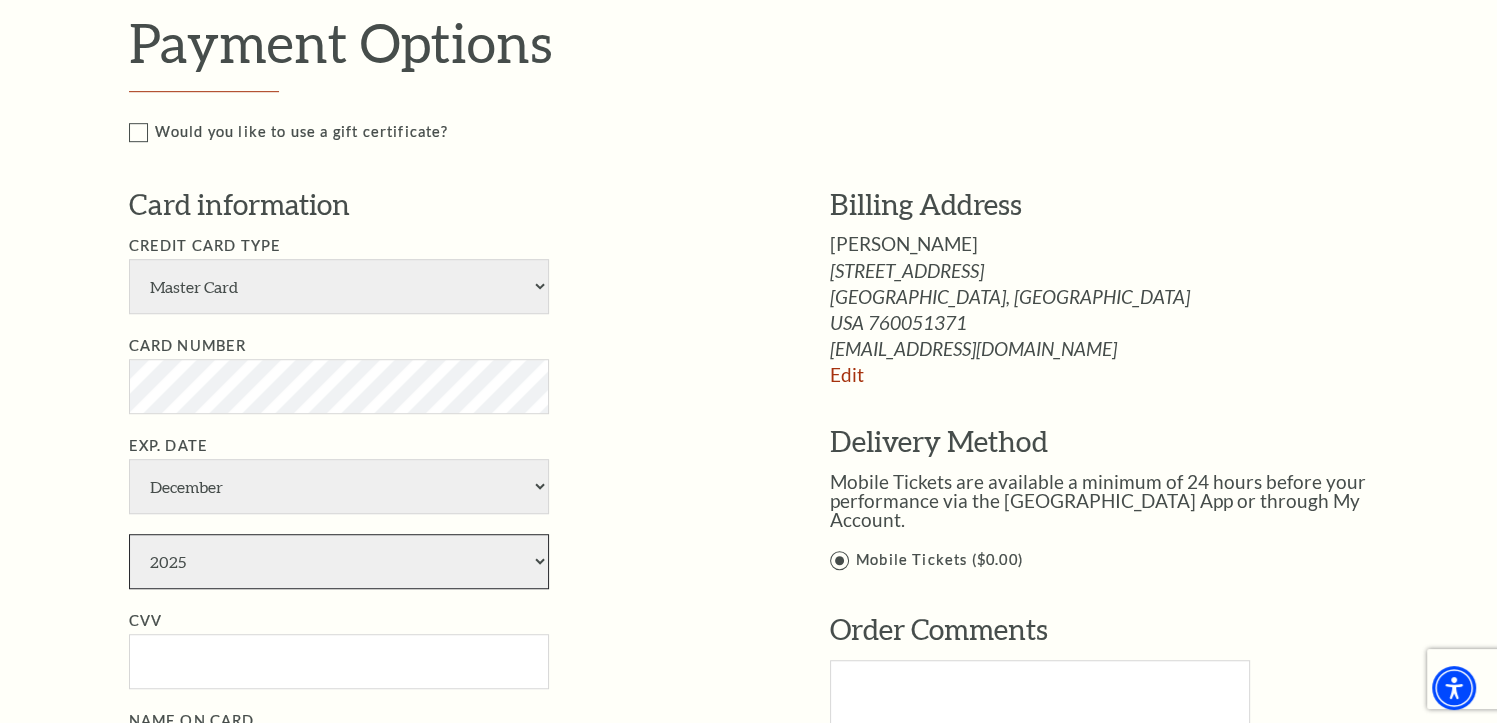 click on "2025
2026
2027
2028
2029
2030
2031
2032
2033
2034" at bounding box center (339, 561) 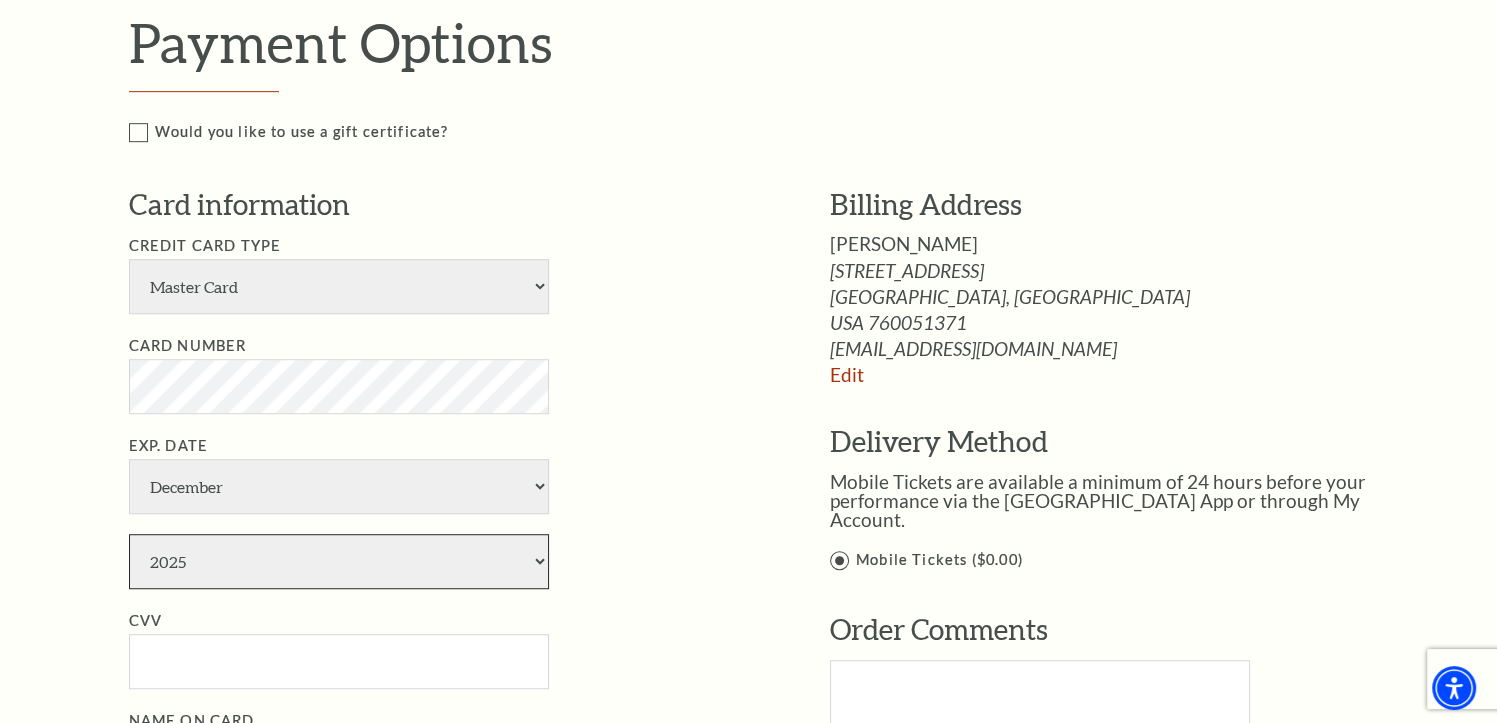 select on "2028" 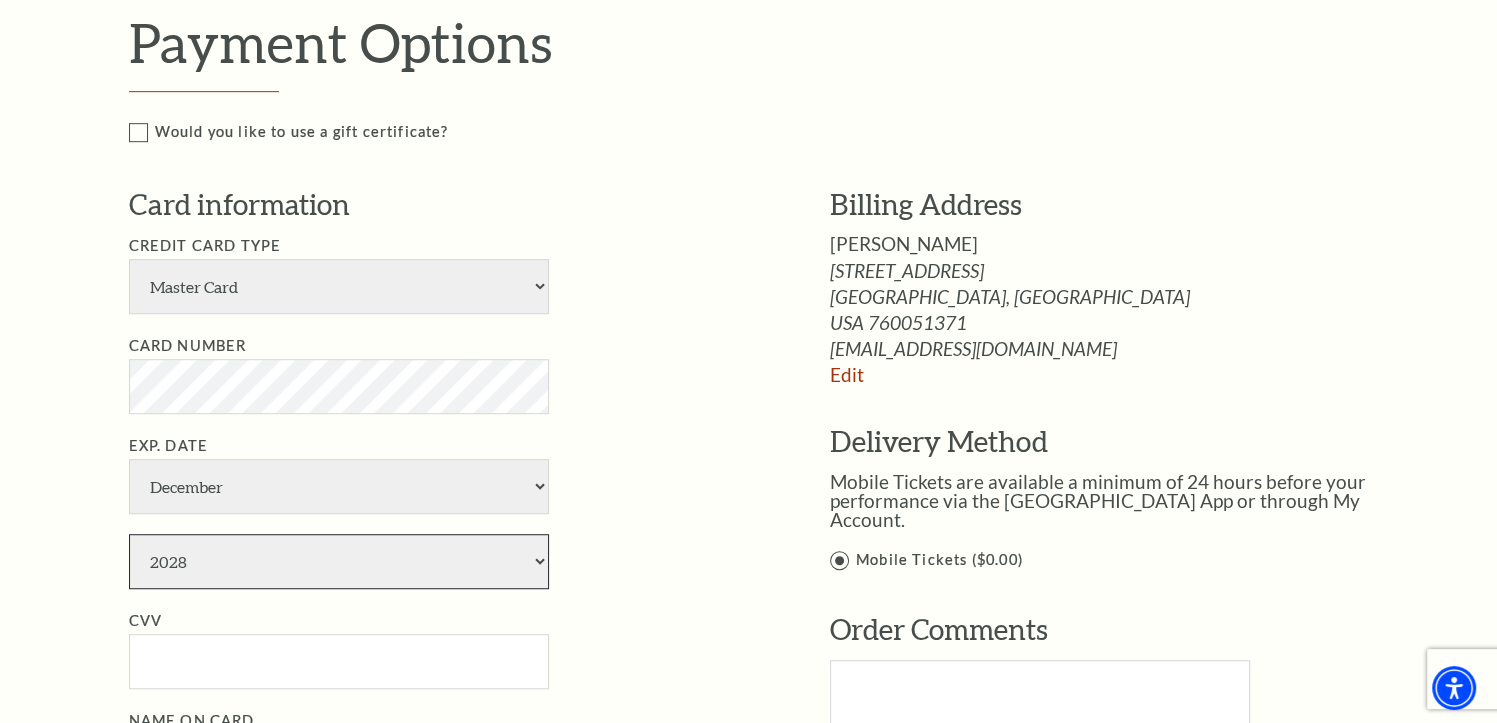 click on "2025
2026
2027
2028
2029
2030
2031
2032
2033
2034" at bounding box center [339, 561] 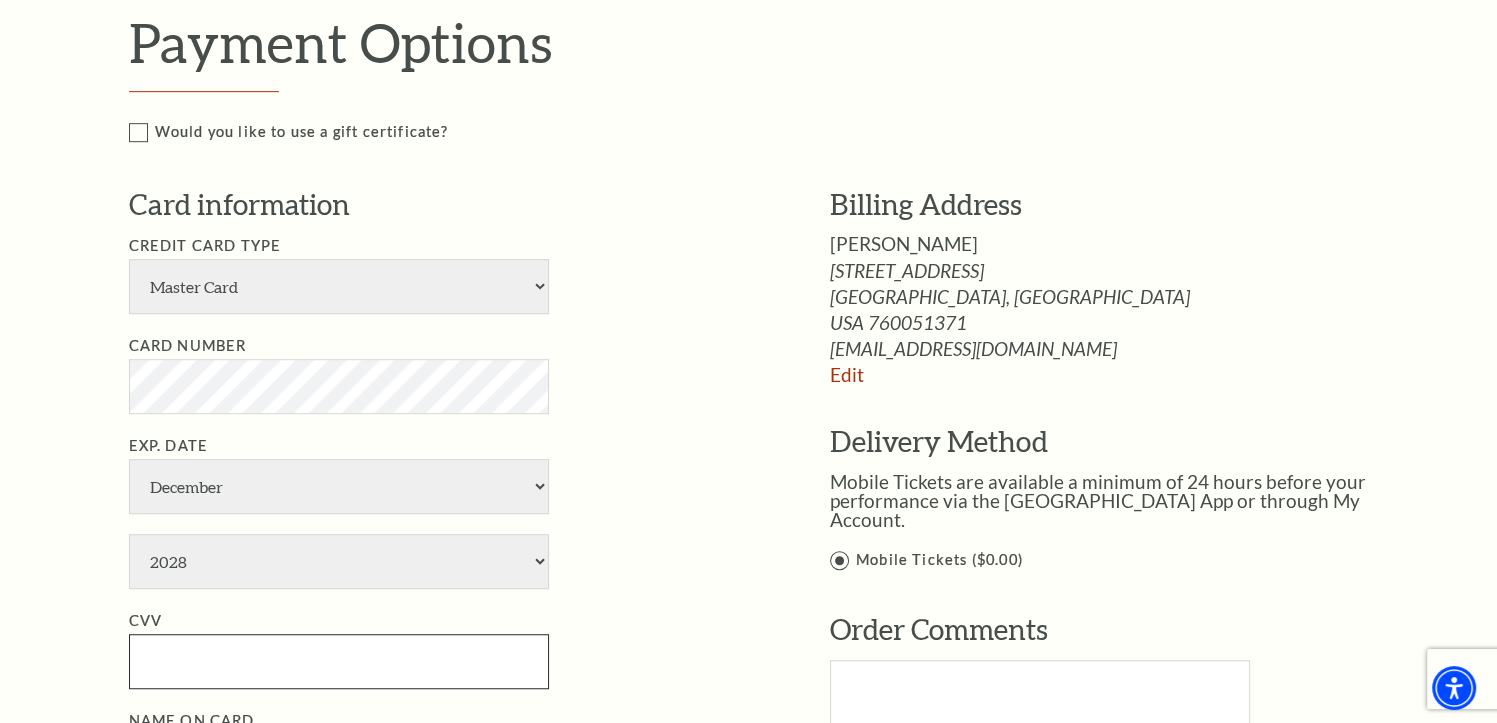 click on "CVV" at bounding box center (339, 661) 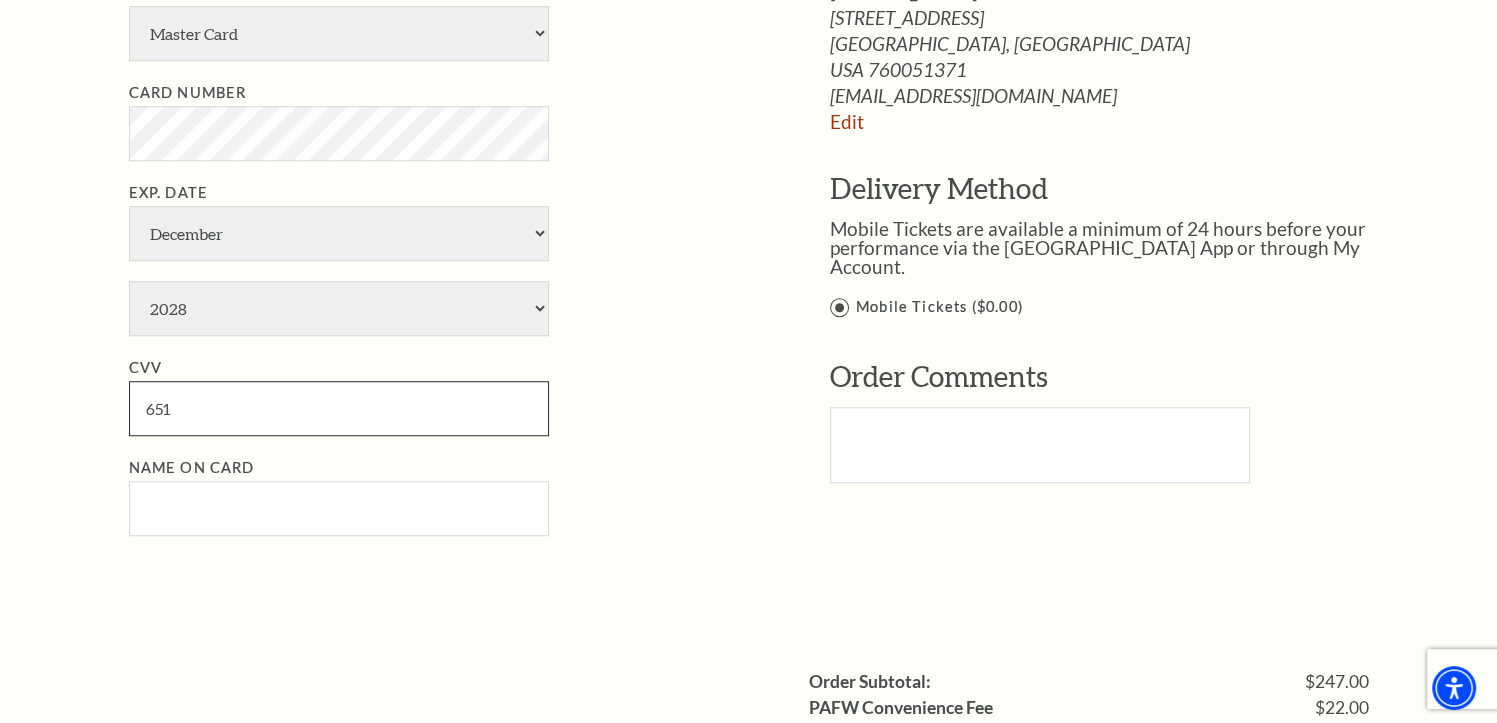 scroll, scrollTop: 1429, scrollLeft: 0, axis: vertical 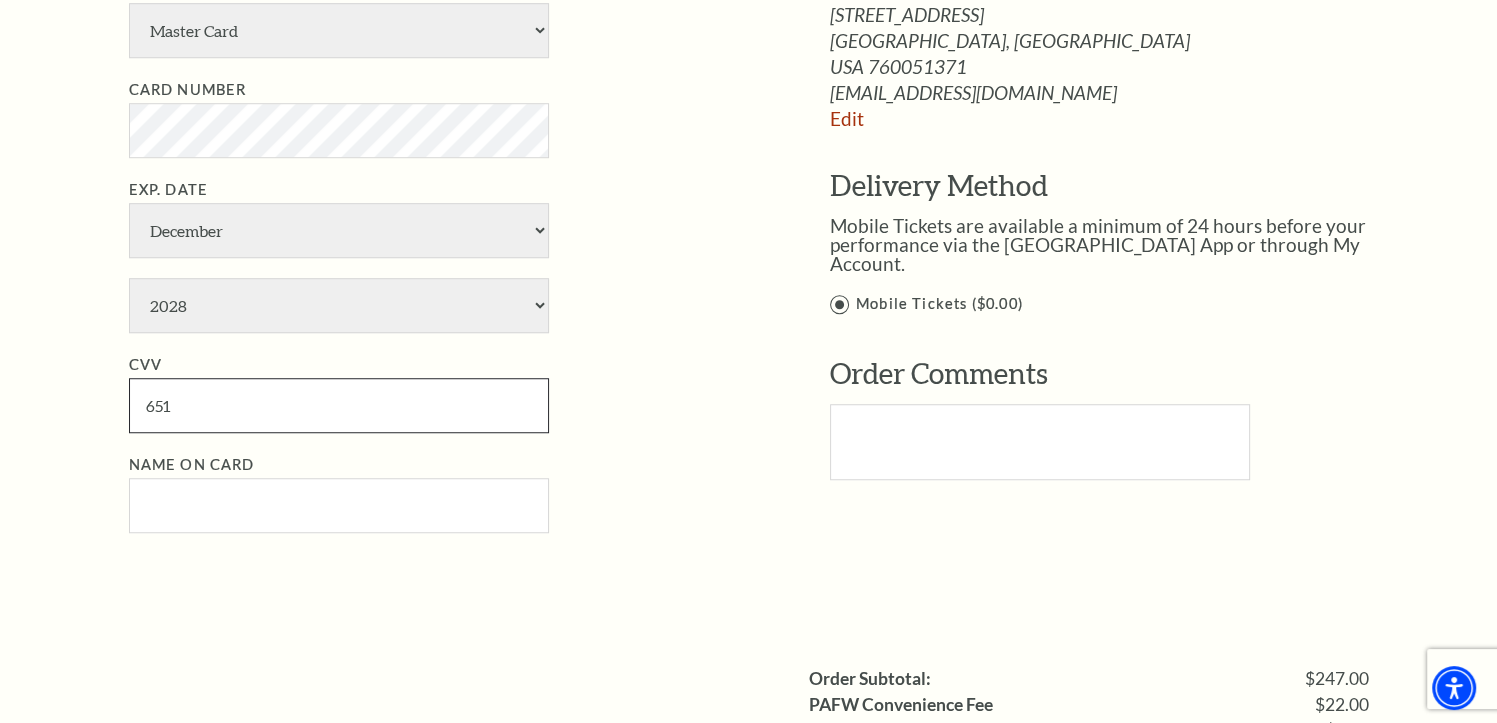 type on "651" 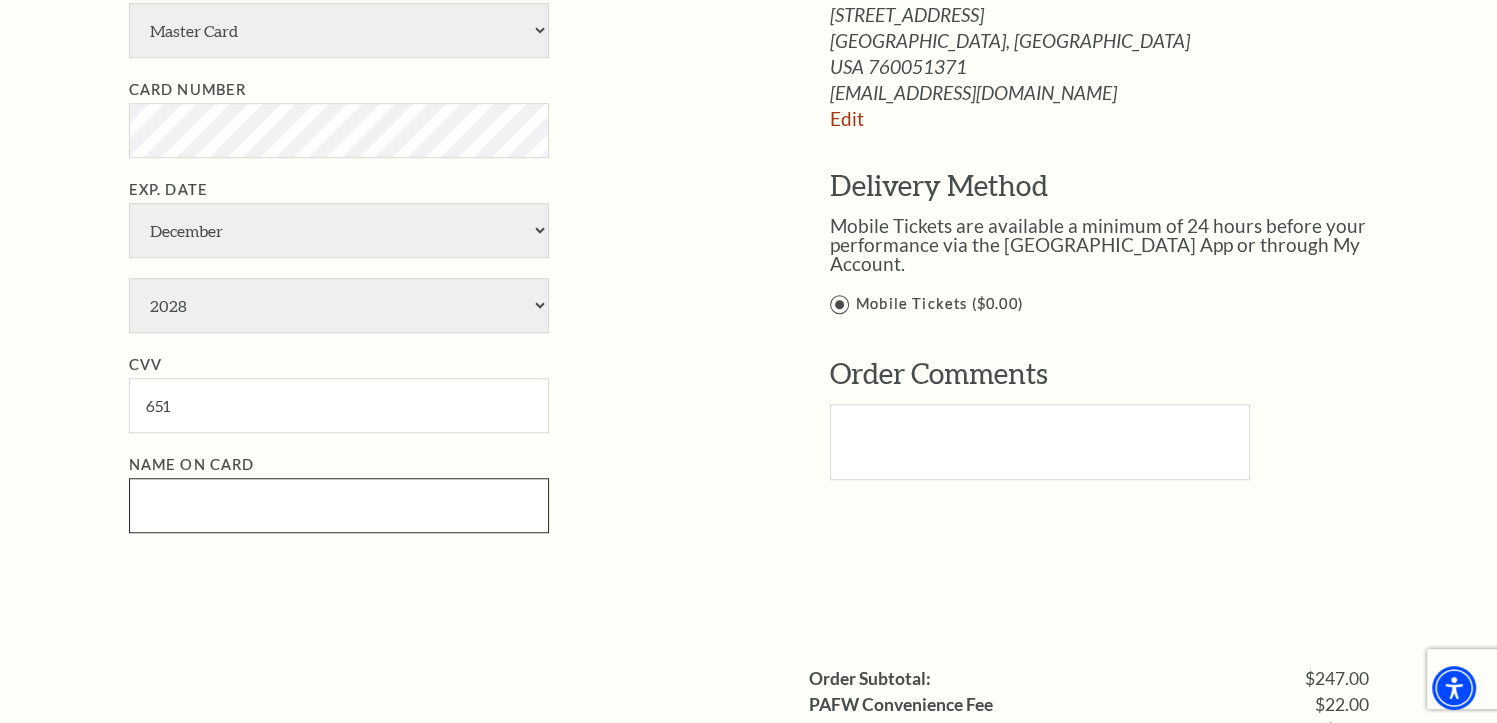 click on "Name on Card" at bounding box center (339, 505) 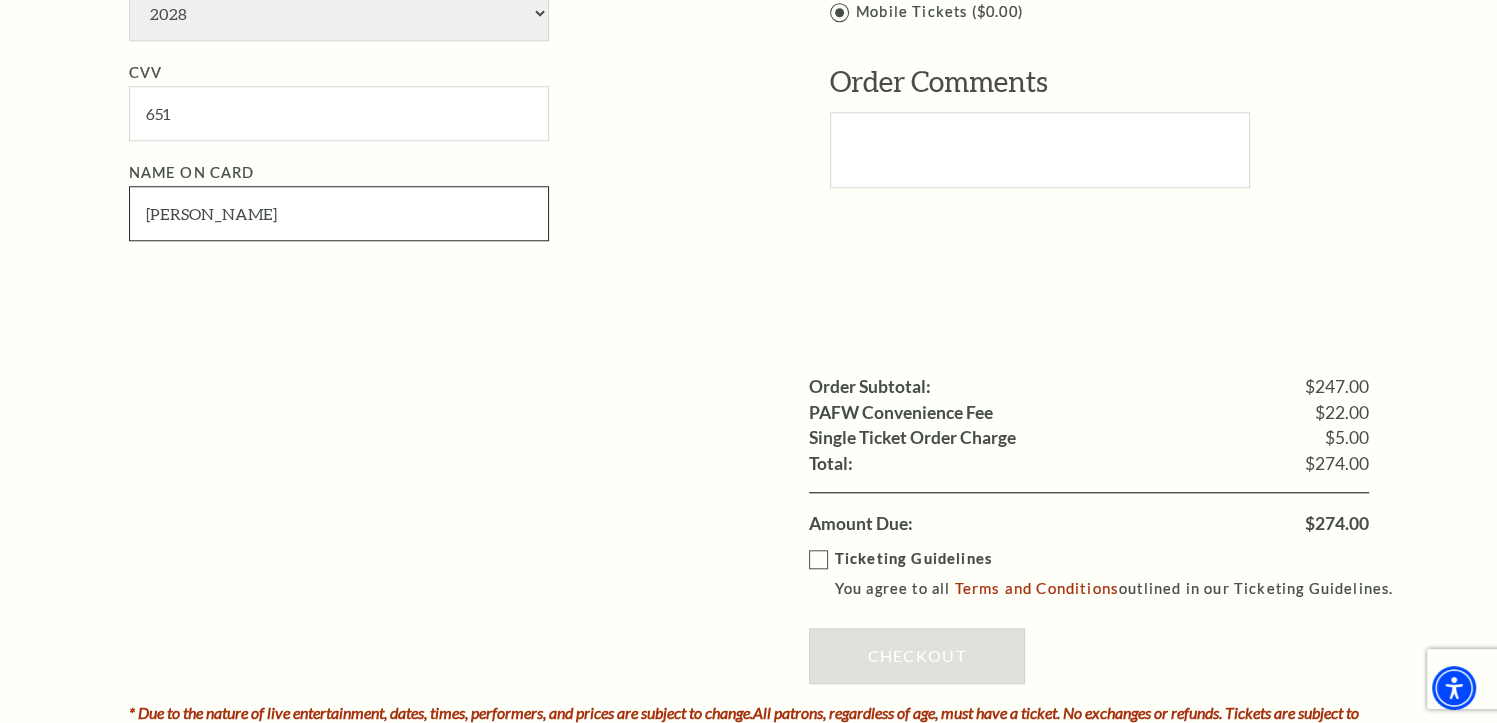 scroll, scrollTop: 1722, scrollLeft: 0, axis: vertical 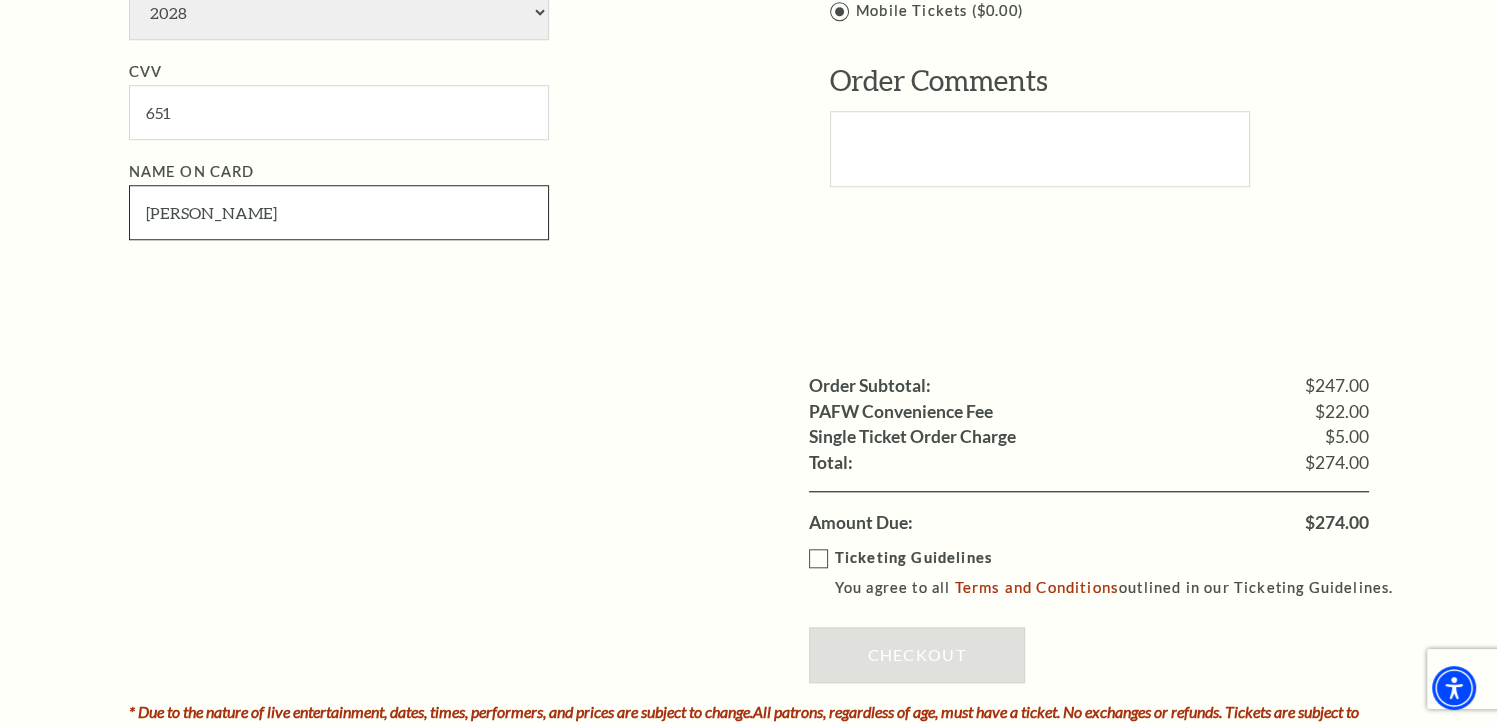 type on "Sandra Shaw" 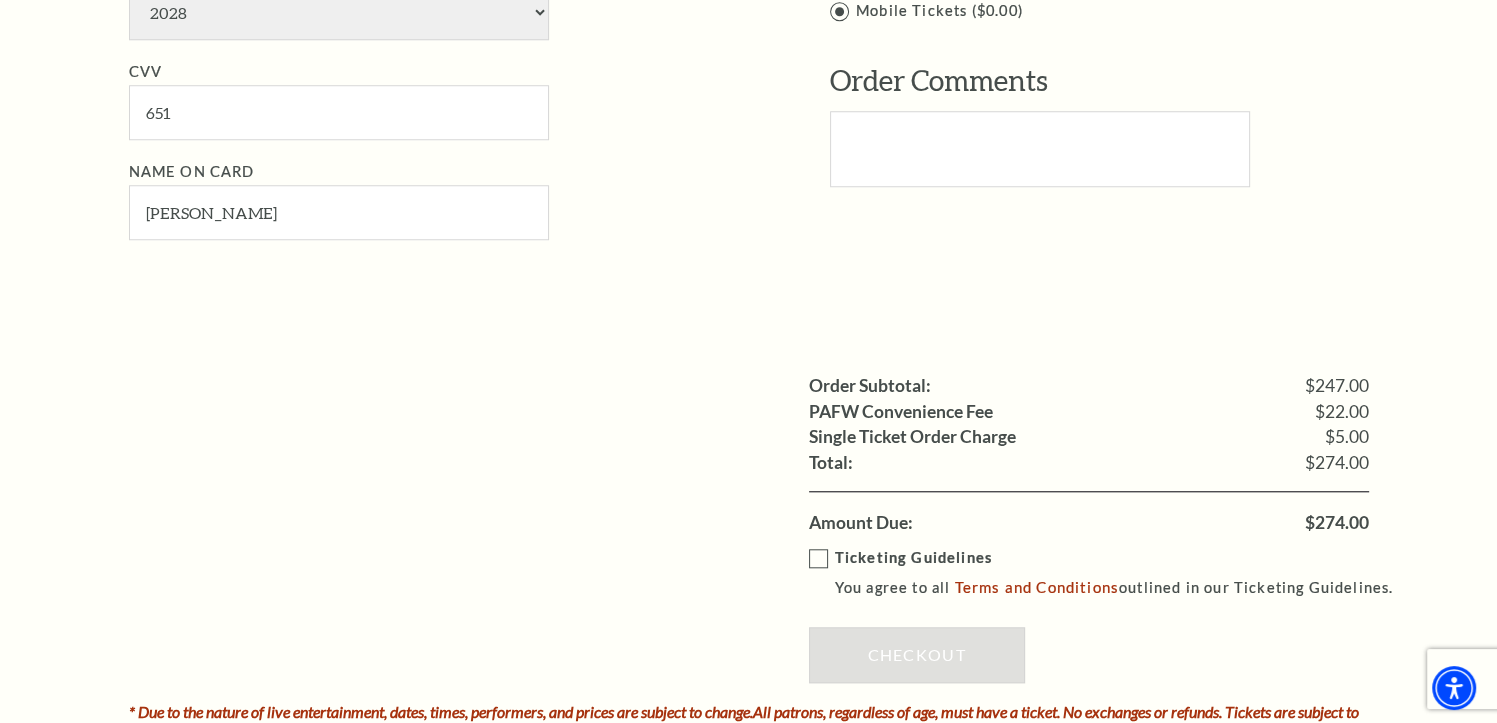 click on "Ticketing Guidelines
You agree to all   Terms and Conditions  outlined in our Ticketing Guidelines." at bounding box center (1110, 573) 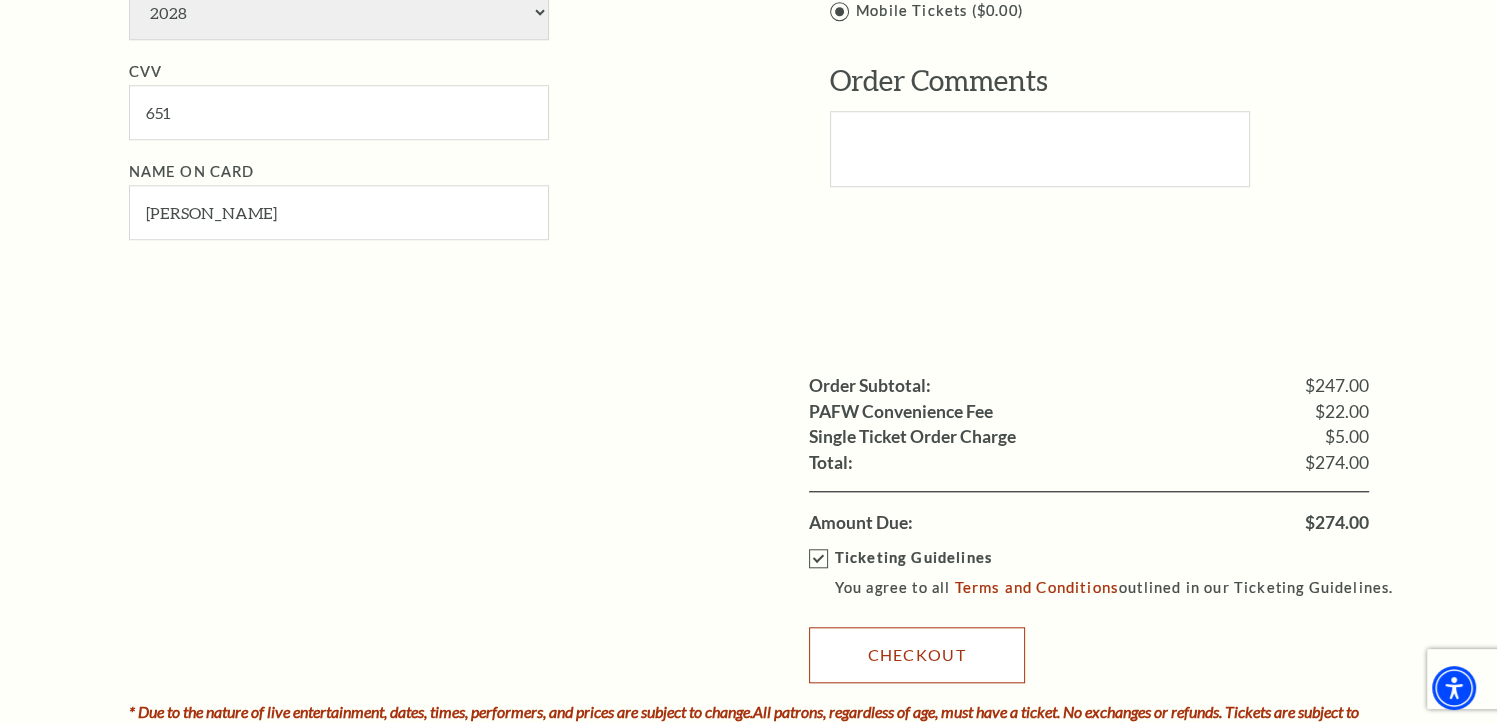 click on "Checkout" at bounding box center (917, 655) 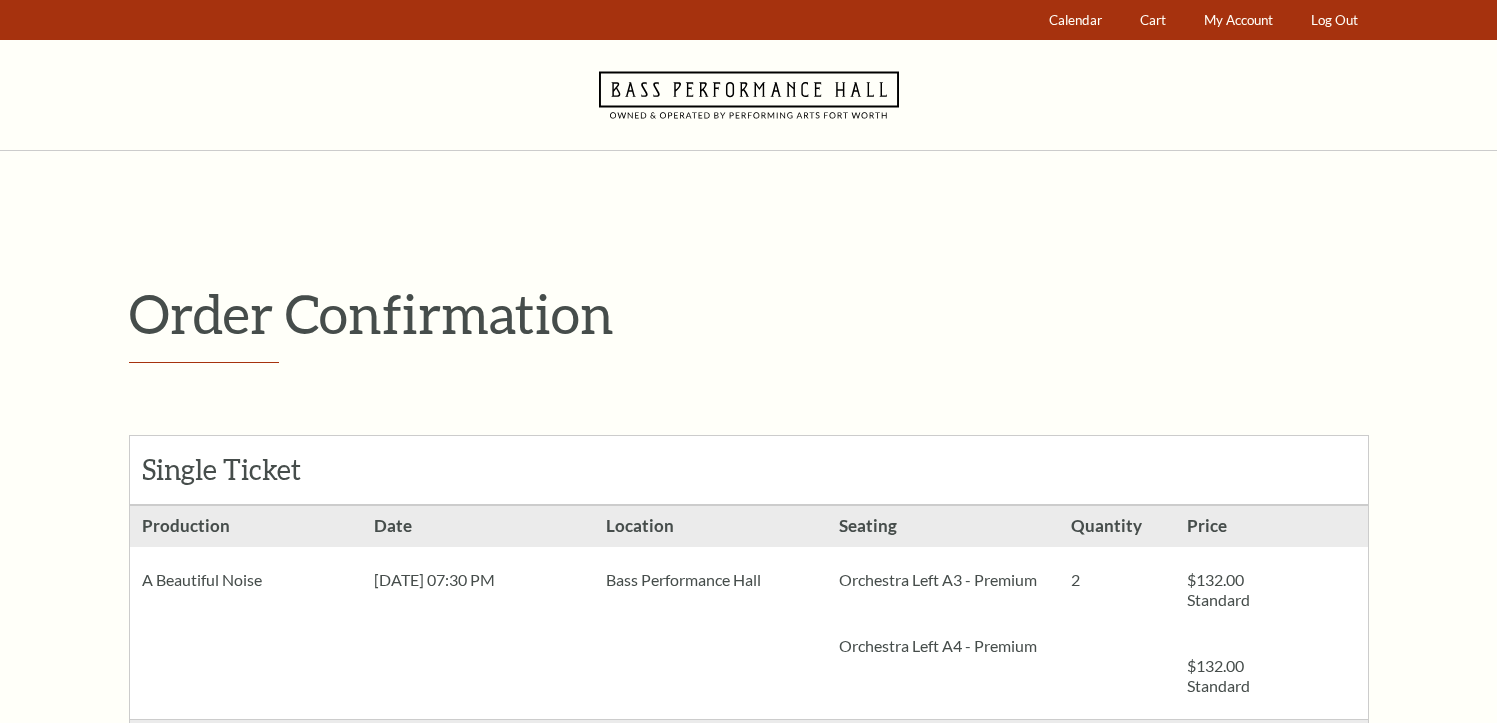 scroll, scrollTop: 0, scrollLeft: 0, axis: both 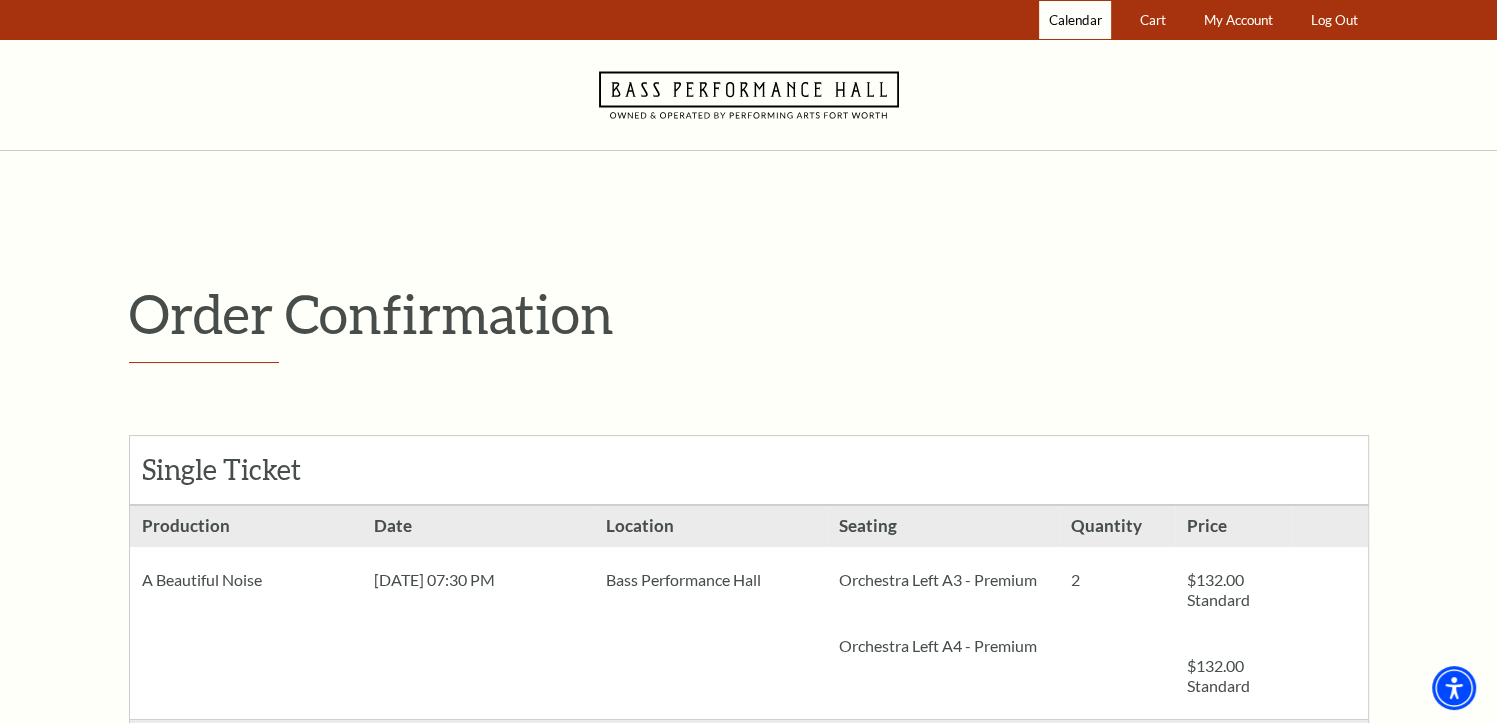 click on "Calendar" at bounding box center (1075, 20) 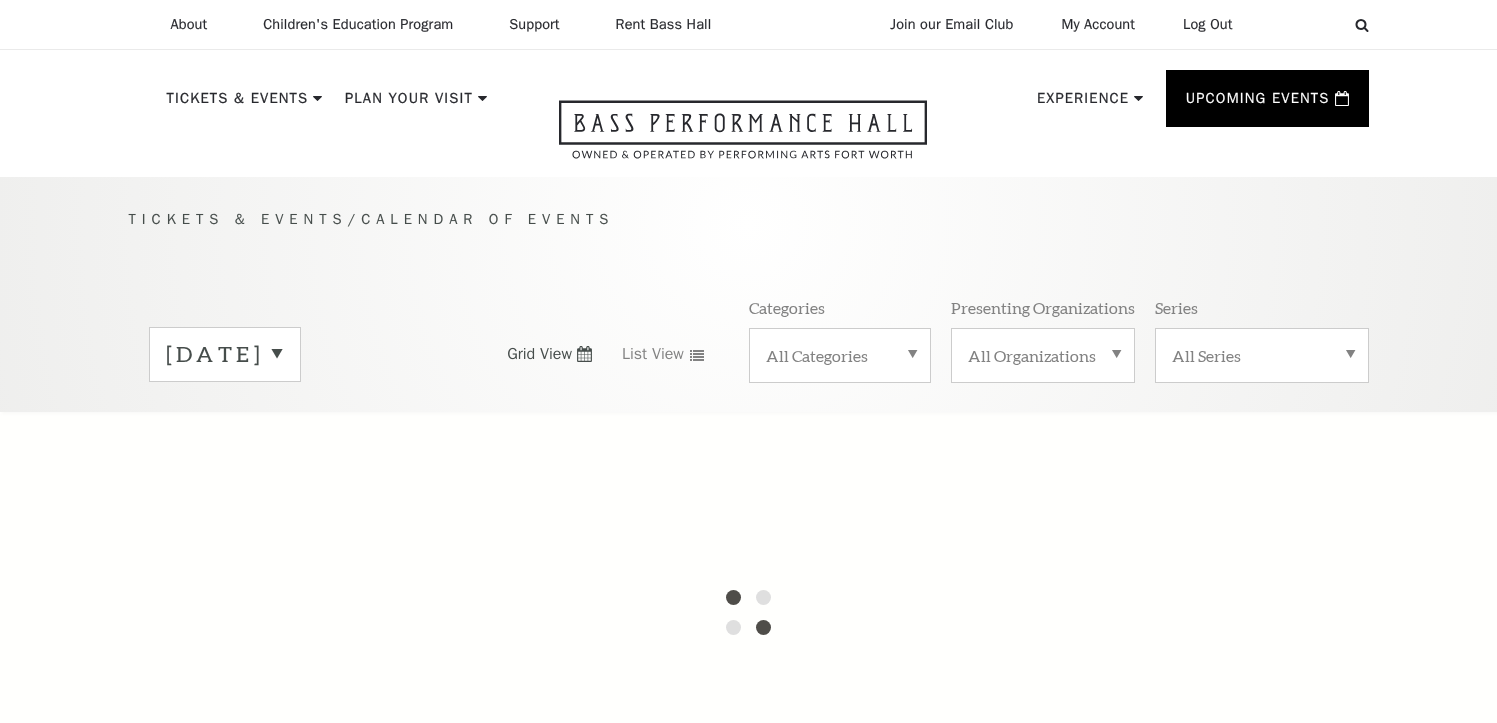 scroll, scrollTop: 0, scrollLeft: 0, axis: both 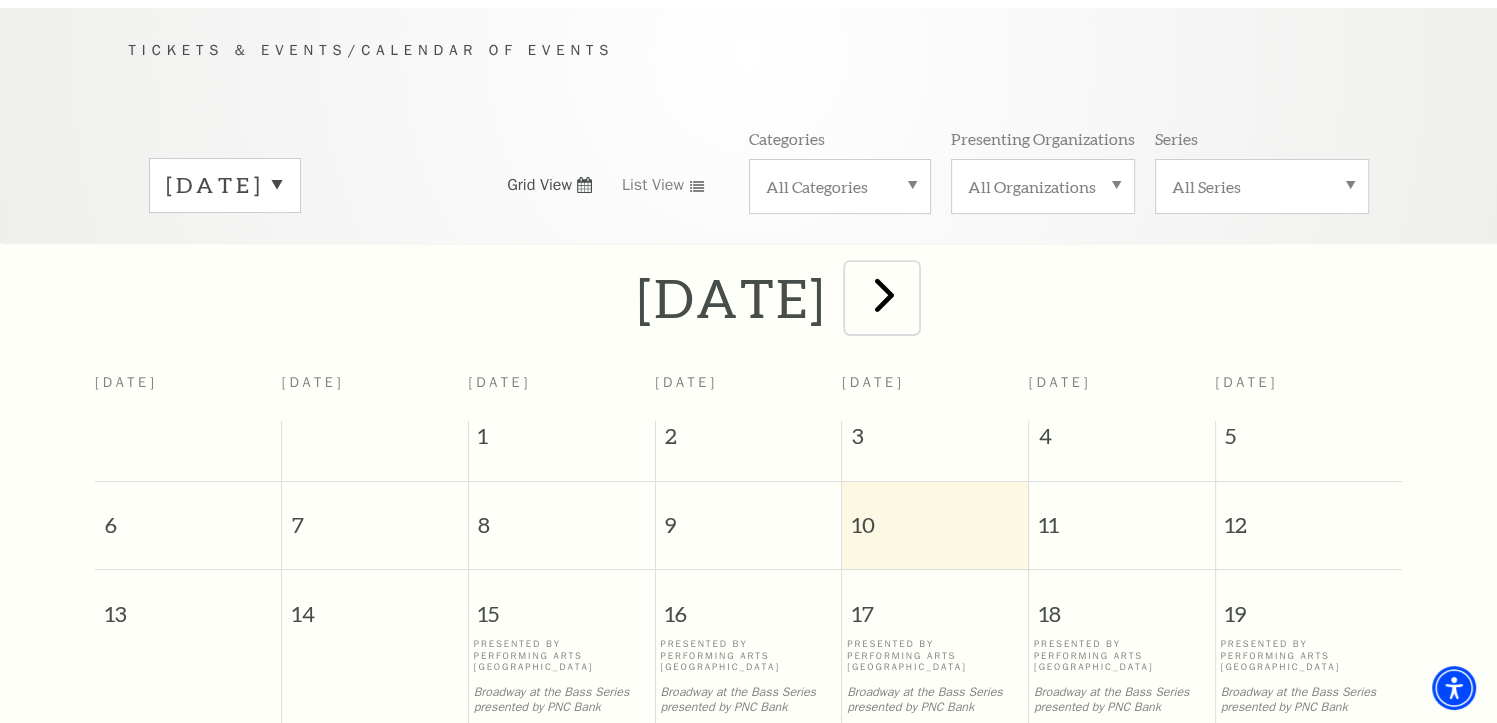 click at bounding box center [884, 294] 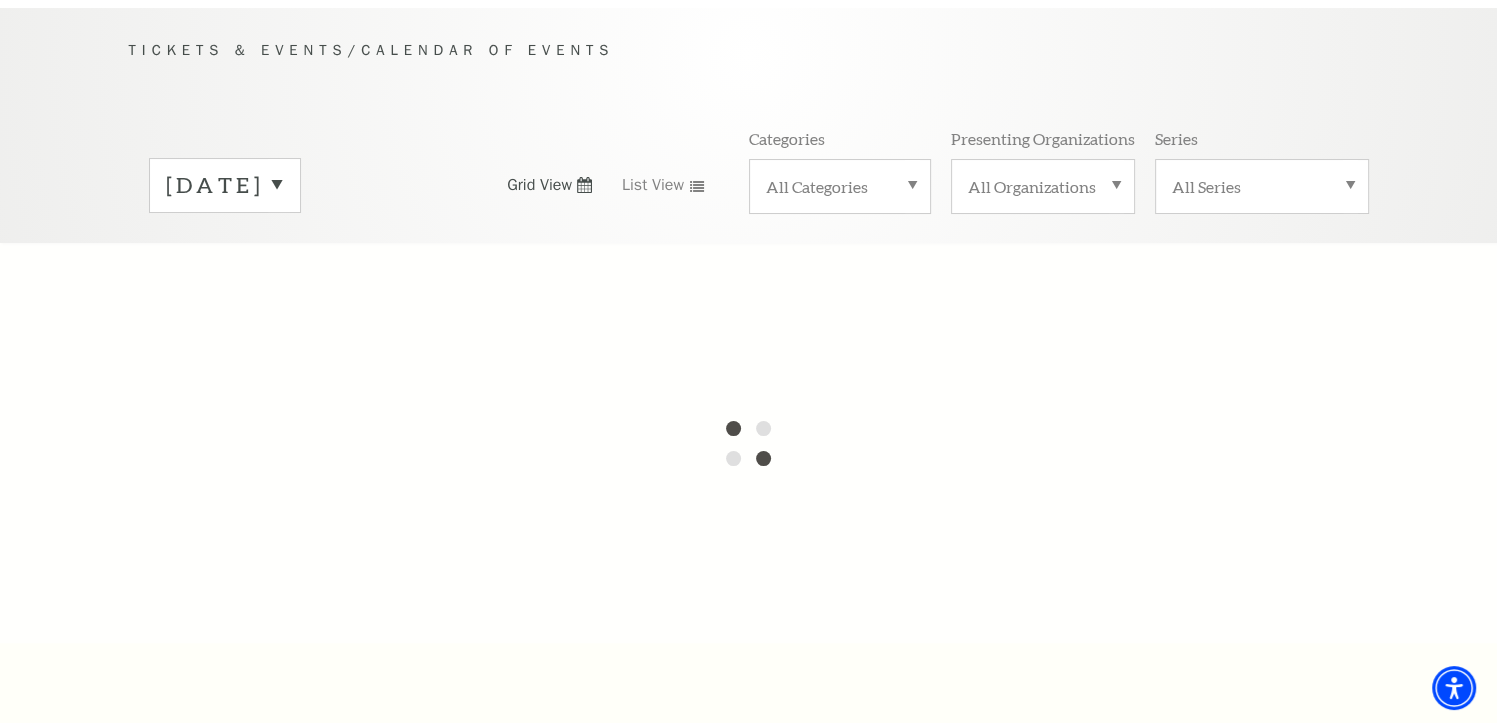 click on "All Categories" at bounding box center (840, 186) 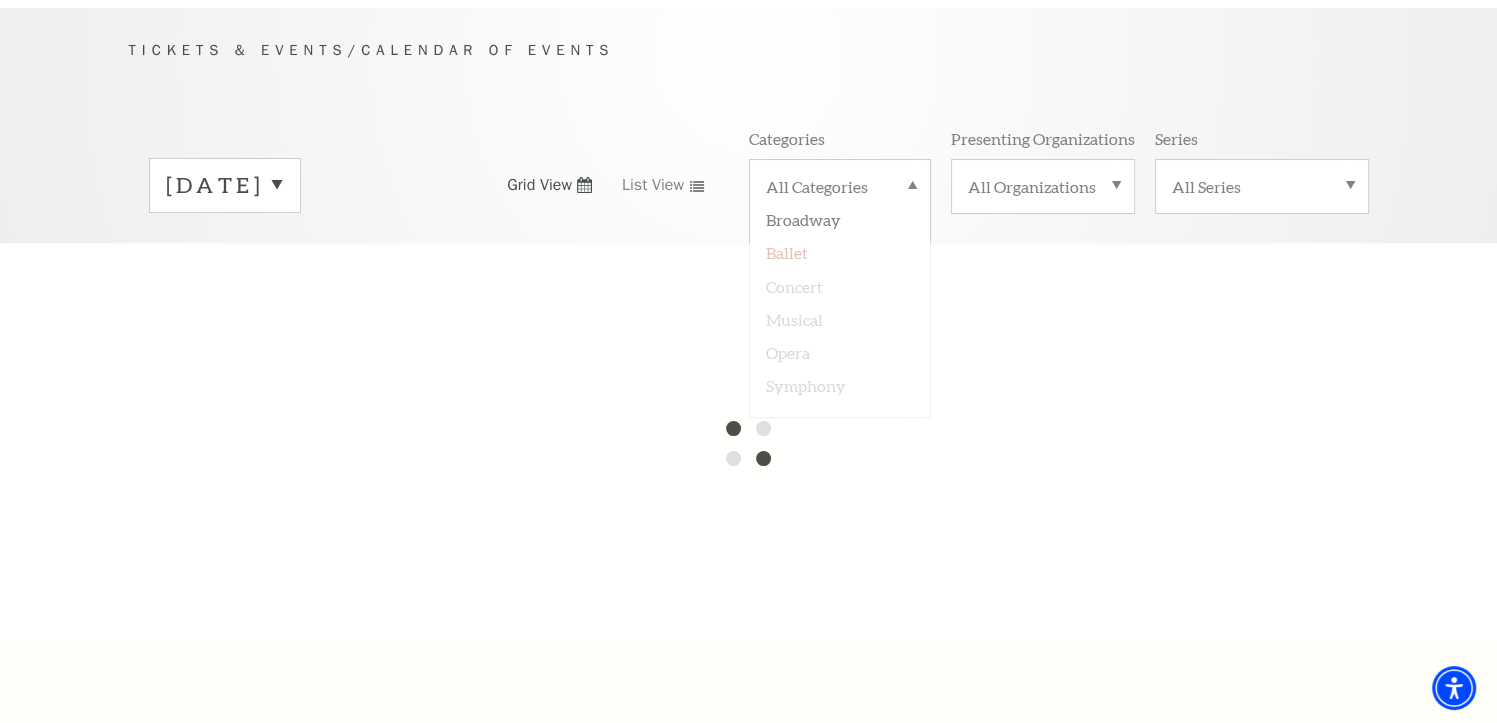 scroll, scrollTop: 176, scrollLeft: 0, axis: vertical 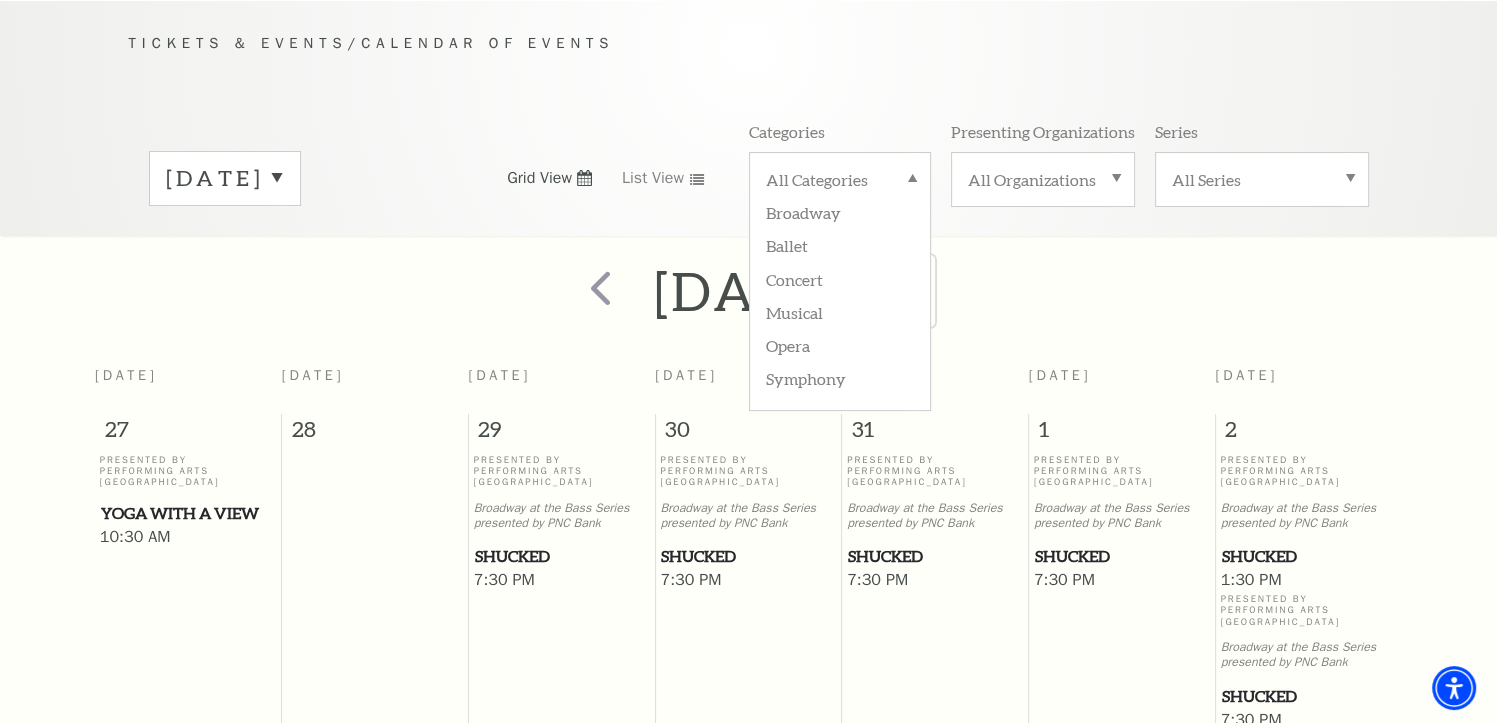 click at bounding box center [901, 287] 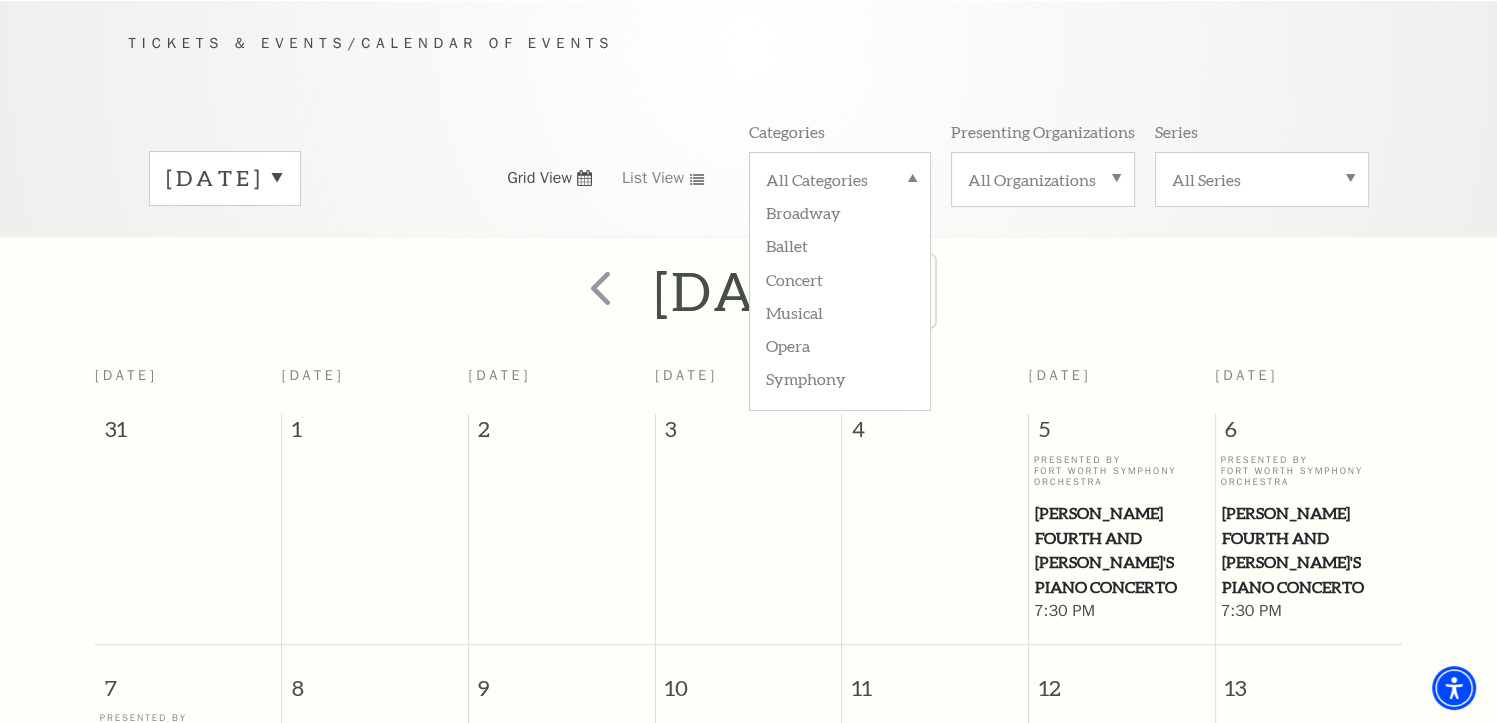 click at bounding box center (901, 287) 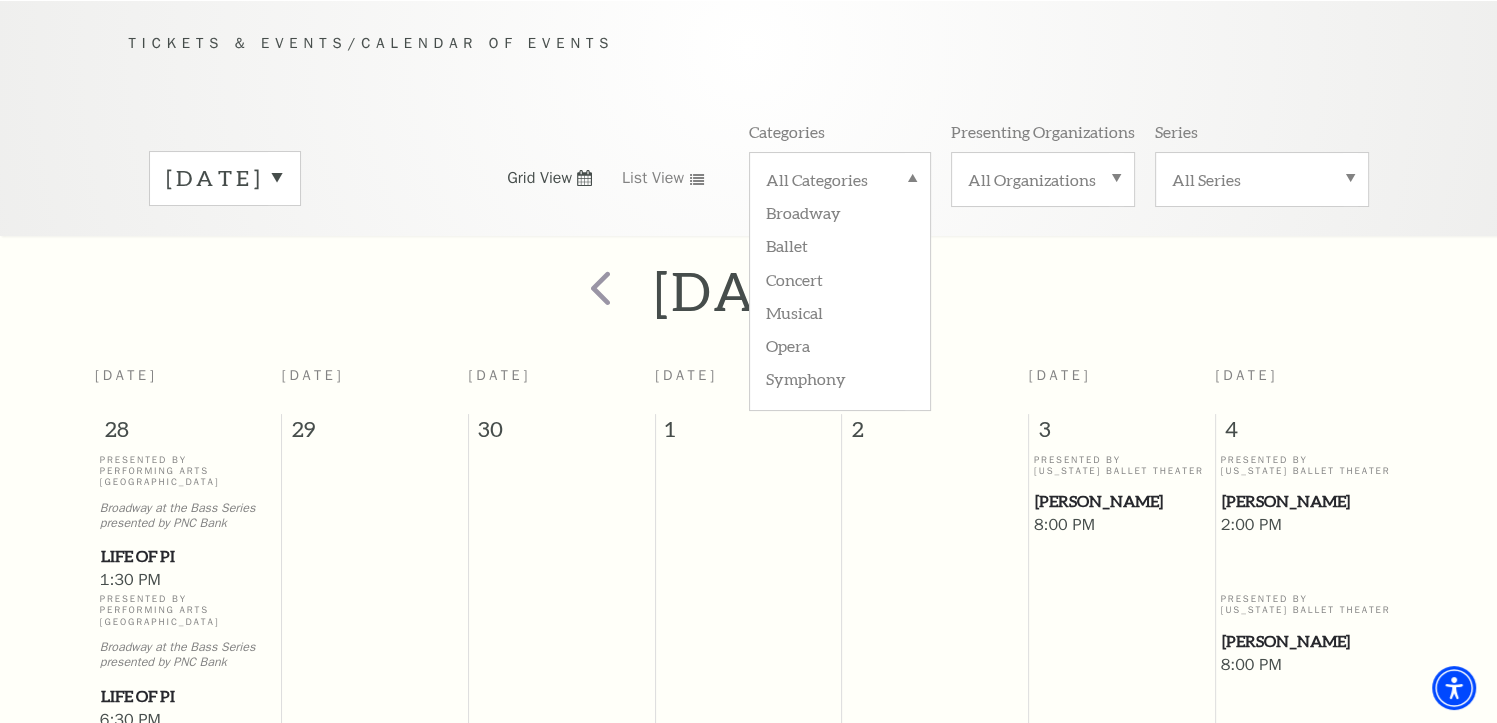 click on "October 2025" at bounding box center (225, 178) 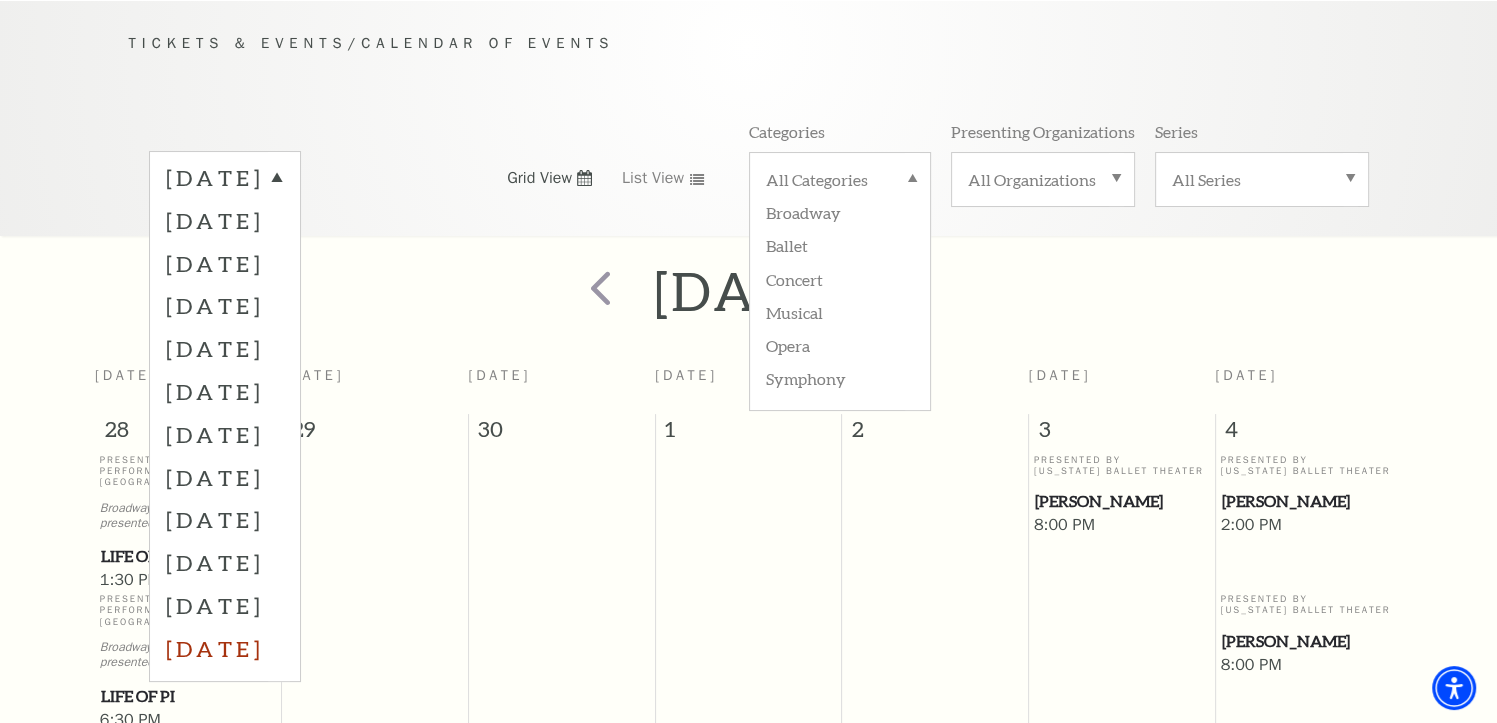 click on "June 2026" at bounding box center (225, 648) 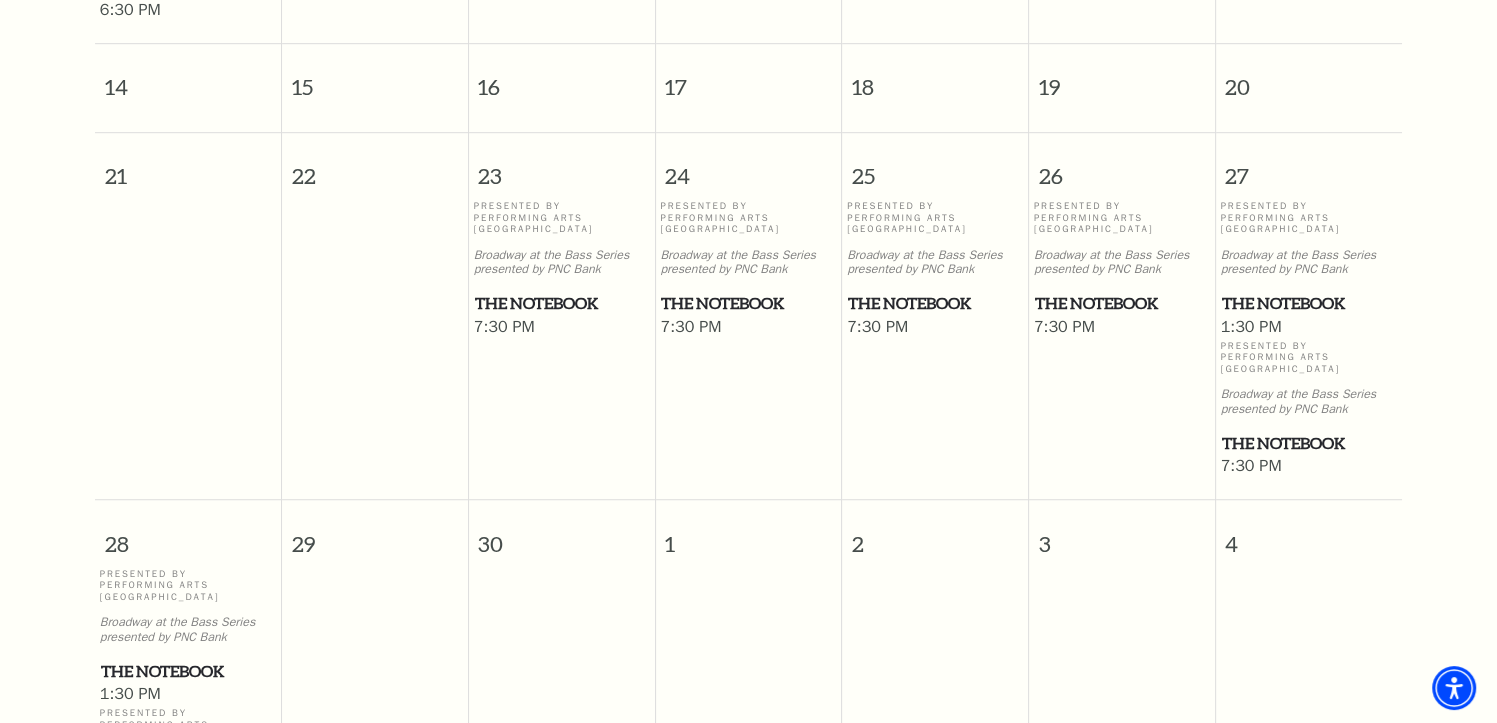 scroll, scrollTop: 1255, scrollLeft: 0, axis: vertical 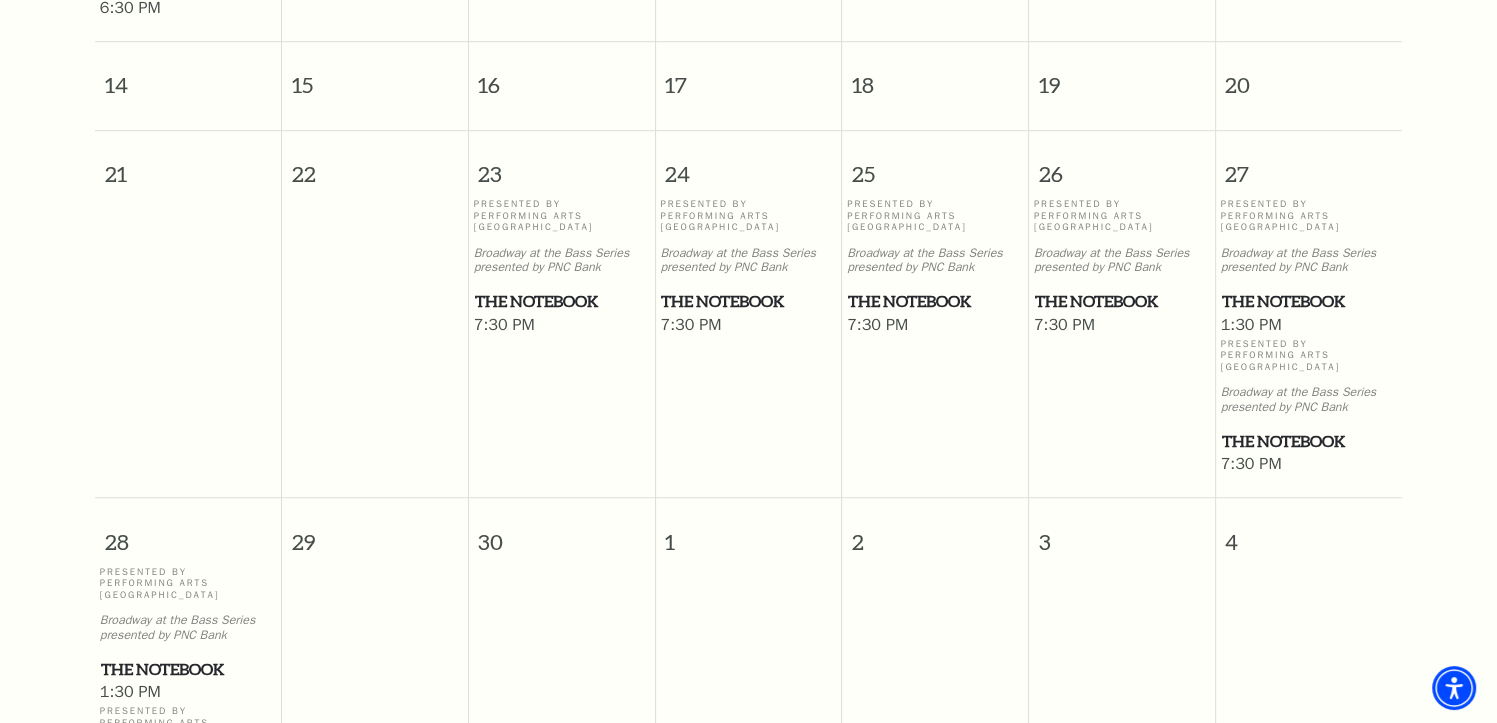 click on "The Notebook" at bounding box center [1308, 301] 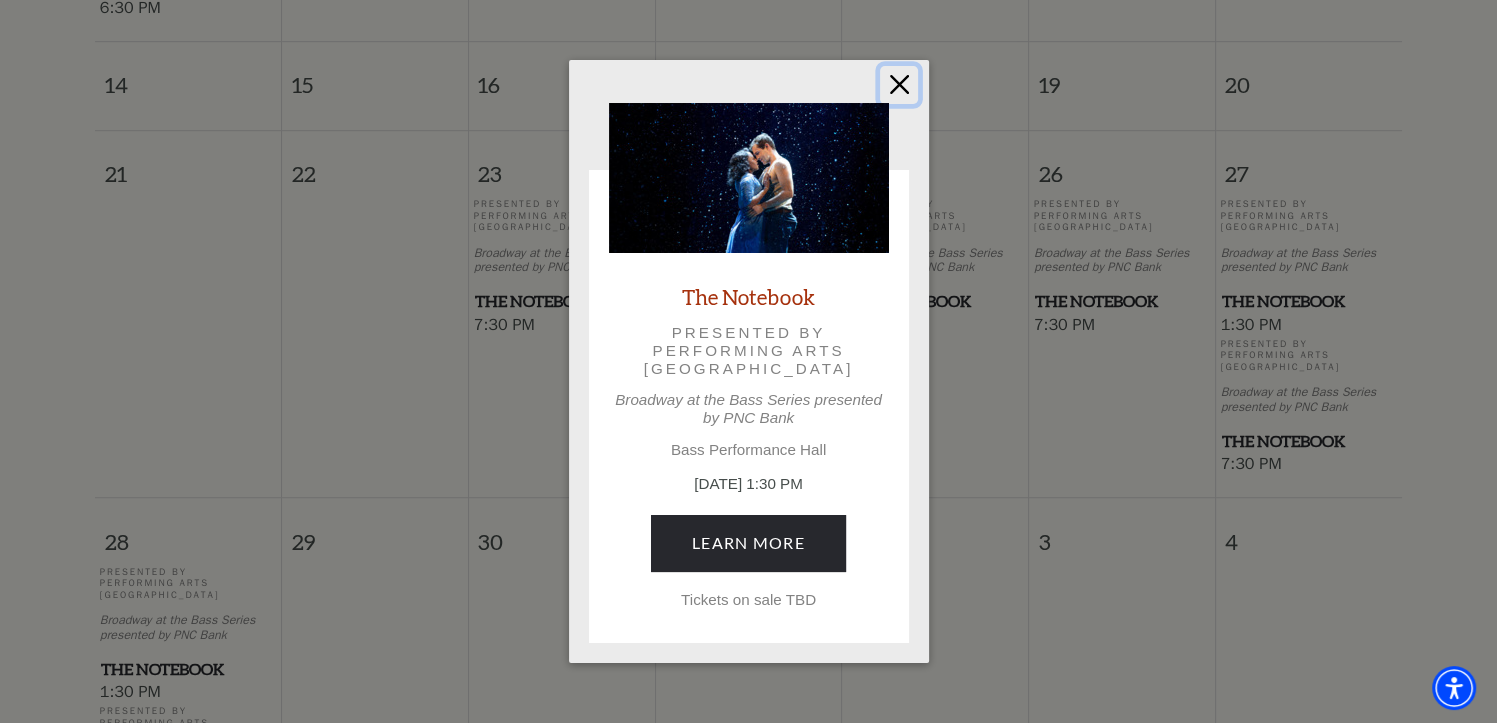 click at bounding box center [899, 85] 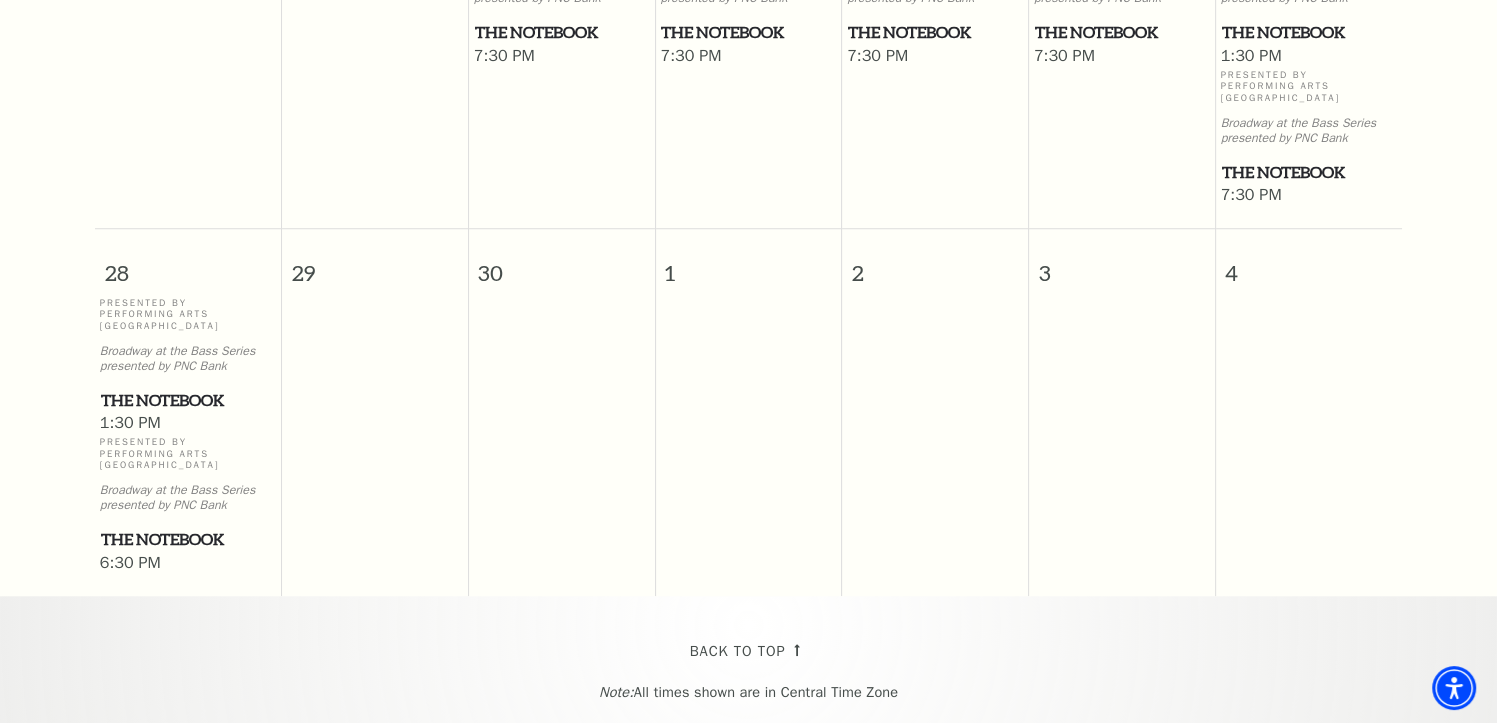 scroll, scrollTop: 1527, scrollLeft: 0, axis: vertical 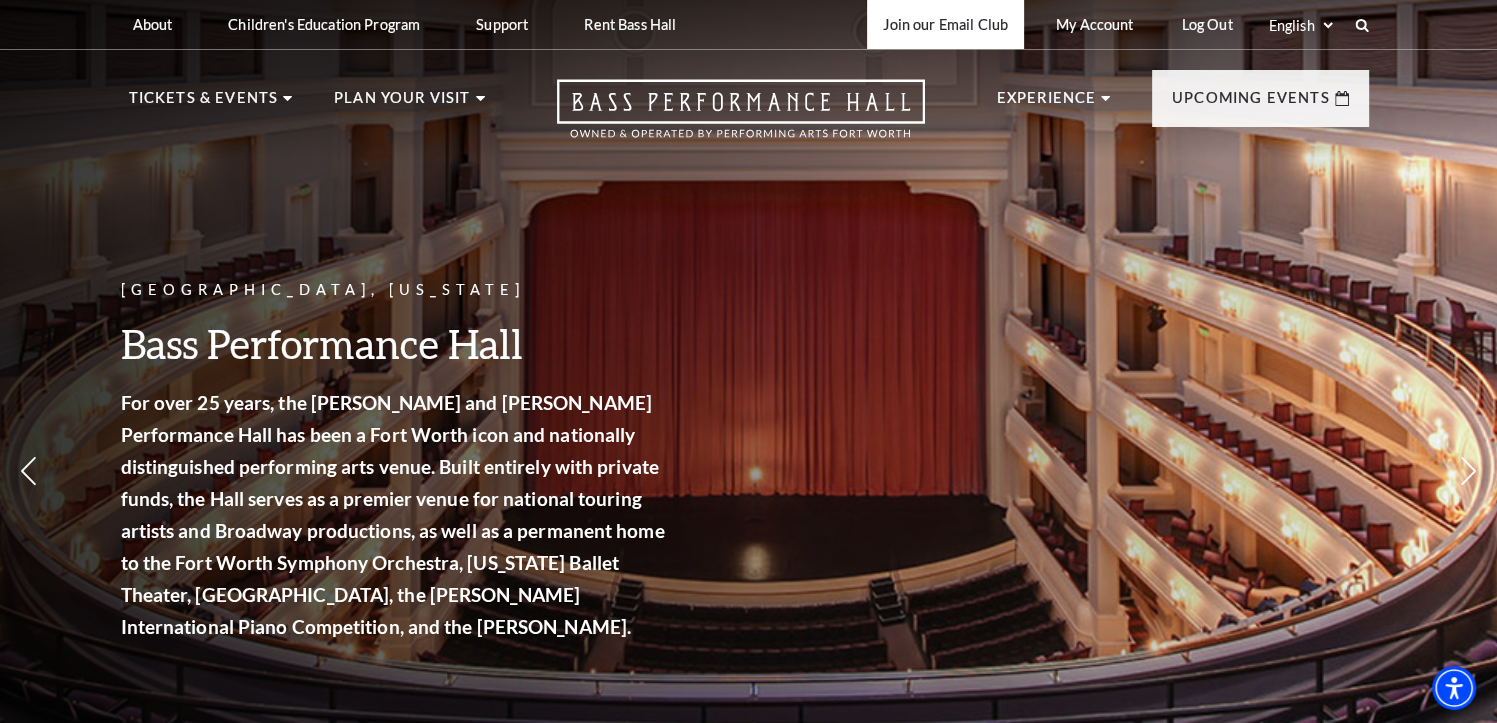 click on "Join our Email Club" at bounding box center (945, 24) 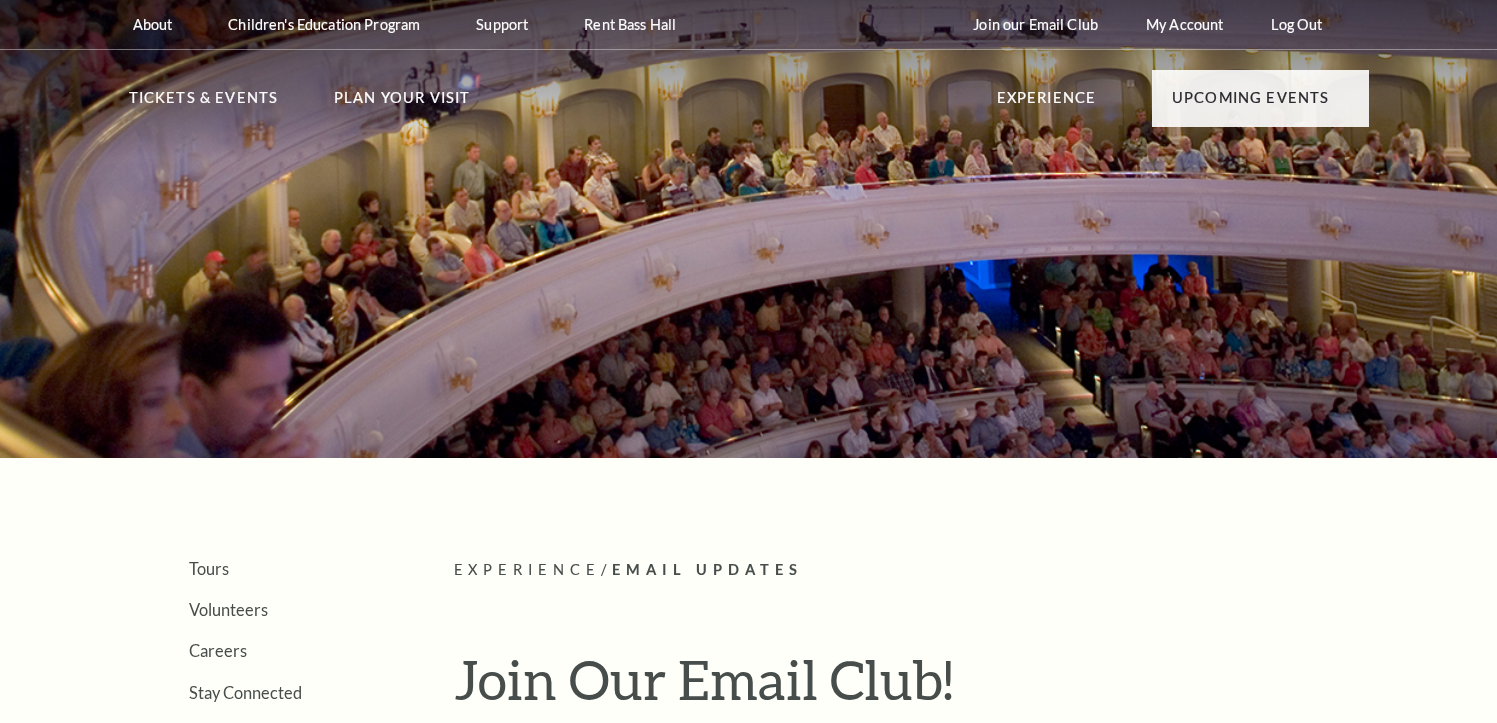 scroll, scrollTop: 0, scrollLeft: 0, axis: both 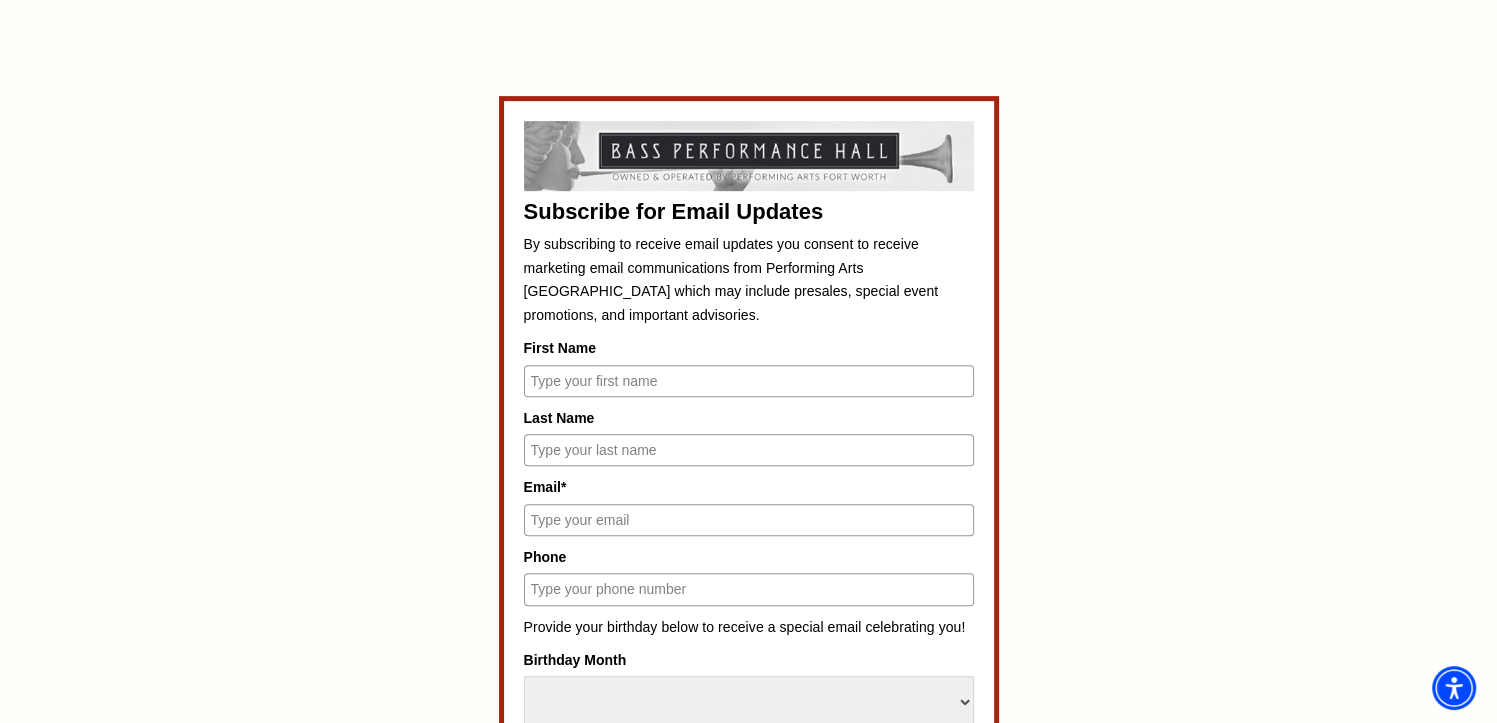 click on "First Name" at bounding box center [749, 381] 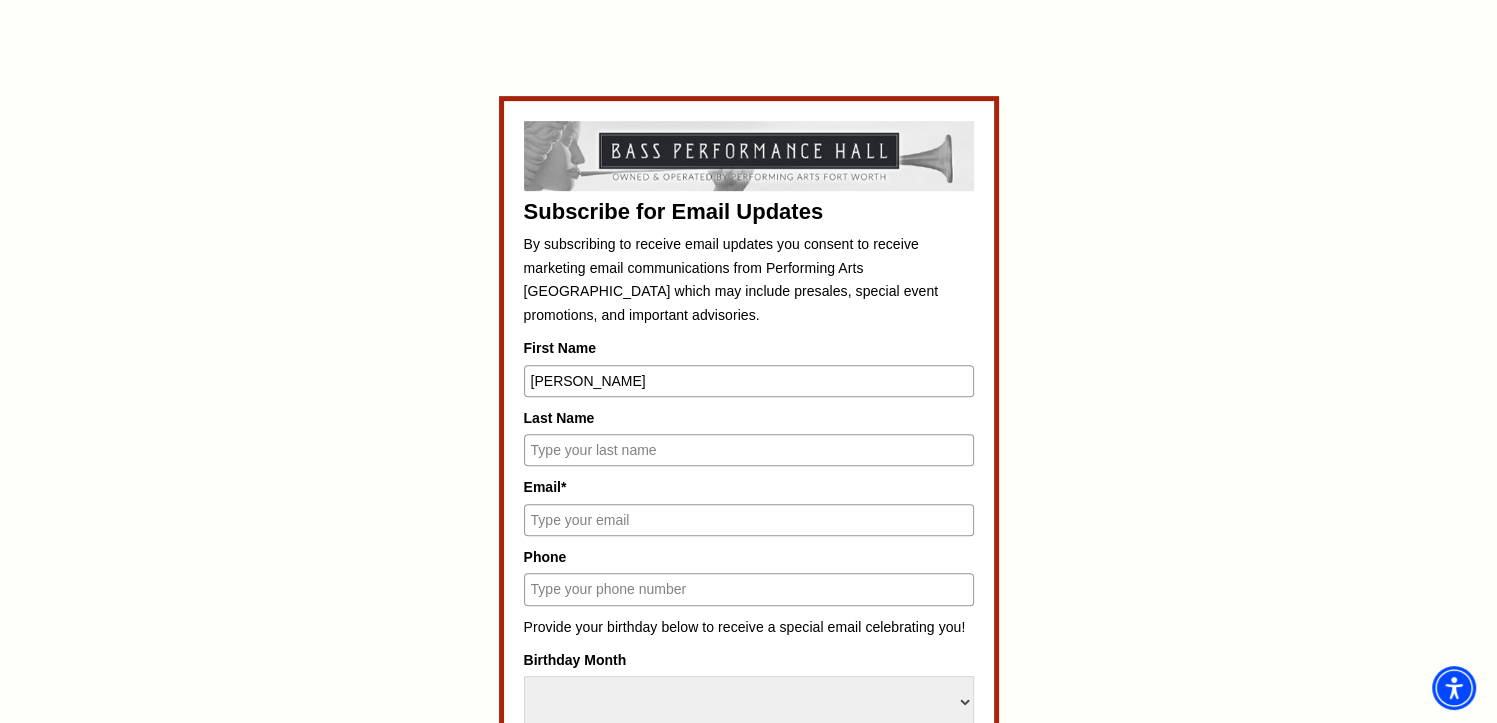 type on "[PERSON_NAME]" 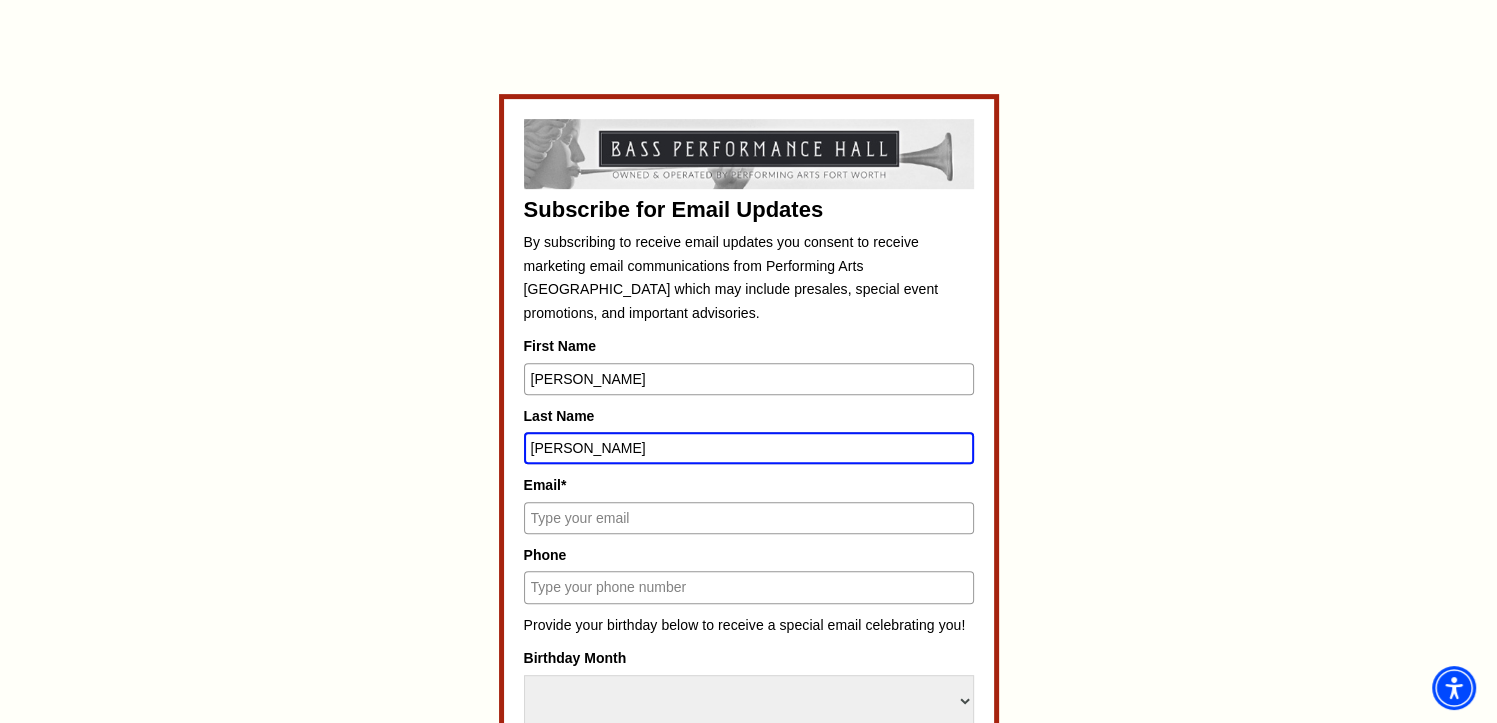 type on "[PERSON_NAME]" 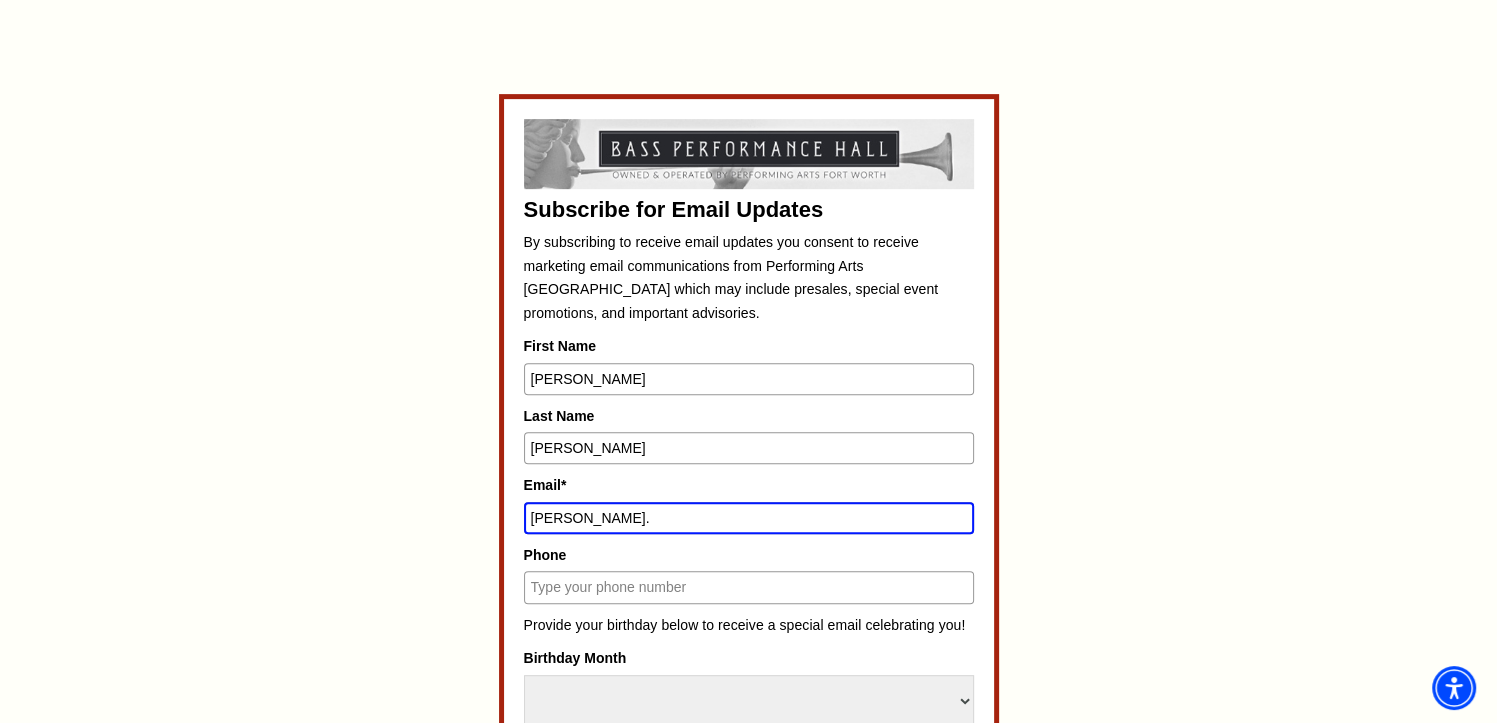 type on "[PERSON_NAME][EMAIL_ADDRESS][PERSON_NAME][DOMAIN_NAME]" 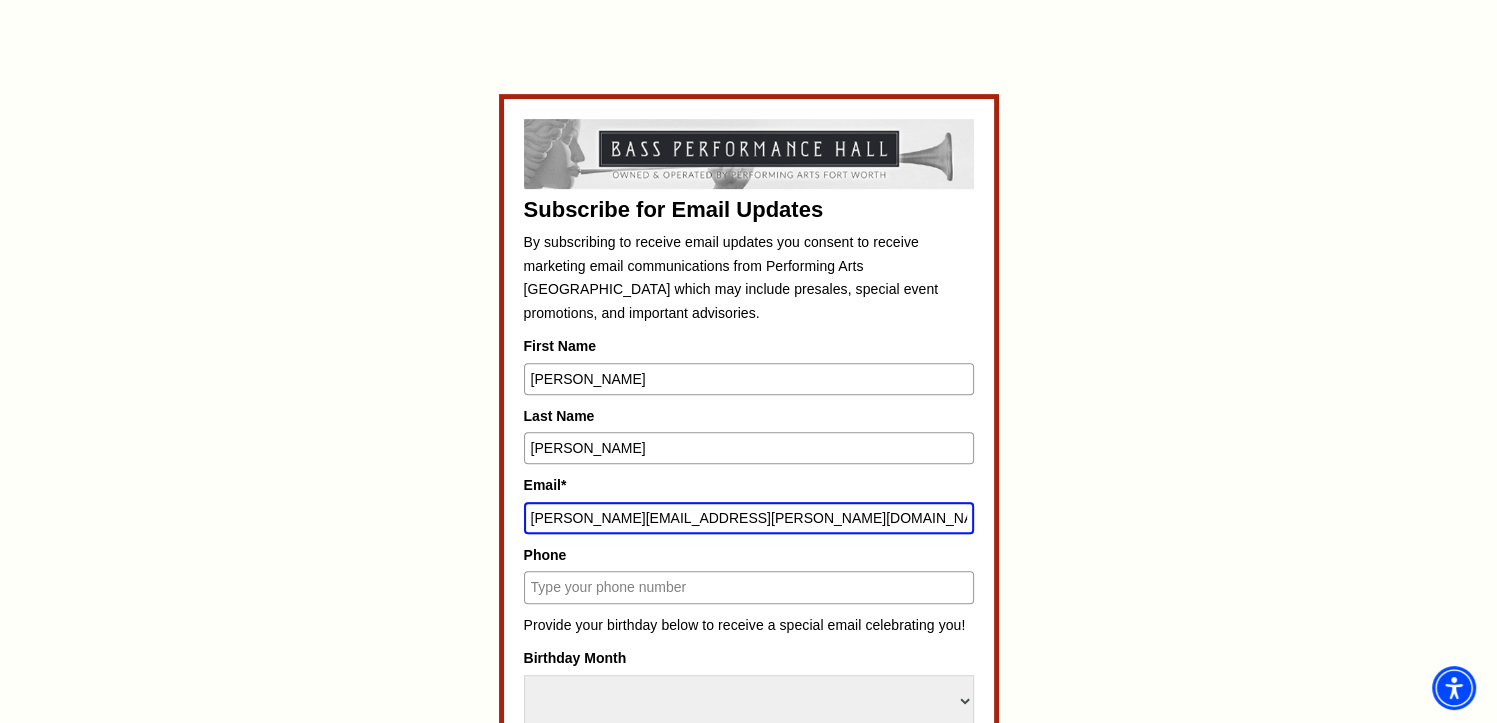 type on "6098022436" 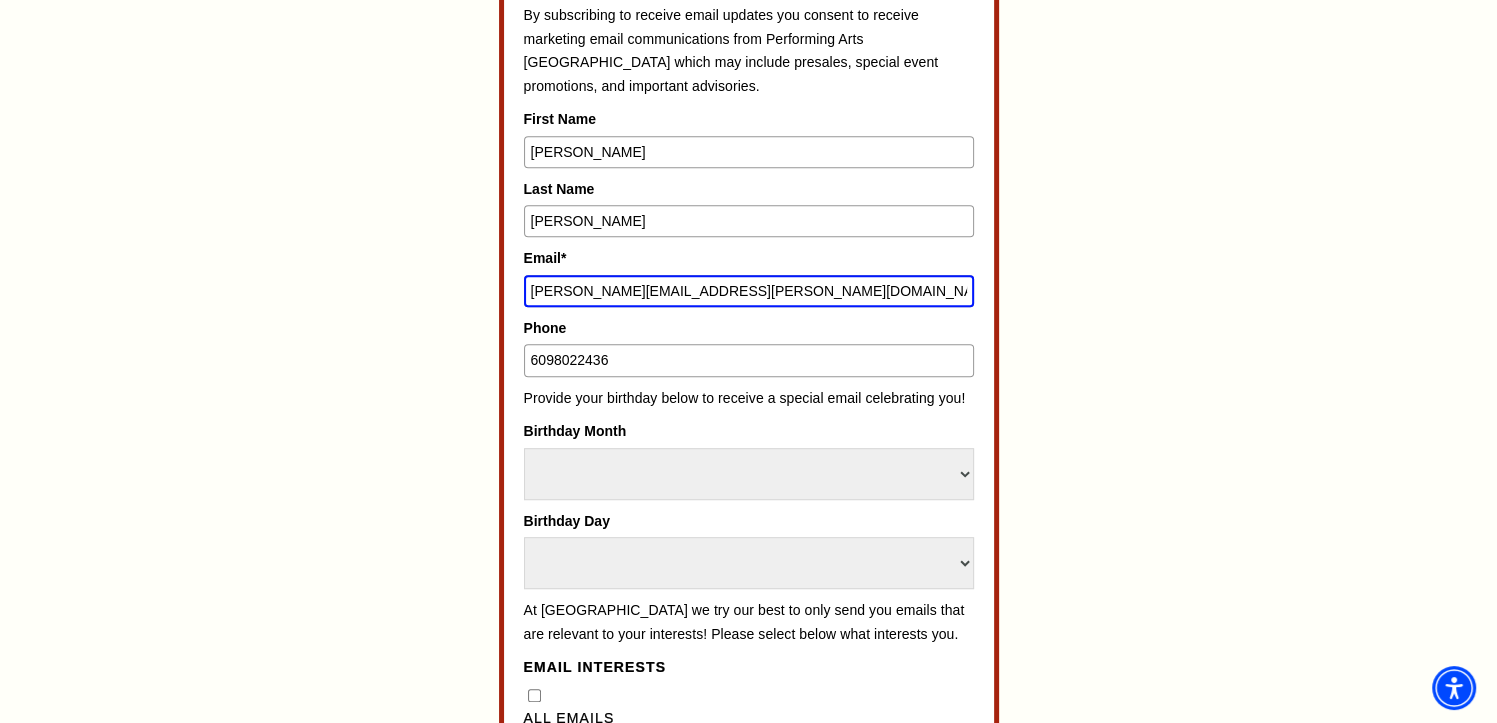scroll, scrollTop: 1051, scrollLeft: 0, axis: vertical 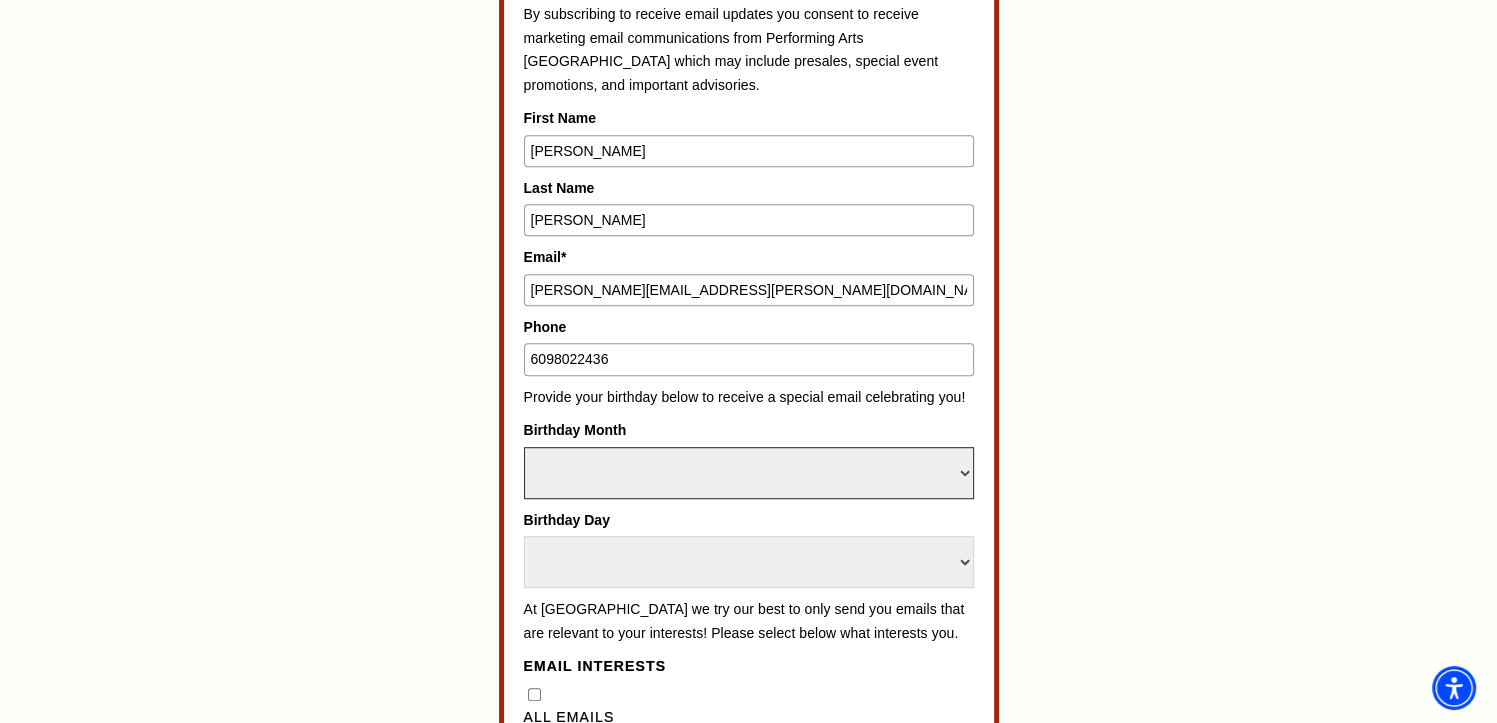 click on "Select Month
January
February
March
April
May
June
July
August
September
October
November
December" at bounding box center [749, 473] 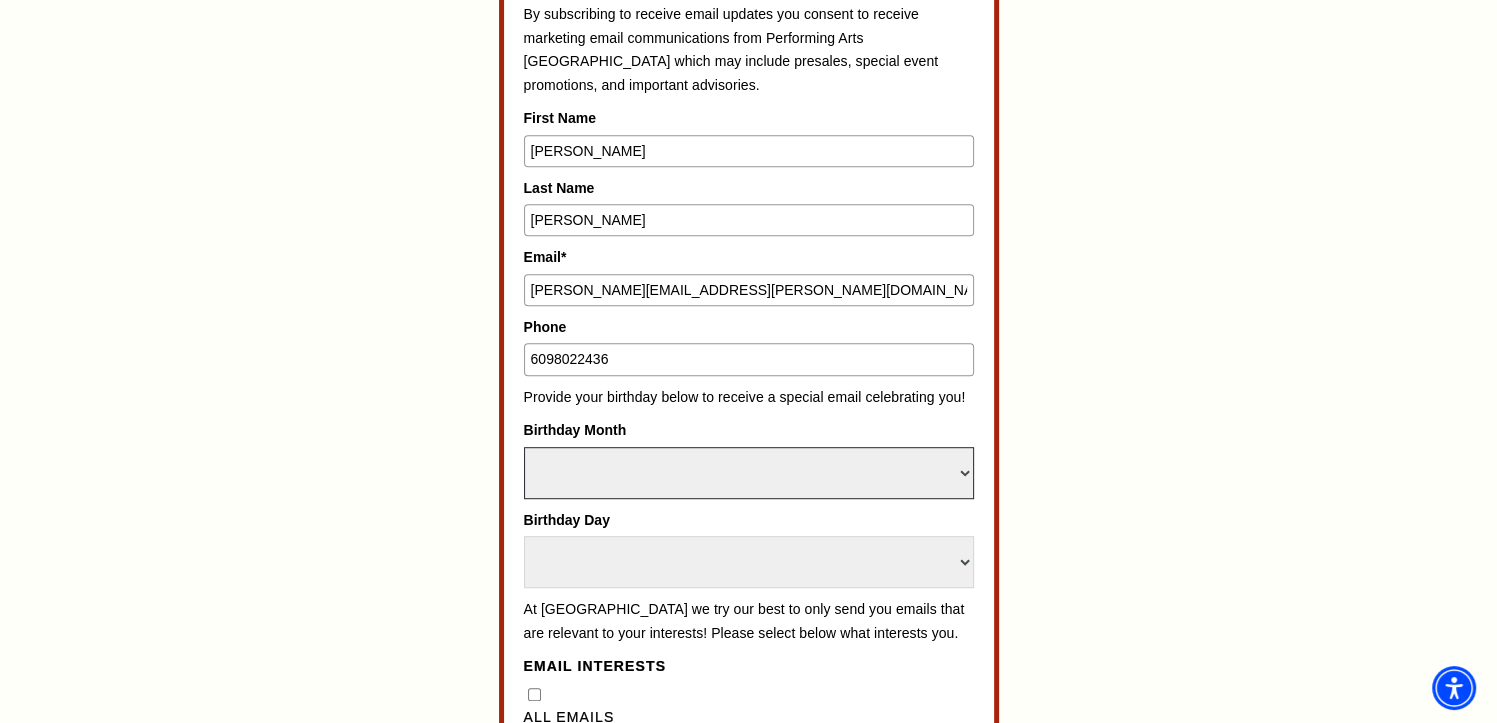 select on "May" 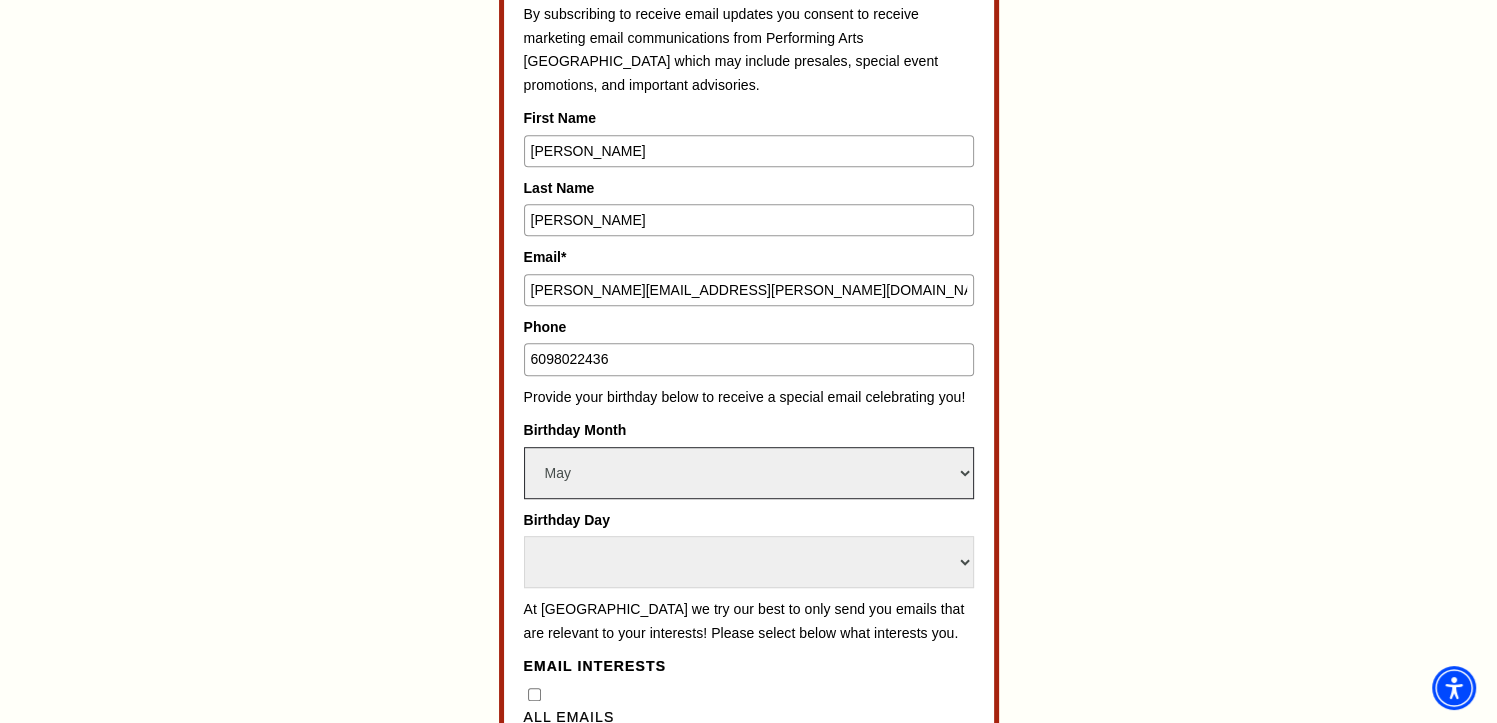 click on "Select Month
January
February
March
April
May
June
July
August
September
October
November
December" at bounding box center [749, 473] 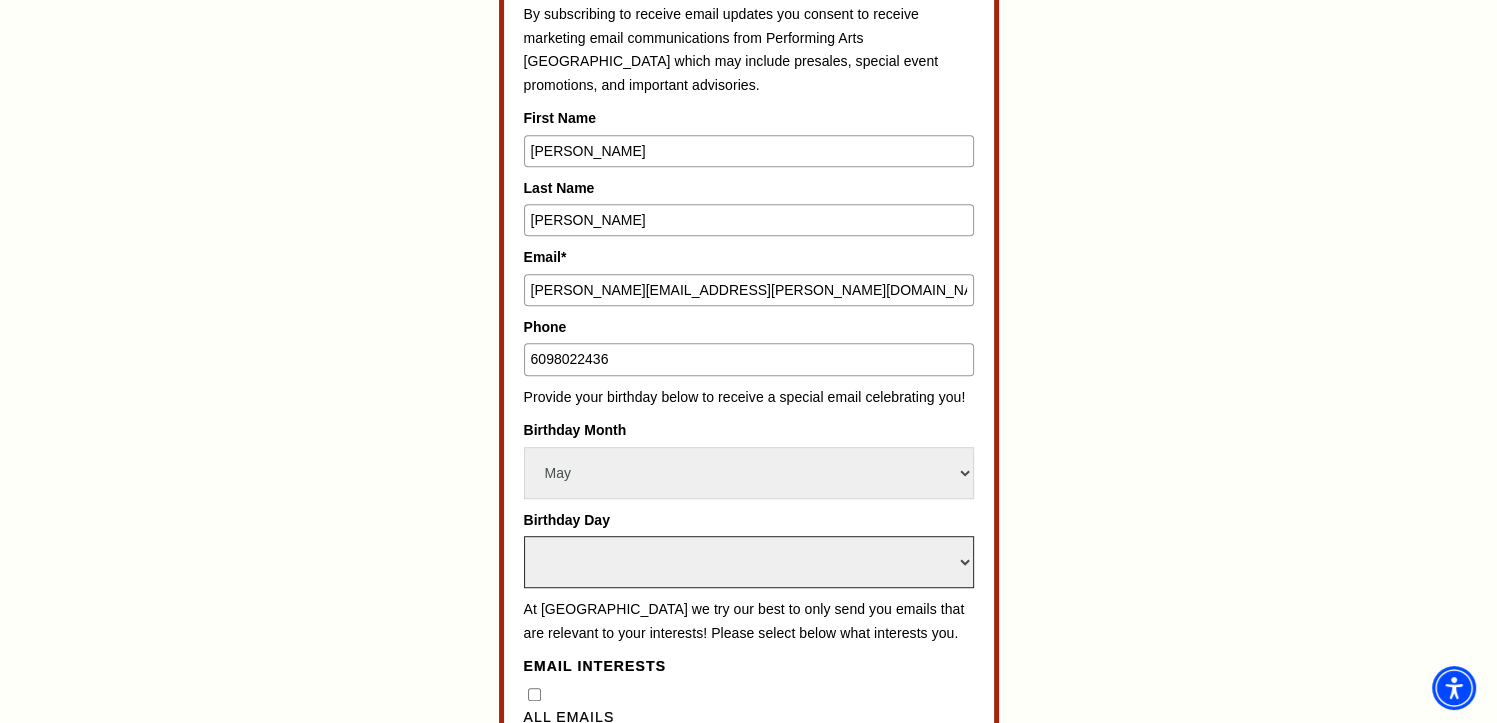 click on "Select Day
1
2
3
4
5
6
7
8
9
10
11
12
13
14
15
16
17
18
19
20
21
22
23
24
25
26
27
28
29
30
31" at bounding box center [749, 562] 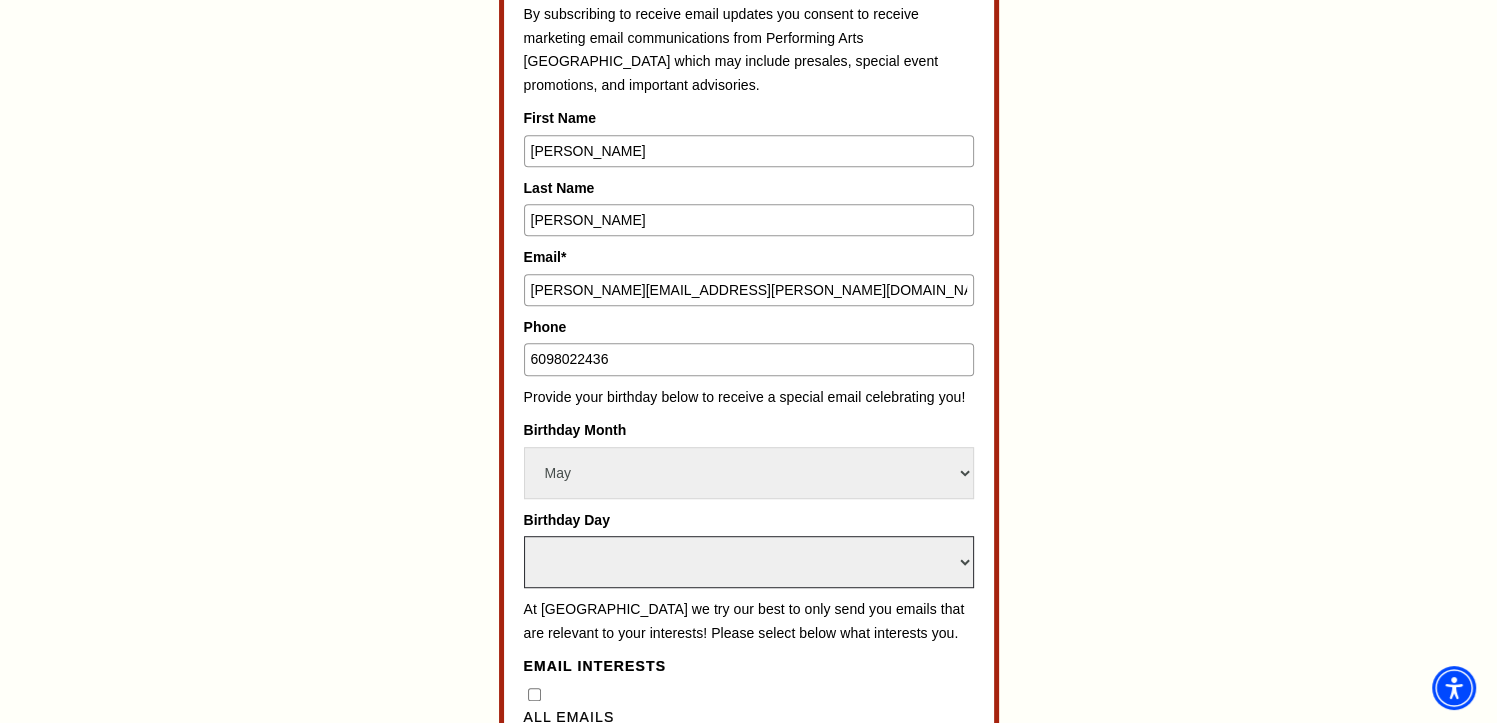select on "22" 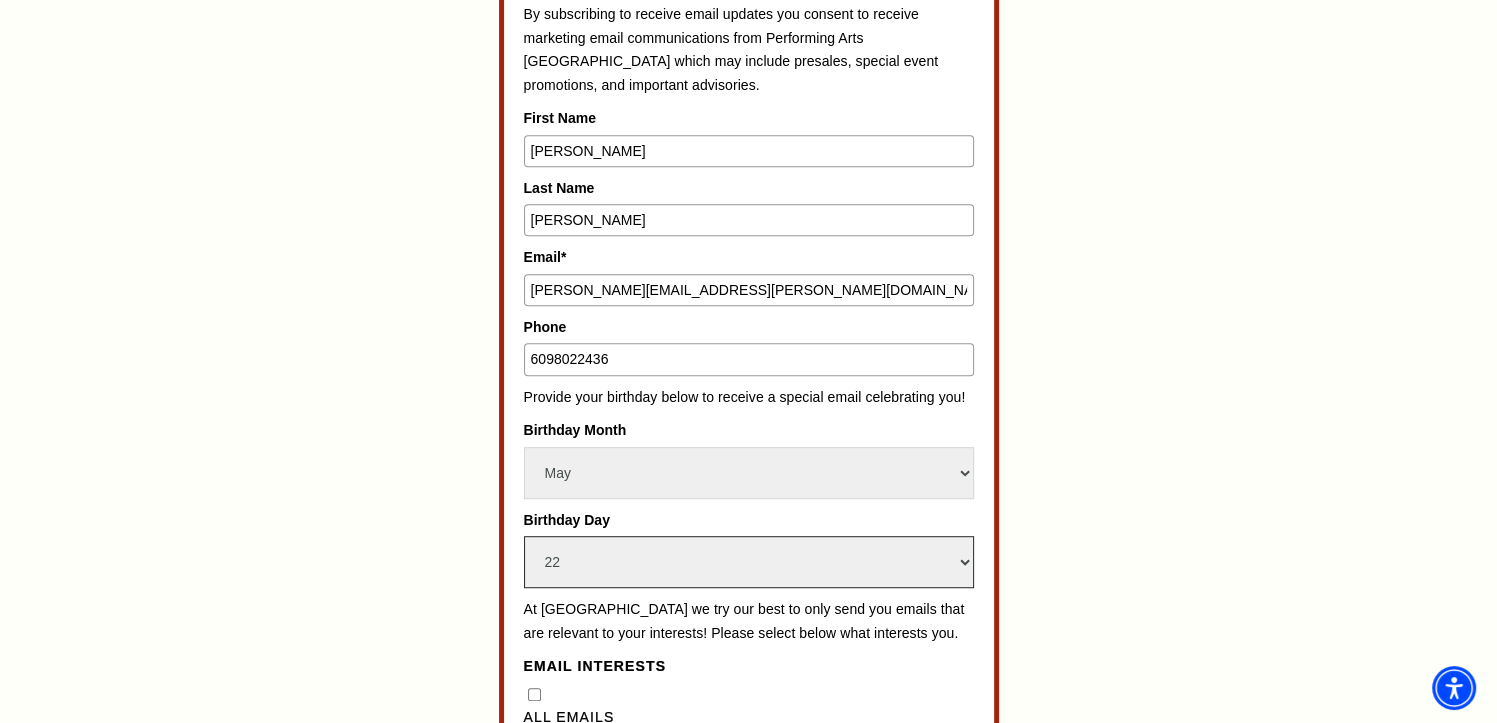 click on "Select Day
1
2
3
4
5
6
7
8
9
10
11
12
13
14
15
16
17
18
19
20
21
22
23
24
25
26
27
28
29
30
31" at bounding box center (749, 562) 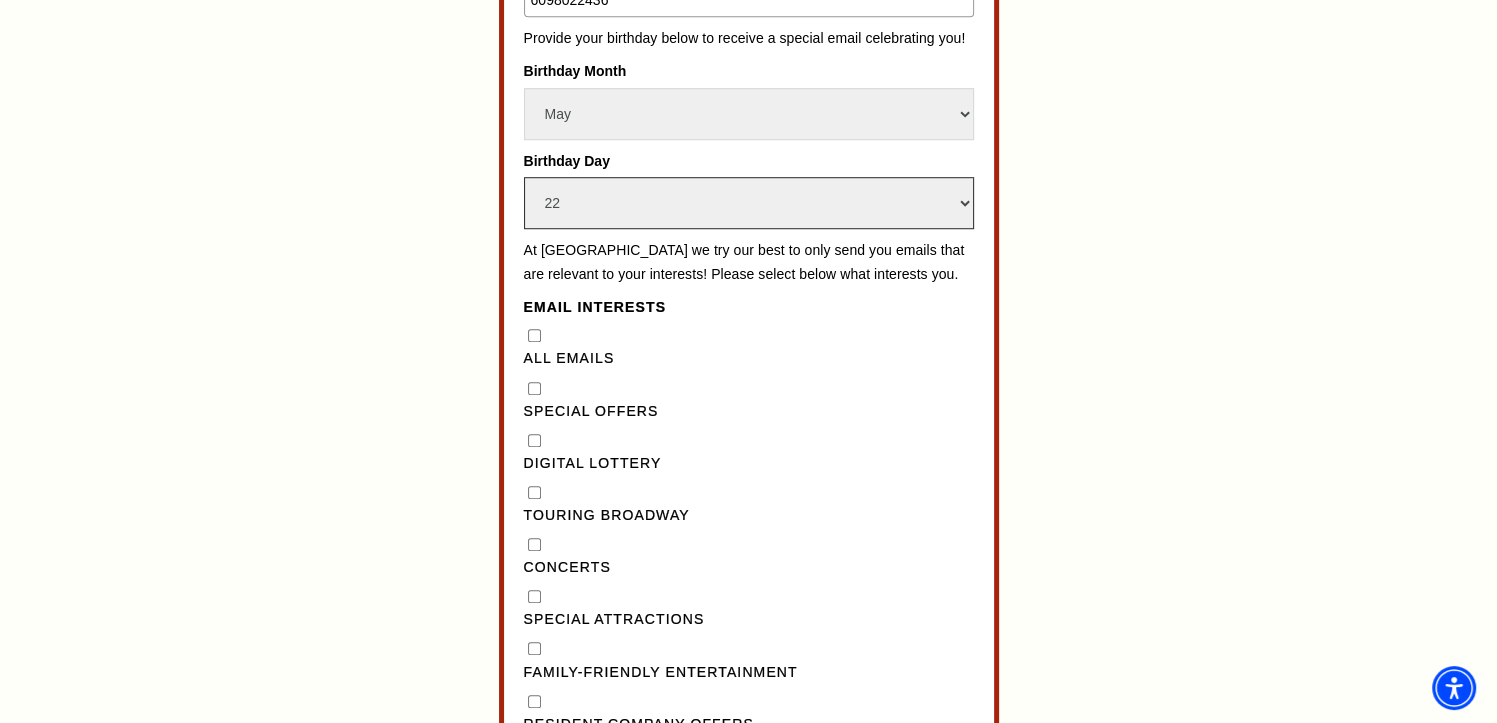 scroll, scrollTop: 1412, scrollLeft: 0, axis: vertical 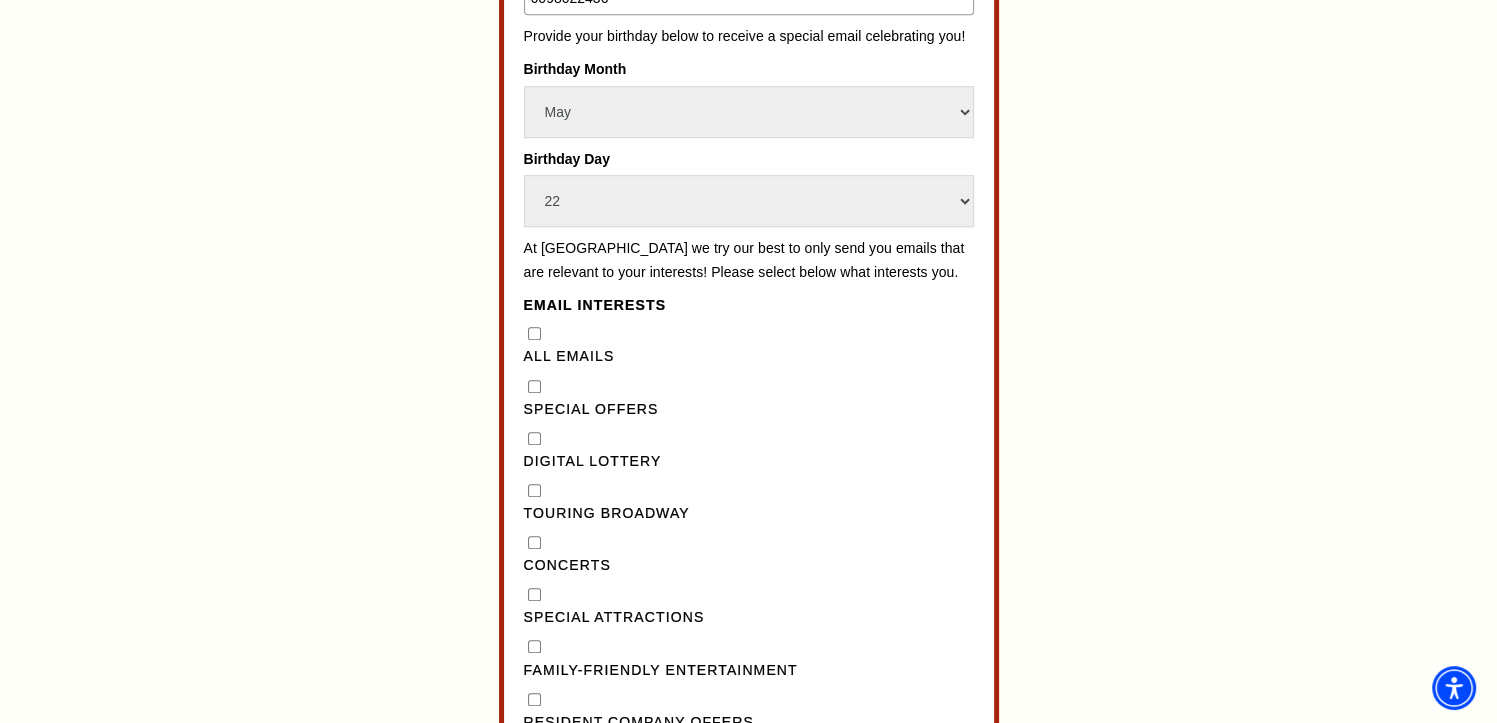 click on "Special Offers" at bounding box center (534, 386) 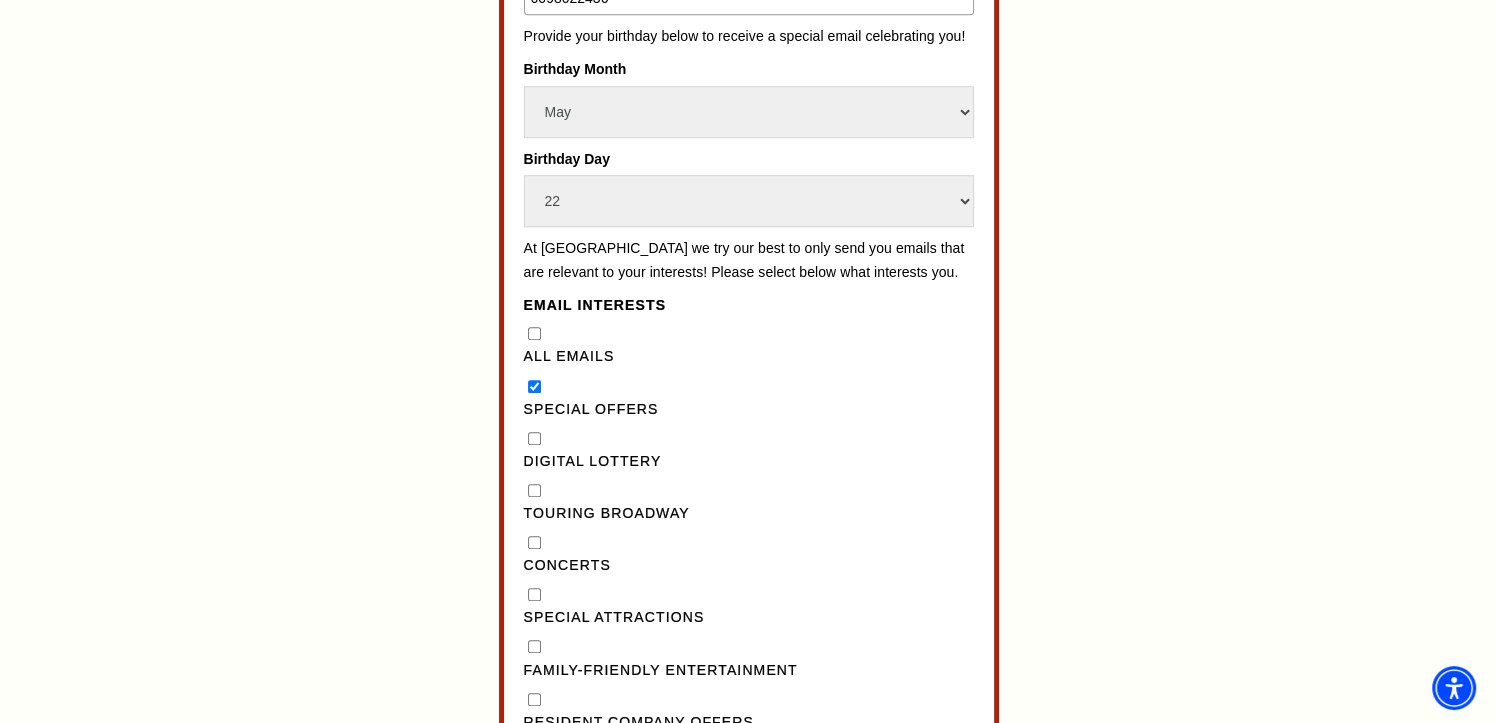 click on "Touring Broadway" at bounding box center [534, 490] 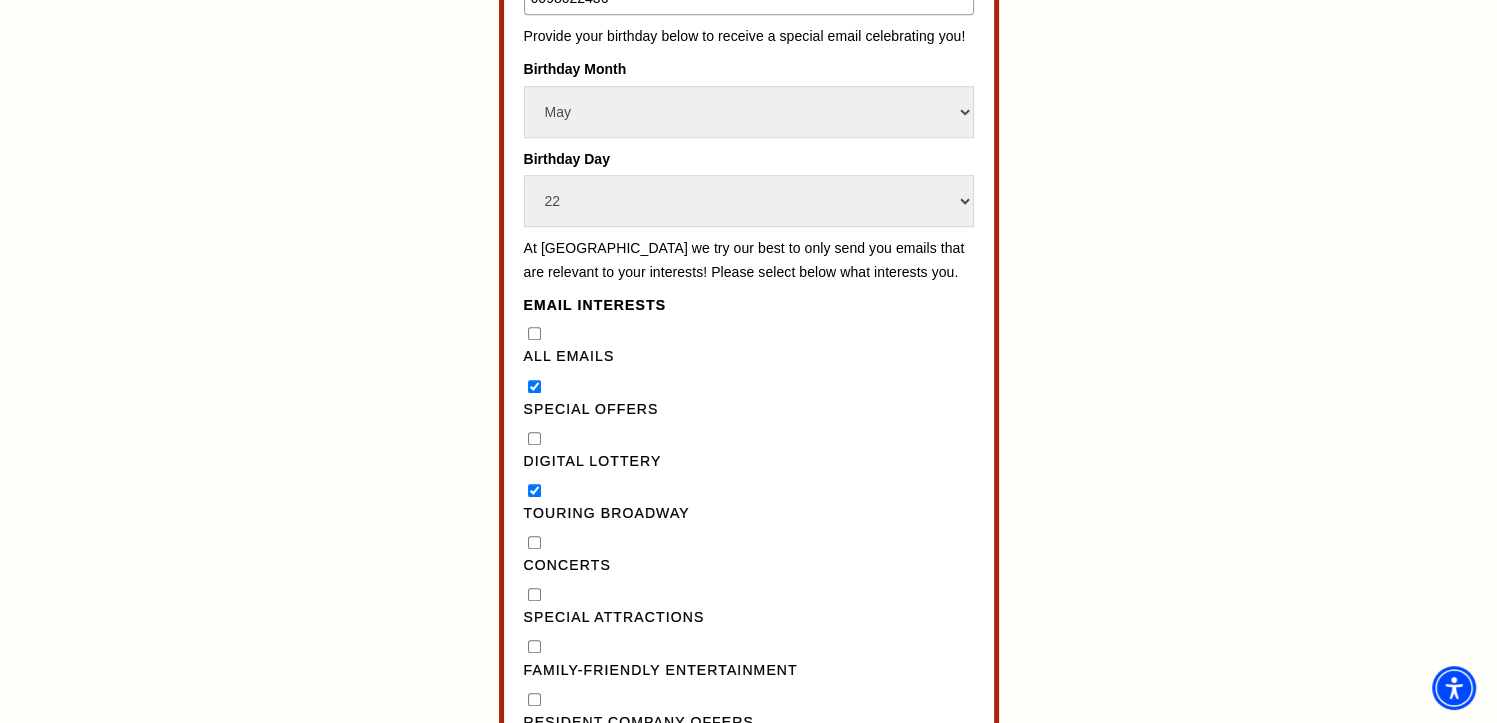 click on "Concerts" at bounding box center (534, 542) 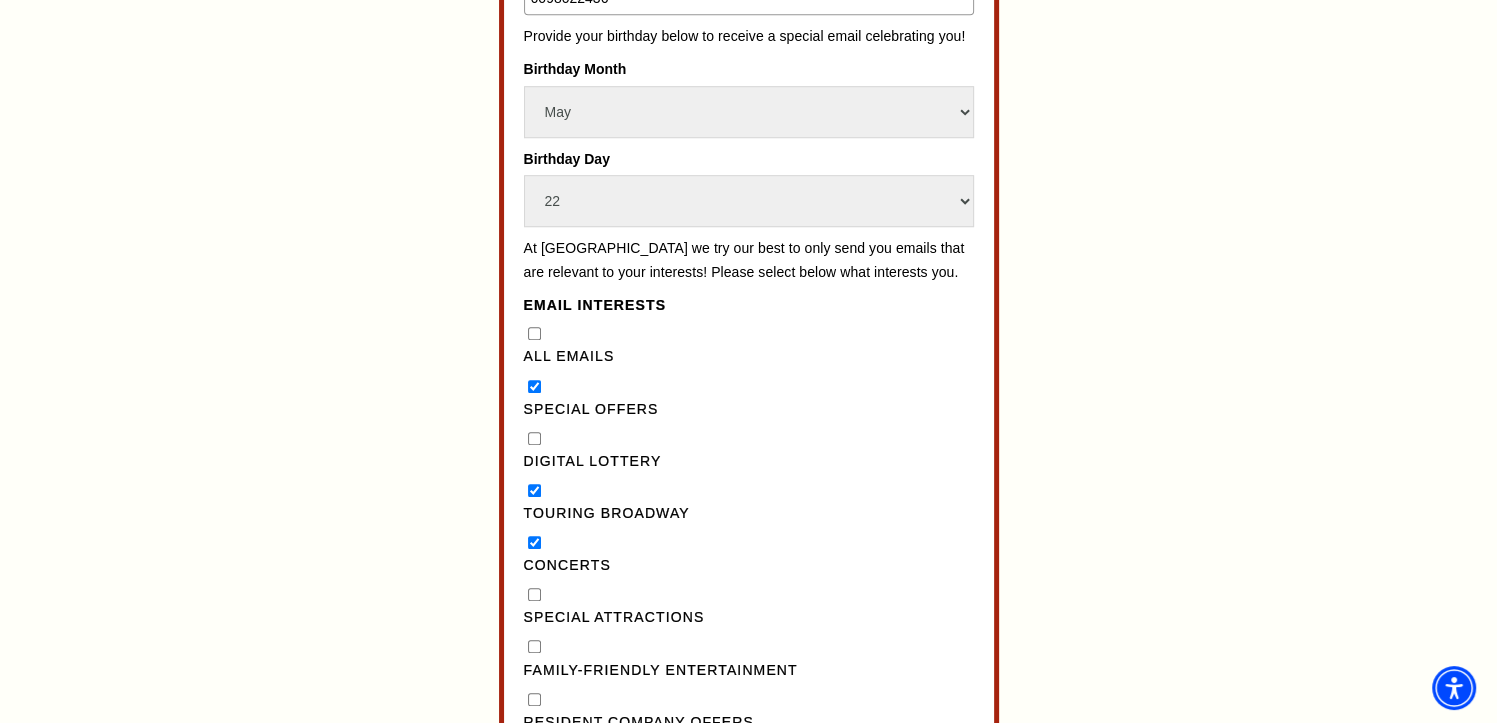 click on "Special Attractions" at bounding box center (534, 594) 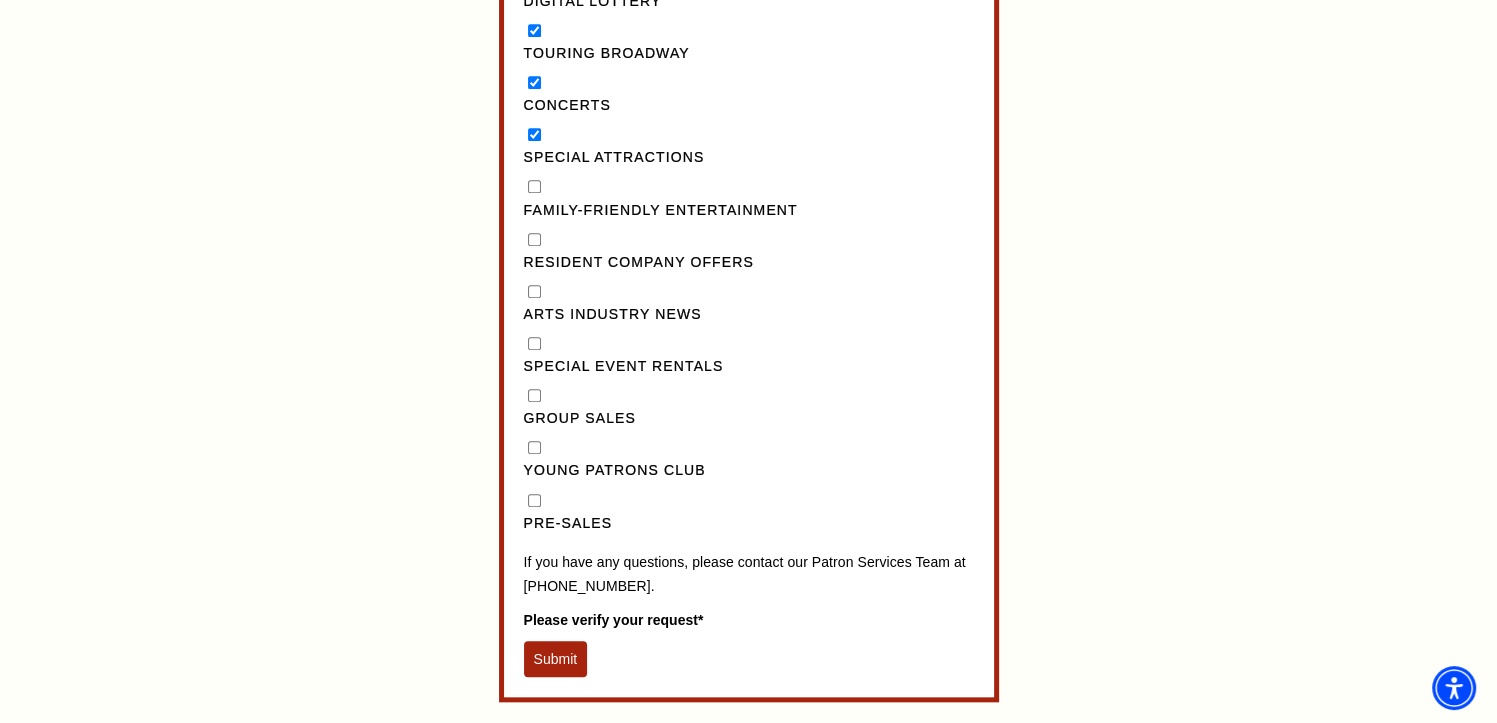 scroll, scrollTop: 1873, scrollLeft: 0, axis: vertical 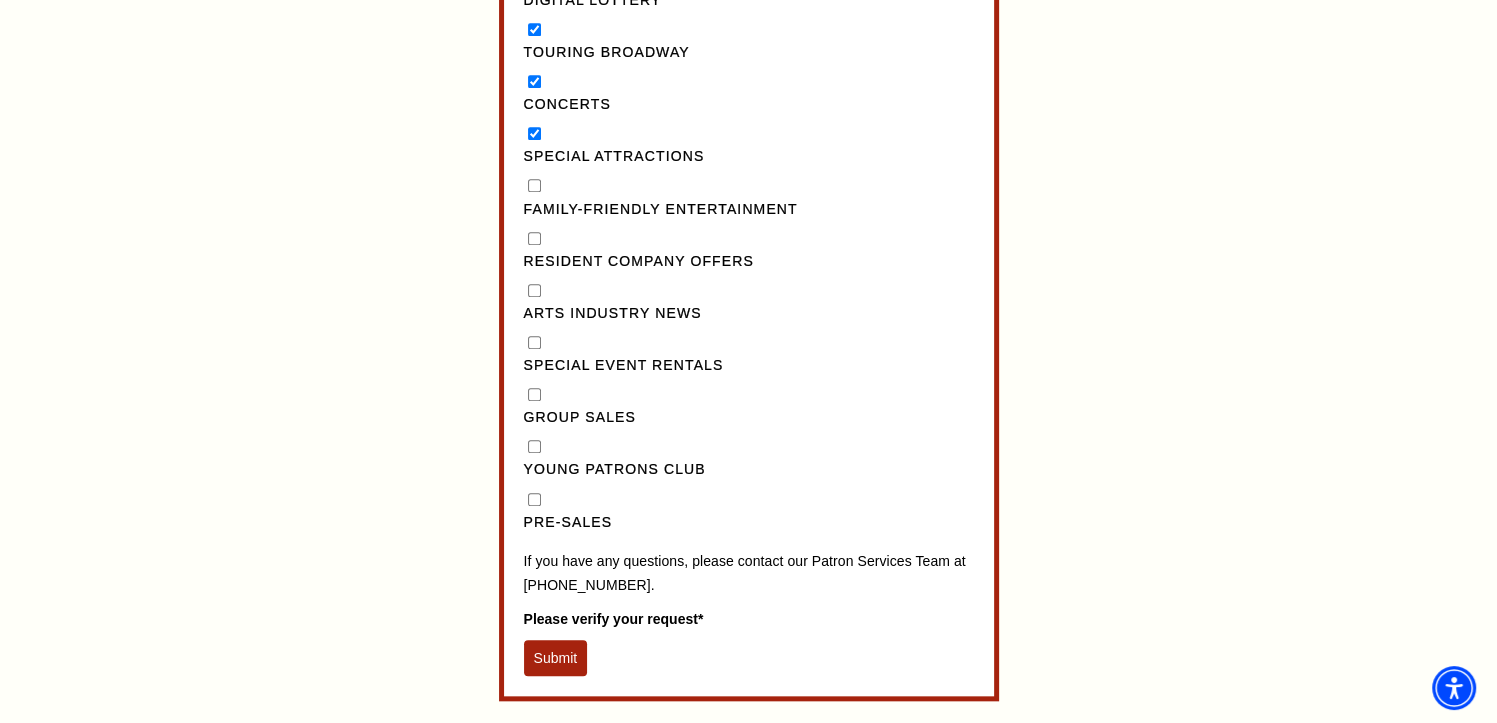 click on "Pre-Sales" at bounding box center [534, 499] 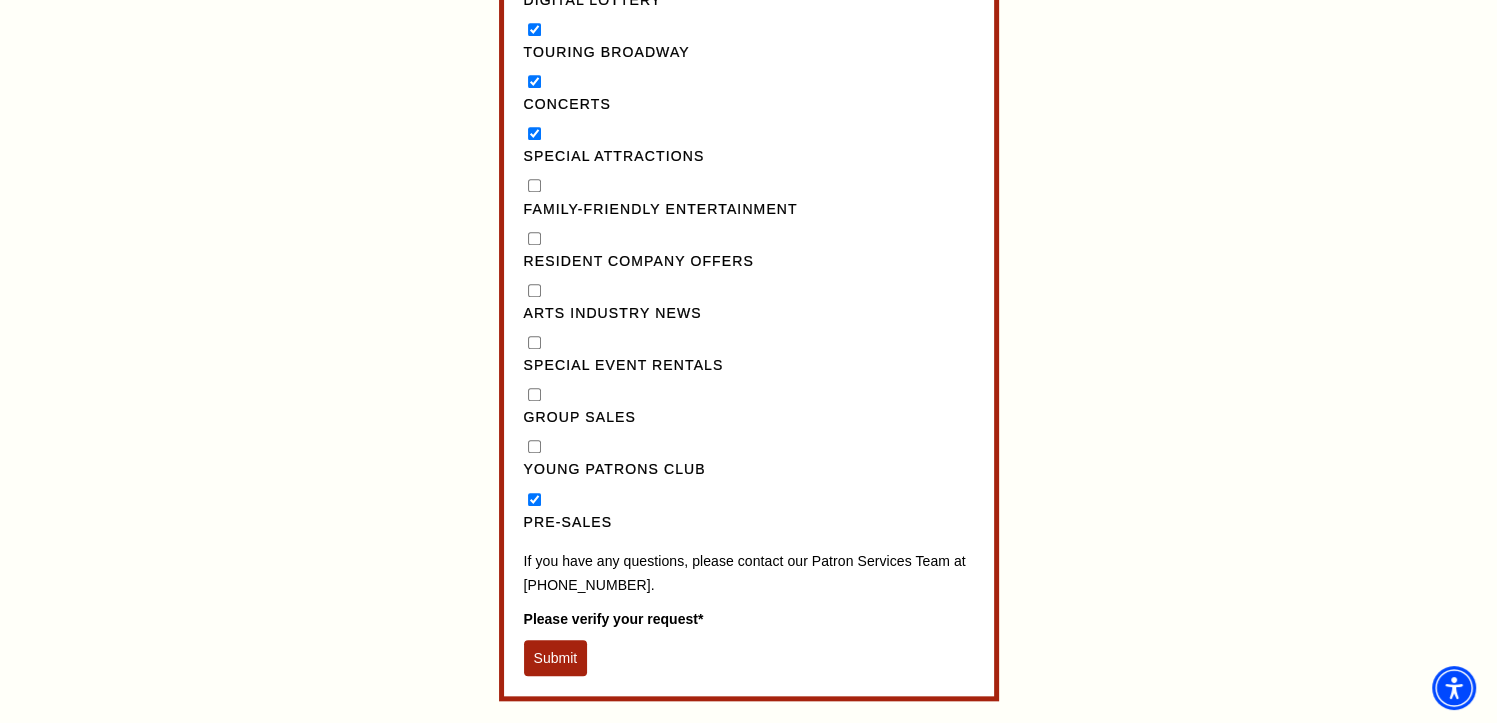 click on "Submit" at bounding box center (556, 658) 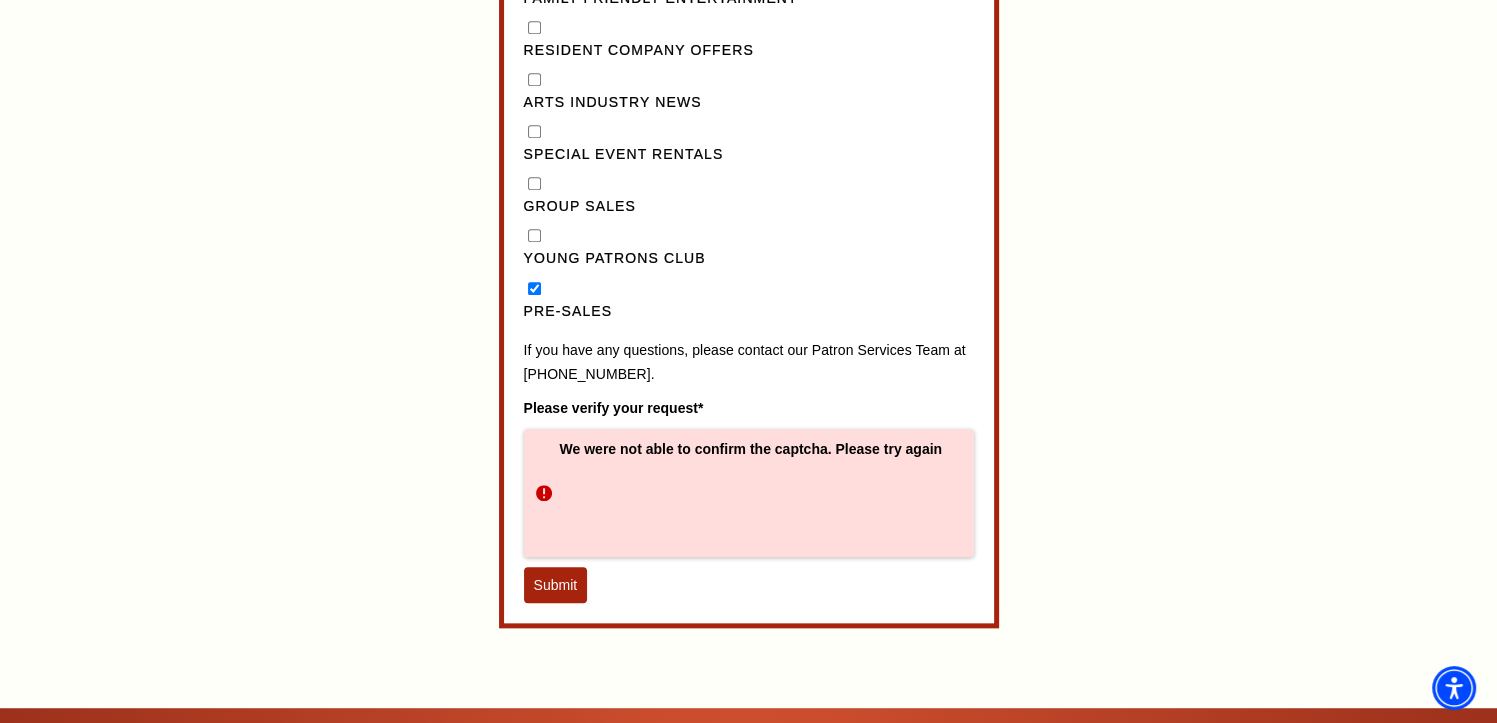 scroll, scrollTop: 2086, scrollLeft: 0, axis: vertical 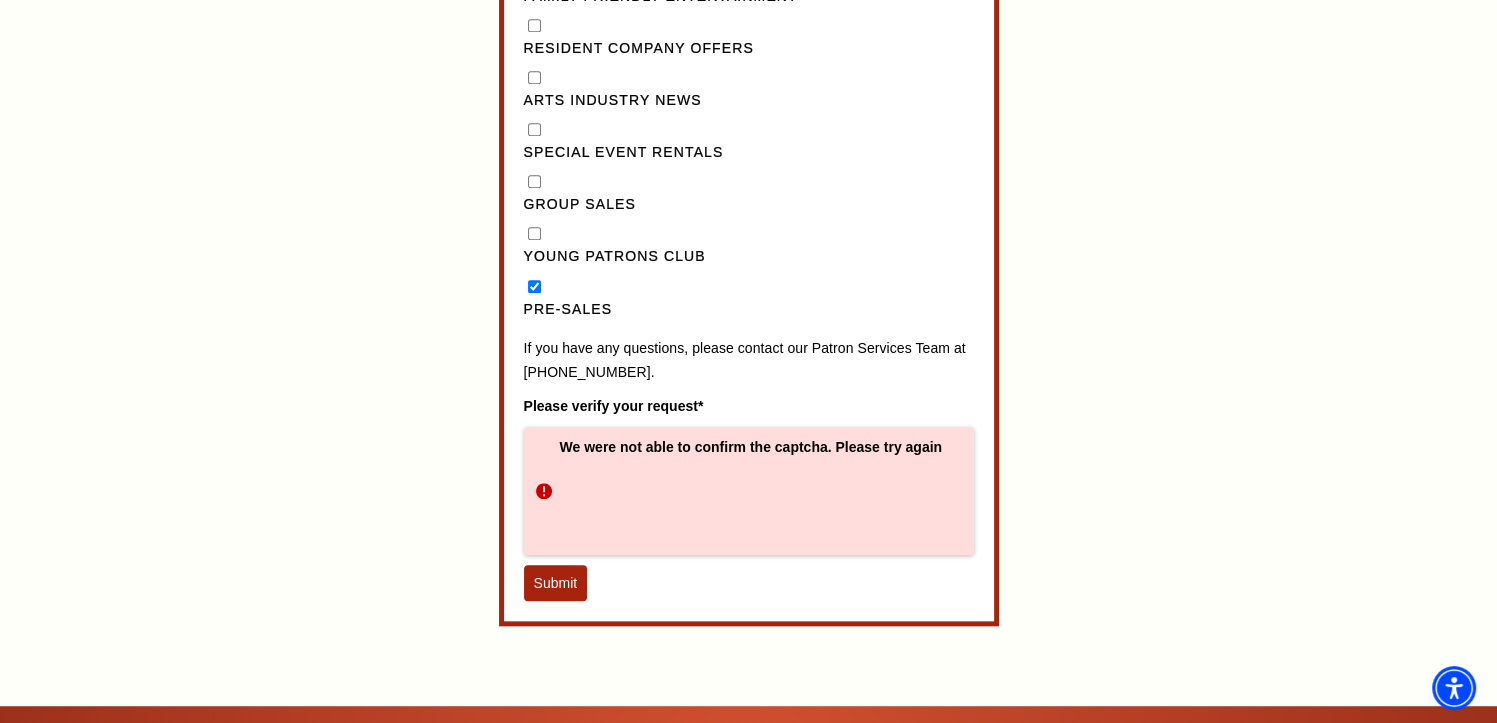 click on "Submit" at bounding box center (556, 583) 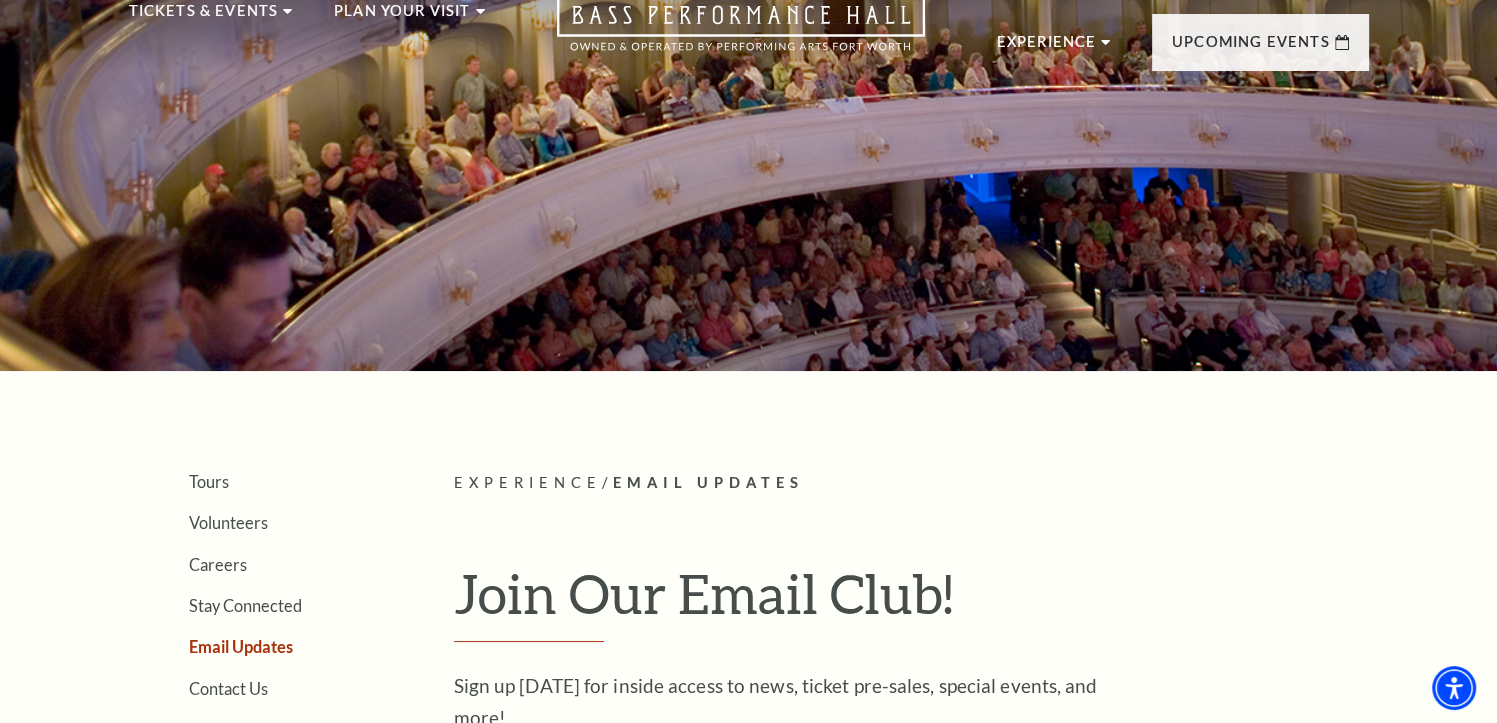 scroll, scrollTop: 0, scrollLeft: 0, axis: both 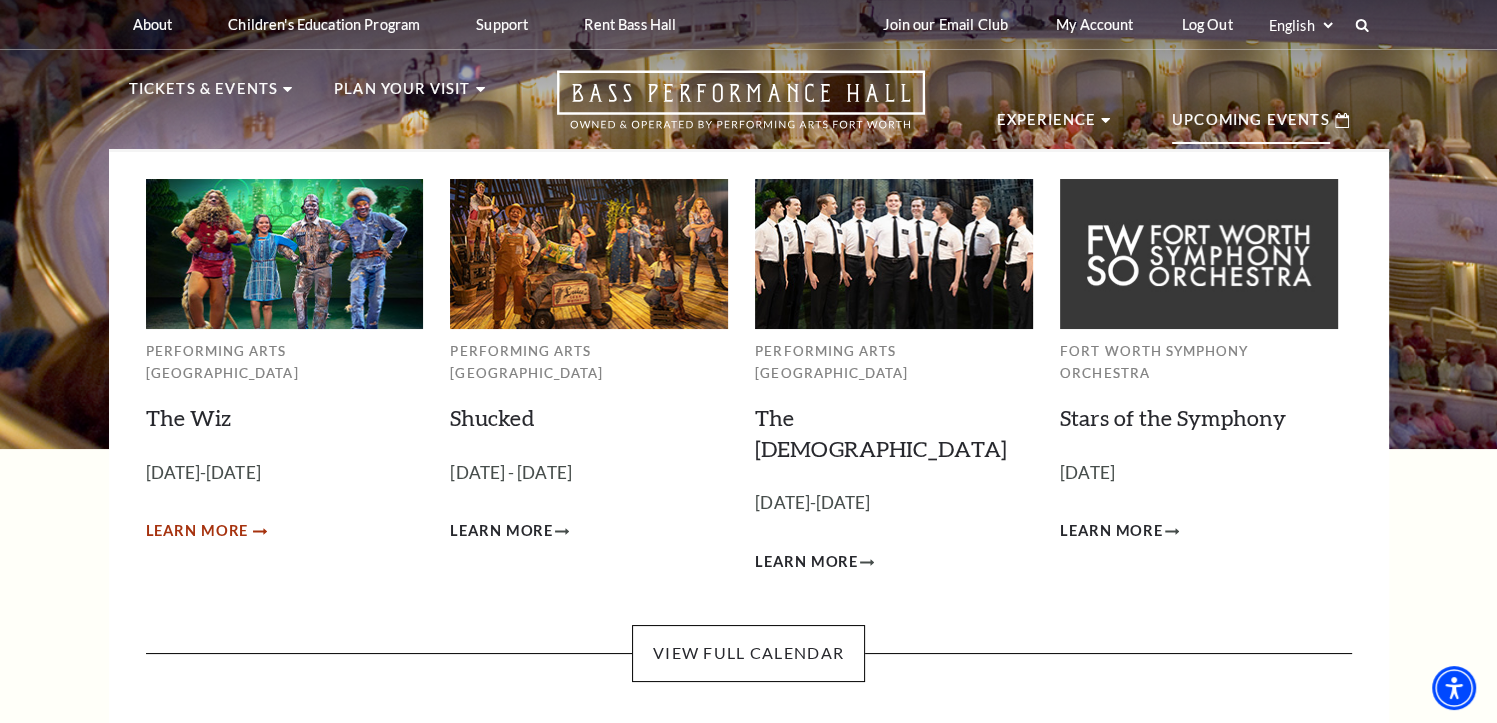 click on "Learn More" at bounding box center (197, 531) 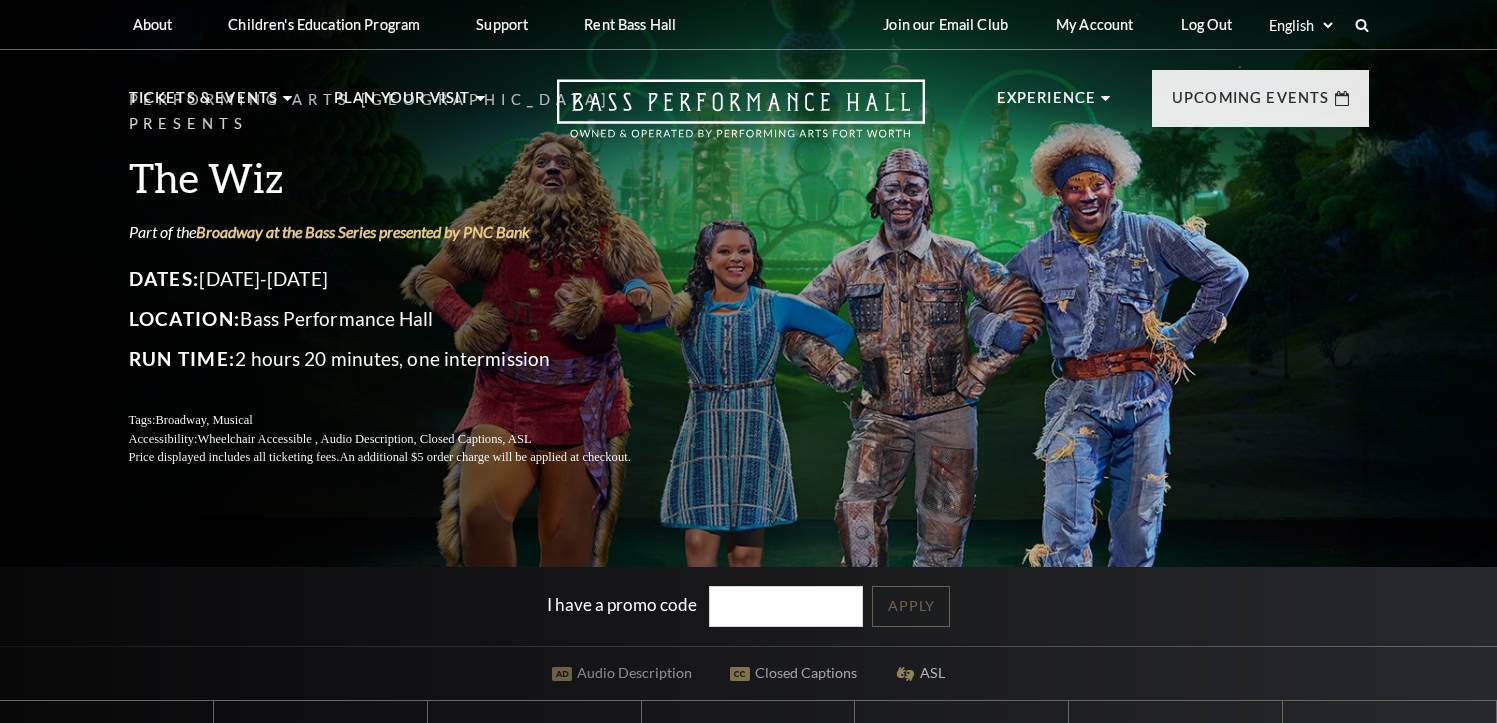 scroll, scrollTop: 0, scrollLeft: 0, axis: both 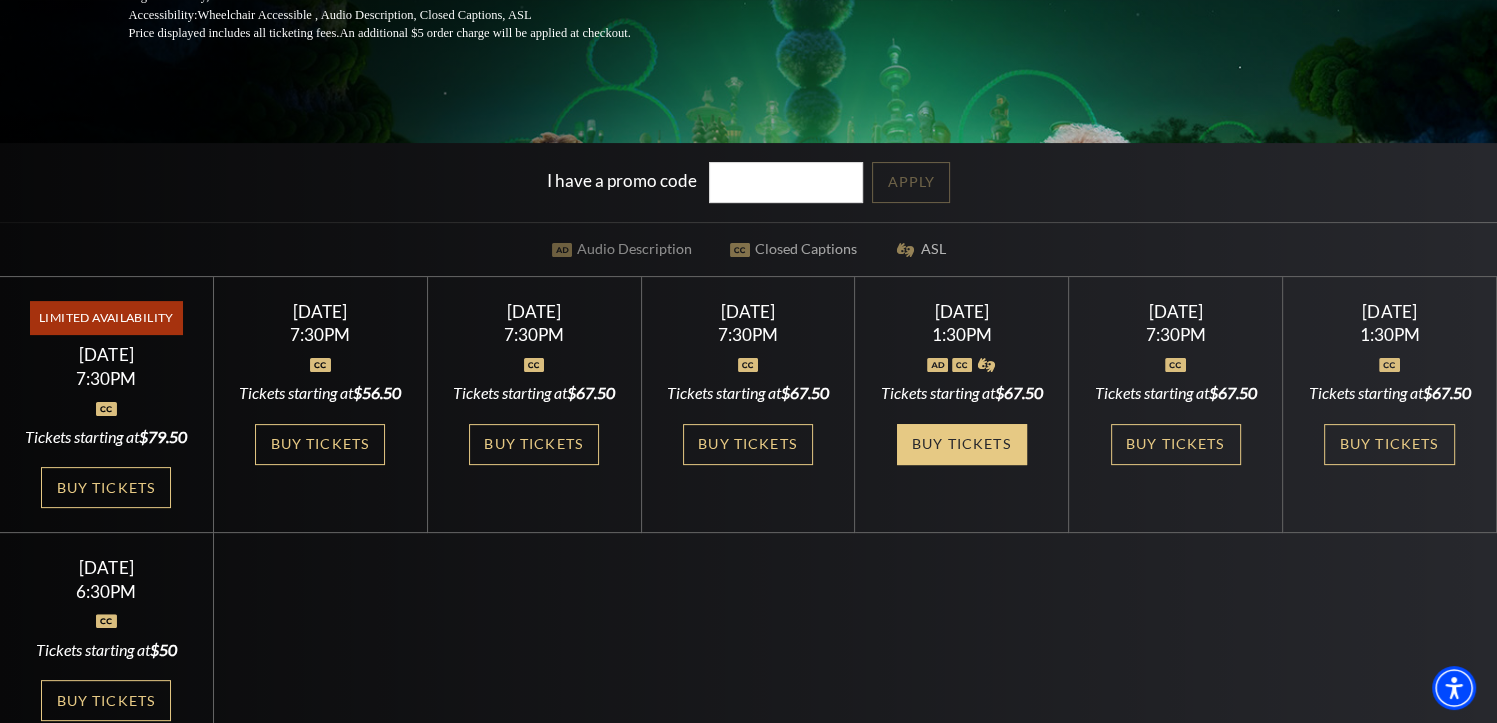 click on "Buy Tickets" at bounding box center [962, 444] 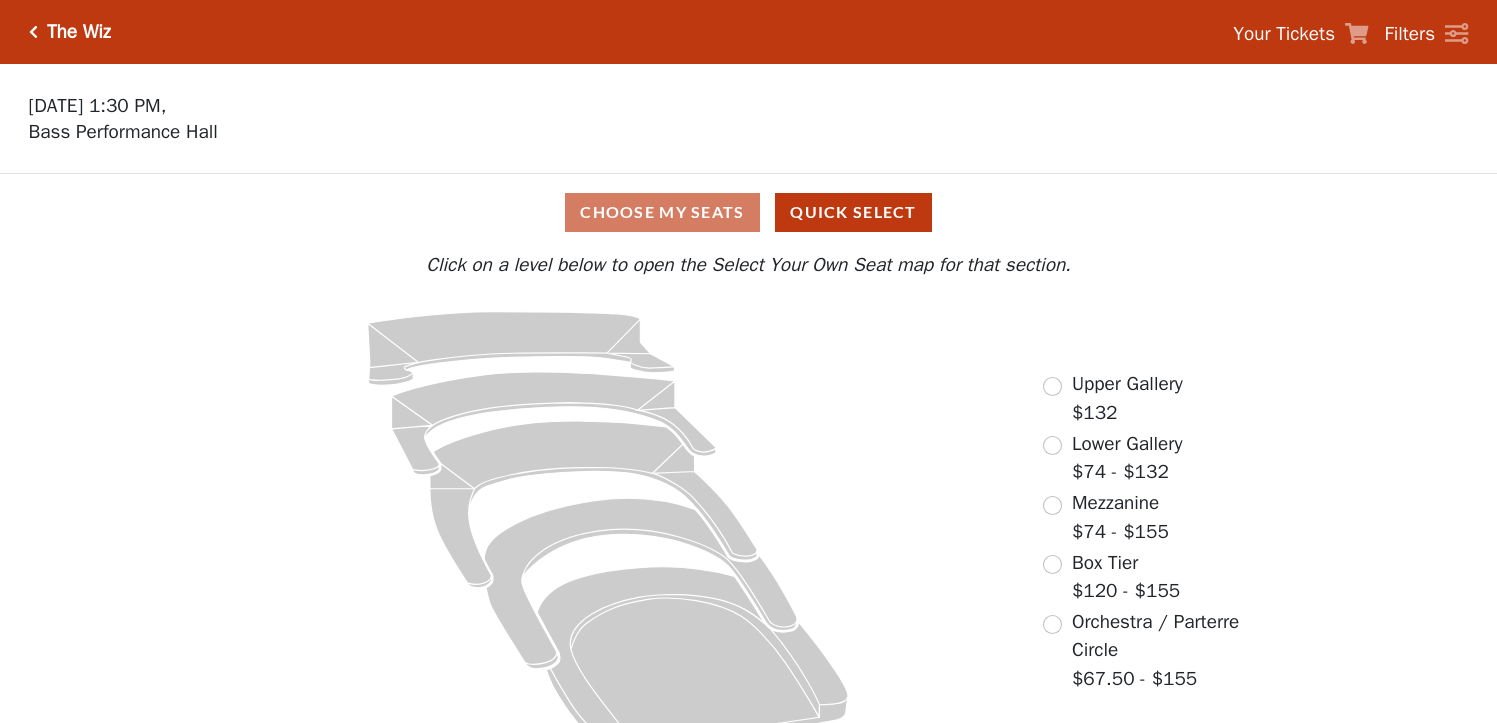 scroll, scrollTop: 0, scrollLeft: 0, axis: both 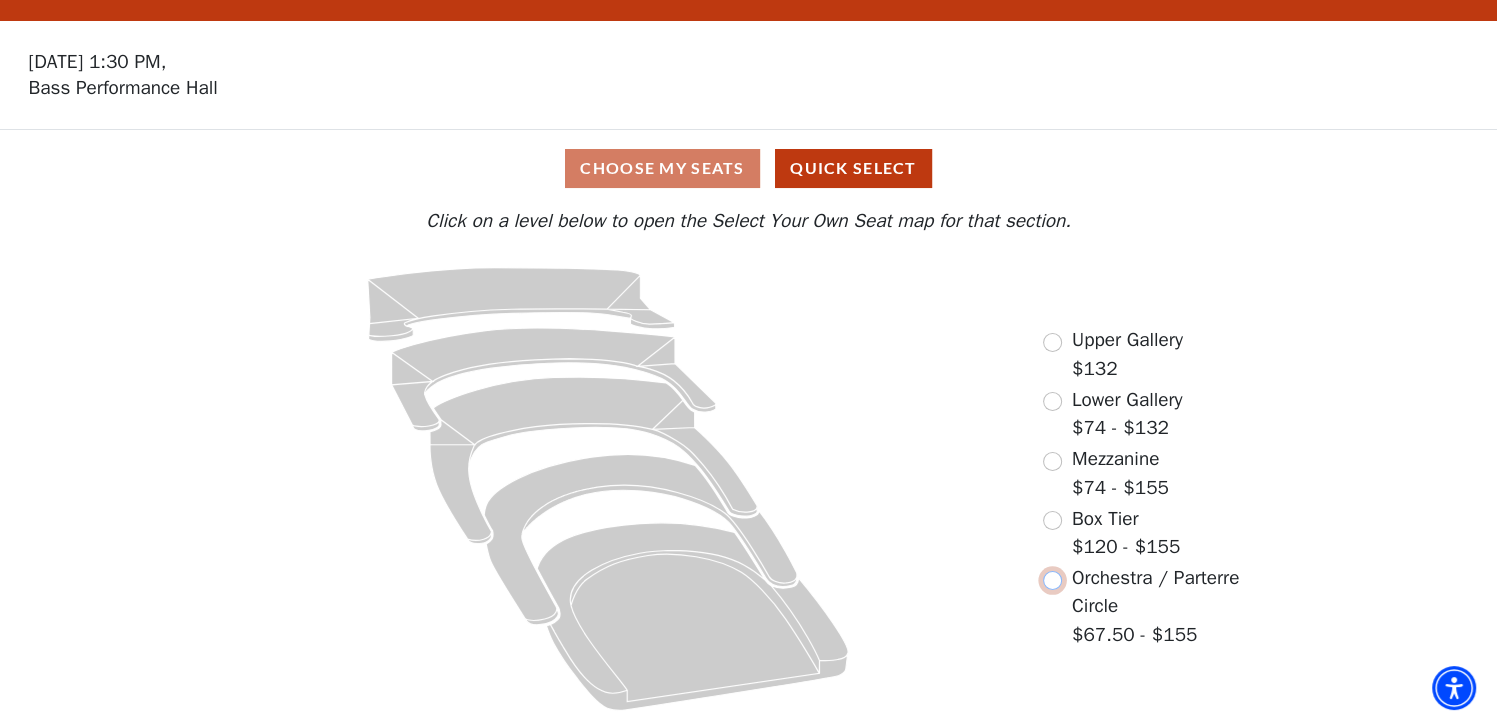 click at bounding box center [1052, 580] 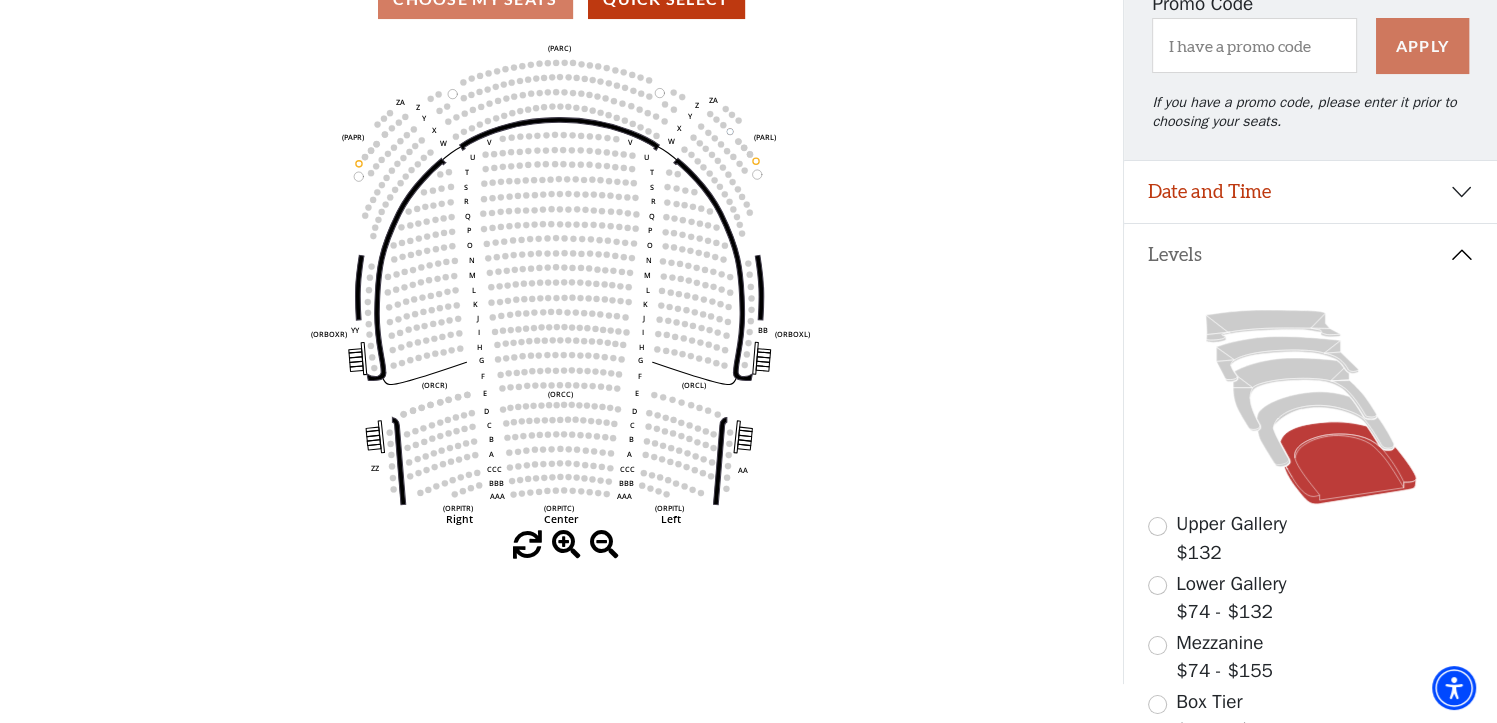 scroll, scrollTop: 0, scrollLeft: 0, axis: both 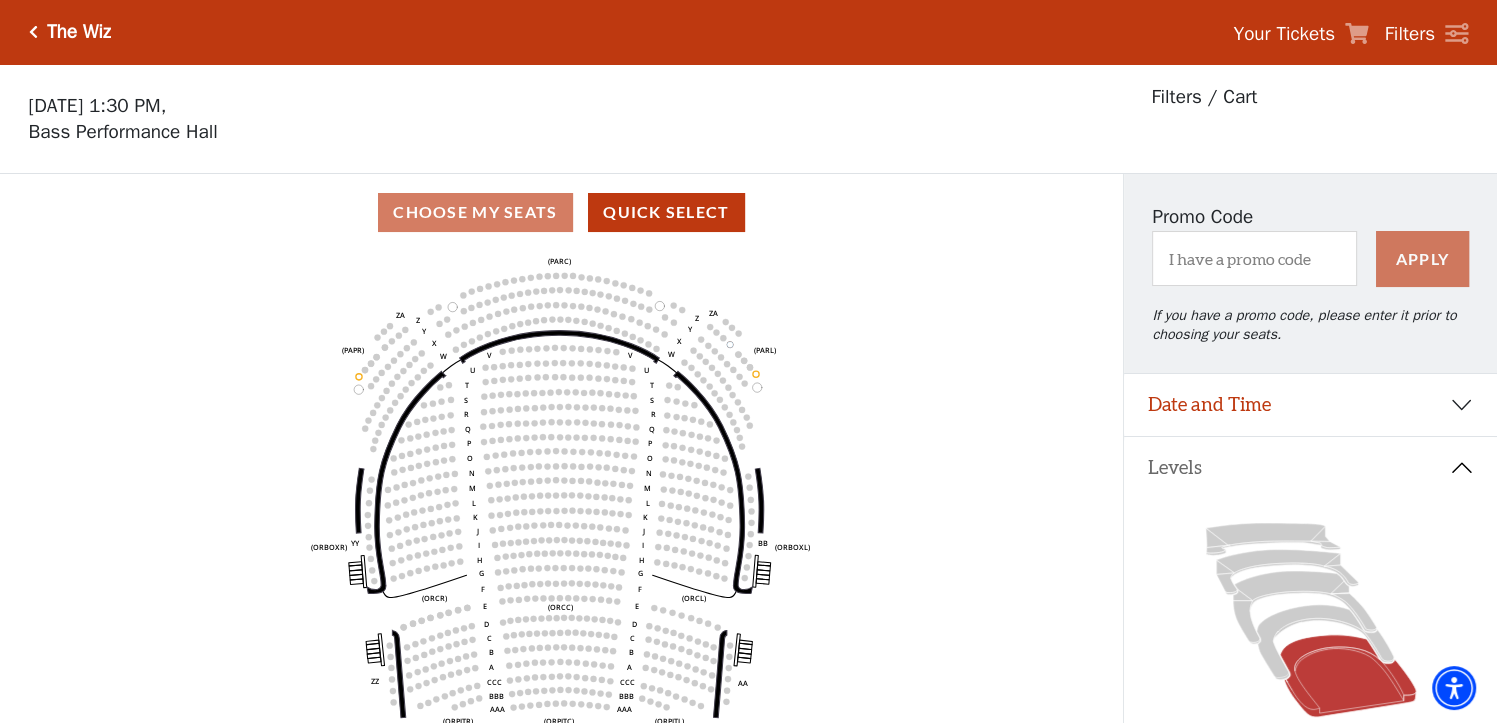 click on "Choose My Seats
Quick Select" at bounding box center (561, 212) 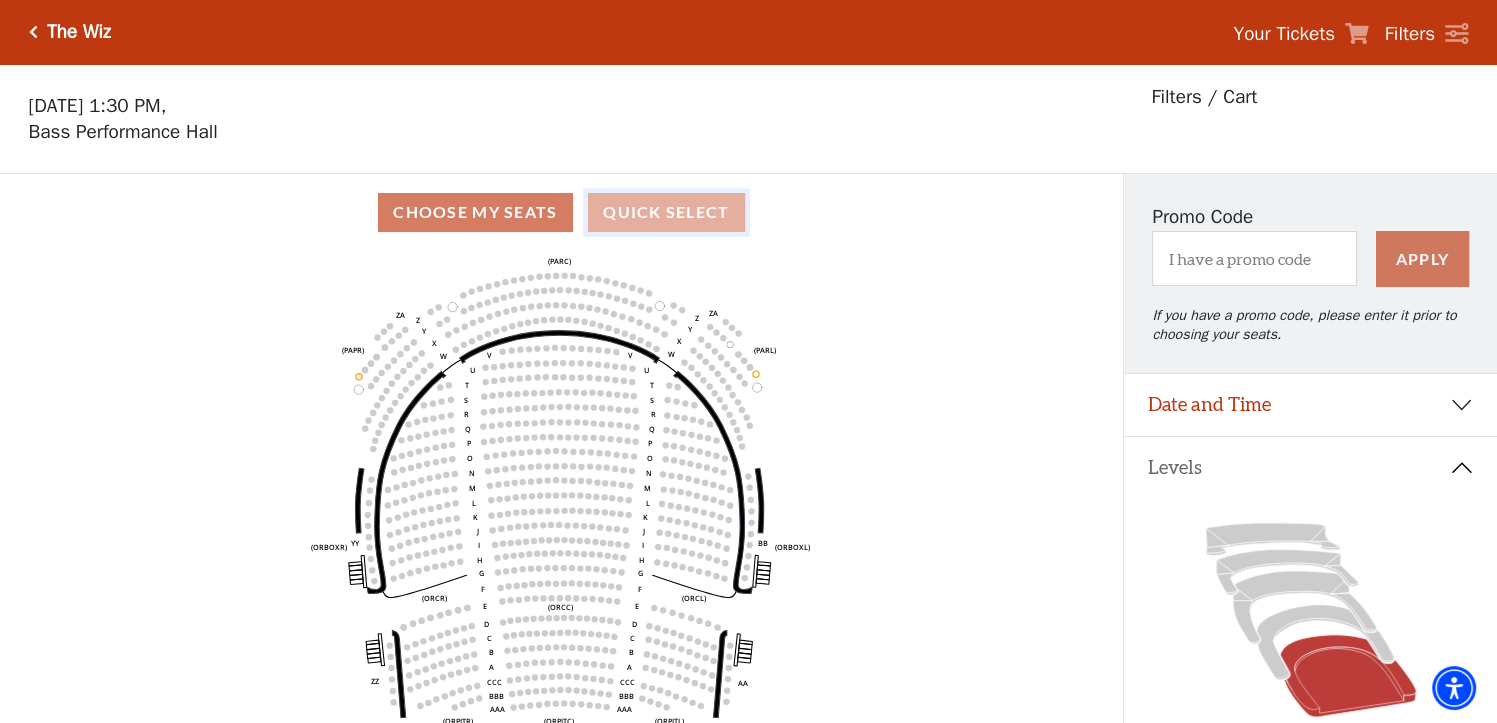 click on "Quick Select" at bounding box center [666, 212] 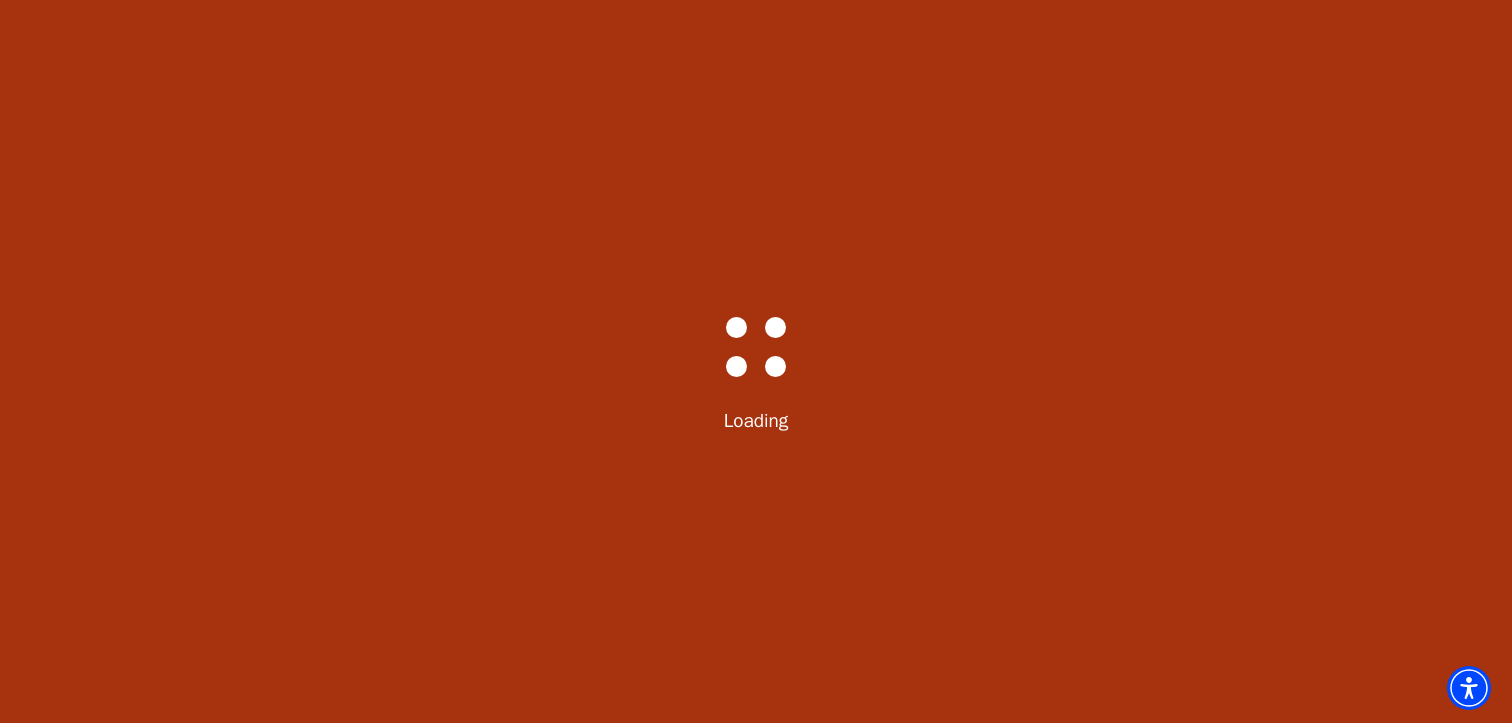 select on "5364" 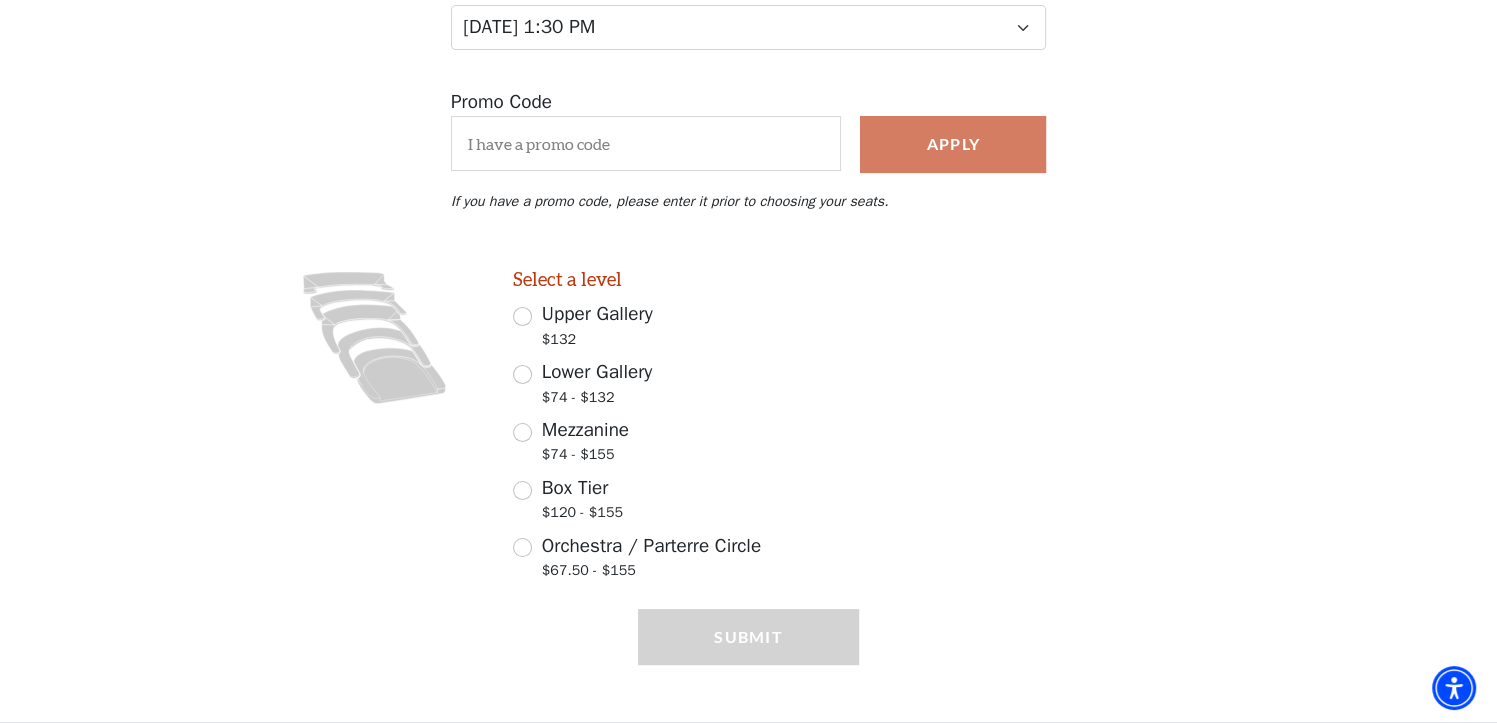 scroll, scrollTop: 314, scrollLeft: 0, axis: vertical 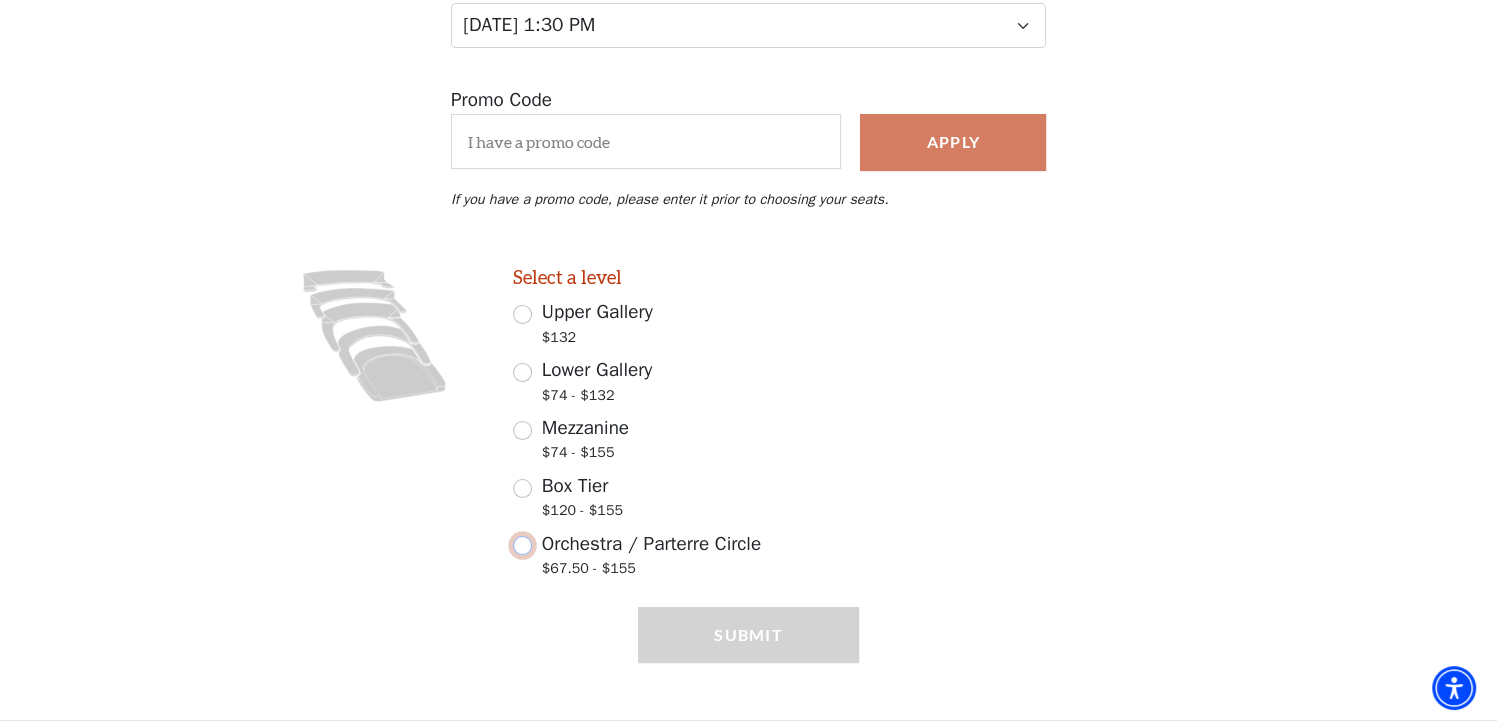 click on "Orchestra / Parterre Circle     $67.50 - $155" at bounding box center [522, 545] 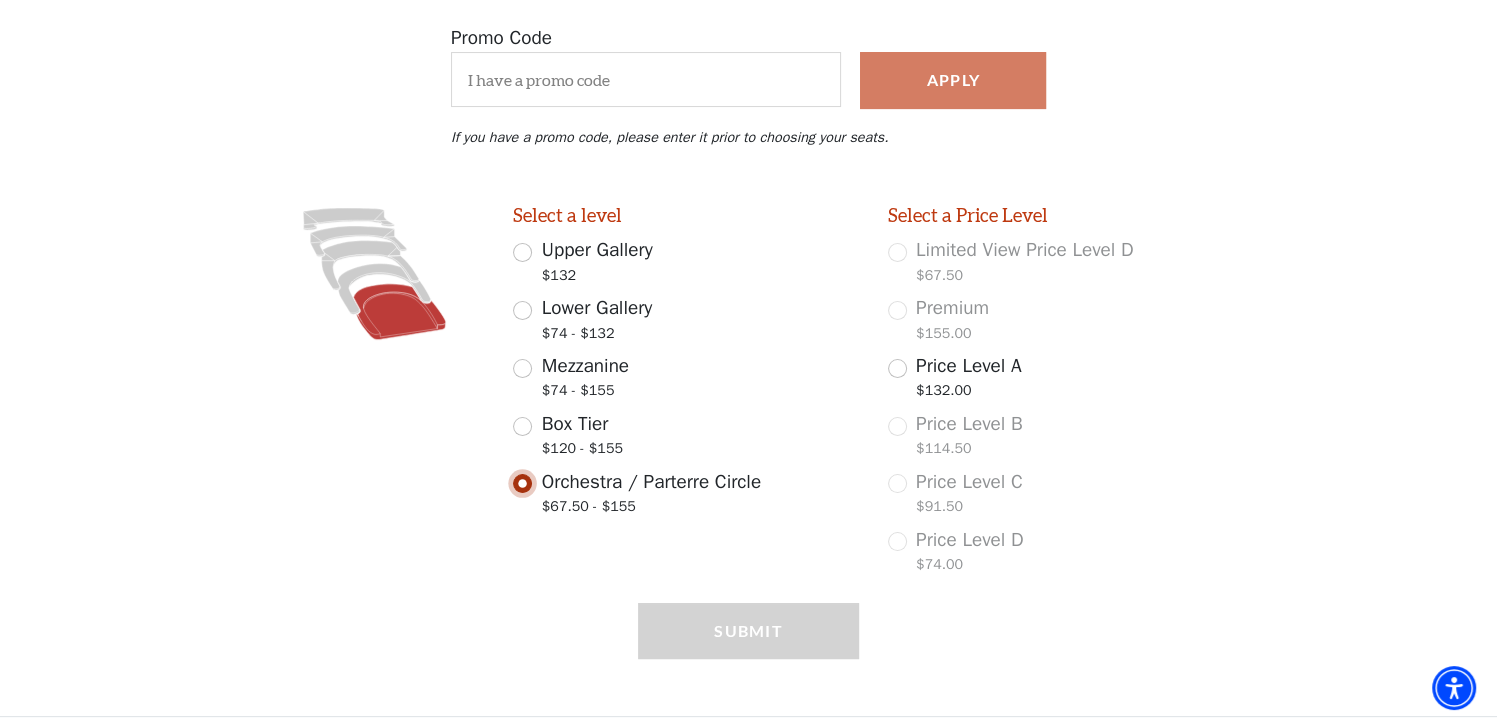 scroll, scrollTop: 385, scrollLeft: 0, axis: vertical 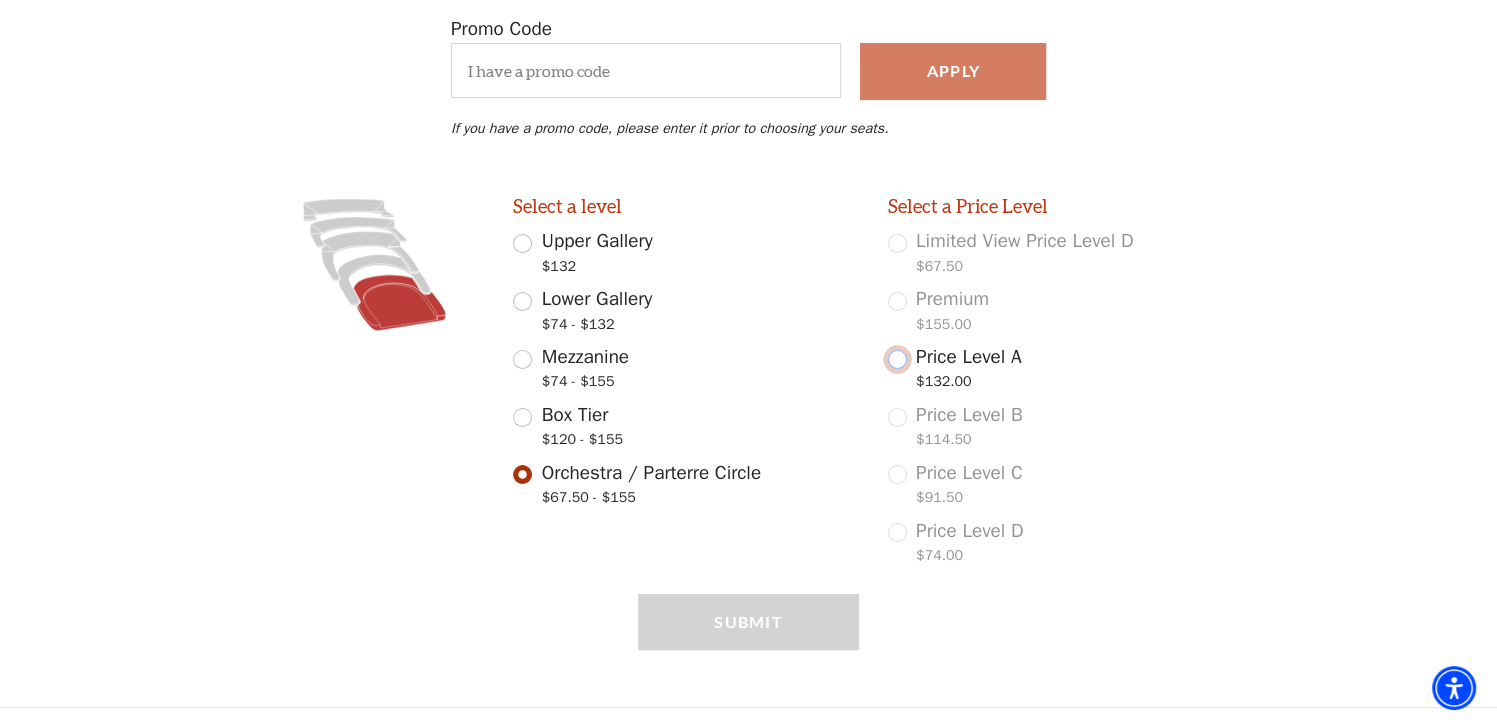 click on "Price Level A $132.00" at bounding box center [897, 359] 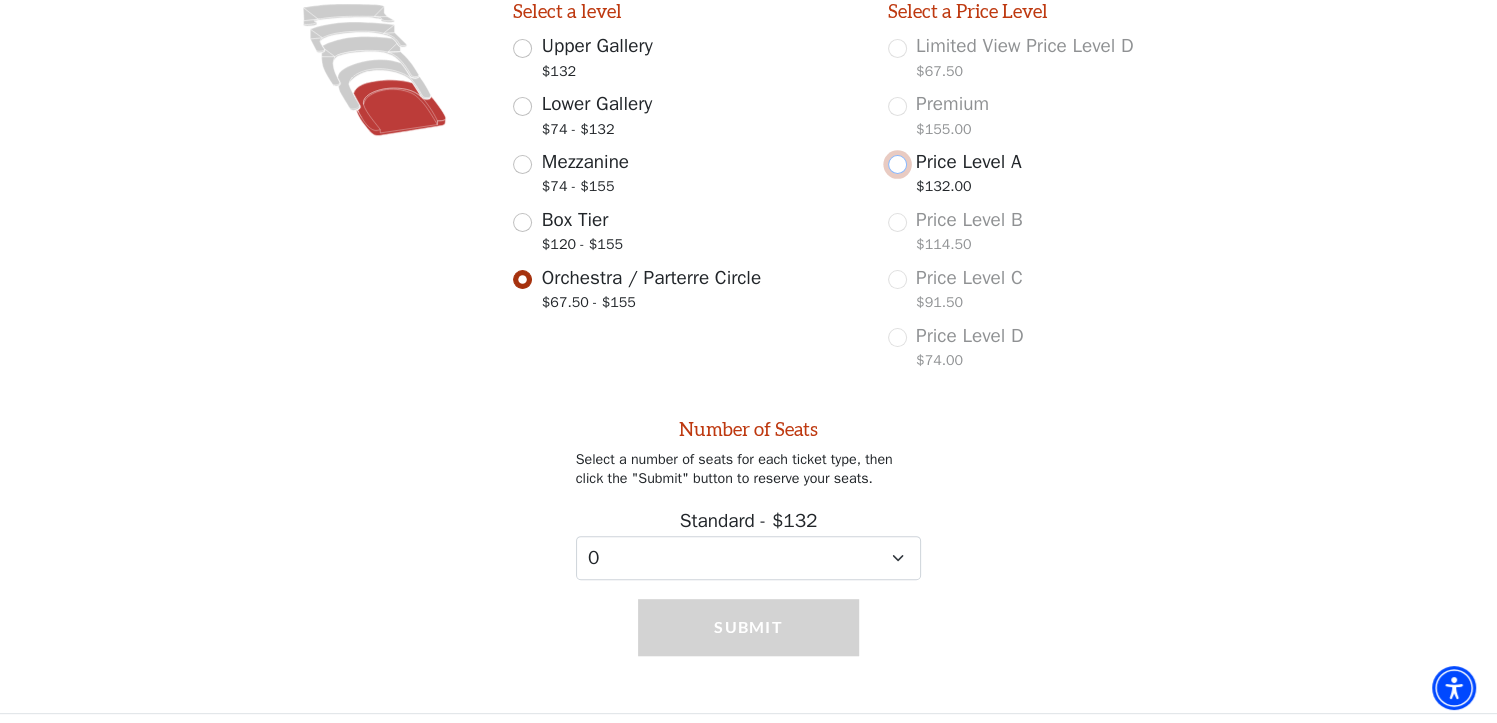 scroll, scrollTop: 584, scrollLeft: 0, axis: vertical 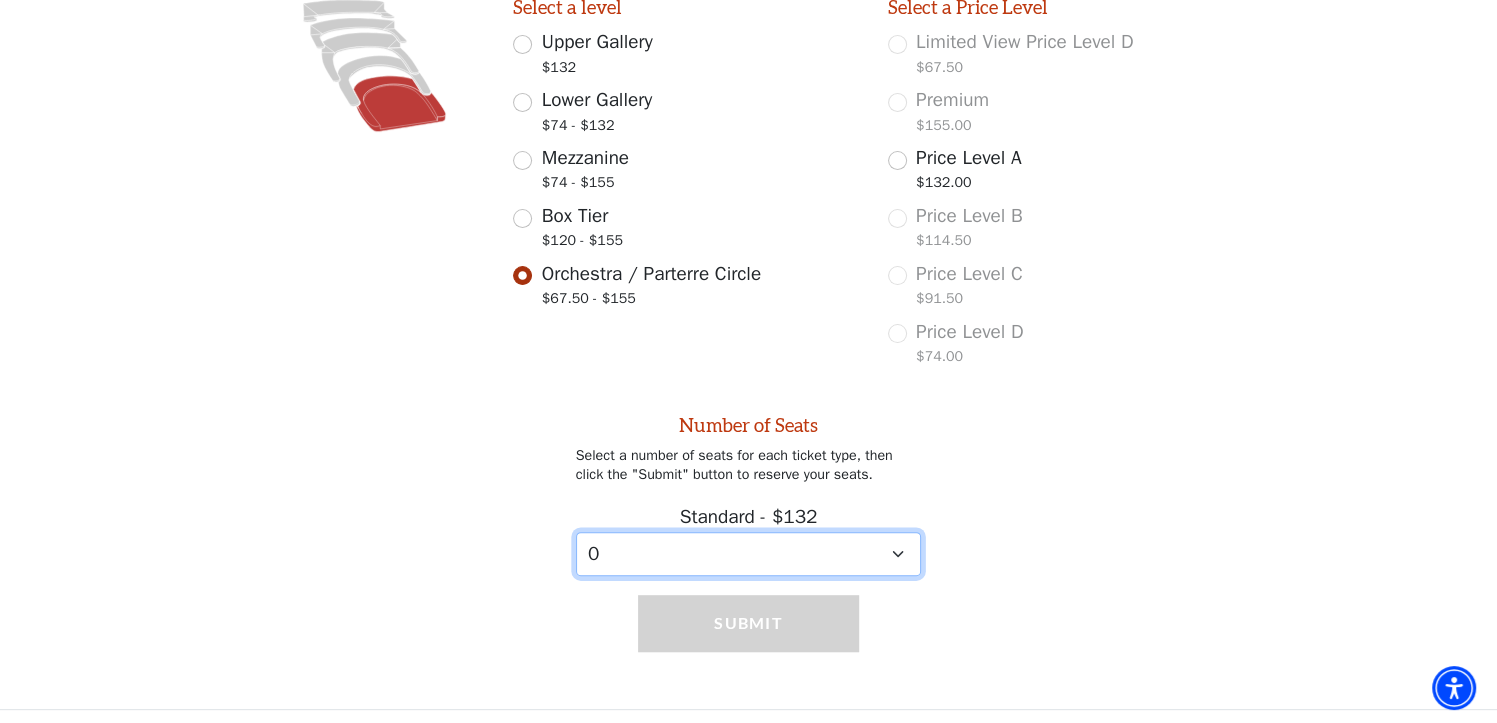 click on "0 1 2 3 4 5 6 7 8 9" at bounding box center [749, 554] 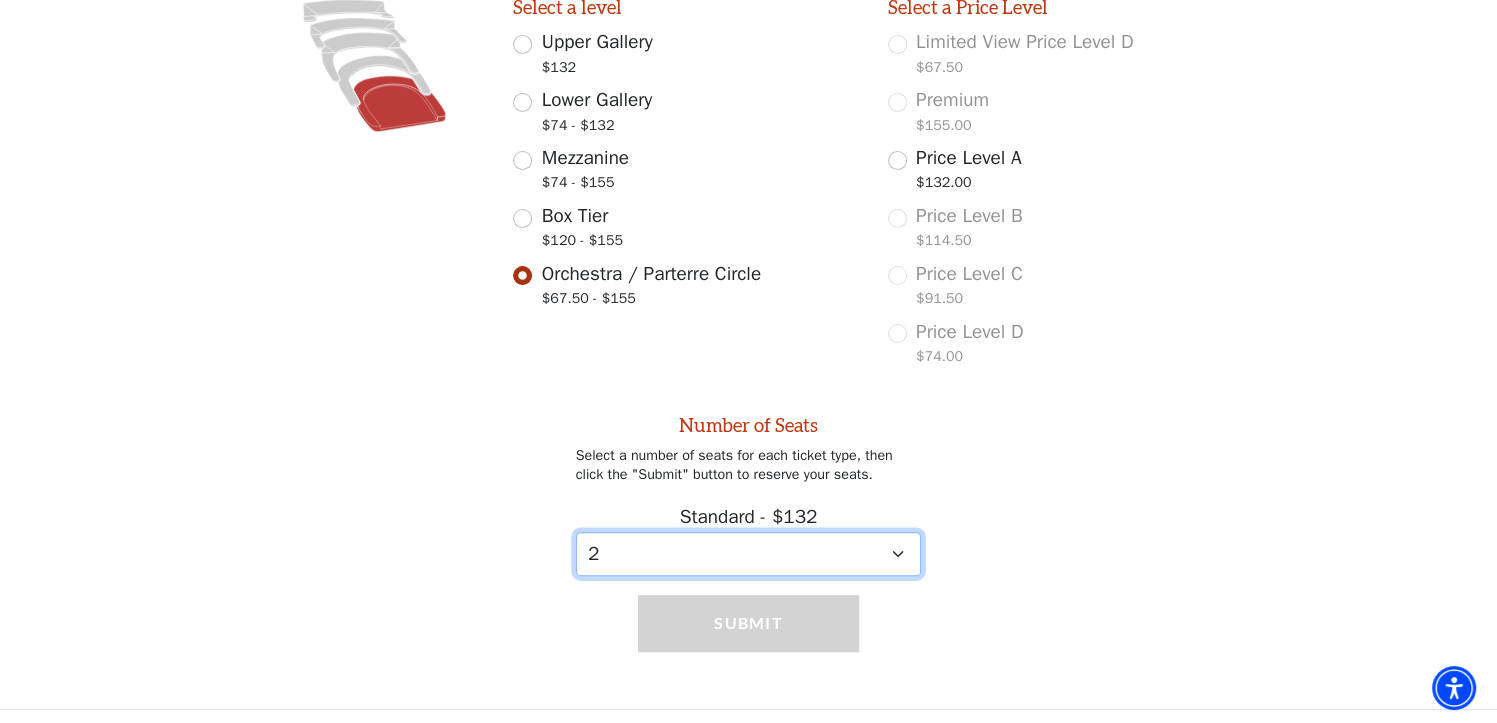 click on "0 1 2 3 4 5 6 7 8 9" at bounding box center [749, 554] 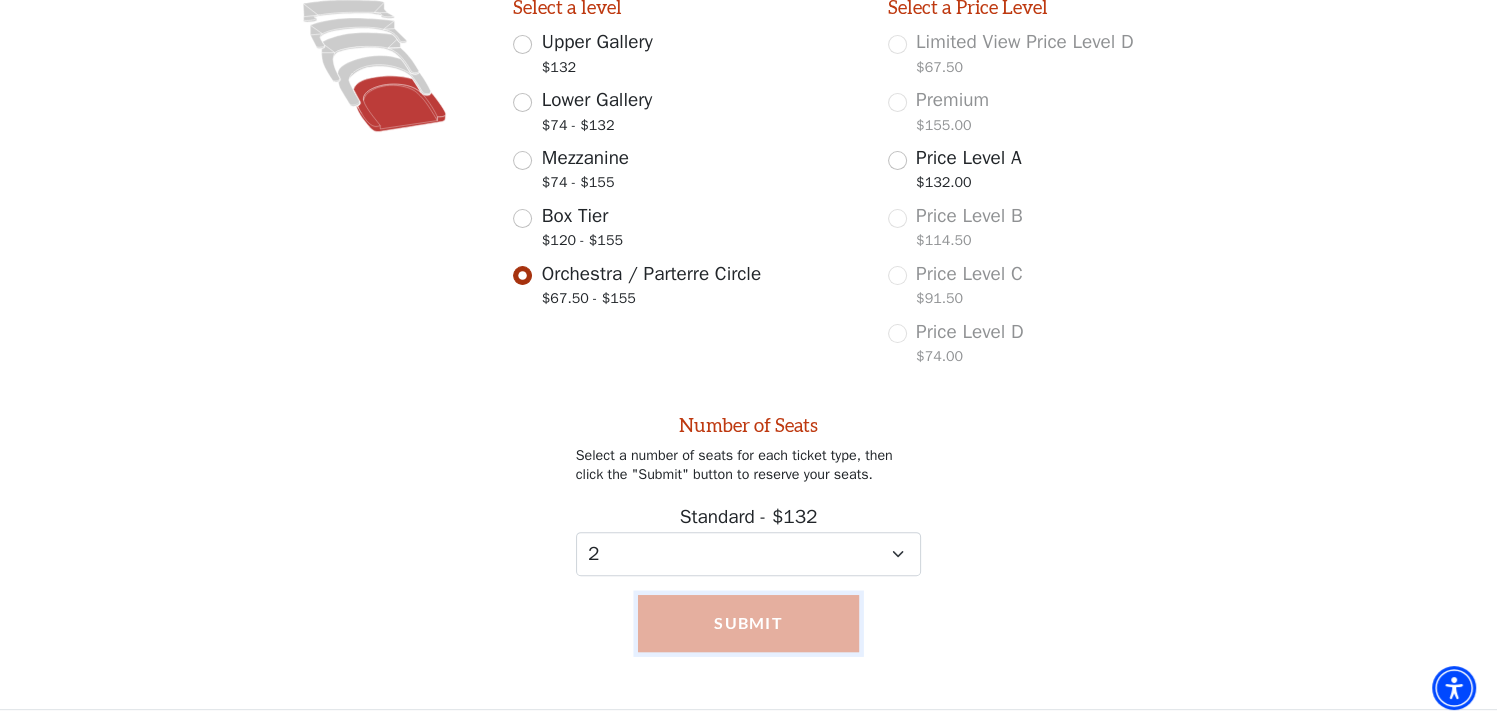 click on "Submit" at bounding box center [748, 623] 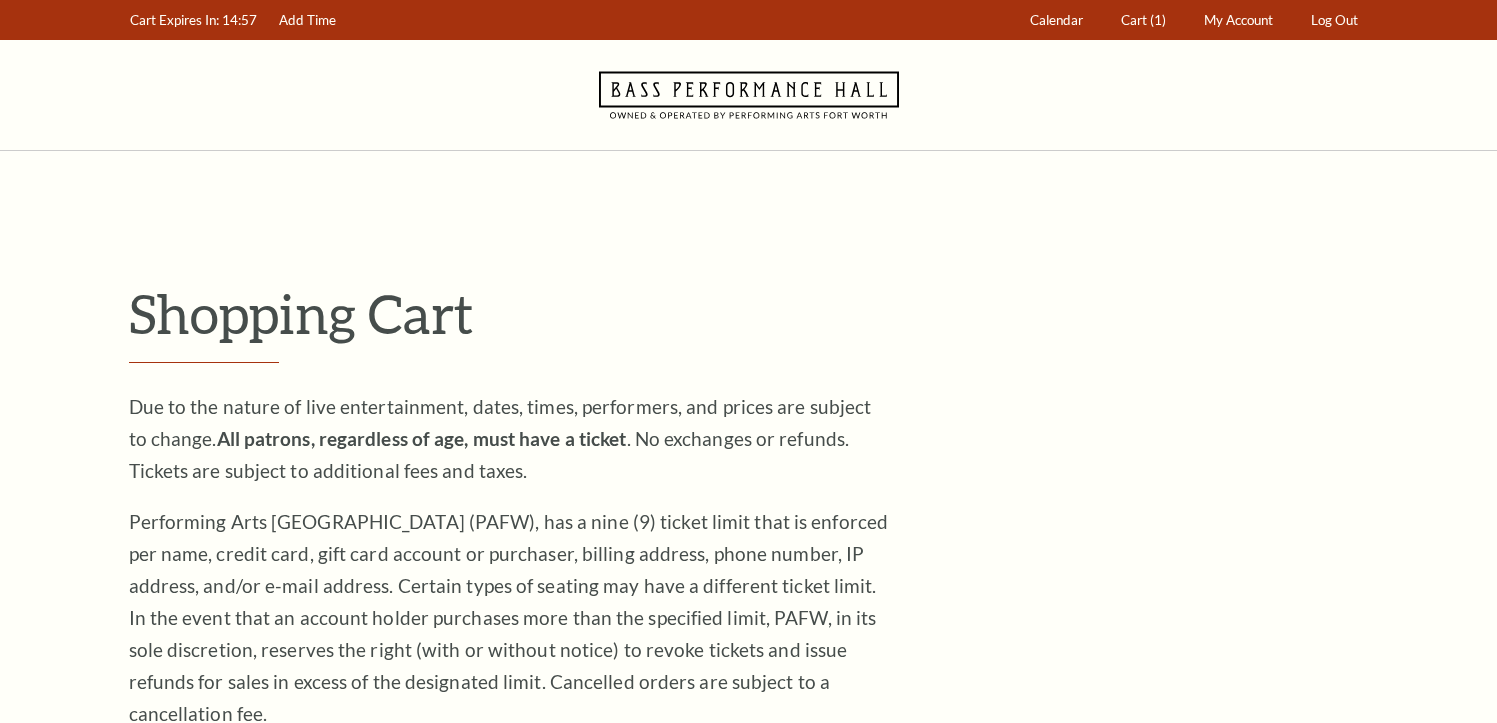 scroll, scrollTop: 0, scrollLeft: 0, axis: both 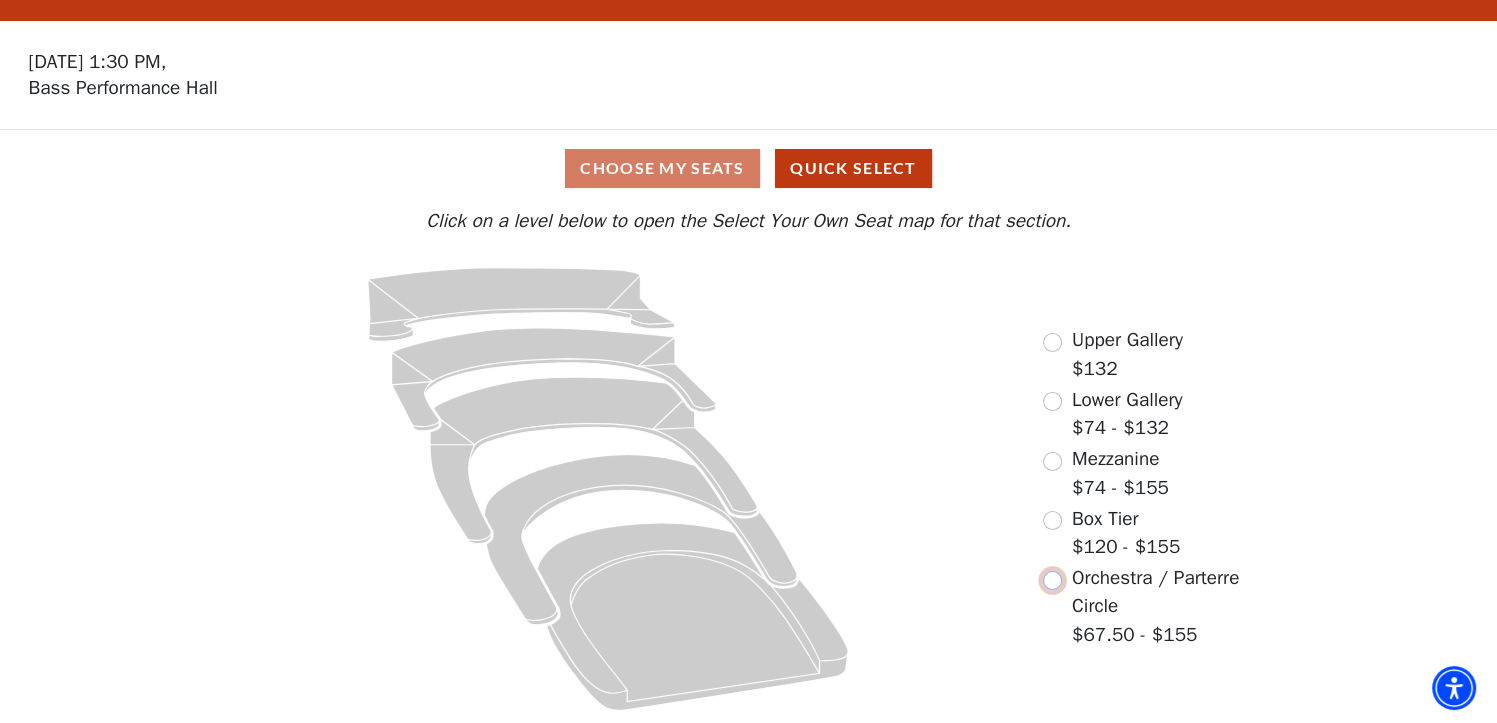 click at bounding box center [1052, 580] 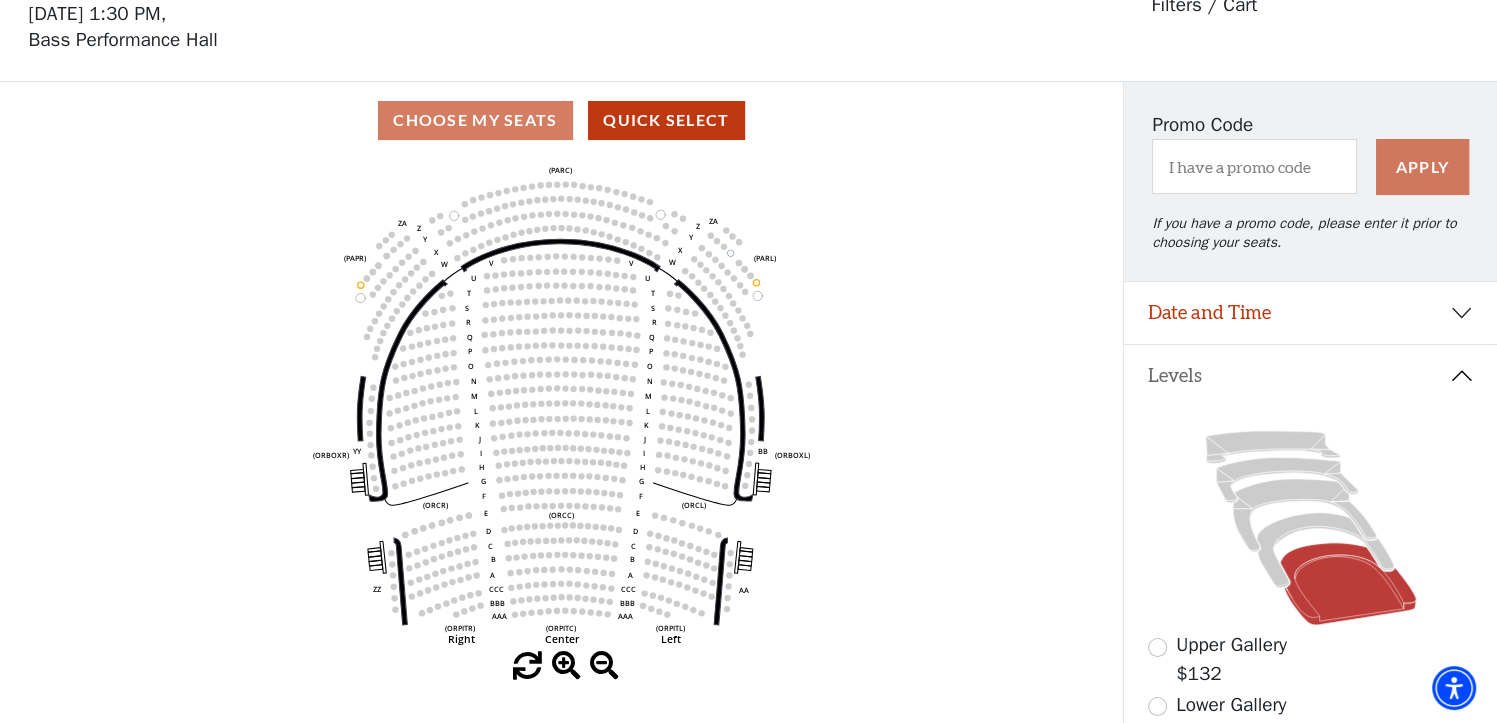 scroll, scrollTop: 92, scrollLeft: 0, axis: vertical 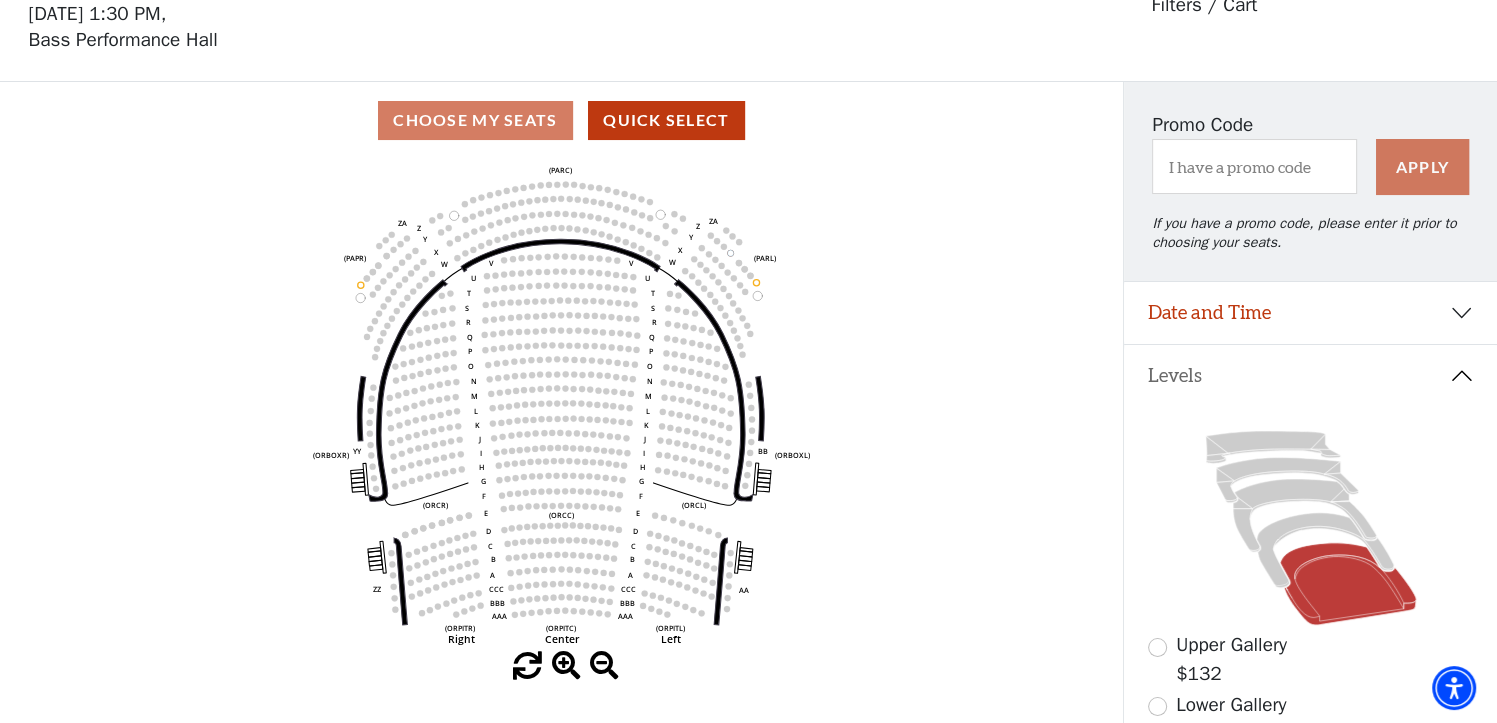 click on "Choose My Seats
Quick Select" at bounding box center (561, 120) 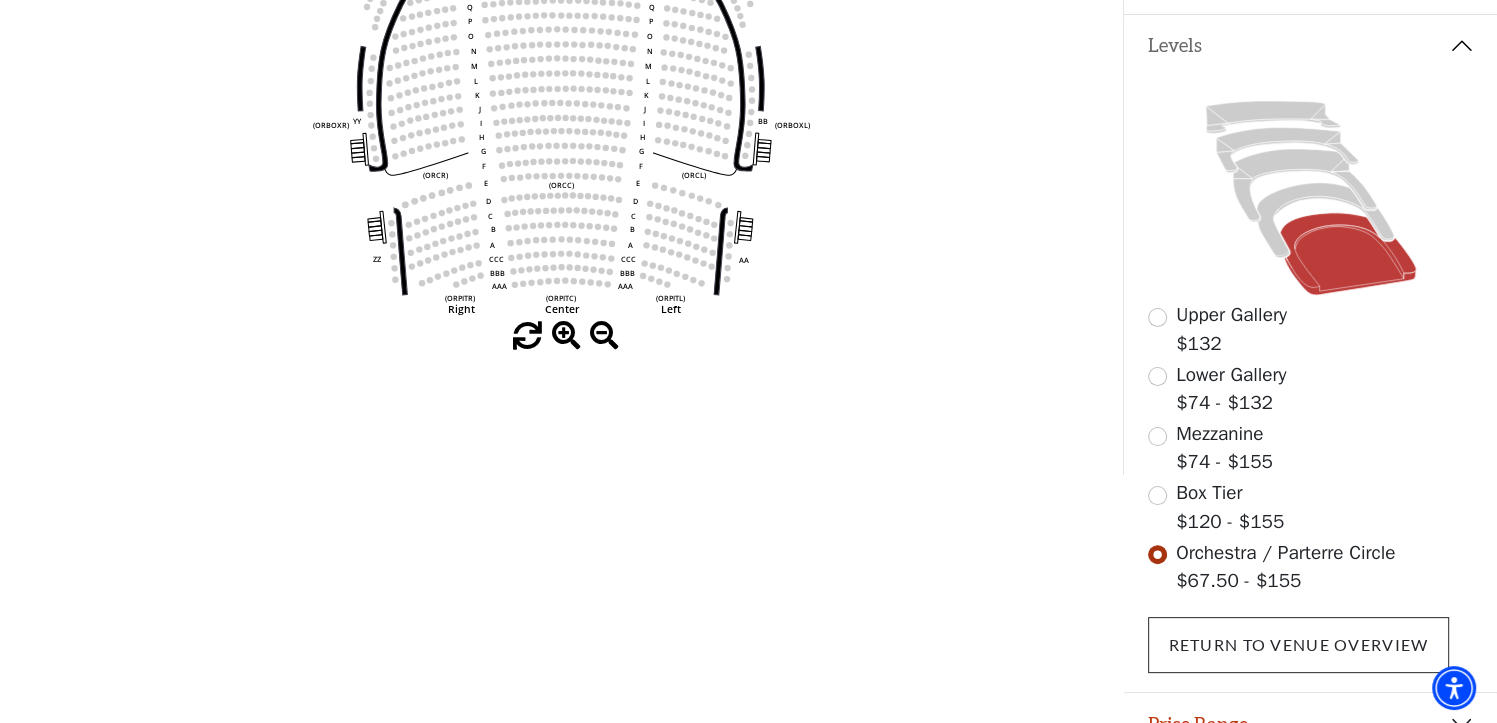 scroll, scrollTop: 512, scrollLeft: 0, axis: vertical 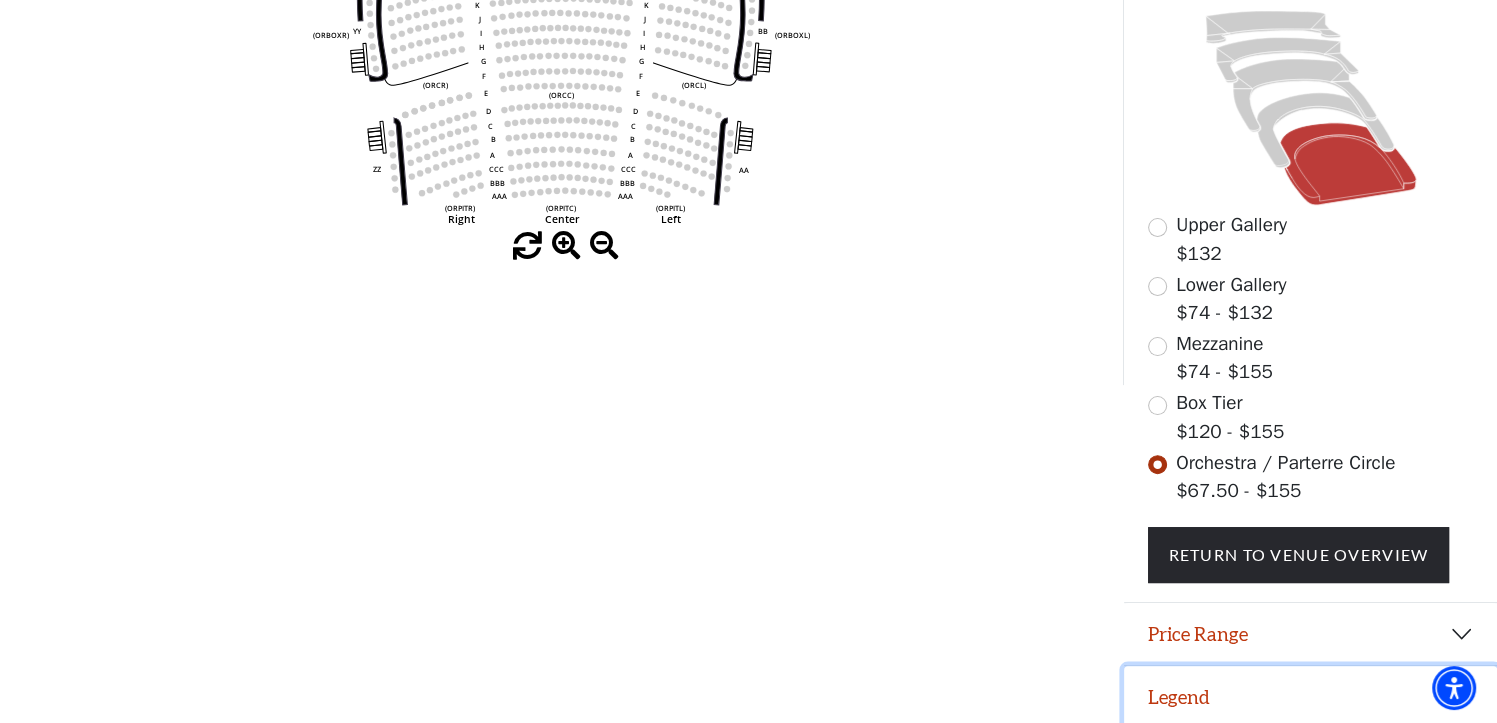click on "Legend" at bounding box center (1310, 697) 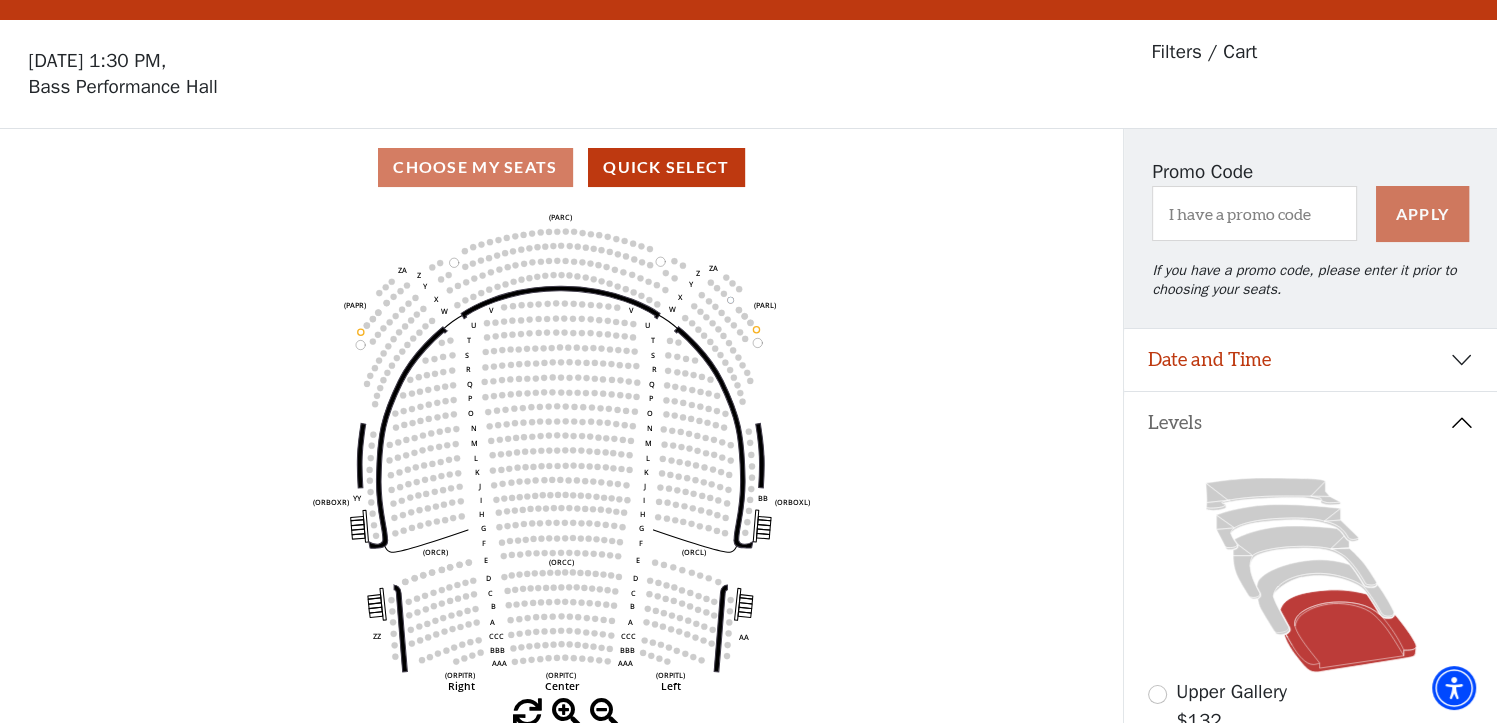 scroll, scrollTop: 0, scrollLeft: 0, axis: both 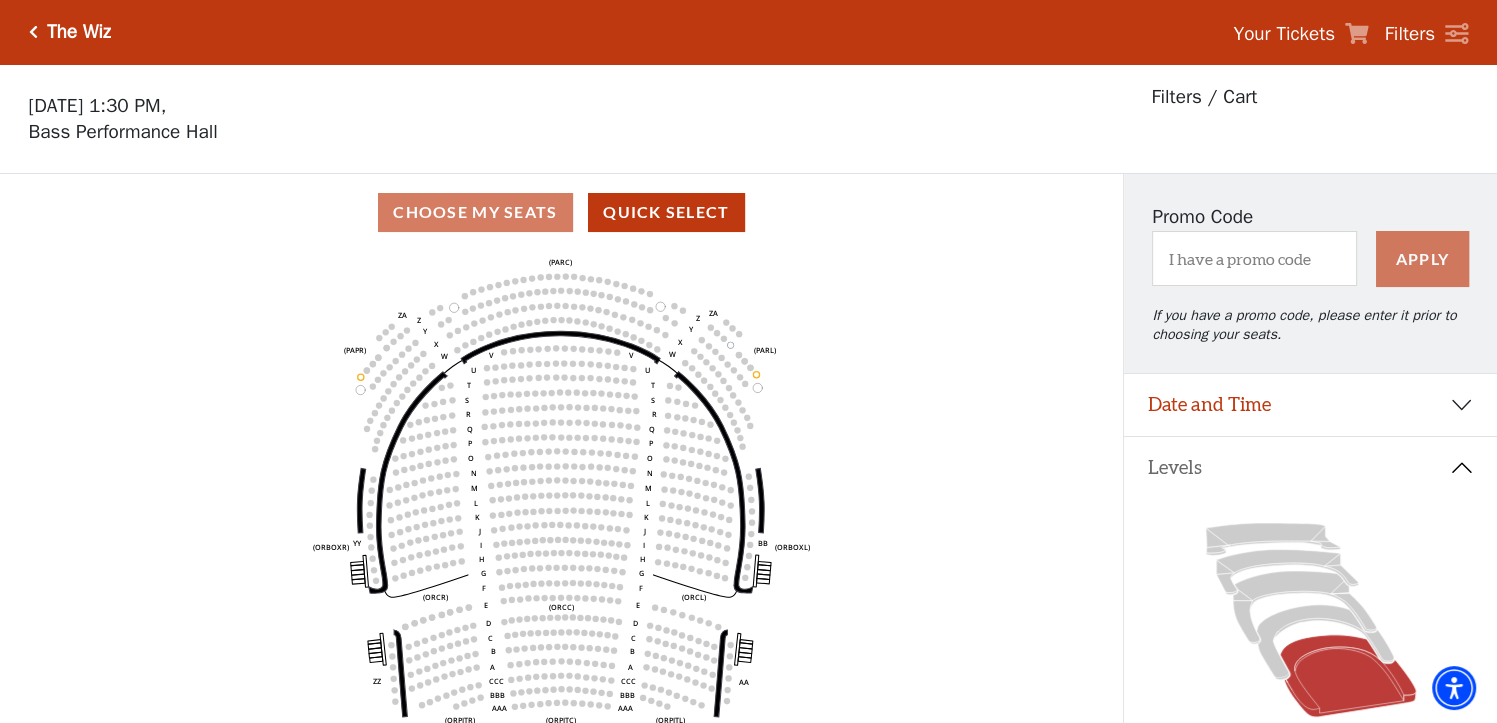 click on "The Wiz" at bounding box center [74, 32] 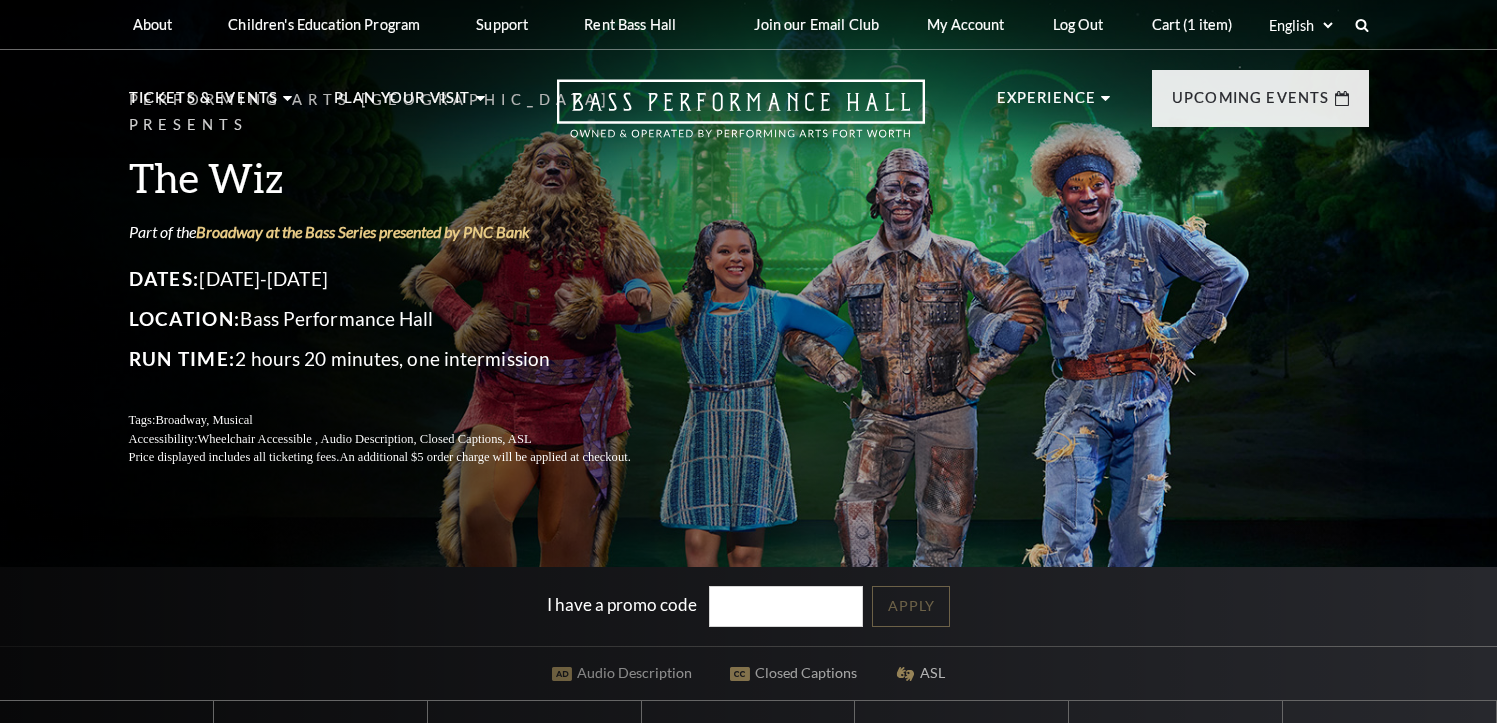 scroll, scrollTop: 0, scrollLeft: 0, axis: both 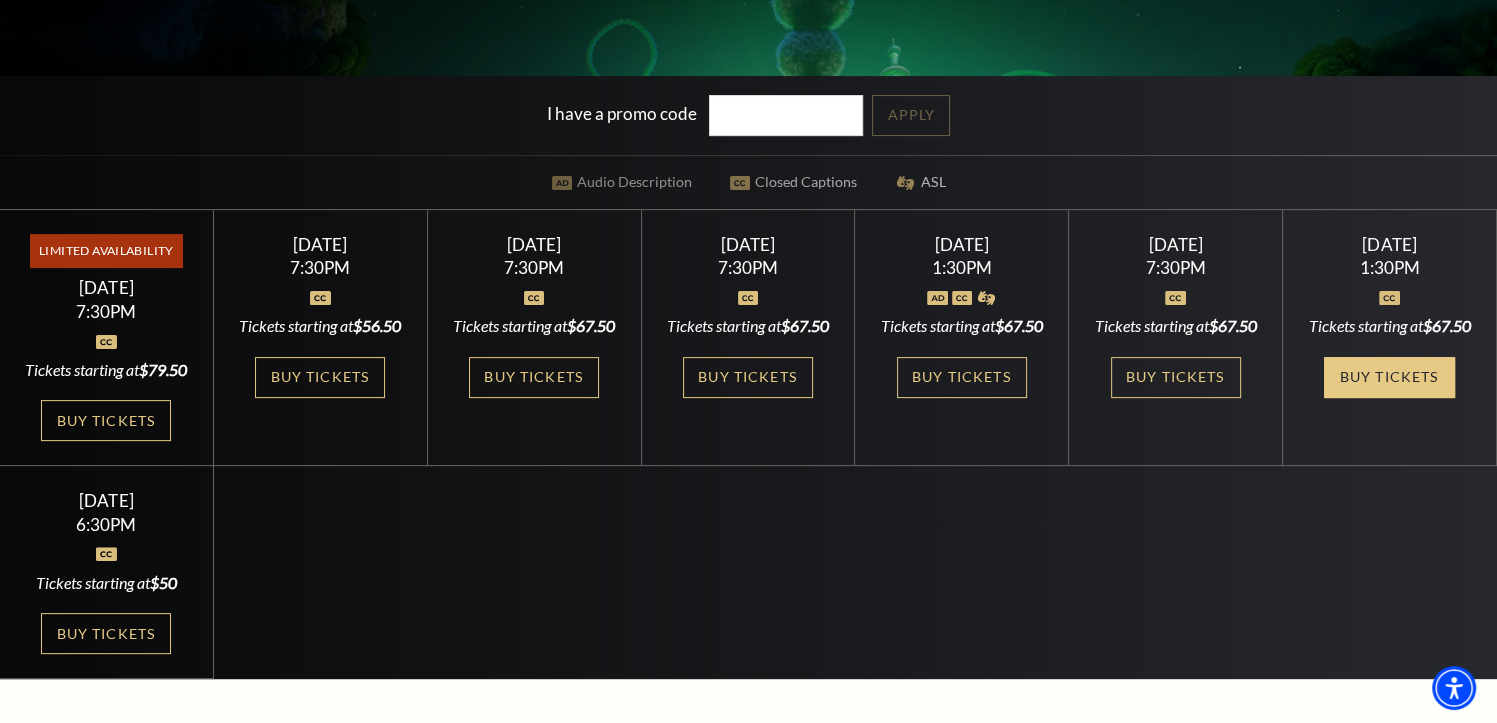 click on "Buy Tickets" at bounding box center (1389, 377) 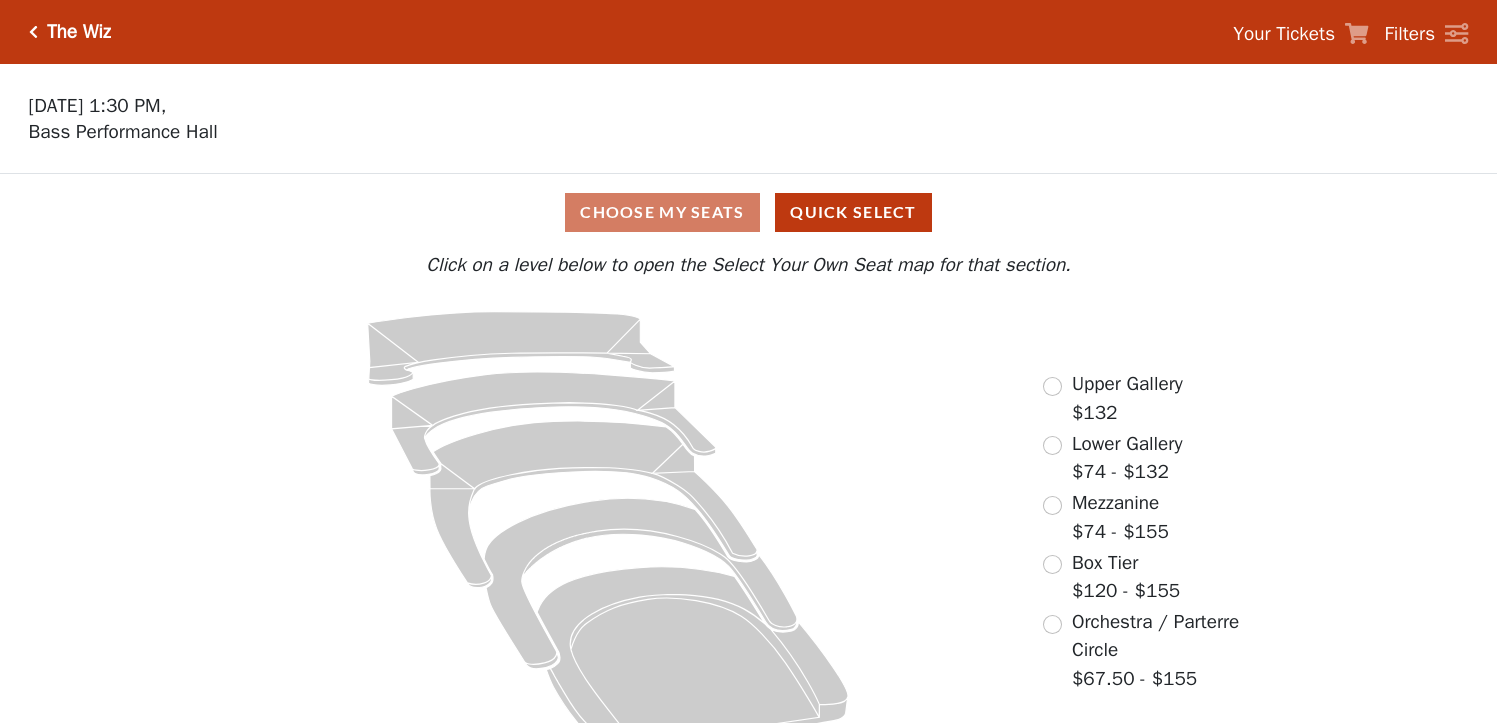 scroll, scrollTop: 0, scrollLeft: 0, axis: both 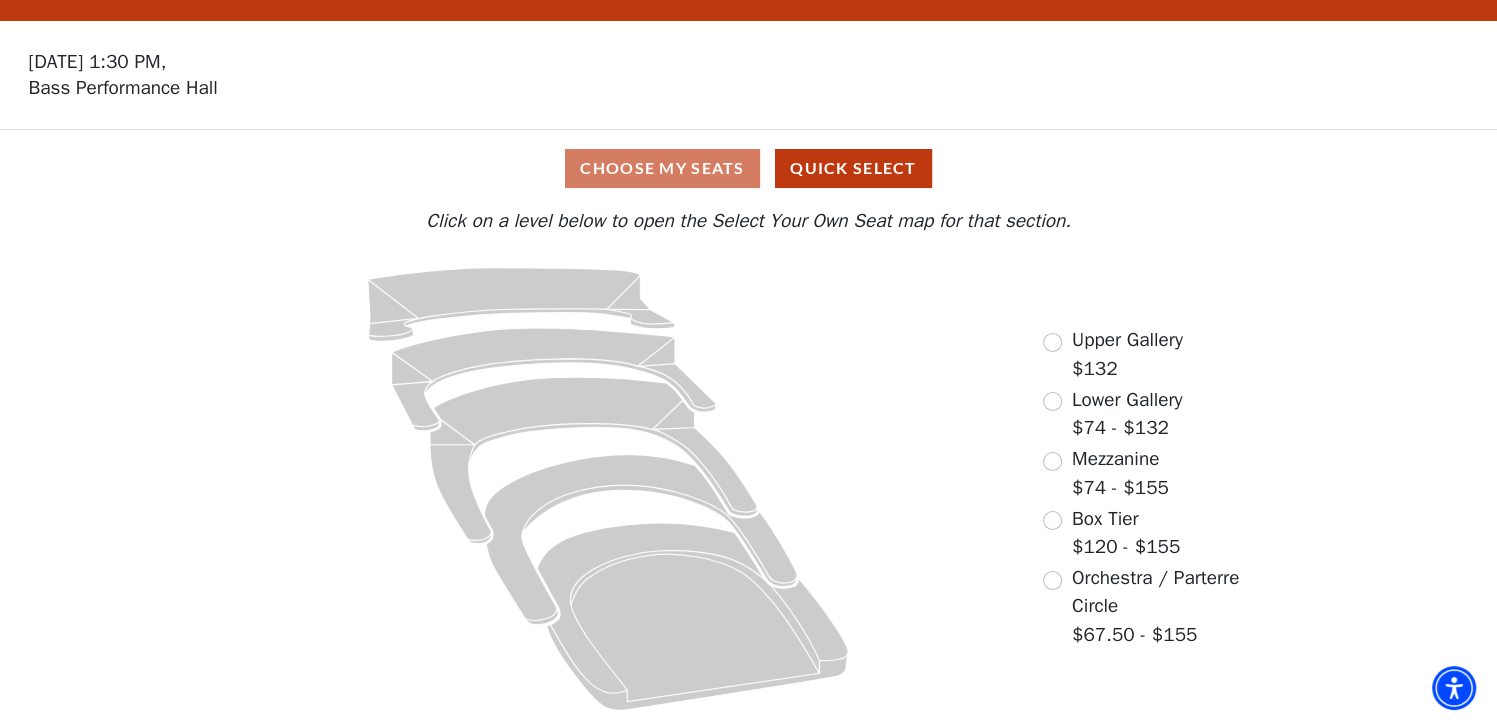 click on "Choose My Seats
Quick Select" at bounding box center (748, 168) 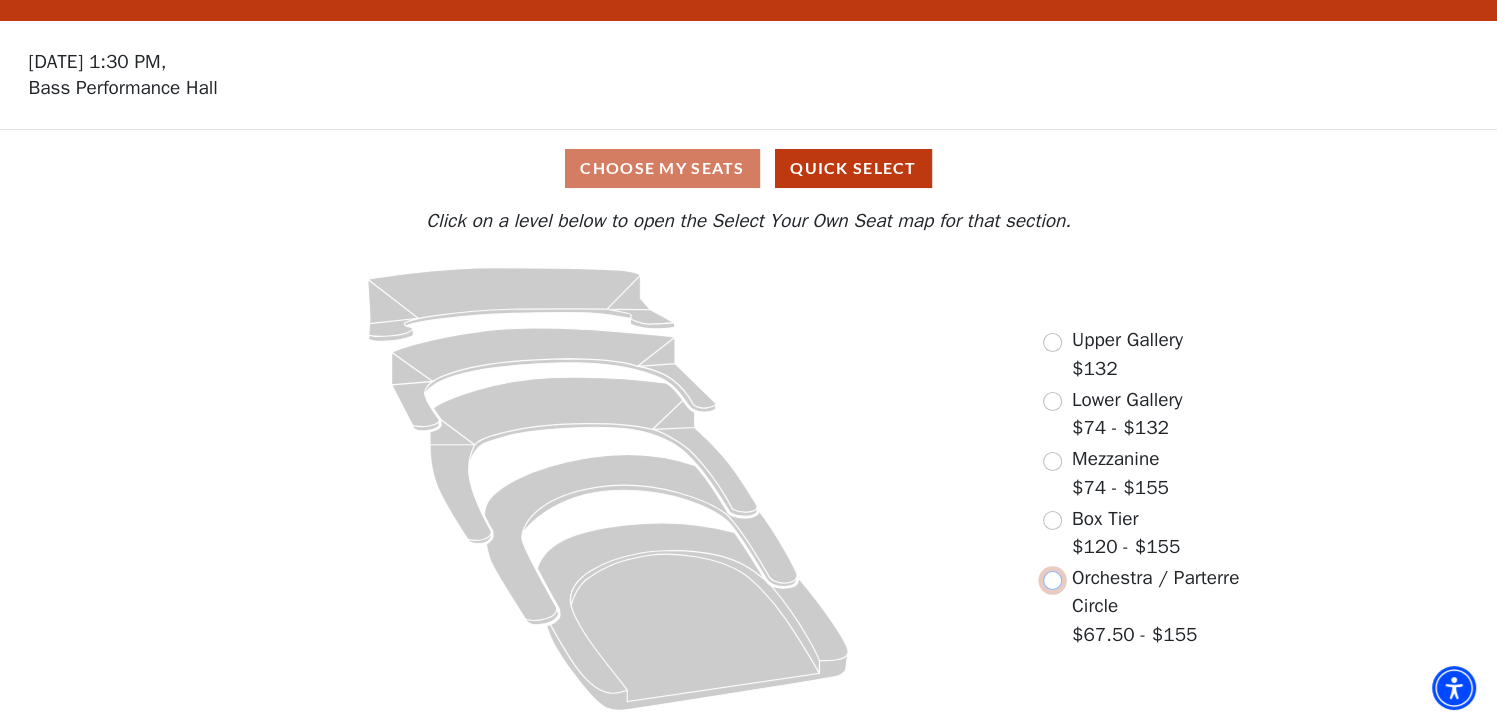 click at bounding box center [1052, 580] 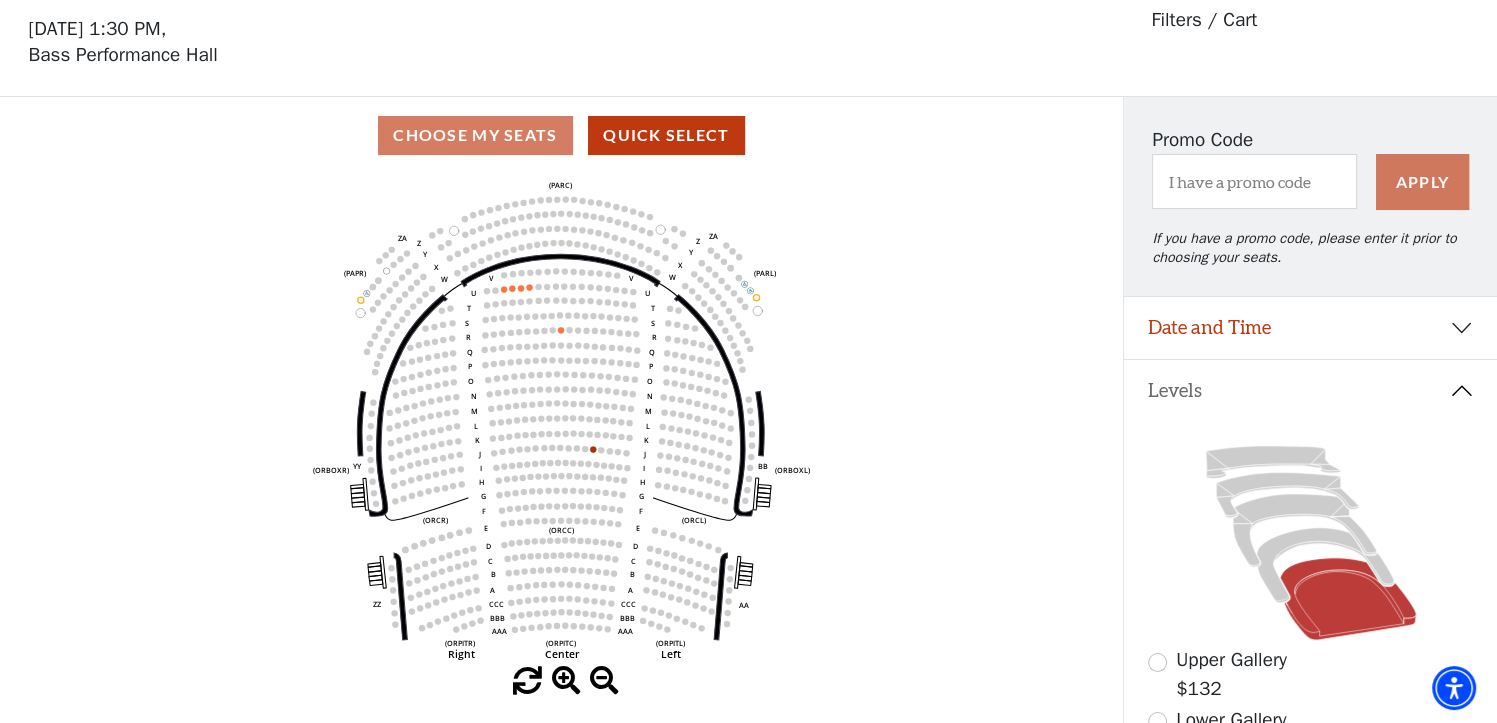 scroll, scrollTop: 0, scrollLeft: 0, axis: both 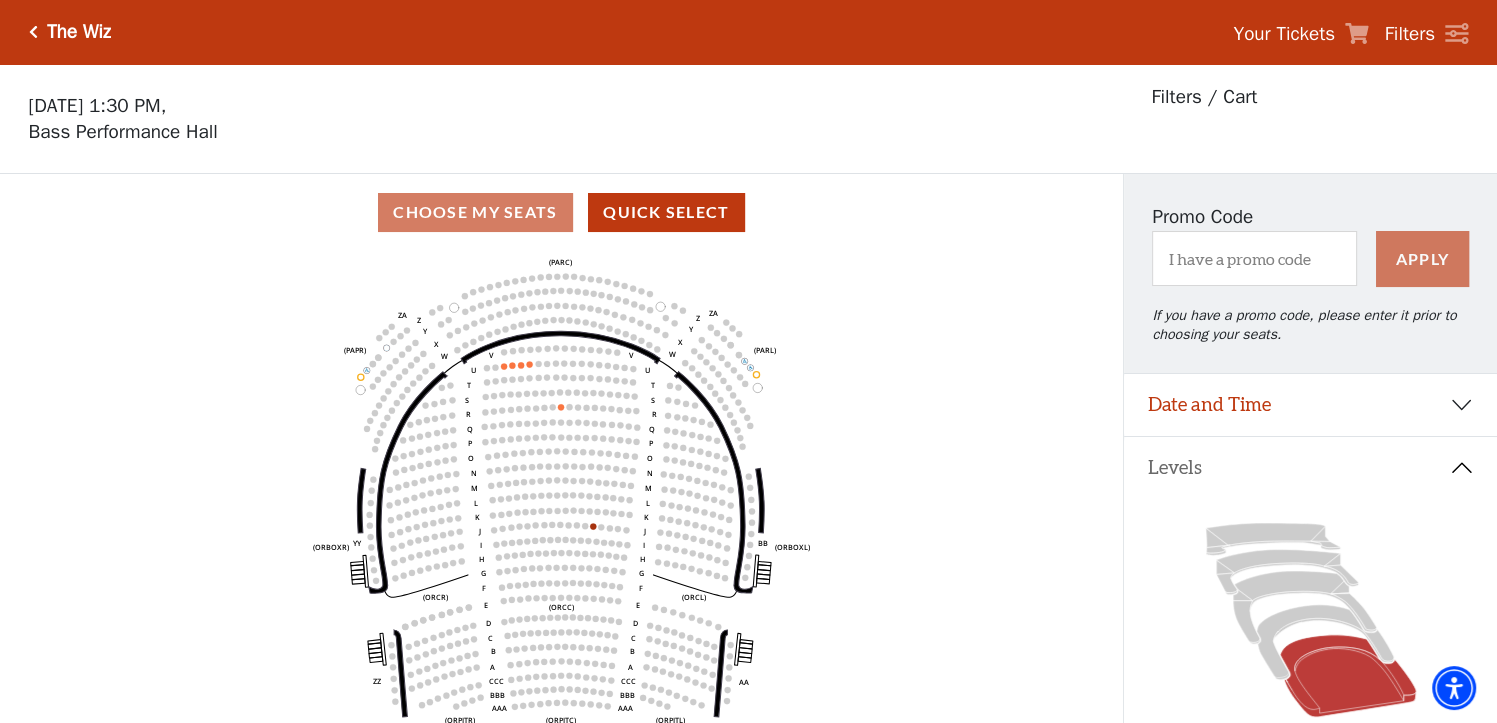 click at bounding box center (33, 32) 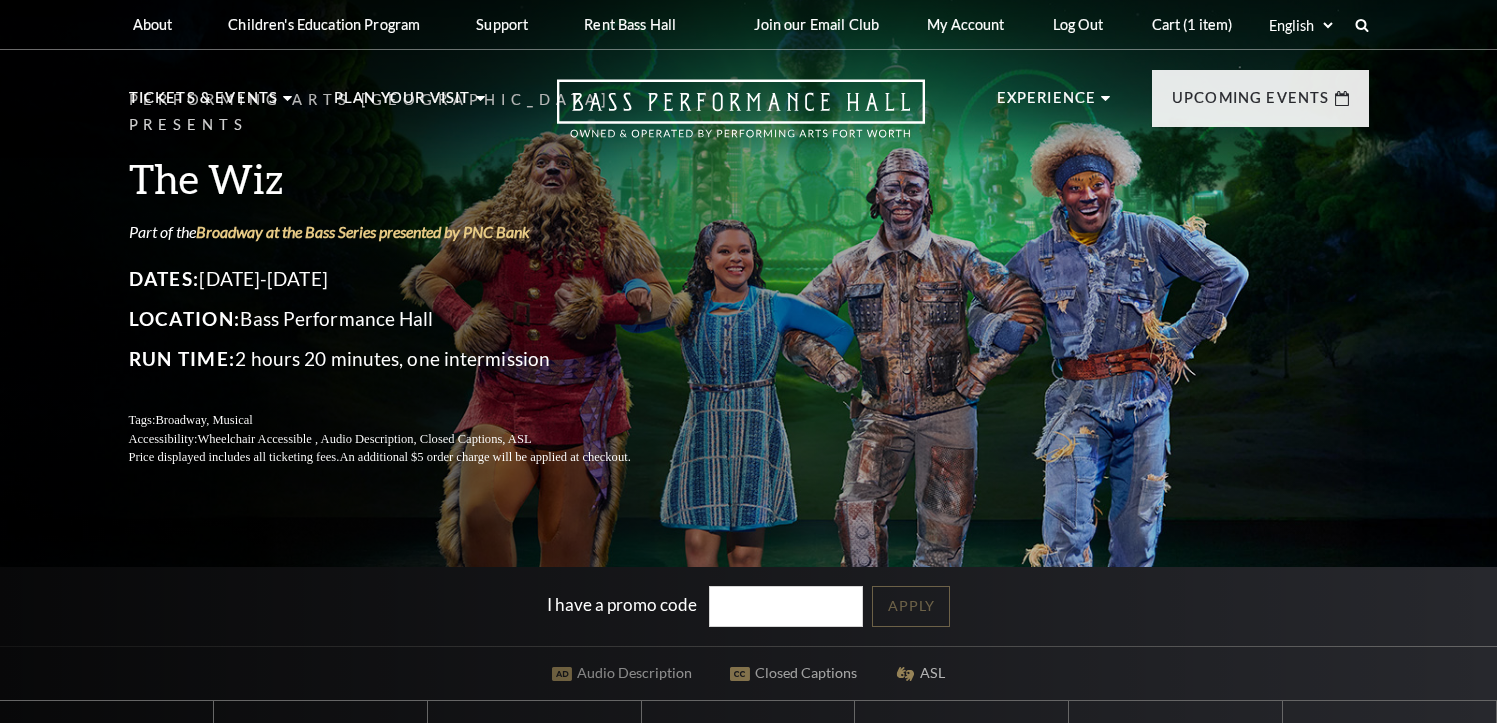 scroll, scrollTop: 0, scrollLeft: 0, axis: both 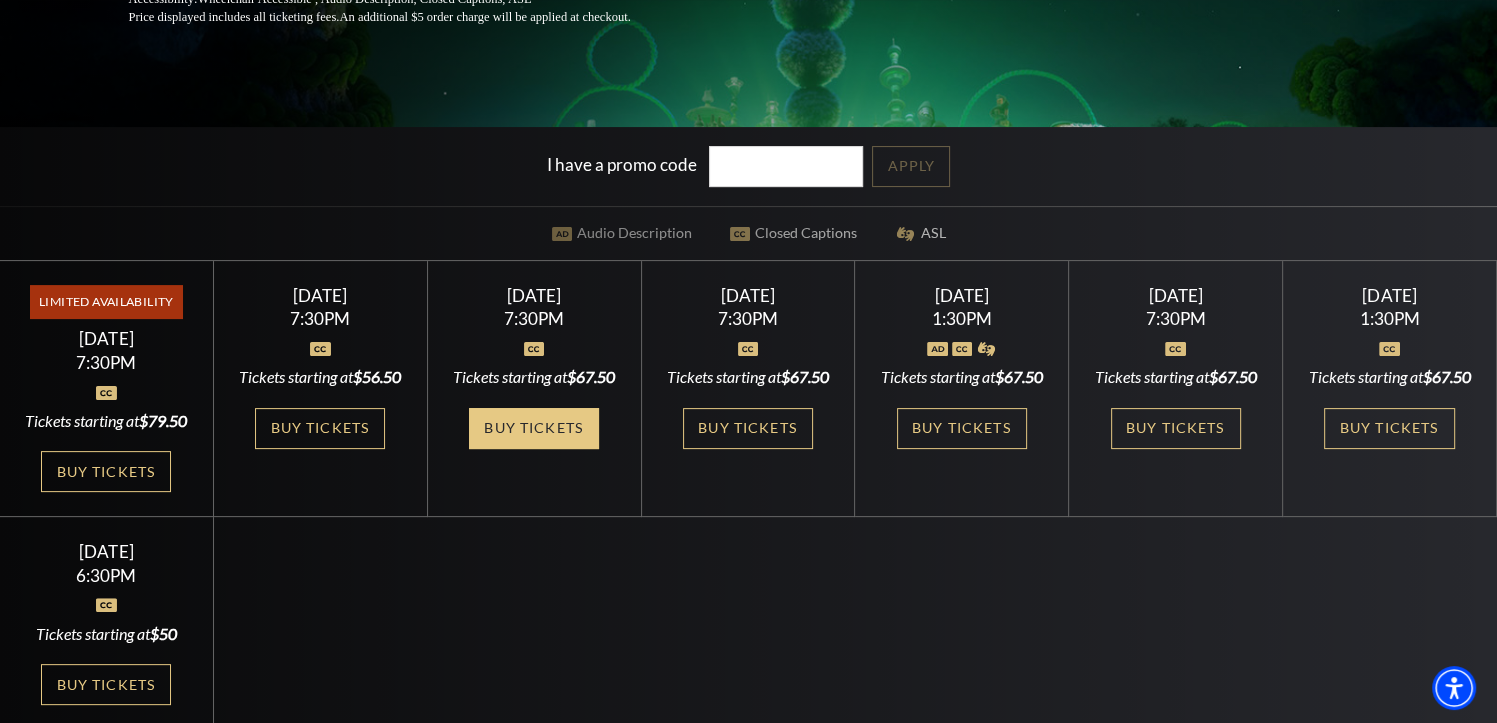 click on "Buy Tickets" at bounding box center [534, 428] 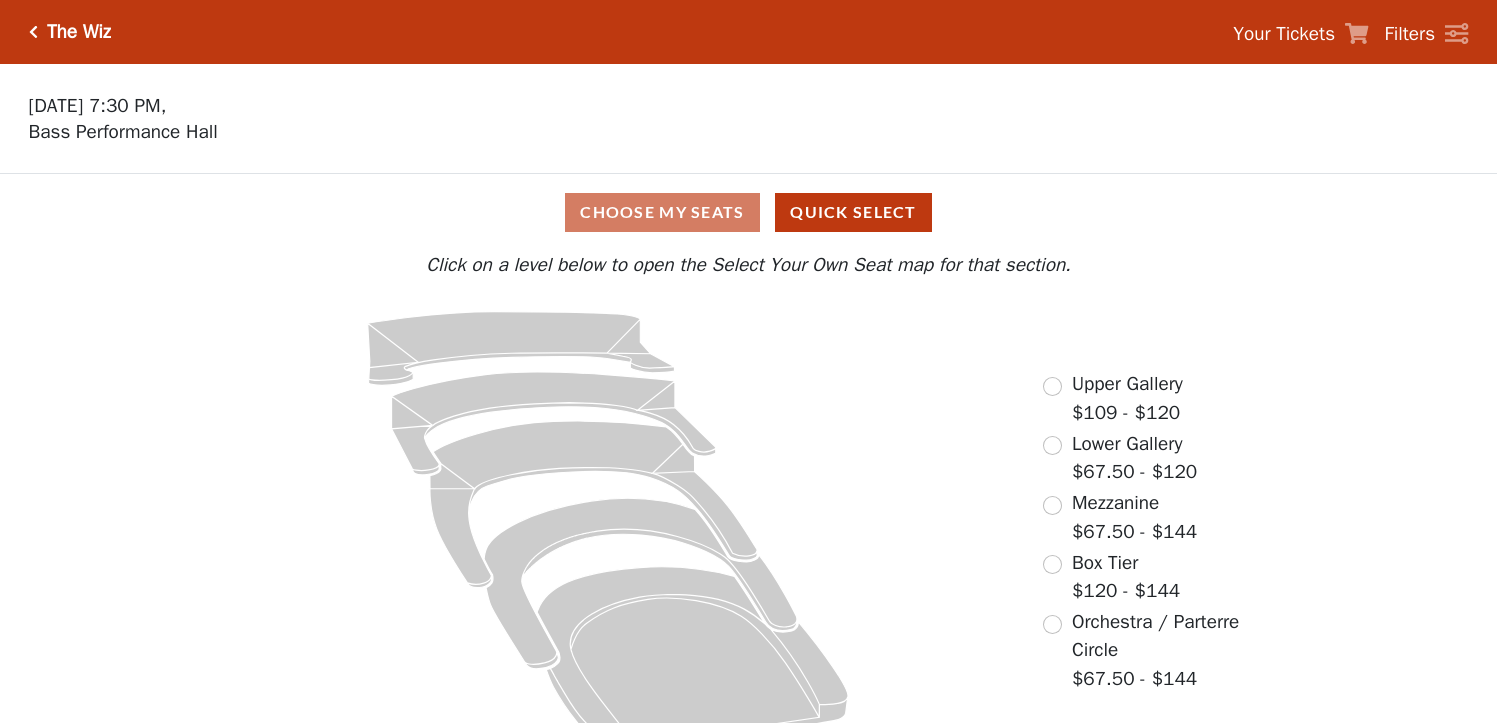 scroll, scrollTop: 0, scrollLeft: 0, axis: both 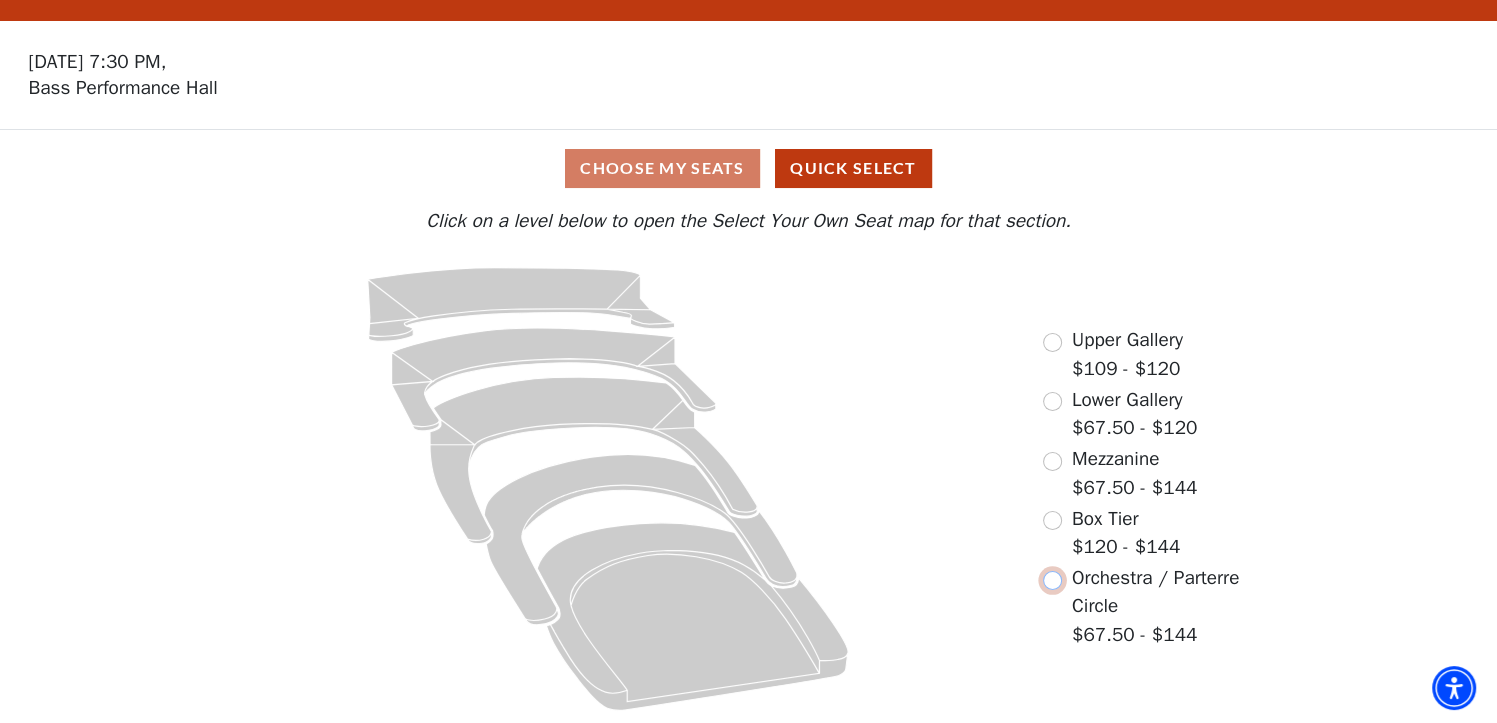 click at bounding box center (1052, 580) 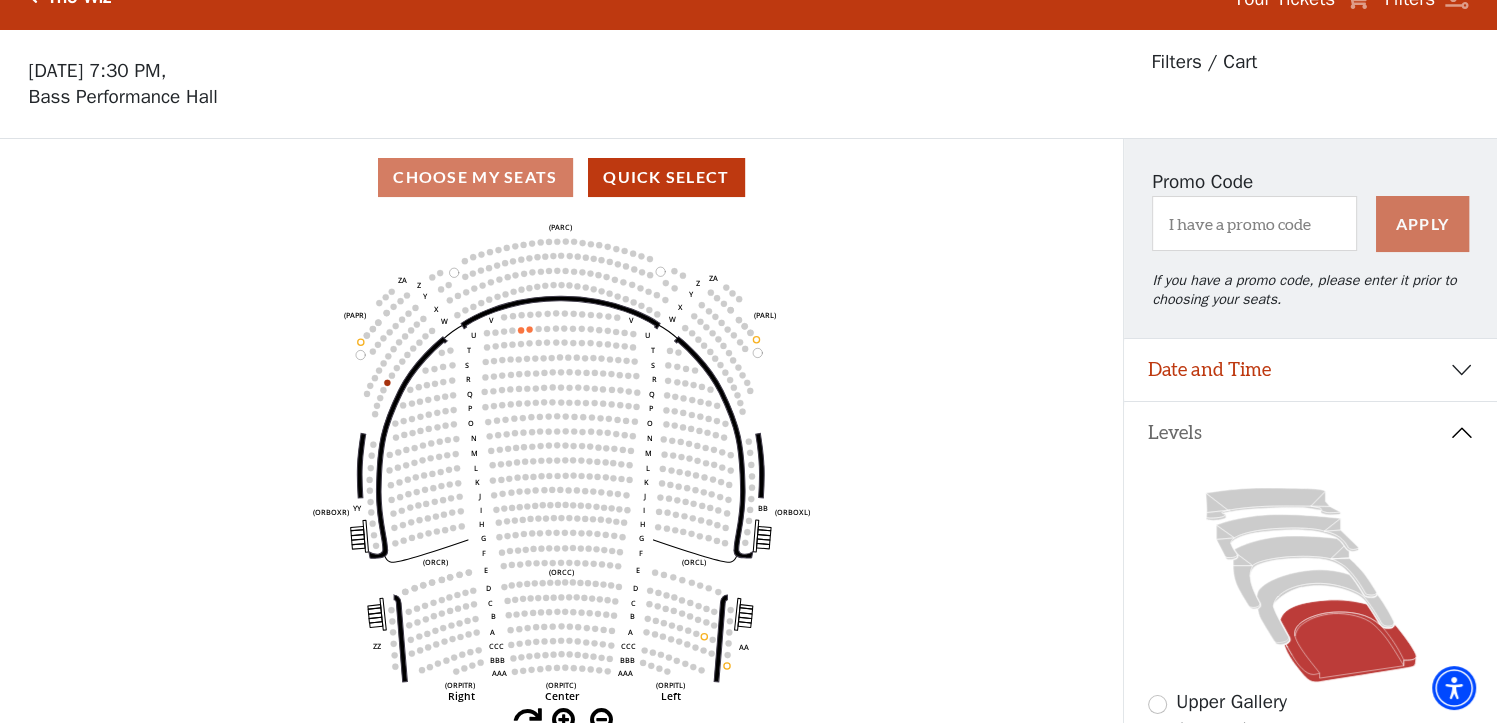 scroll, scrollTop: 0, scrollLeft: 0, axis: both 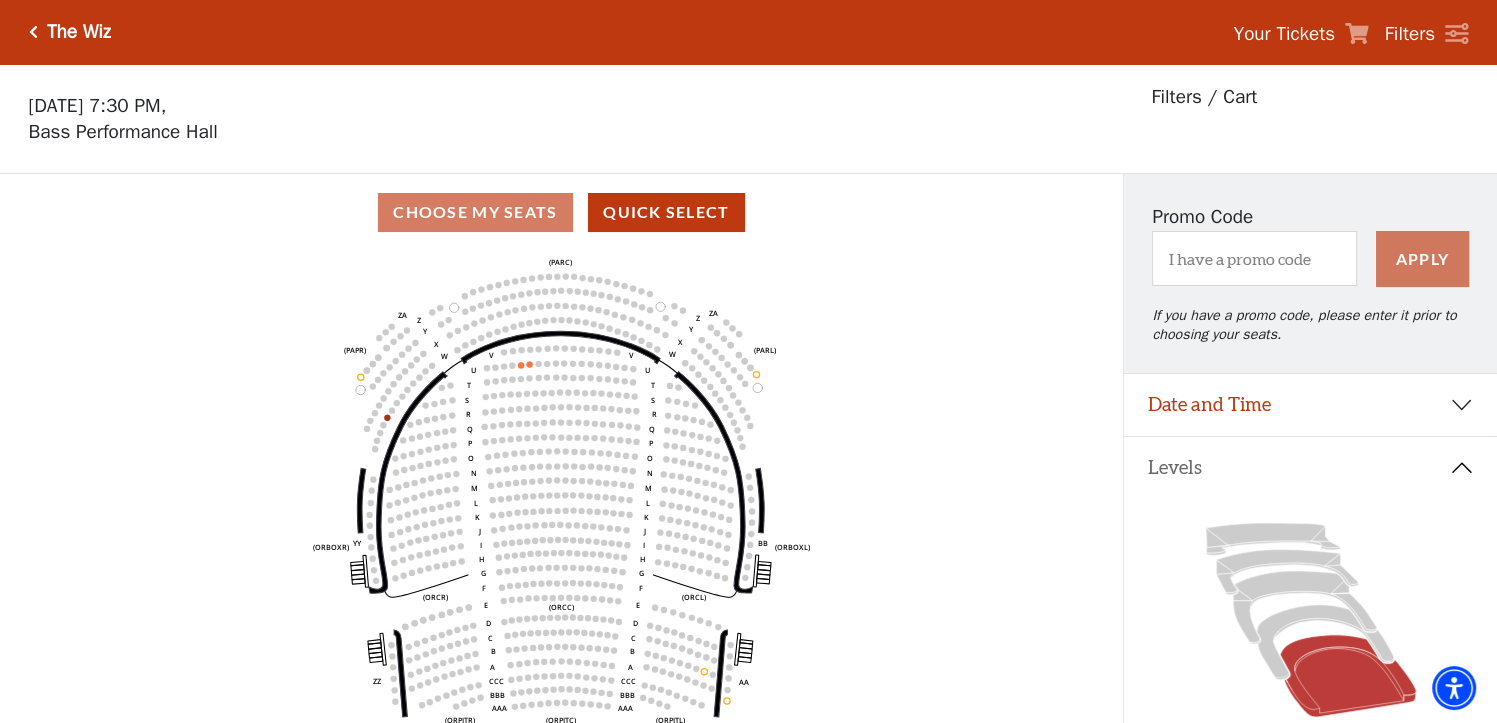 click at bounding box center (33, 32) 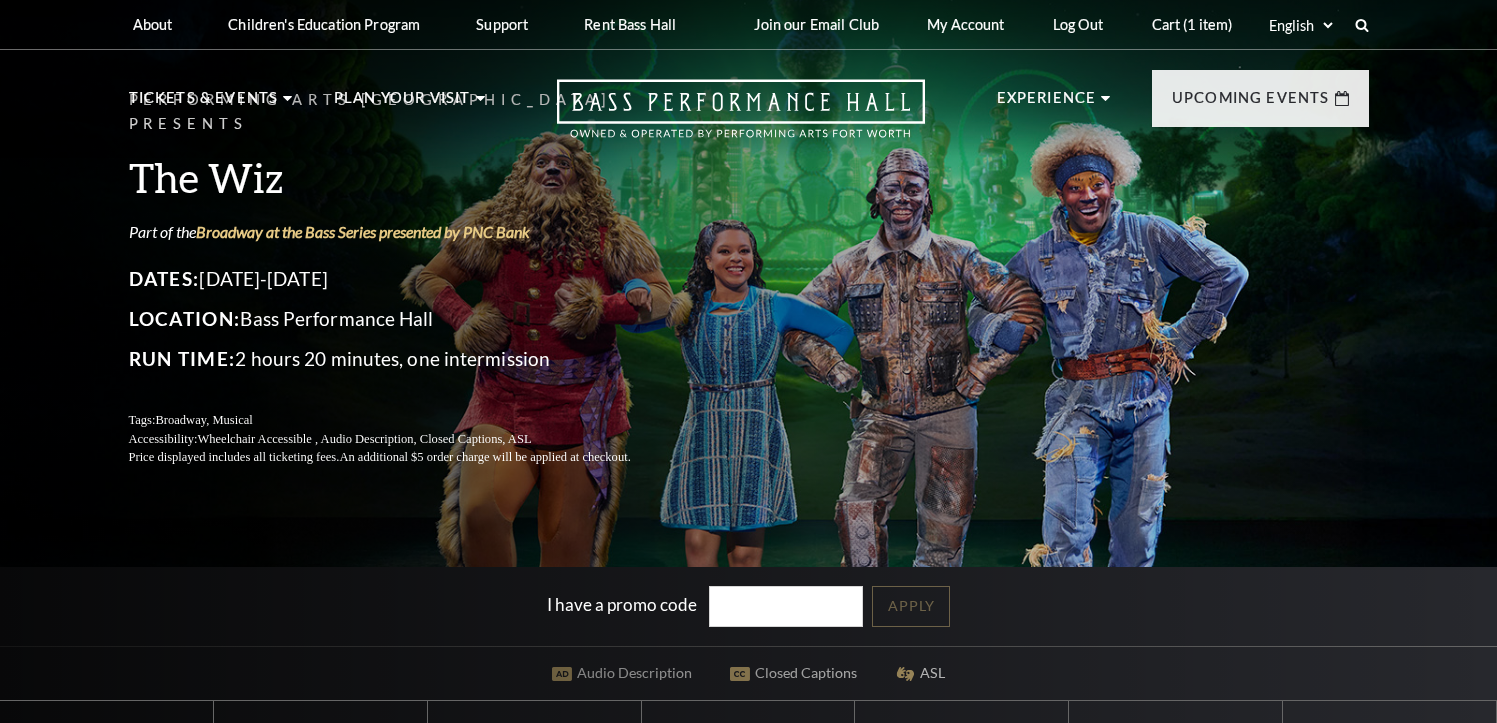 scroll, scrollTop: 0, scrollLeft: 0, axis: both 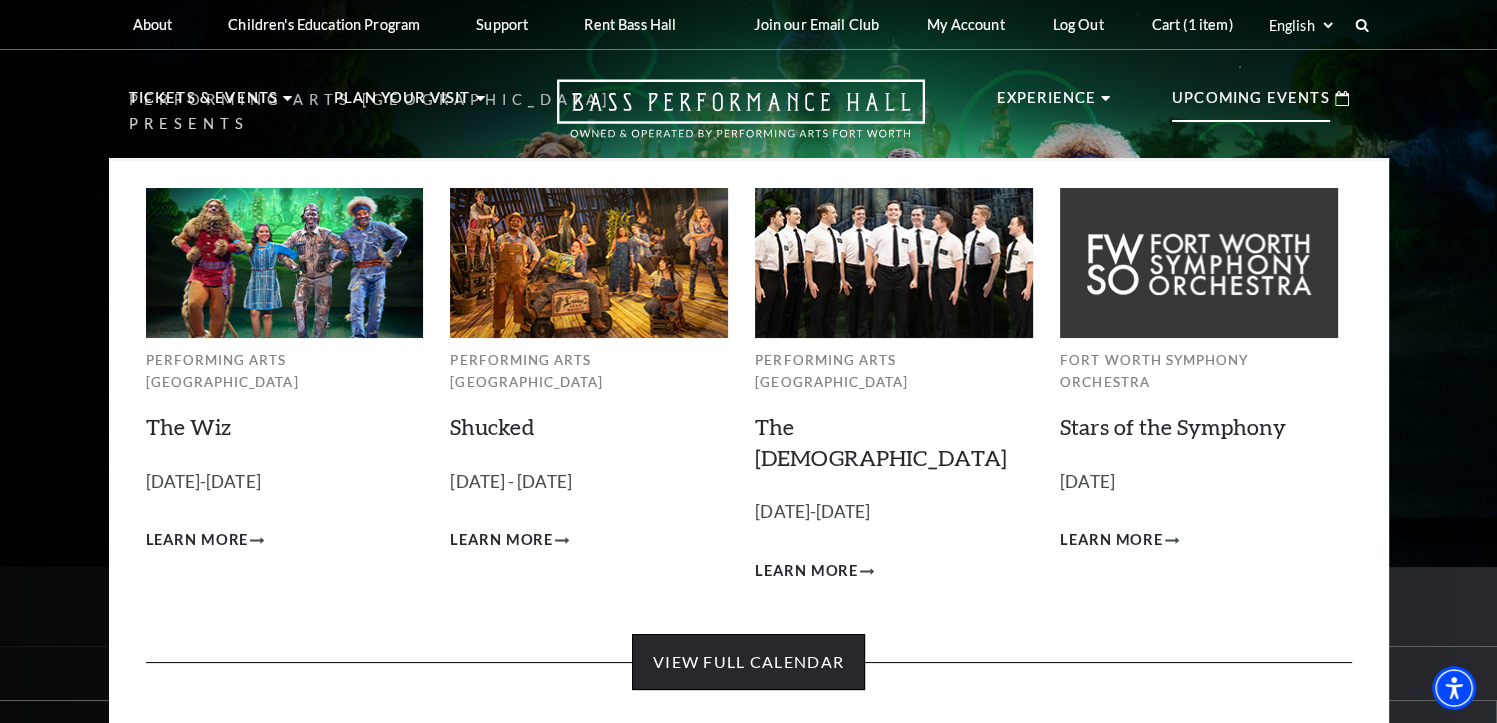 click on "View Full Calendar" at bounding box center [748, 662] 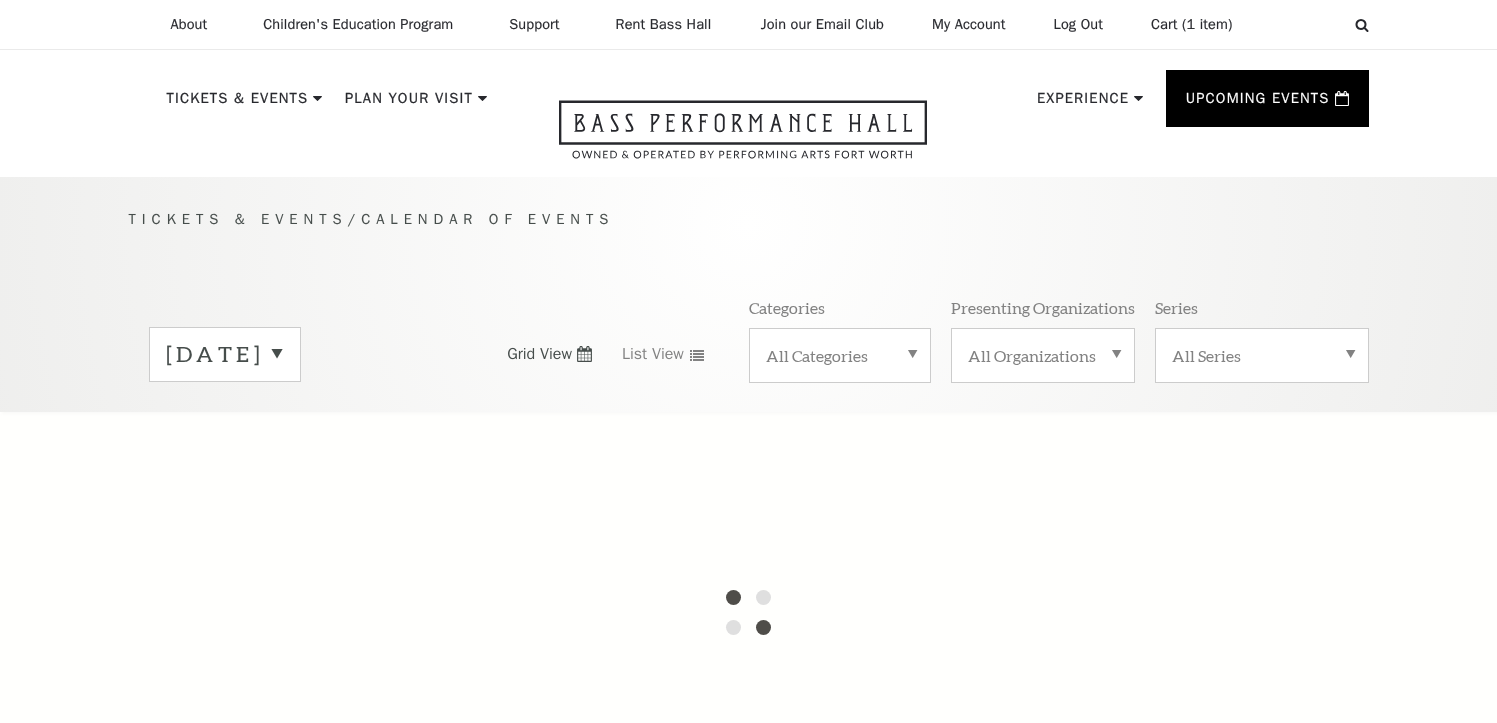 scroll, scrollTop: 0, scrollLeft: 0, axis: both 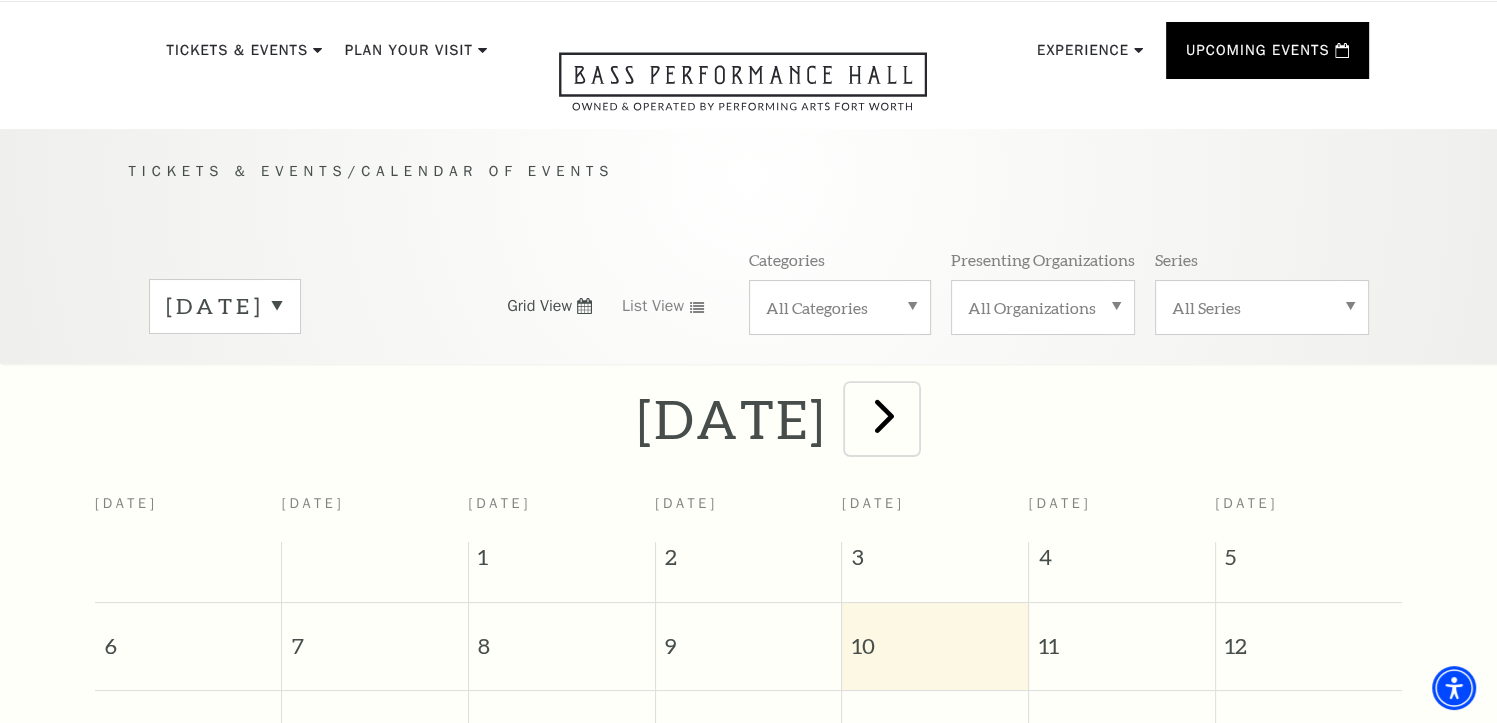 click at bounding box center [884, 415] 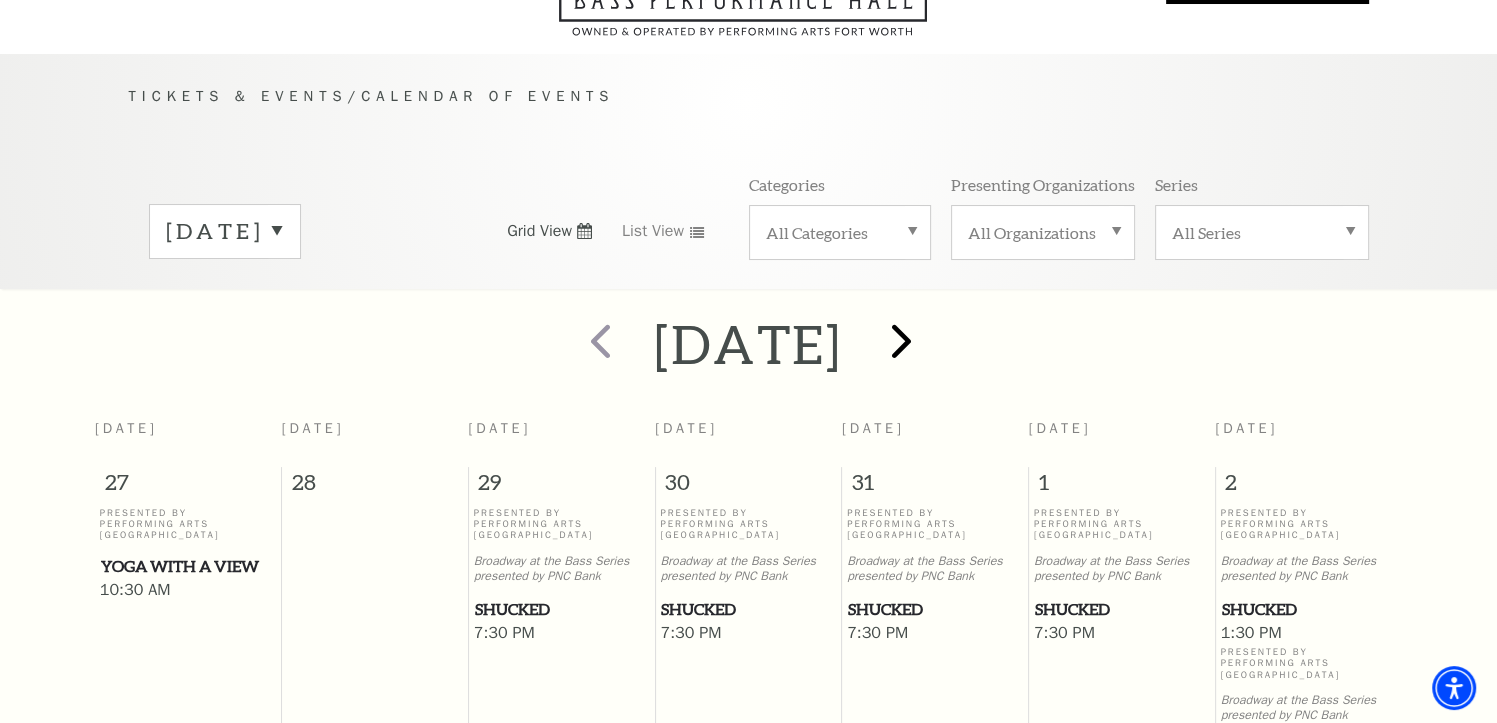 scroll, scrollTop: 176, scrollLeft: 0, axis: vertical 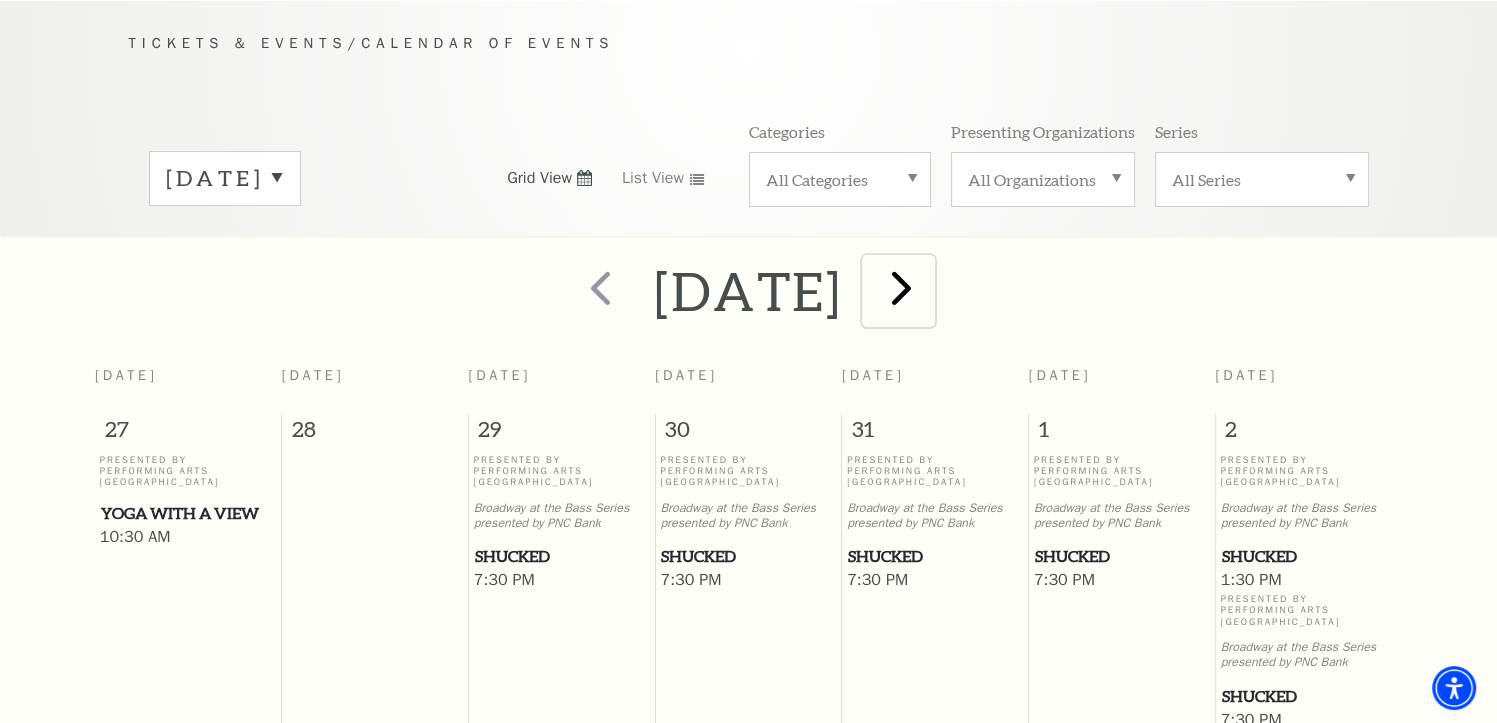 click at bounding box center (901, 287) 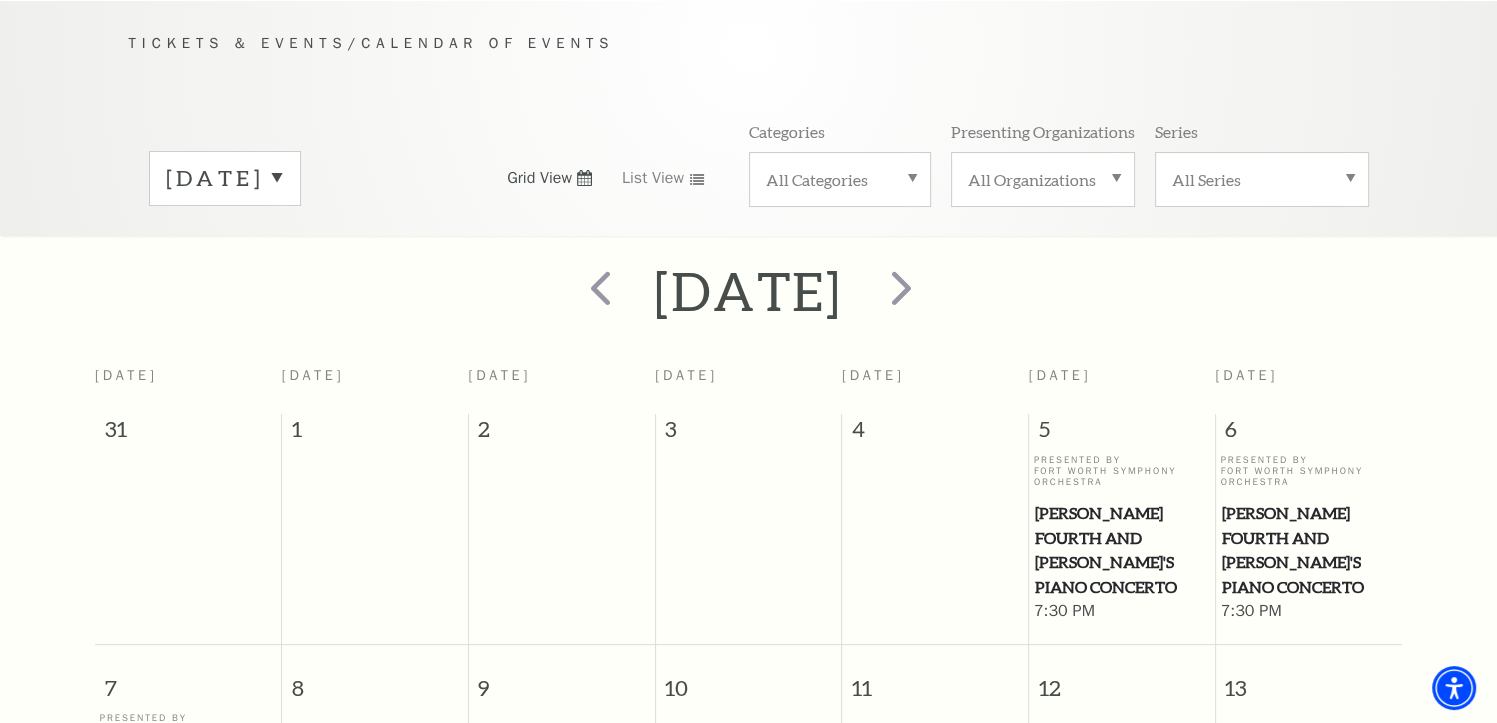 click on "September 2025" at bounding box center [225, 178] 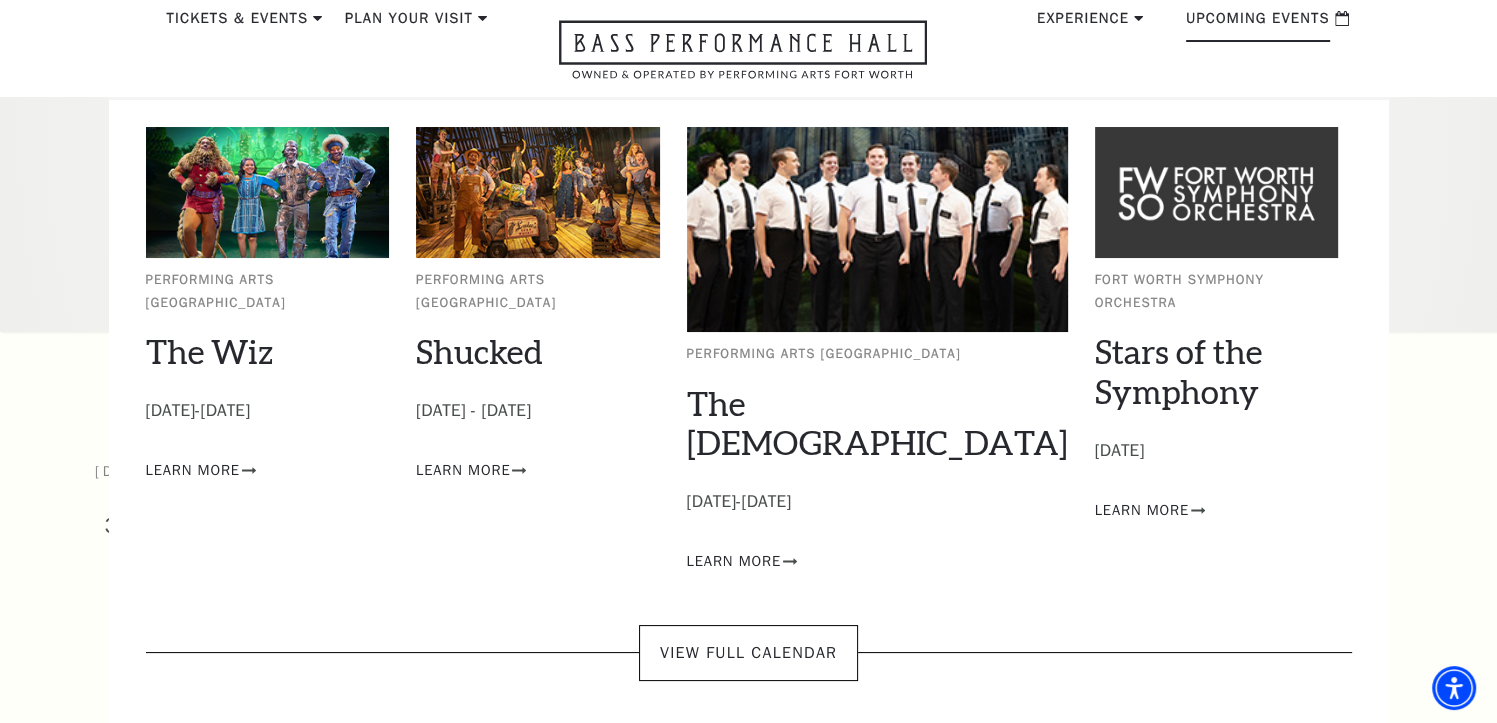 scroll, scrollTop: 0, scrollLeft: 0, axis: both 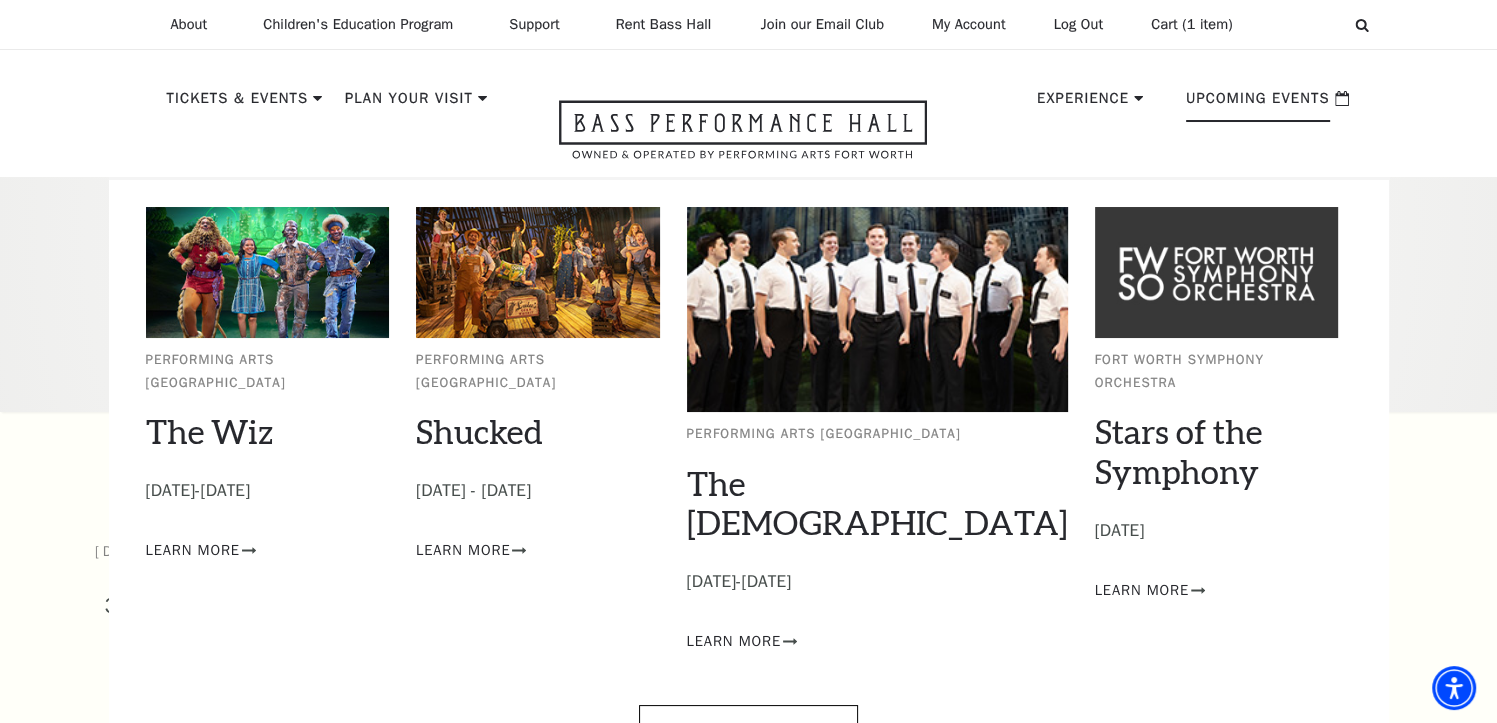click on "Upcoming Events" at bounding box center (1258, 104) 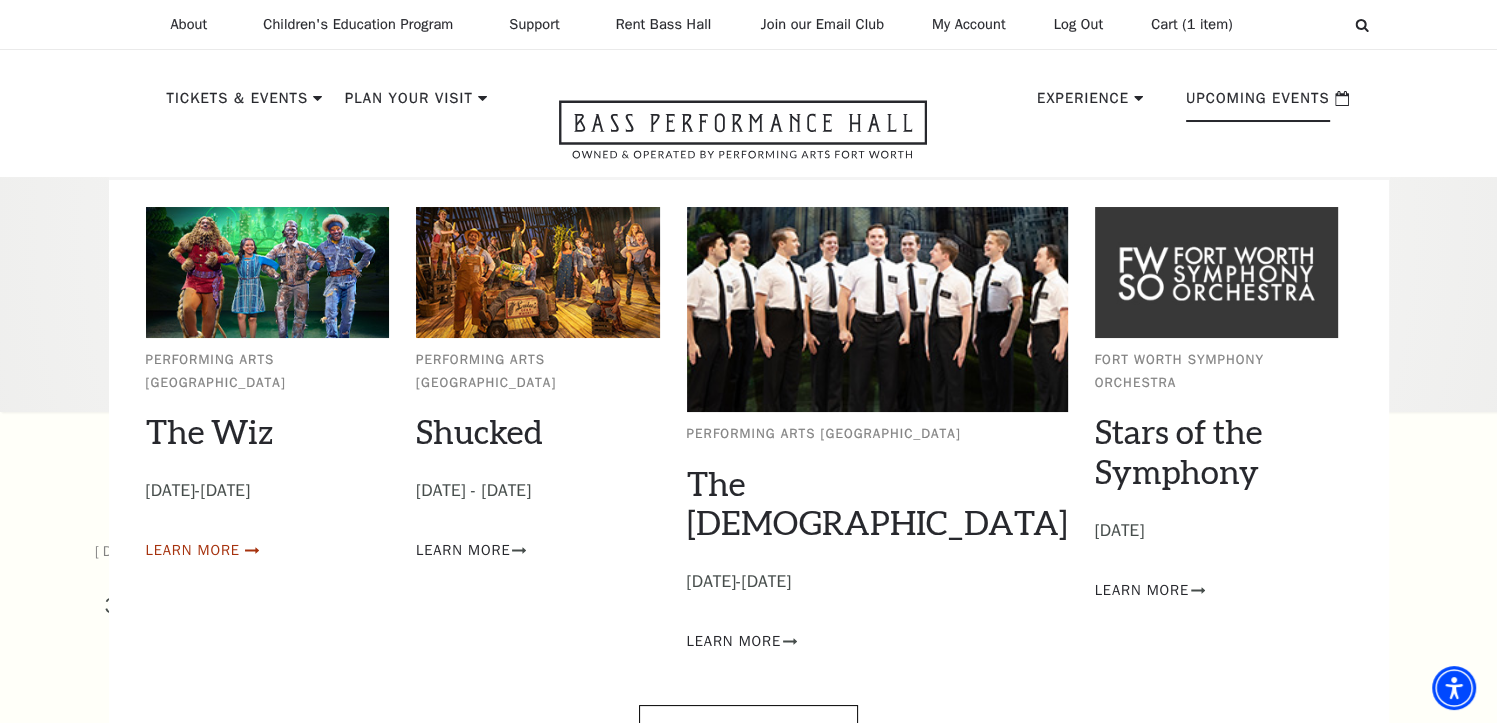 click on "Learn More" at bounding box center (193, 550) 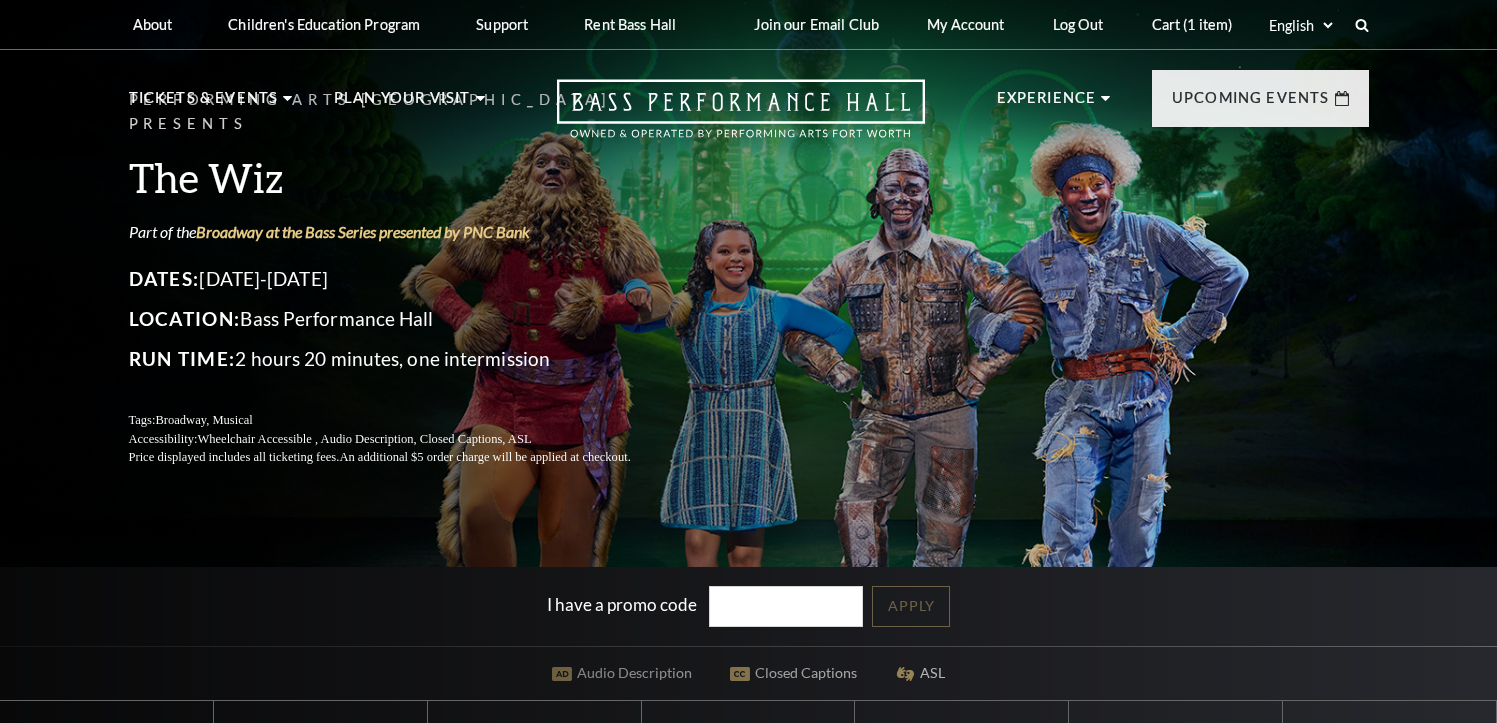 scroll, scrollTop: 0, scrollLeft: 0, axis: both 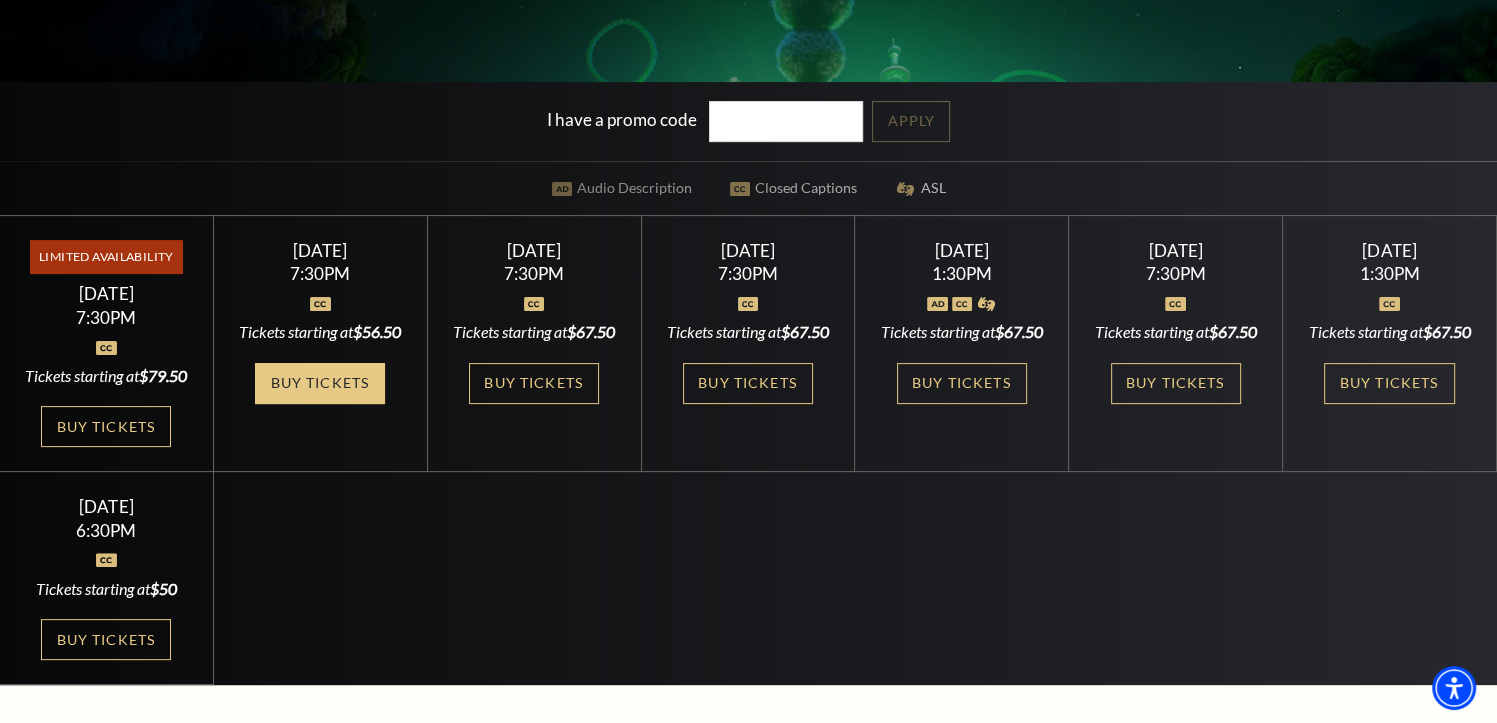 click on "Buy Tickets" at bounding box center [320, 383] 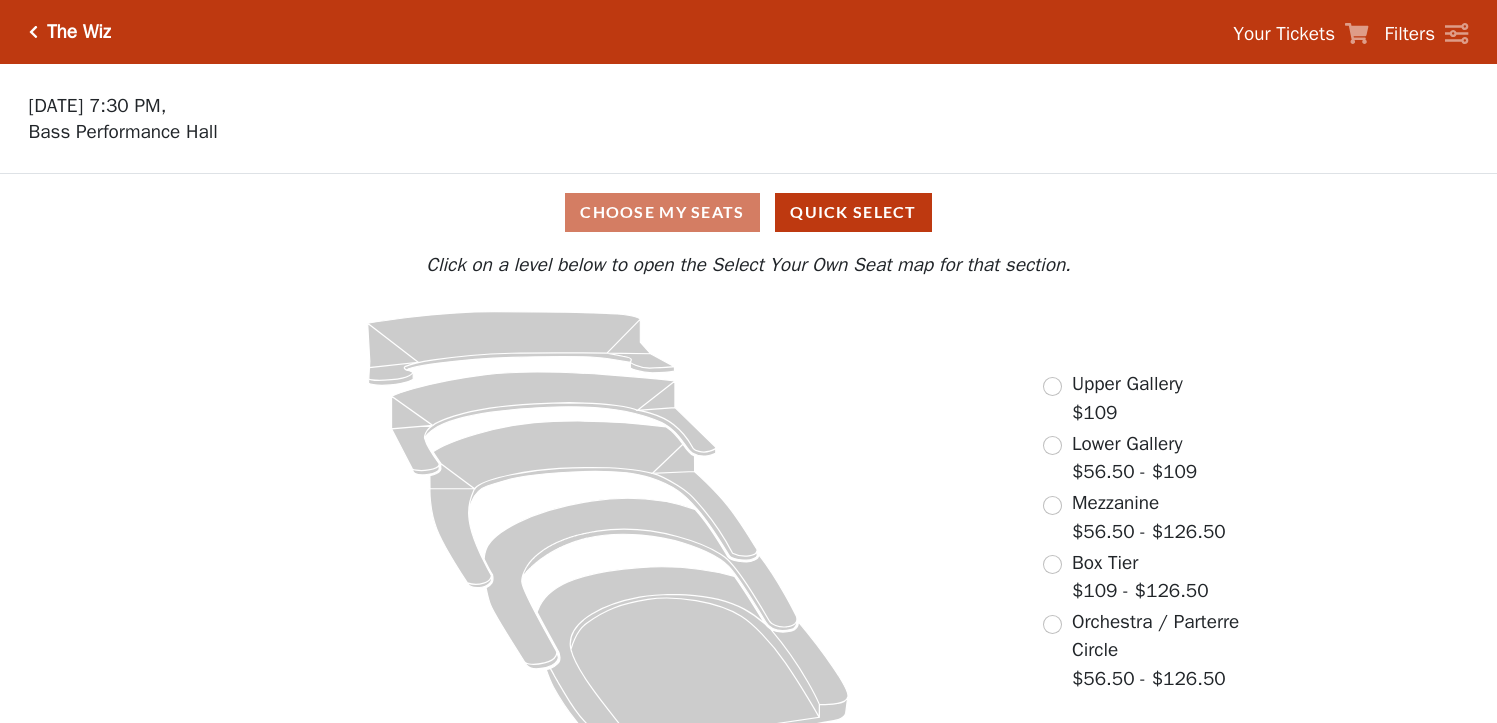 scroll, scrollTop: 0, scrollLeft: 0, axis: both 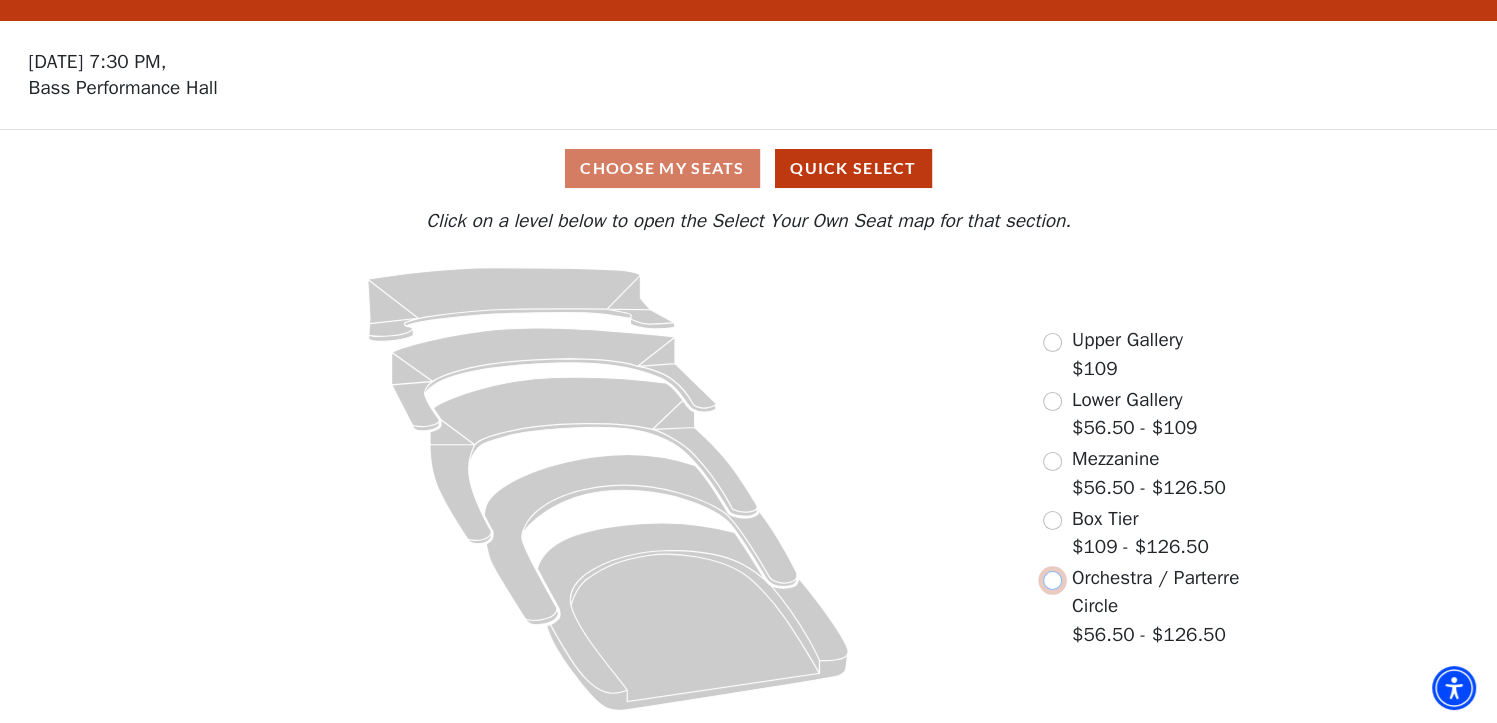 click at bounding box center [1052, 580] 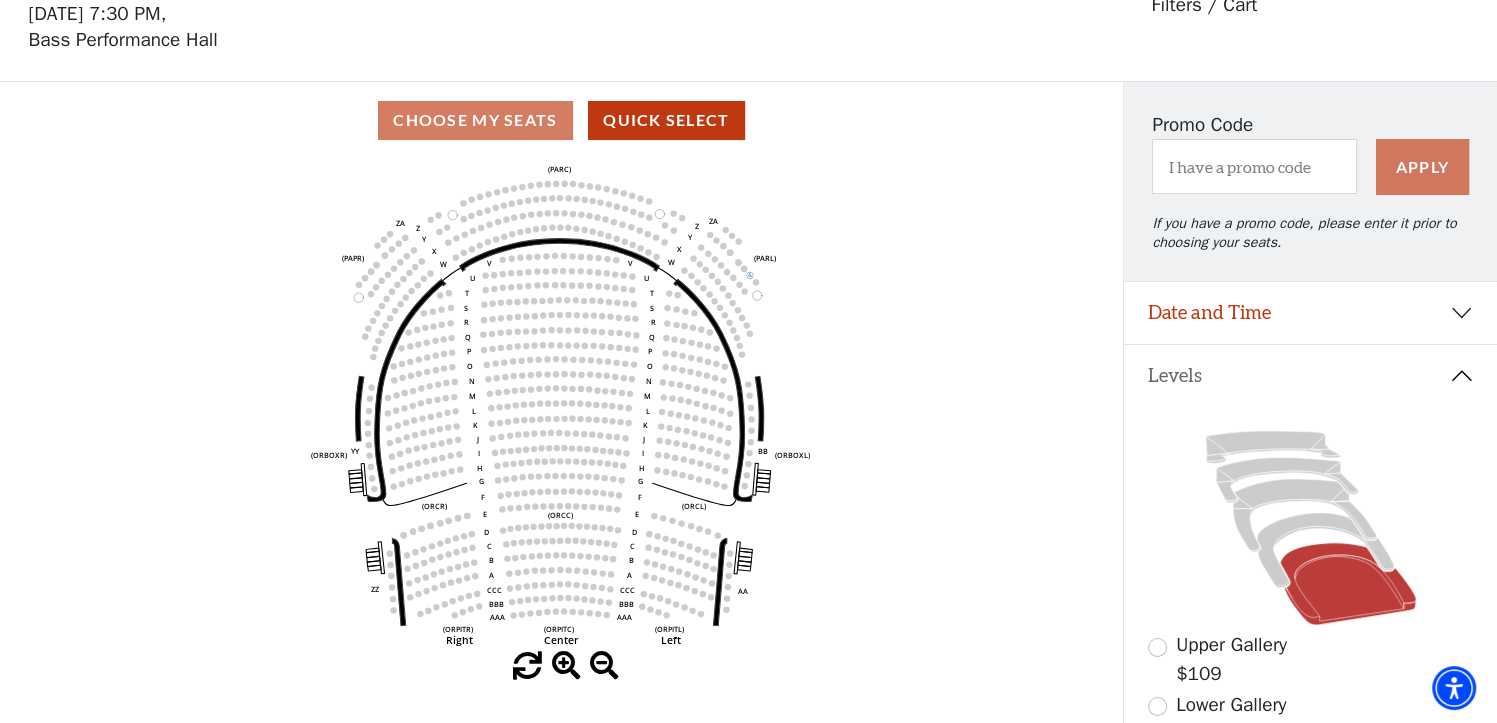 scroll, scrollTop: 0, scrollLeft: 0, axis: both 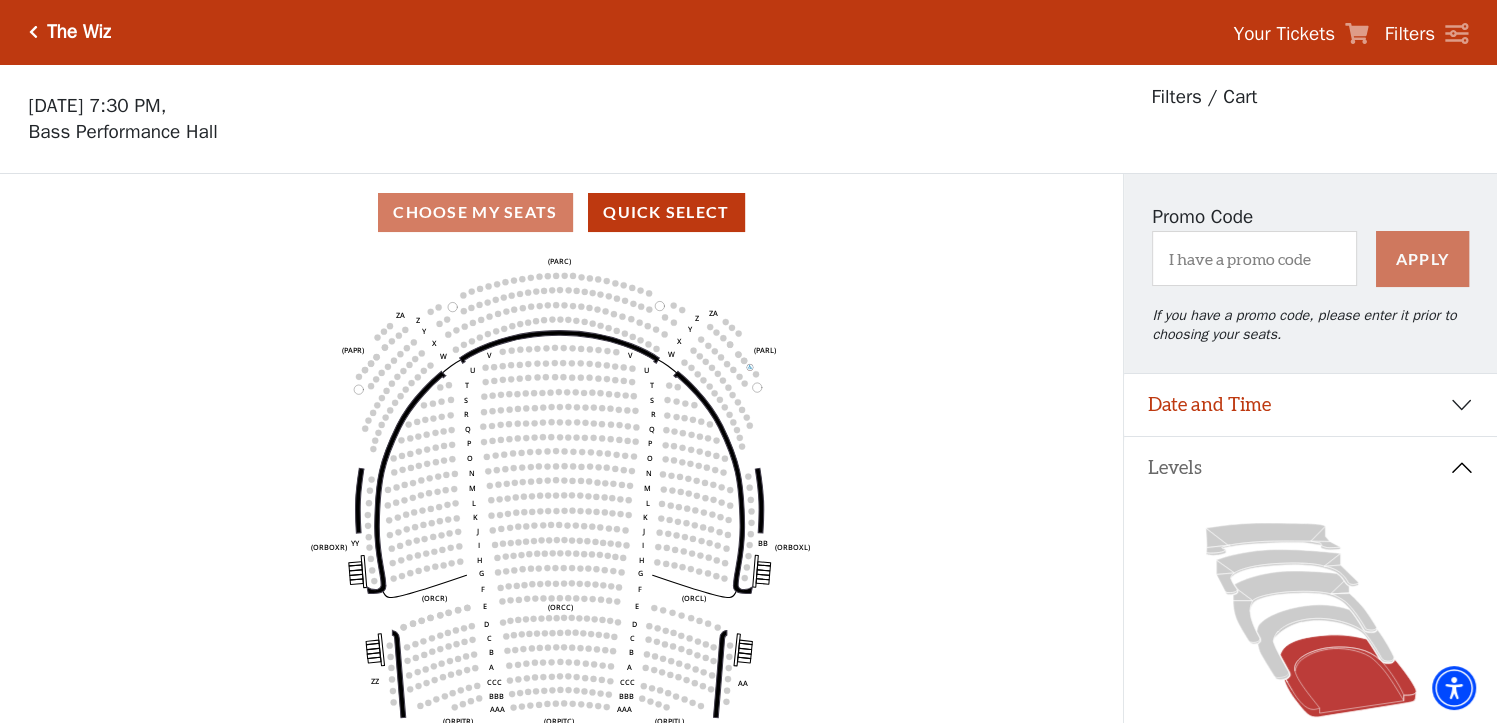 click at bounding box center [33, 32] 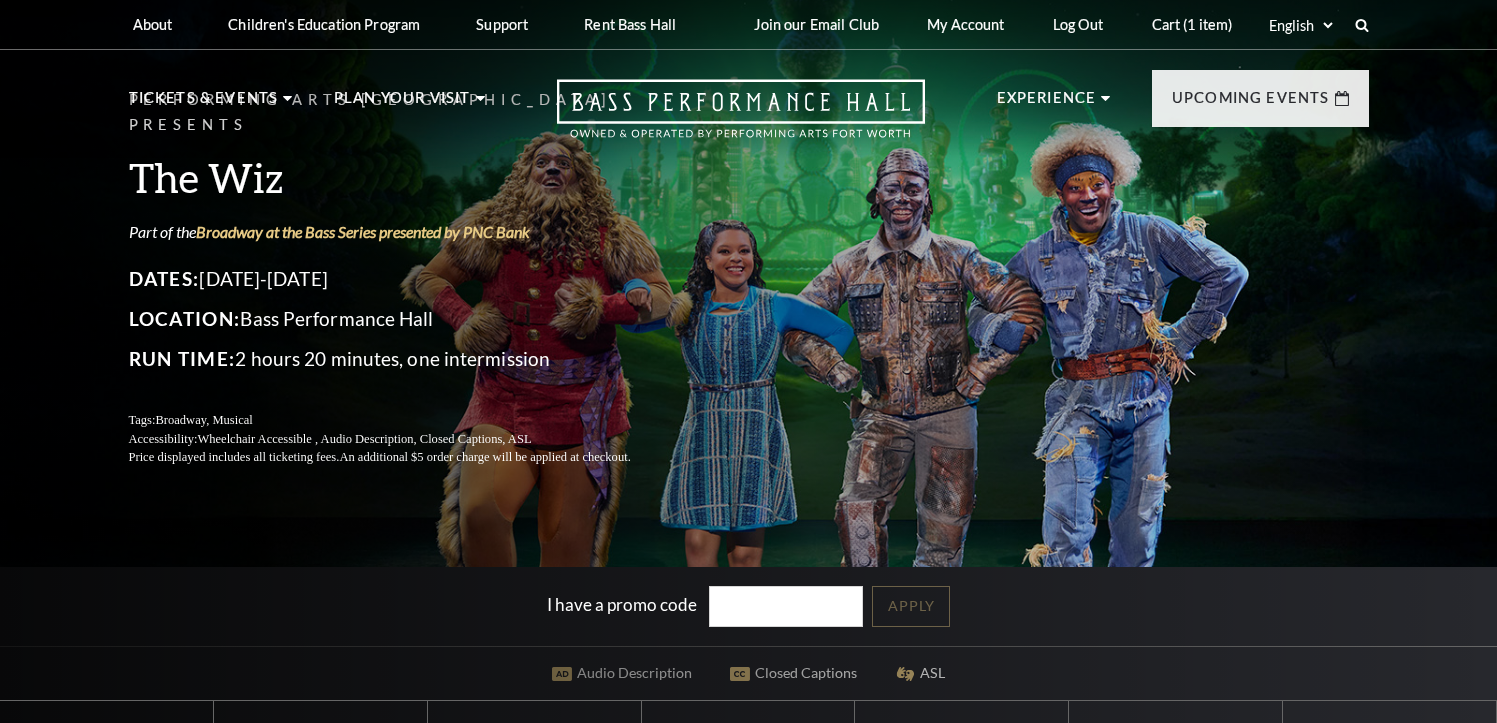 scroll, scrollTop: 0, scrollLeft: 0, axis: both 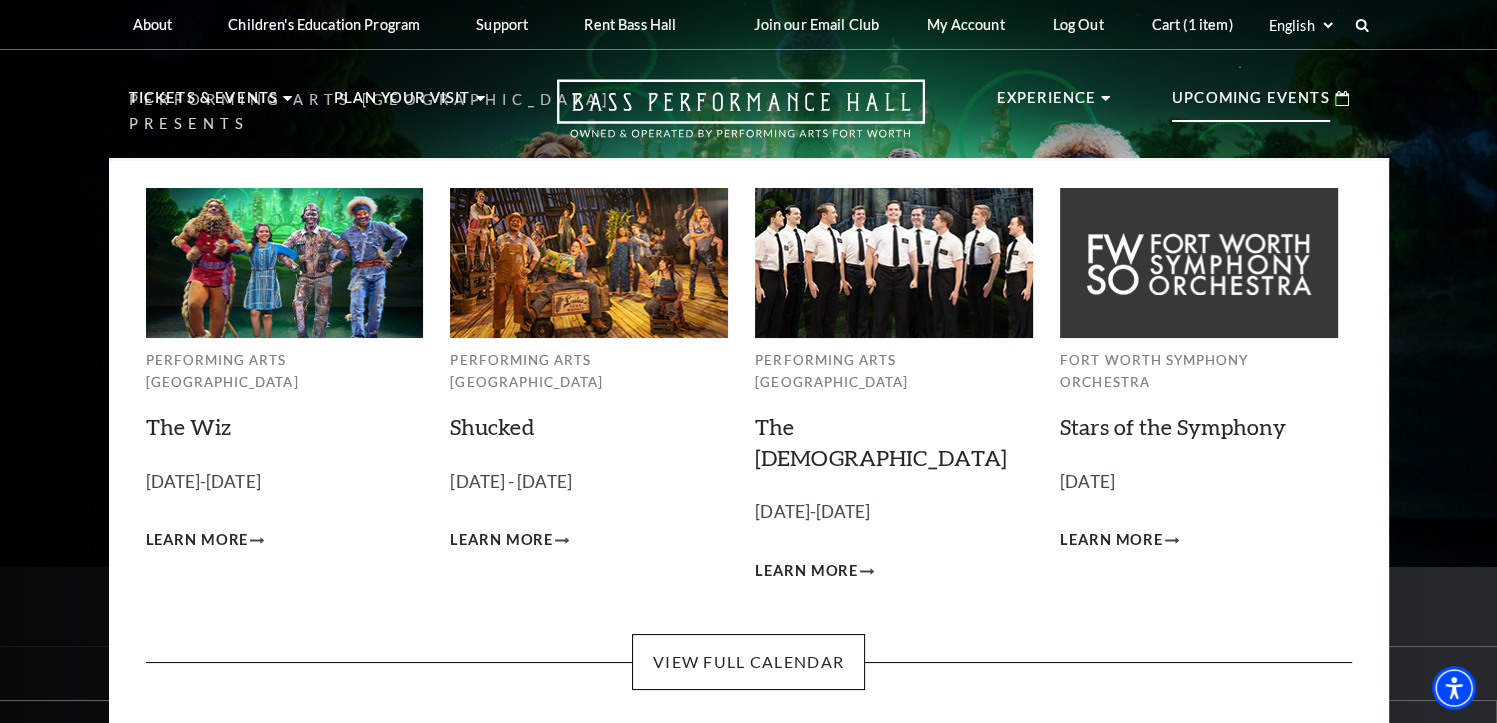 click at bounding box center [894, 262] 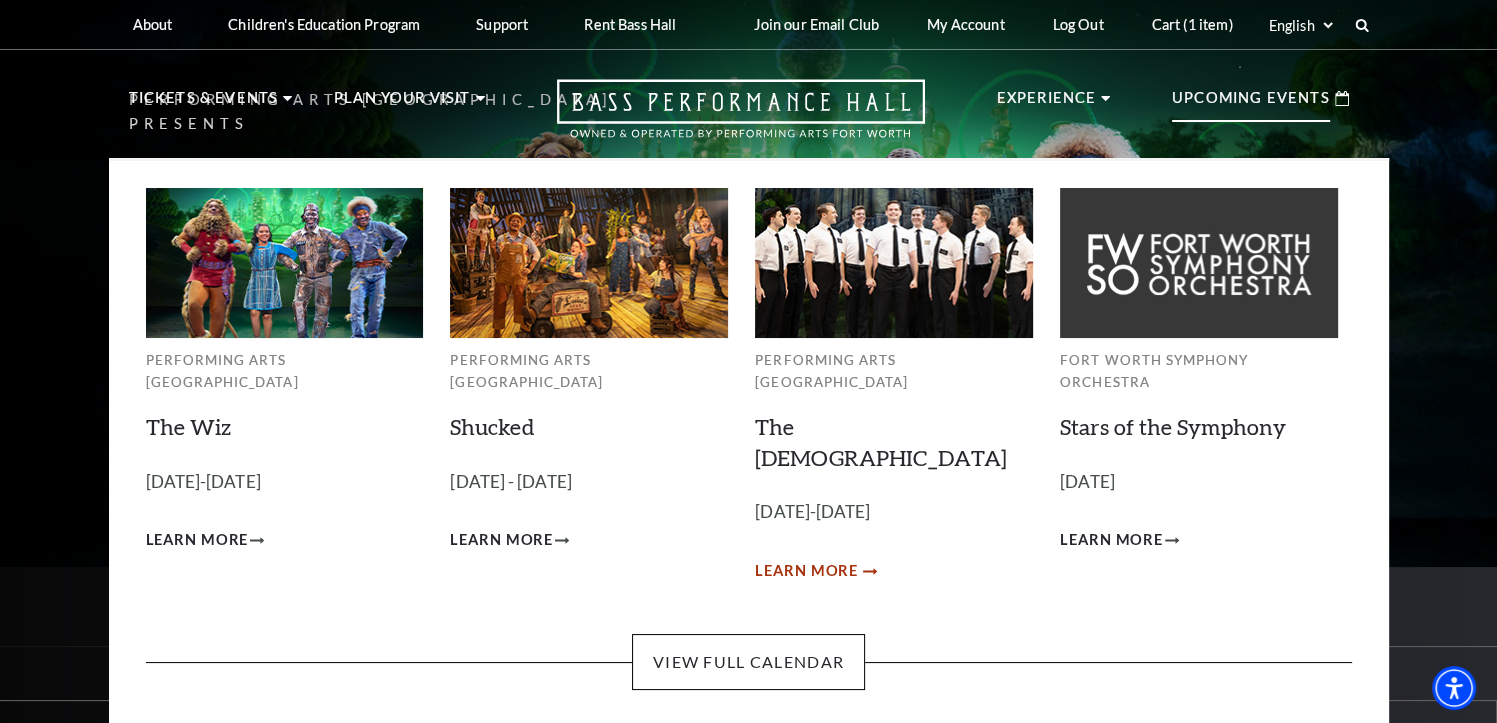 click on "Learn More" at bounding box center (806, 571) 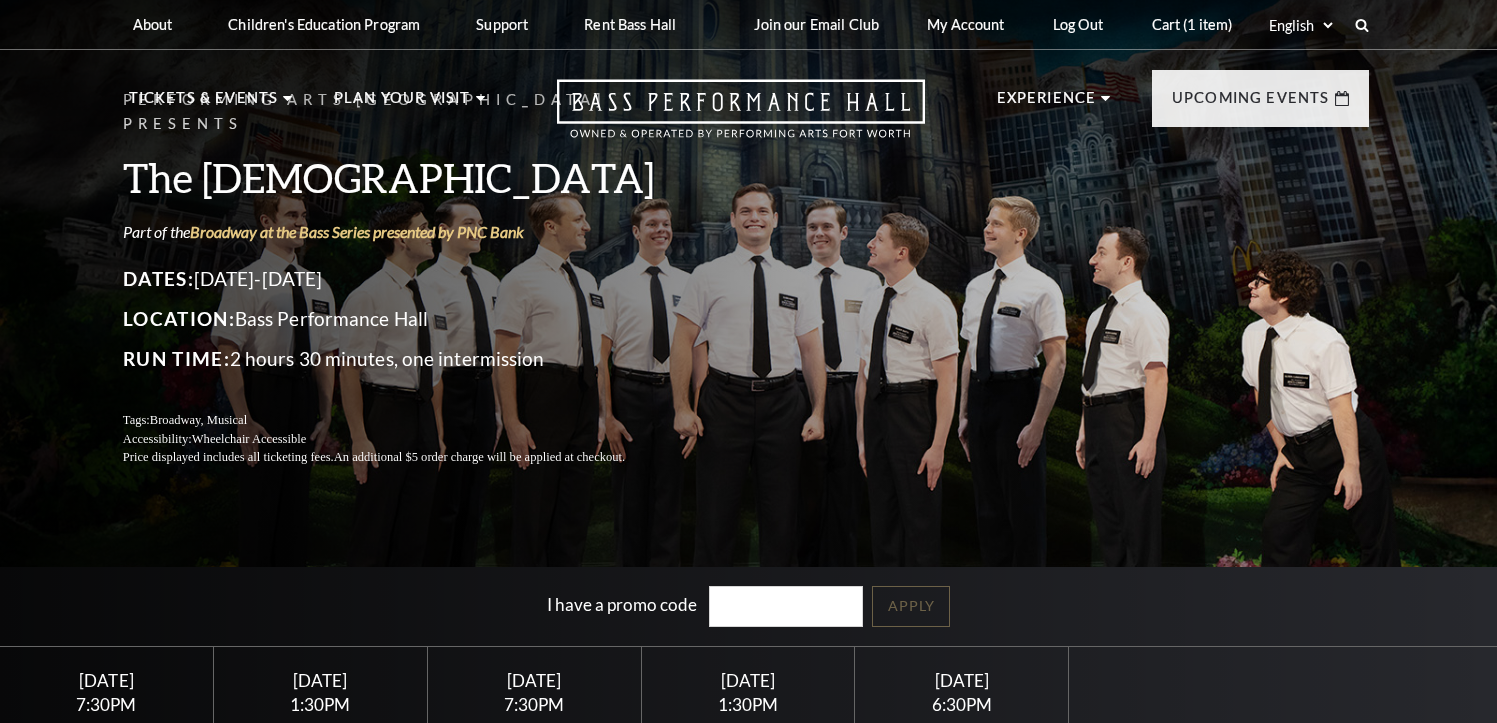 scroll, scrollTop: 0, scrollLeft: 0, axis: both 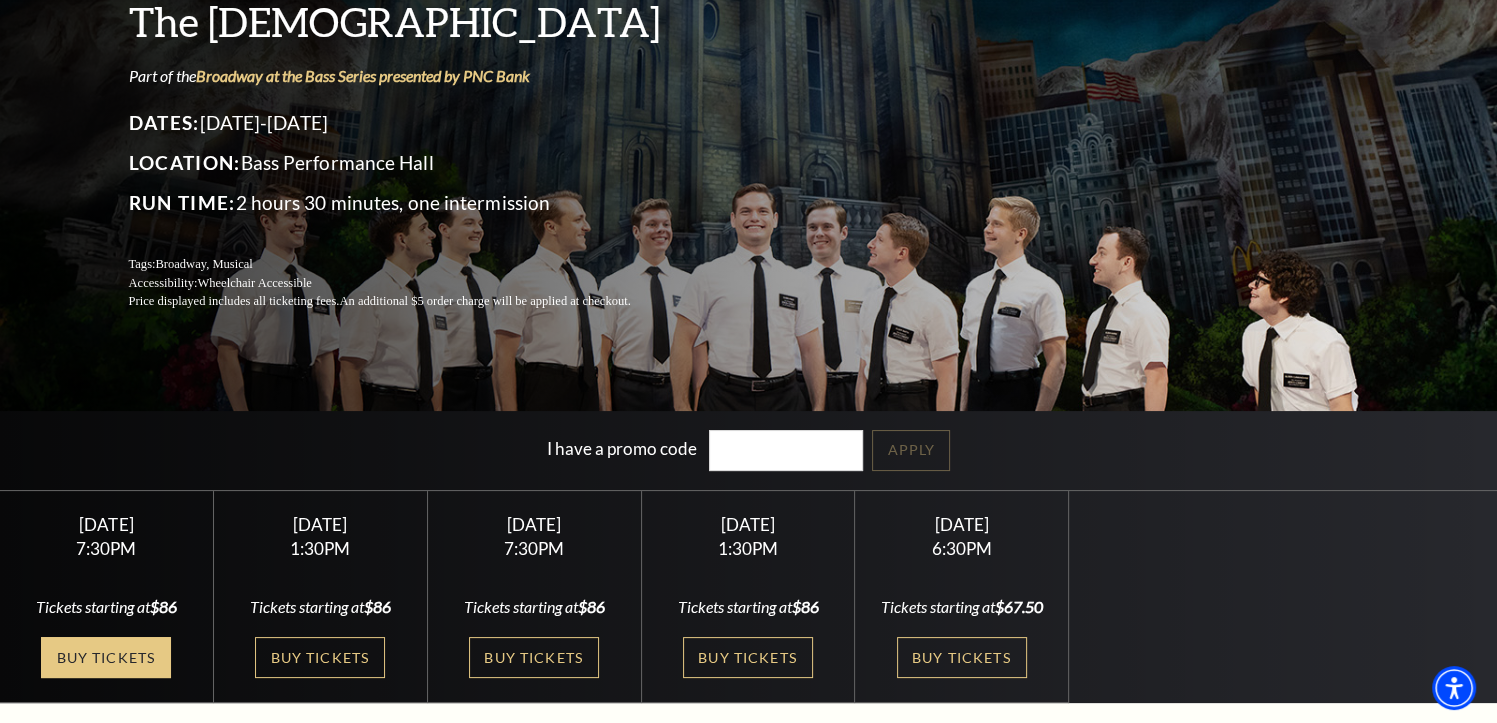 click on "Buy Tickets" at bounding box center [106, 657] 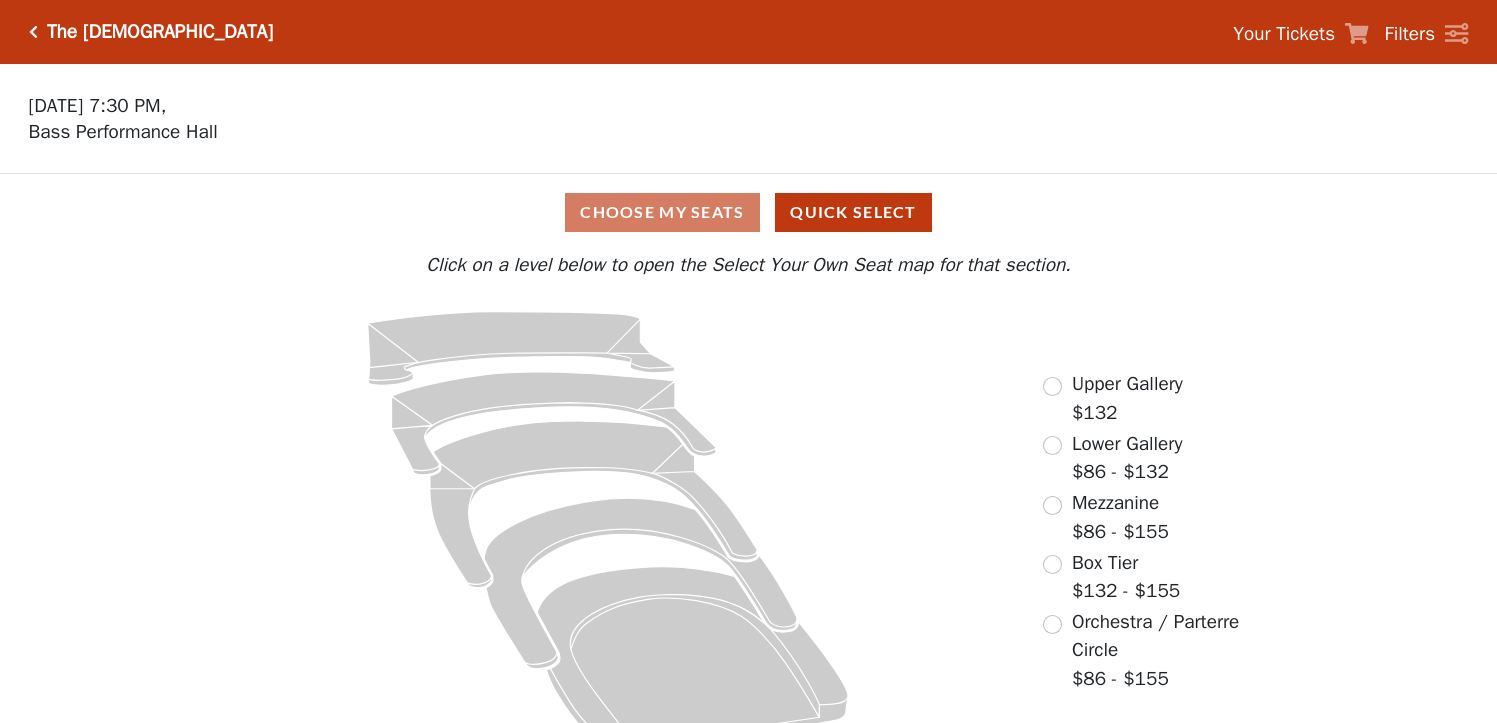 scroll, scrollTop: 0, scrollLeft: 0, axis: both 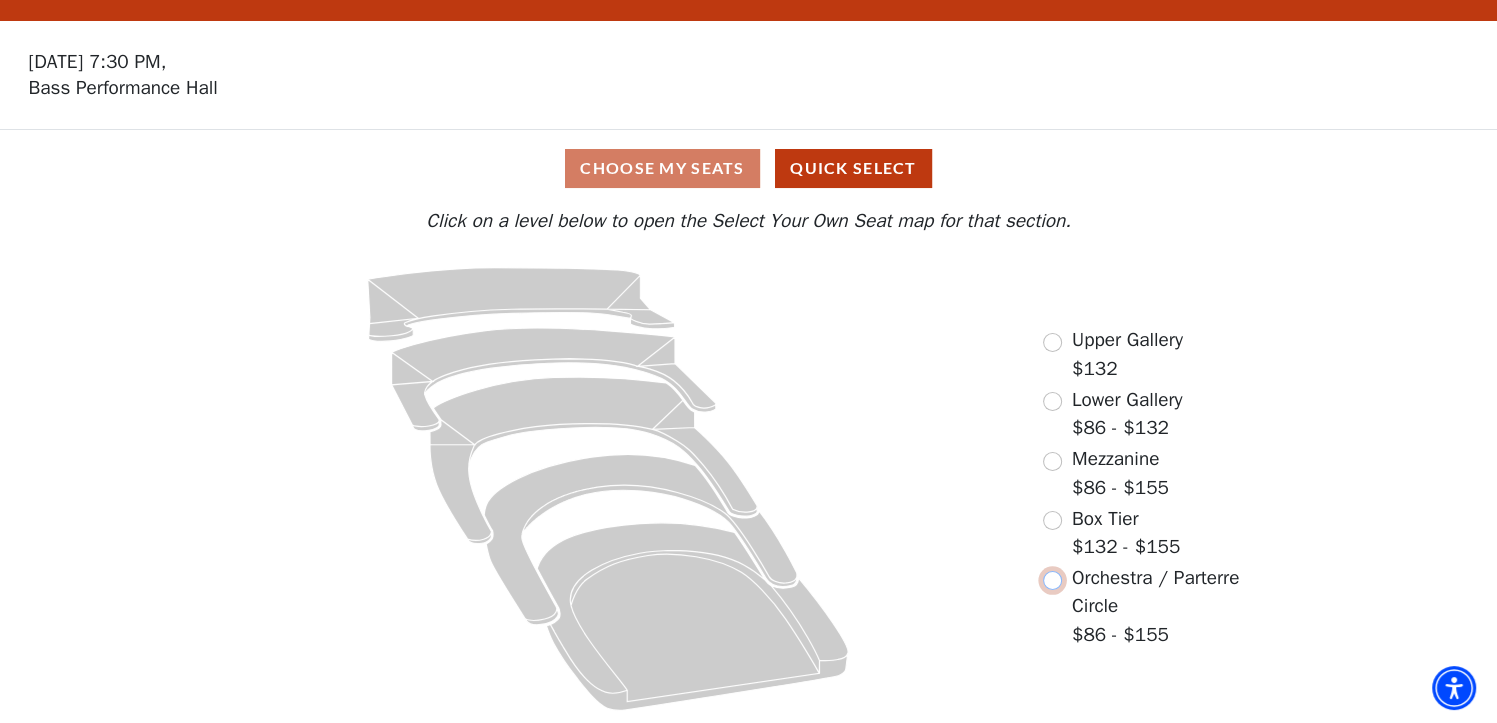click at bounding box center [1052, 580] 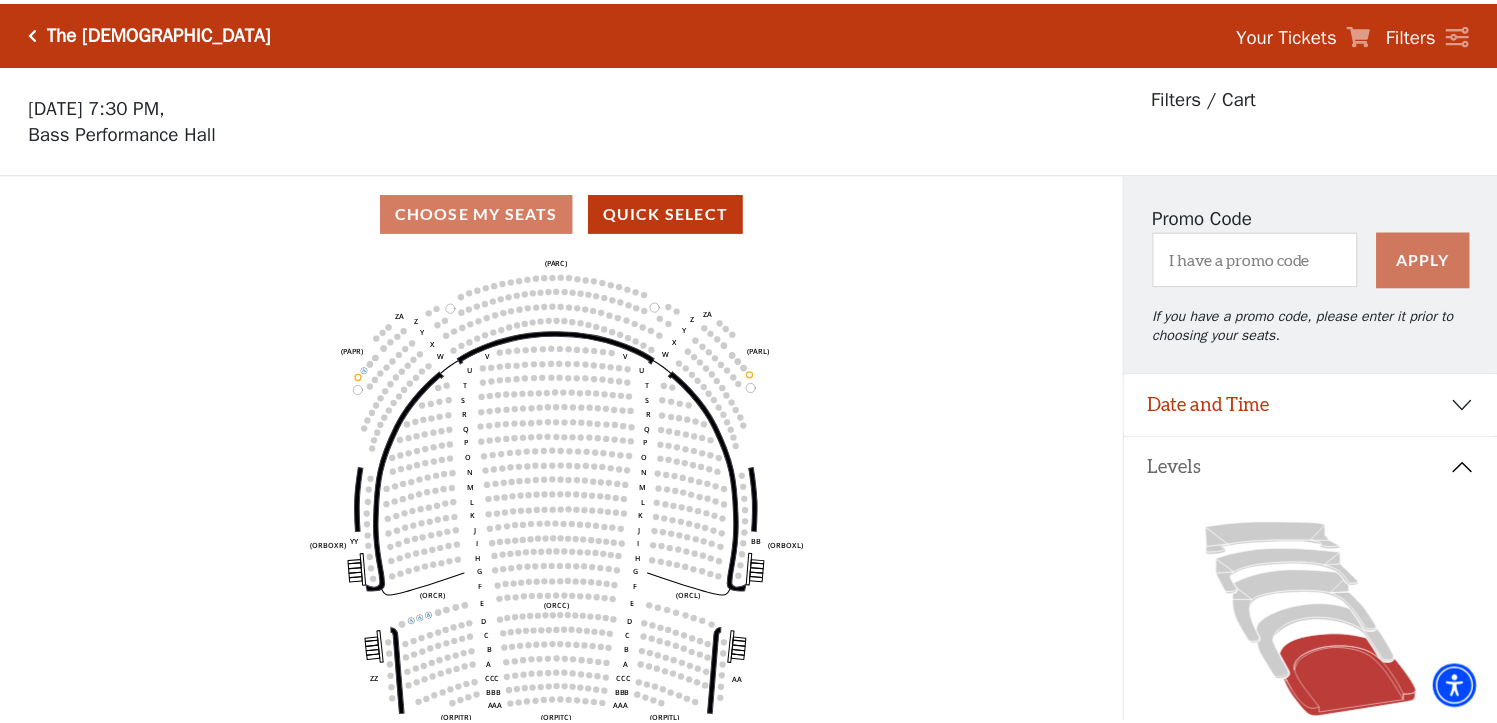 scroll, scrollTop: 92, scrollLeft: 0, axis: vertical 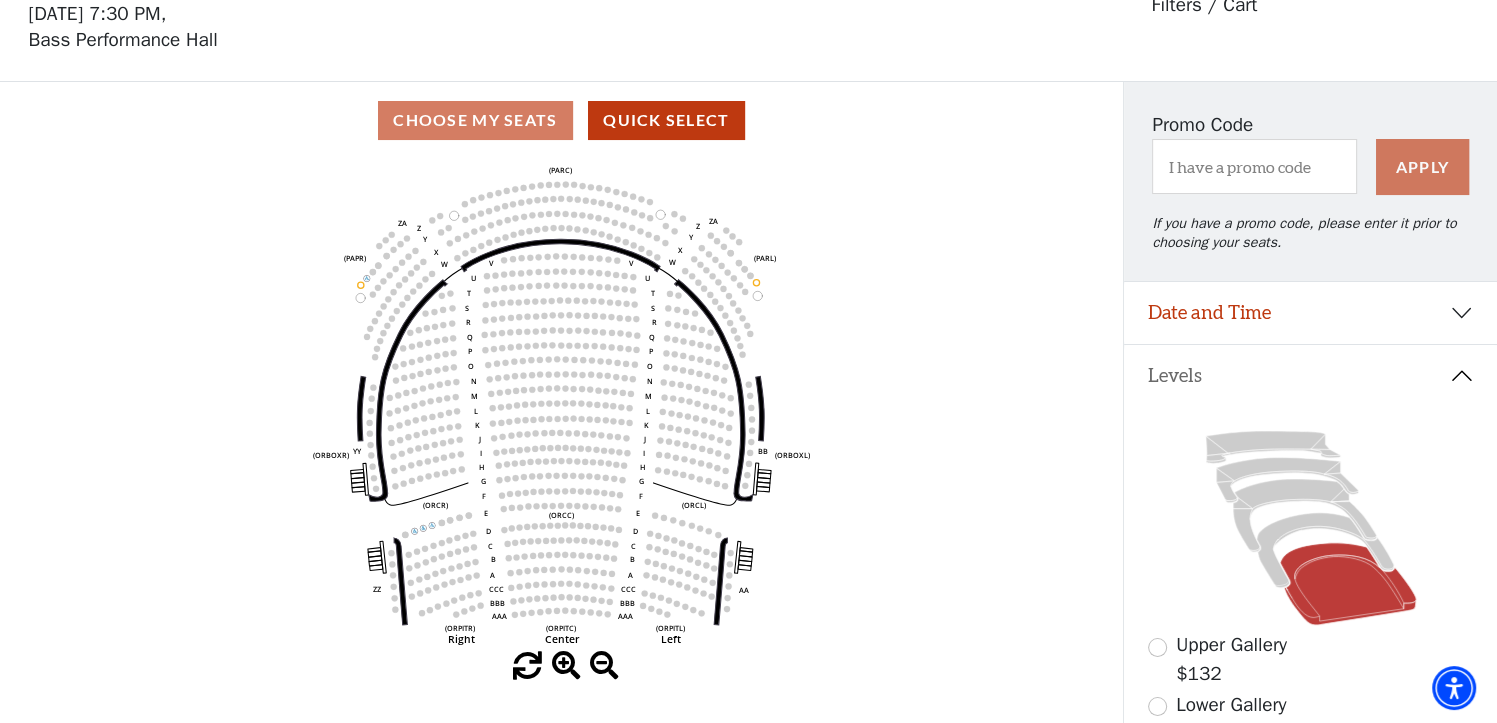 click on "Choose My Seats
Quick Select" at bounding box center [561, 120] 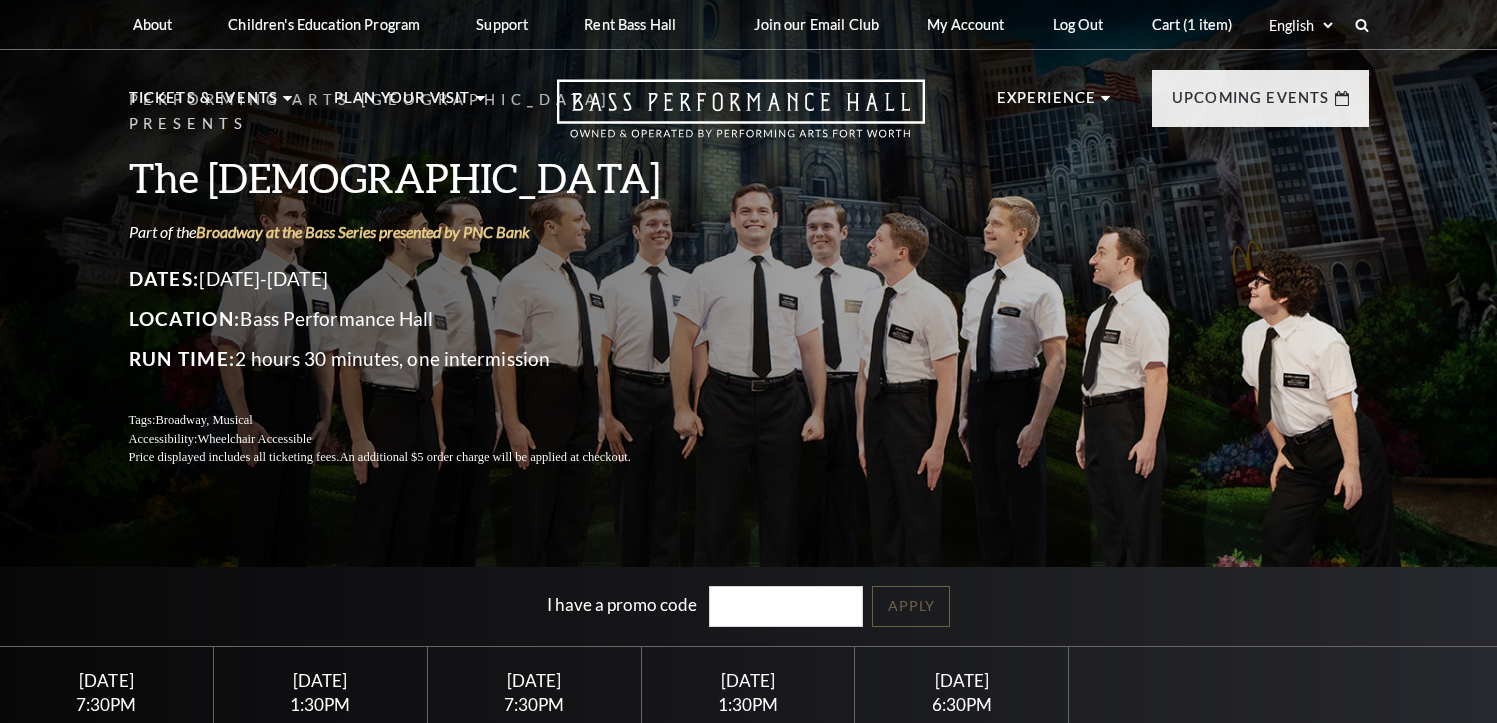 scroll, scrollTop: 156, scrollLeft: 0, axis: vertical 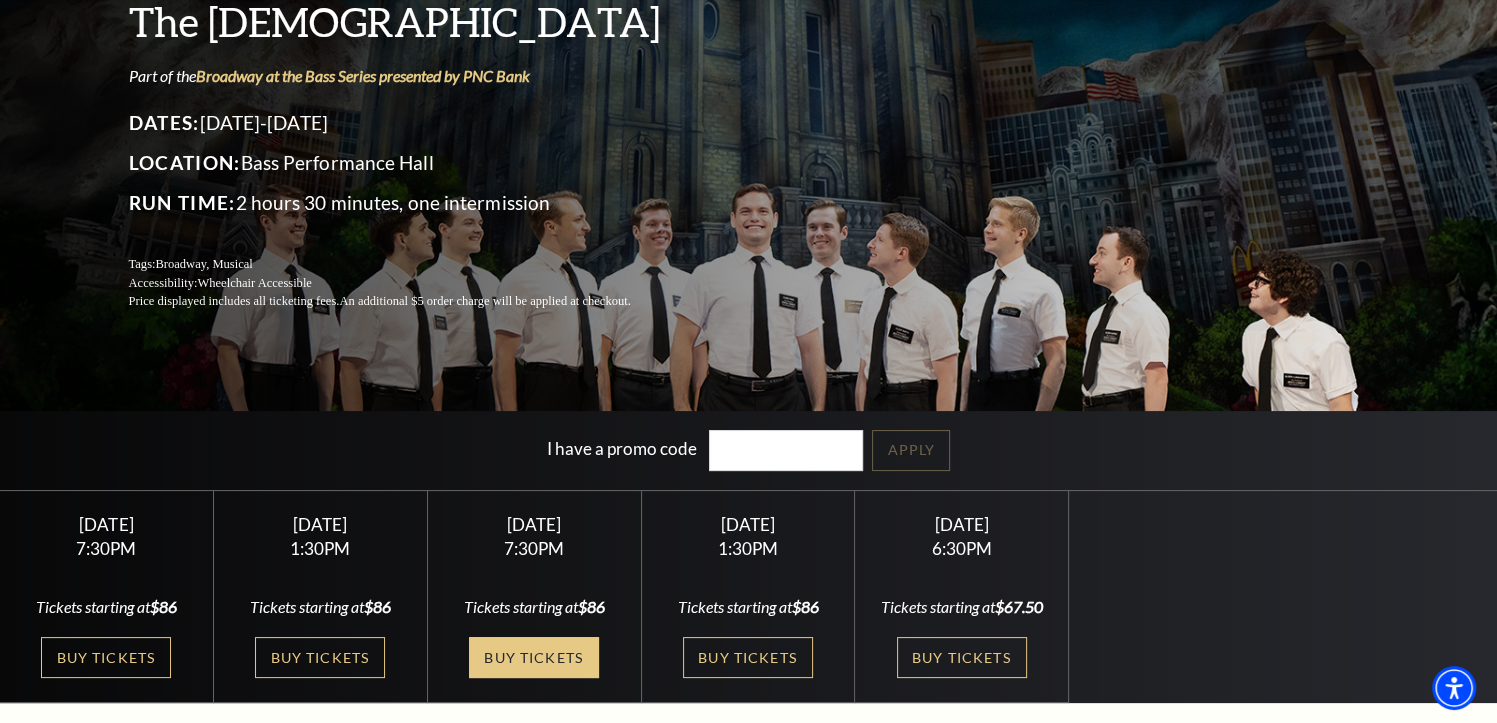 click on "Buy Tickets" at bounding box center [534, 657] 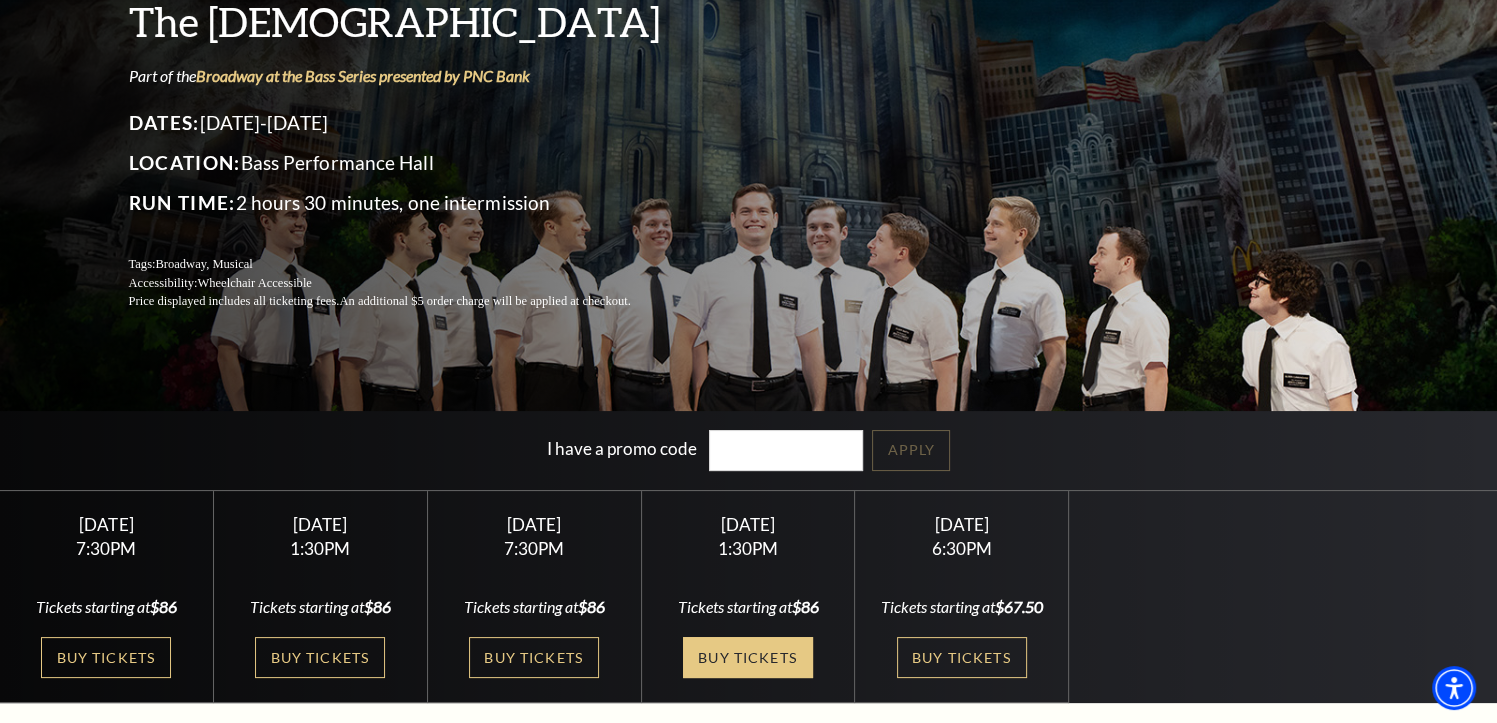 click on "Buy Tickets" at bounding box center [748, 657] 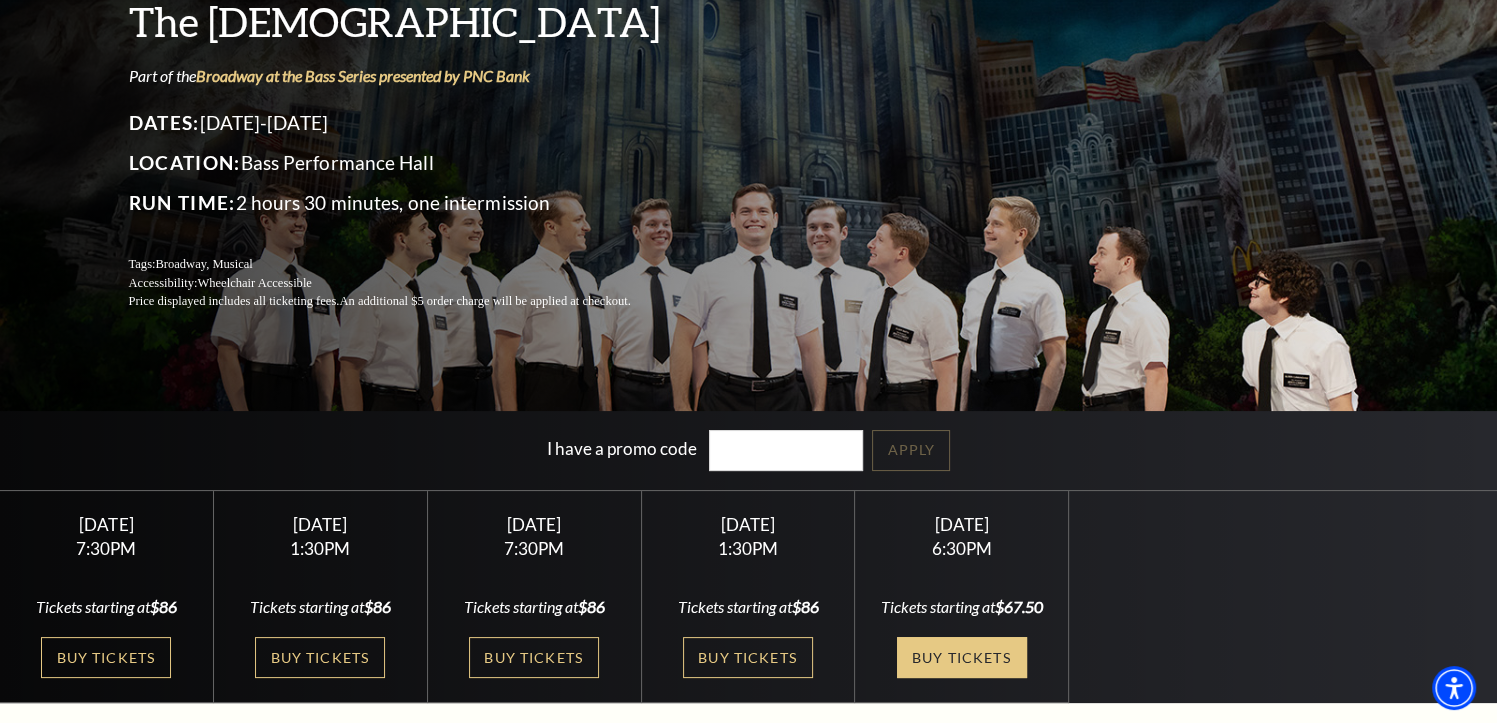 click on "Buy Tickets" at bounding box center (962, 657) 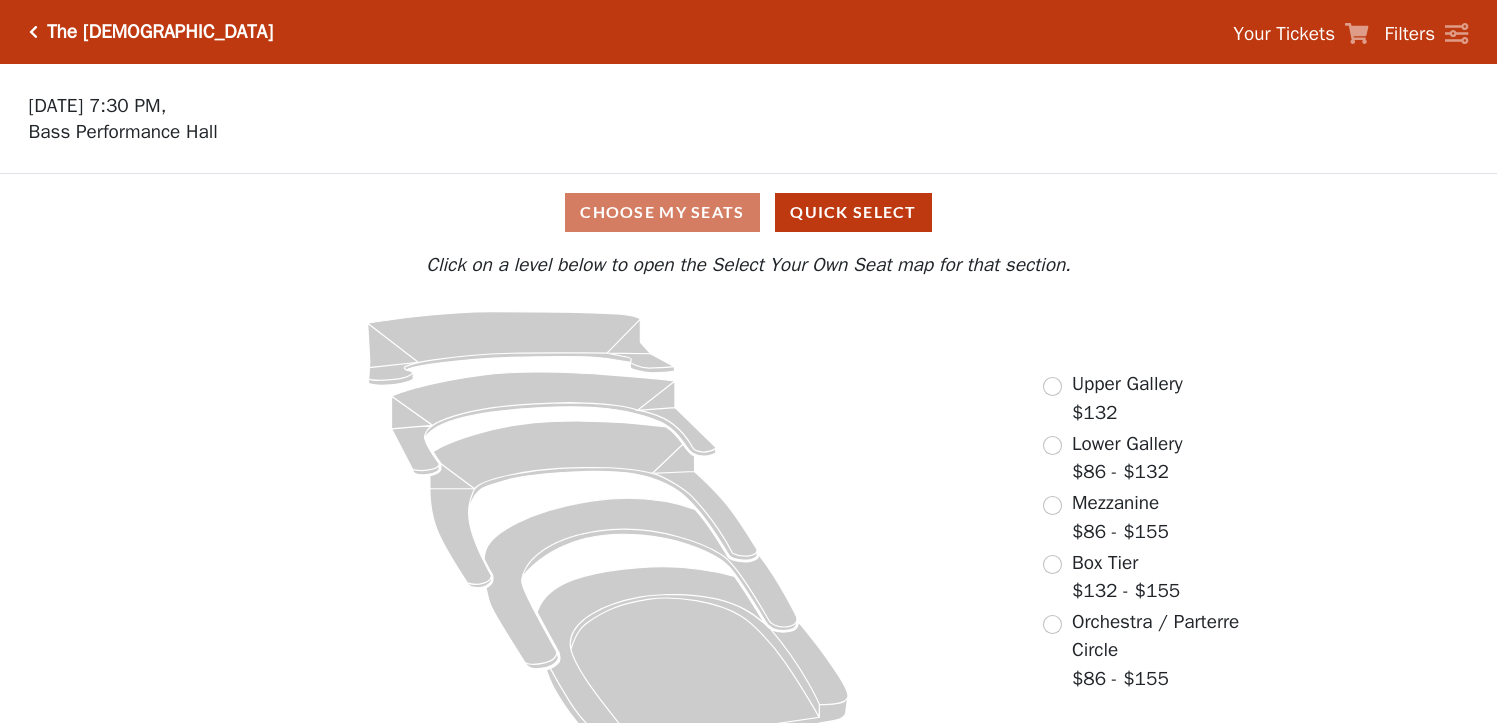 scroll, scrollTop: 0, scrollLeft: 0, axis: both 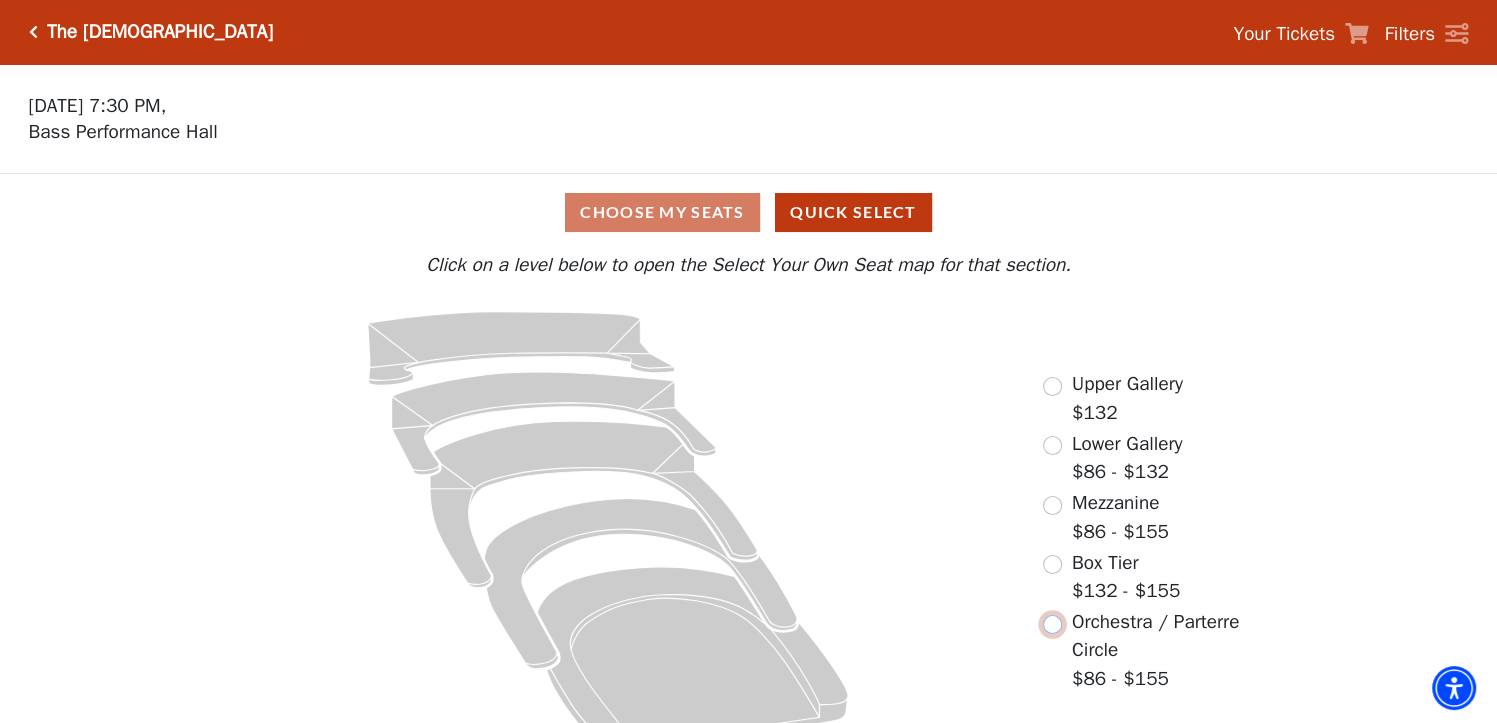 click at bounding box center [1052, 624] 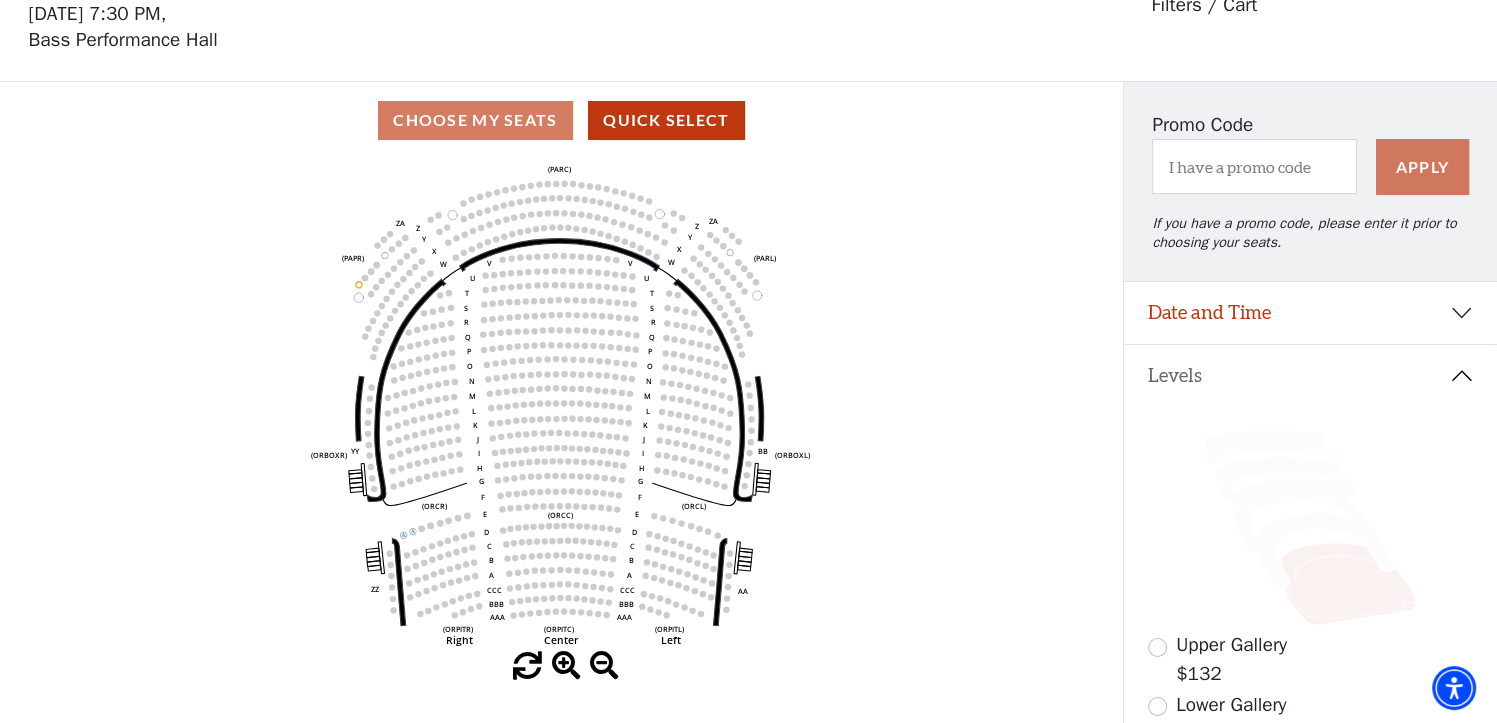 scroll, scrollTop: 92, scrollLeft: 0, axis: vertical 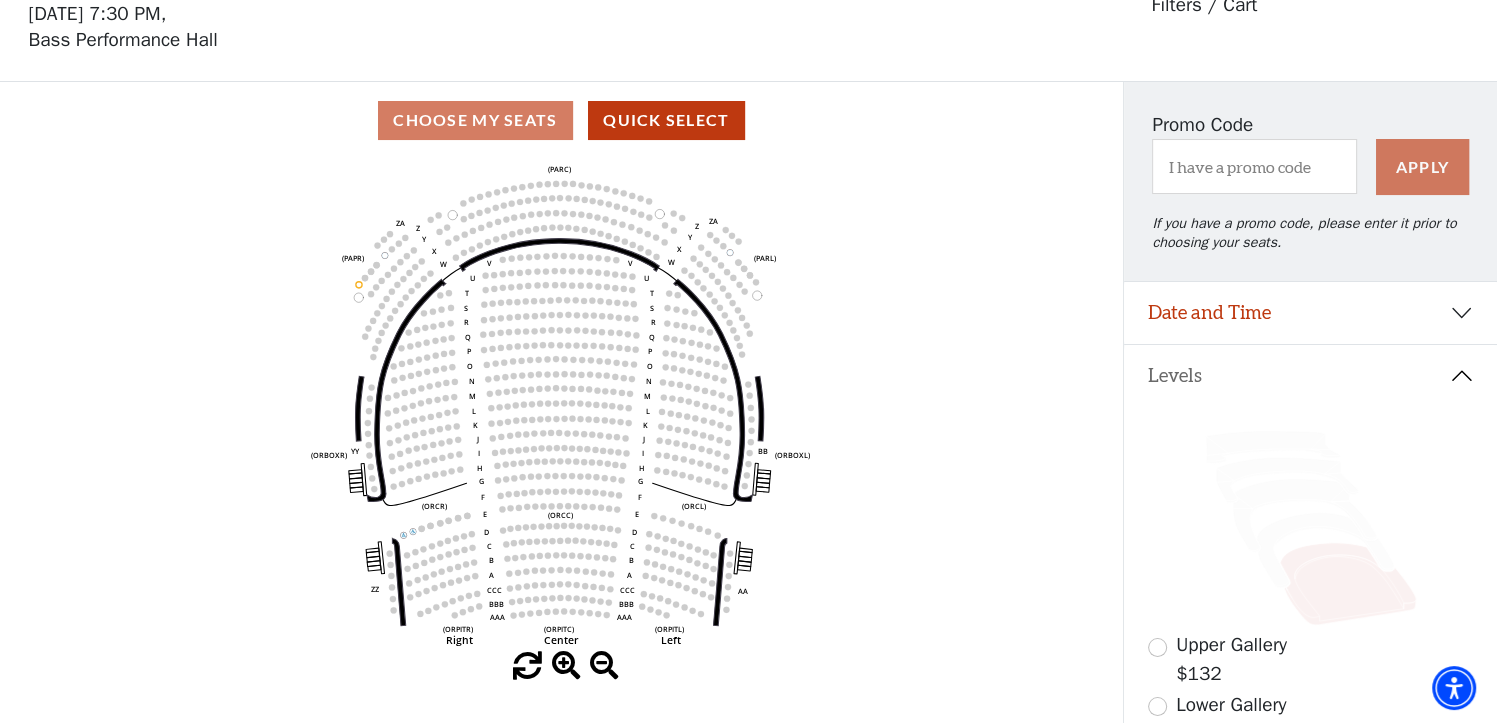 click on "Choose My Seats
Quick Select" at bounding box center [561, 120] 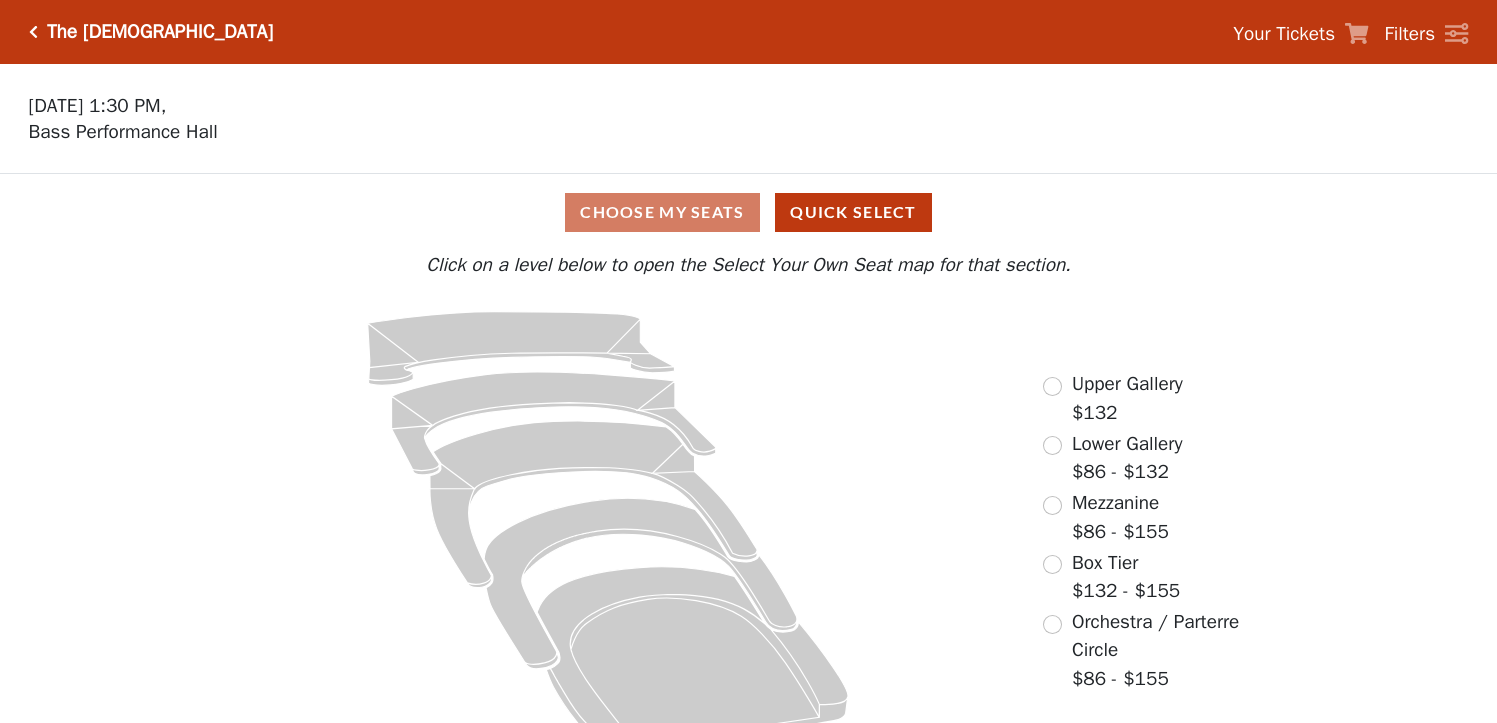 scroll, scrollTop: 0, scrollLeft: 0, axis: both 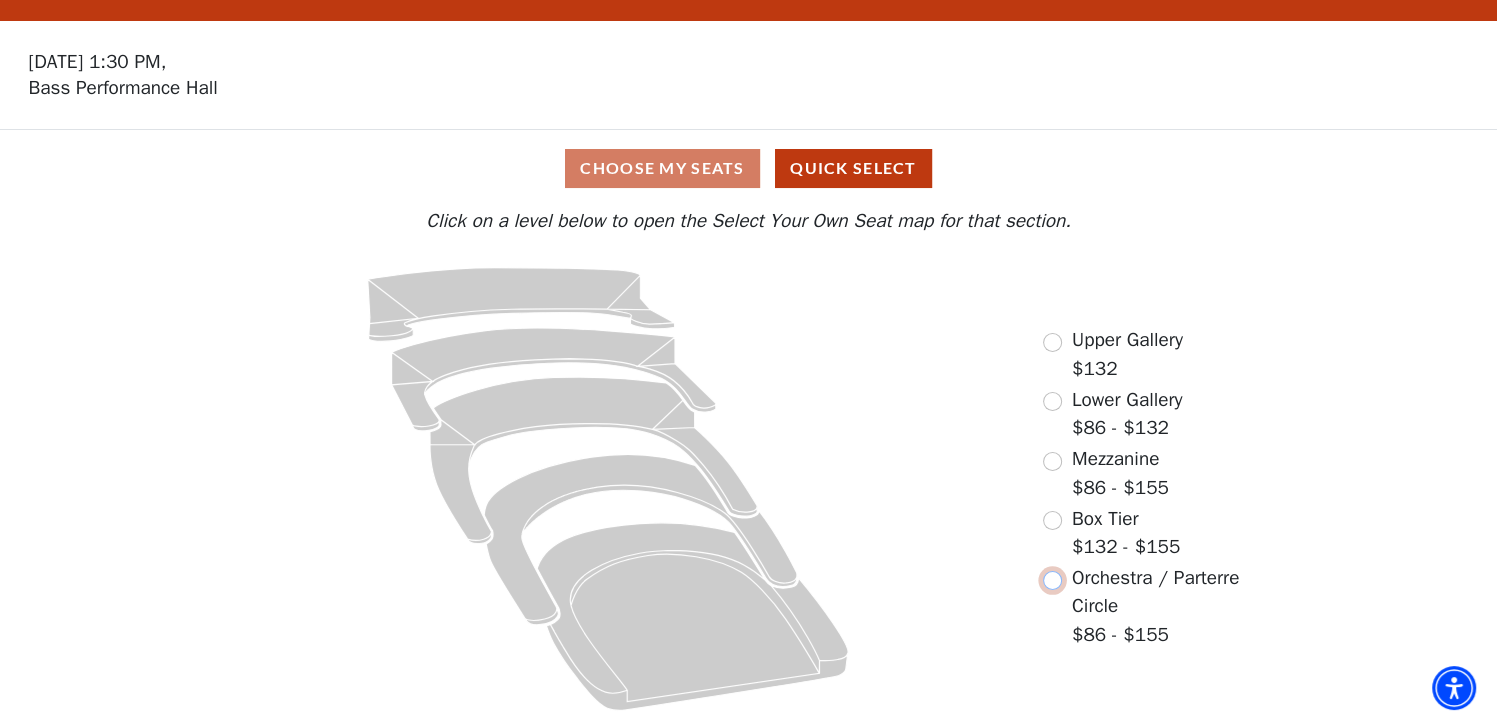 click at bounding box center (1052, 580) 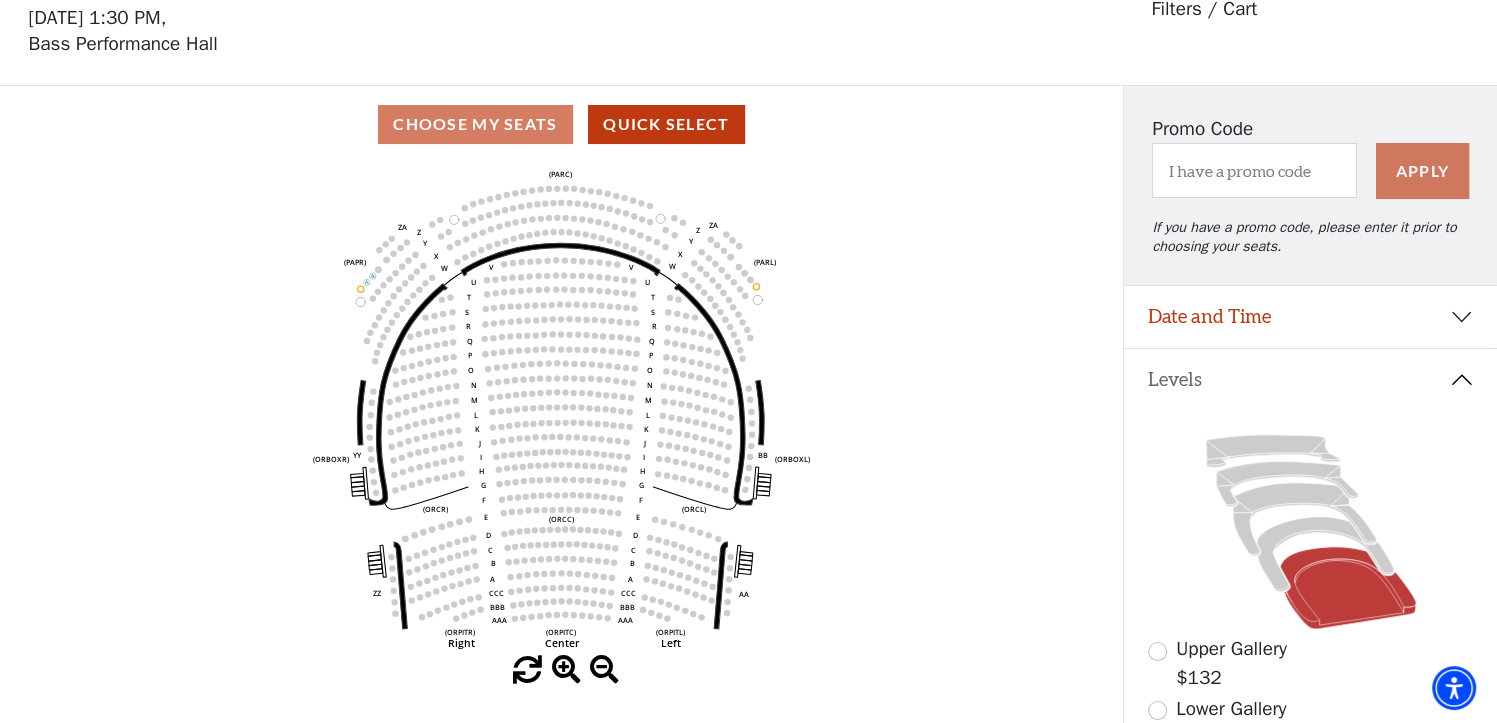 scroll, scrollTop: 92, scrollLeft: 0, axis: vertical 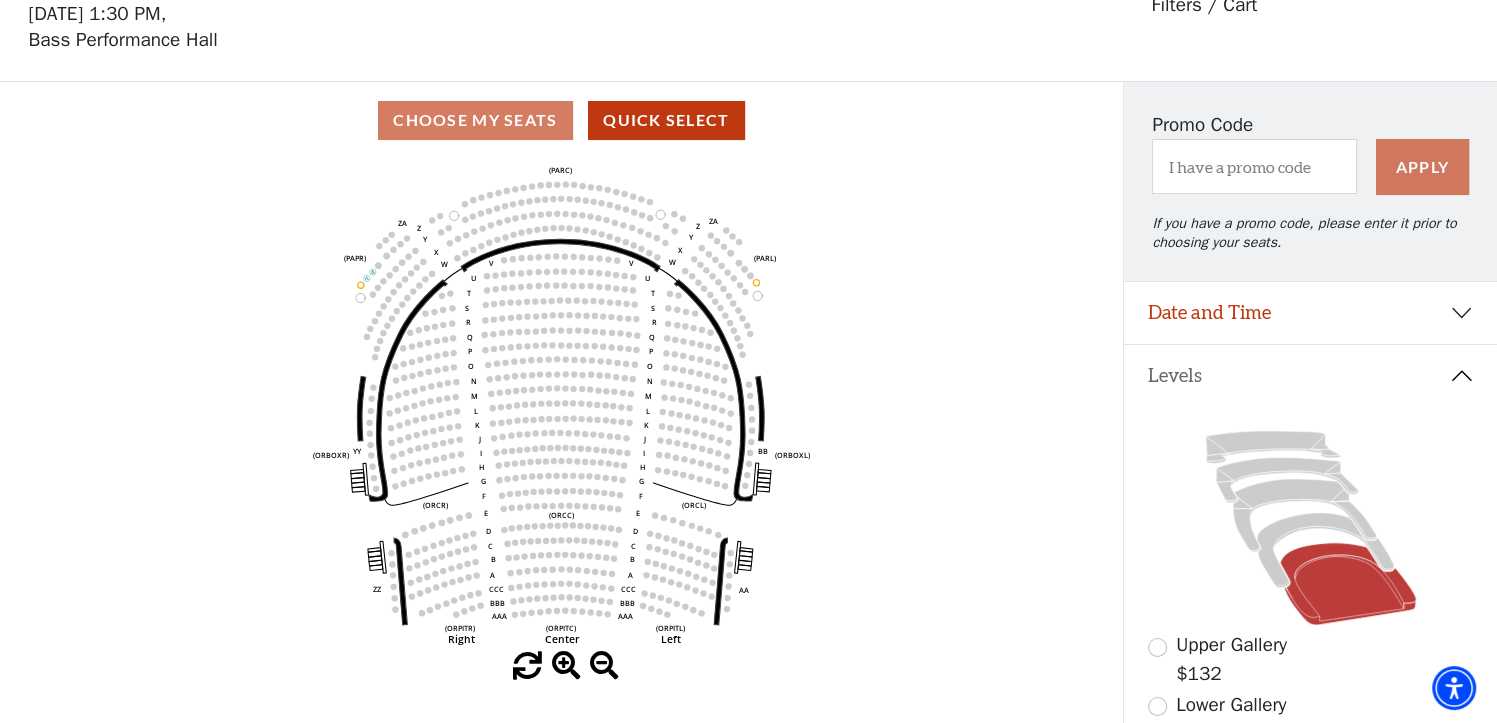 click on "Choose My Seats
Quick Select" at bounding box center [561, 120] 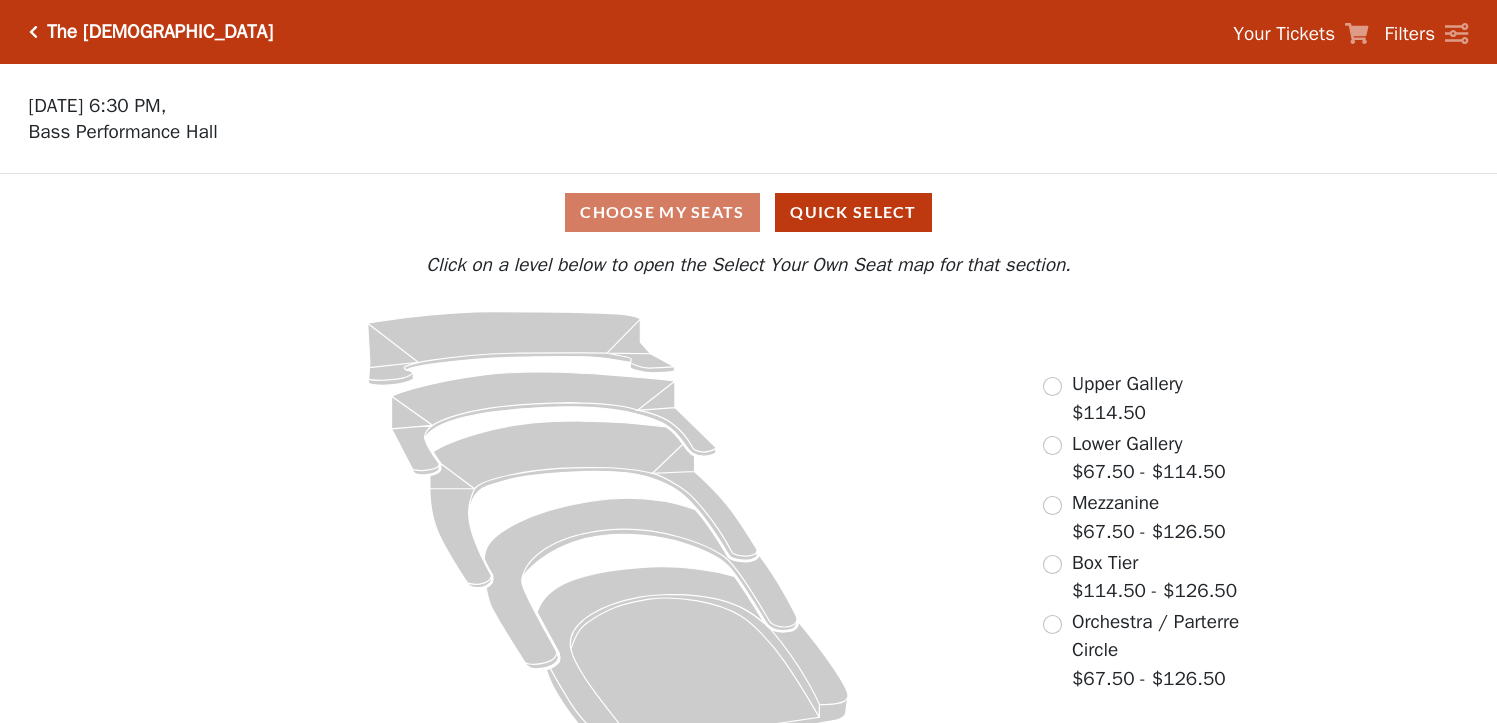 scroll, scrollTop: 0, scrollLeft: 0, axis: both 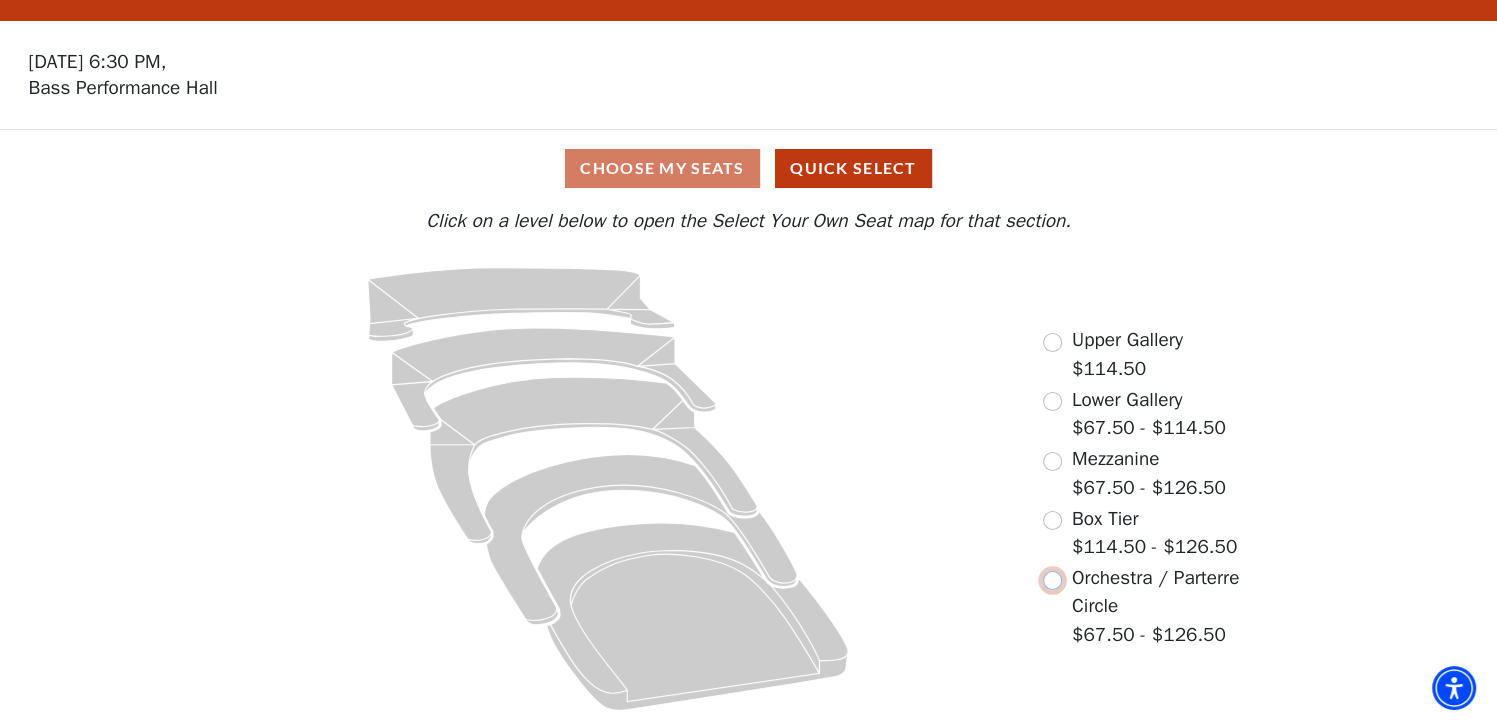 click at bounding box center (1052, 580) 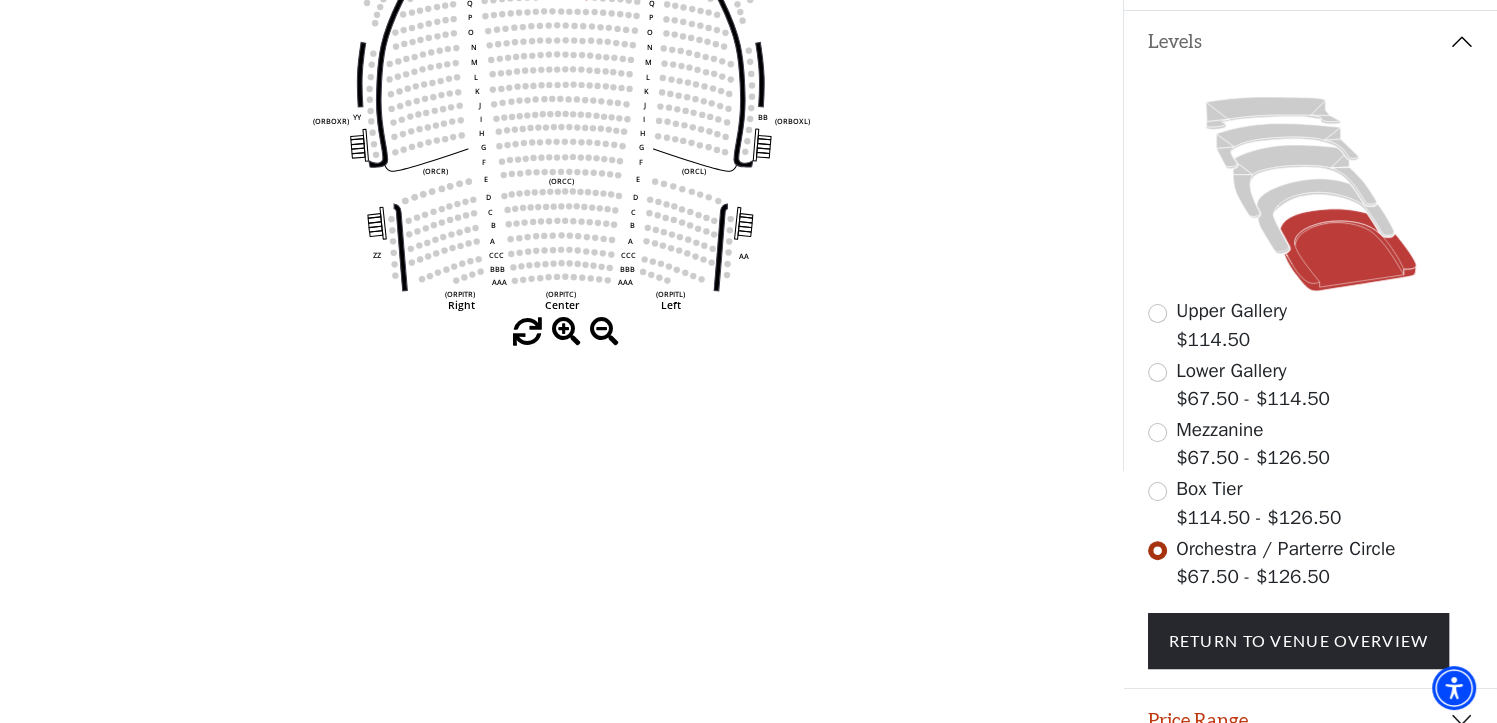 scroll, scrollTop: 428, scrollLeft: 0, axis: vertical 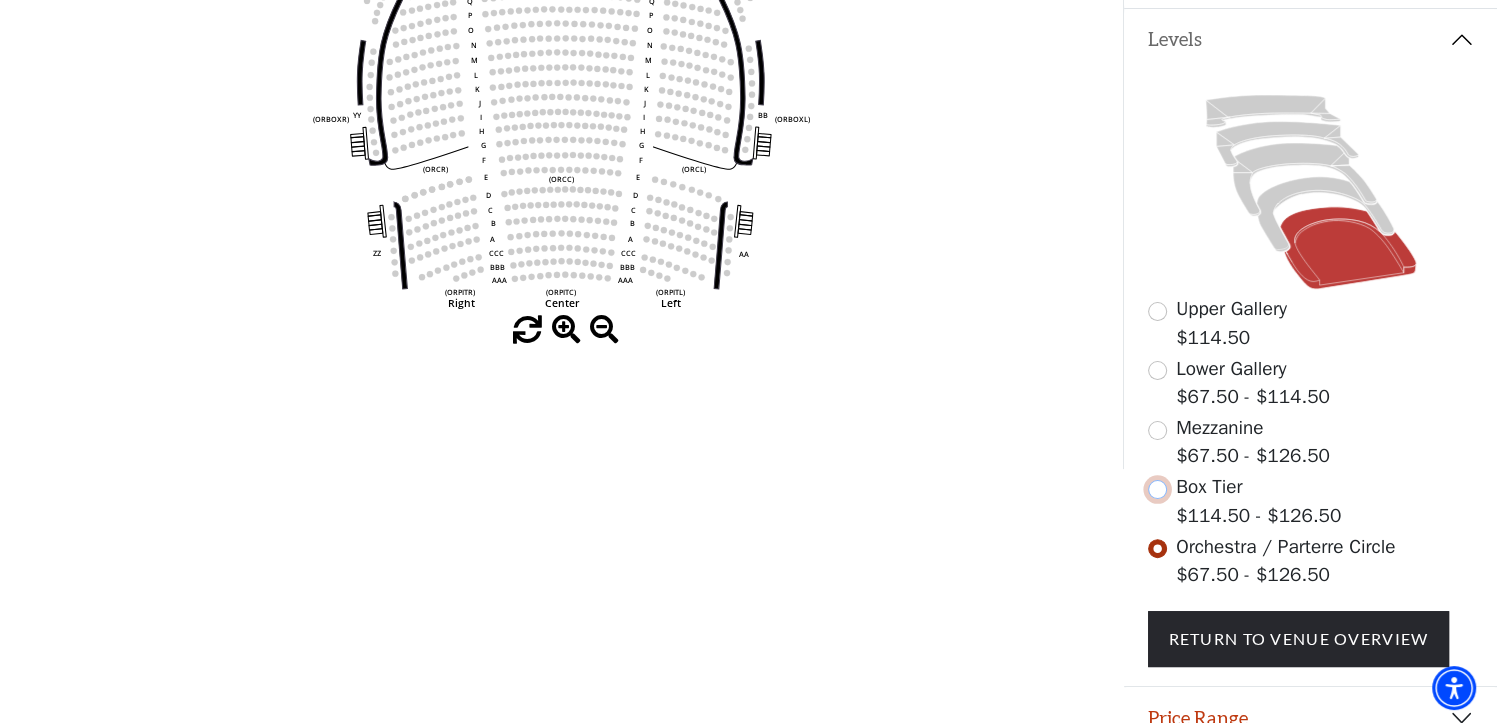 click at bounding box center (1157, 489) 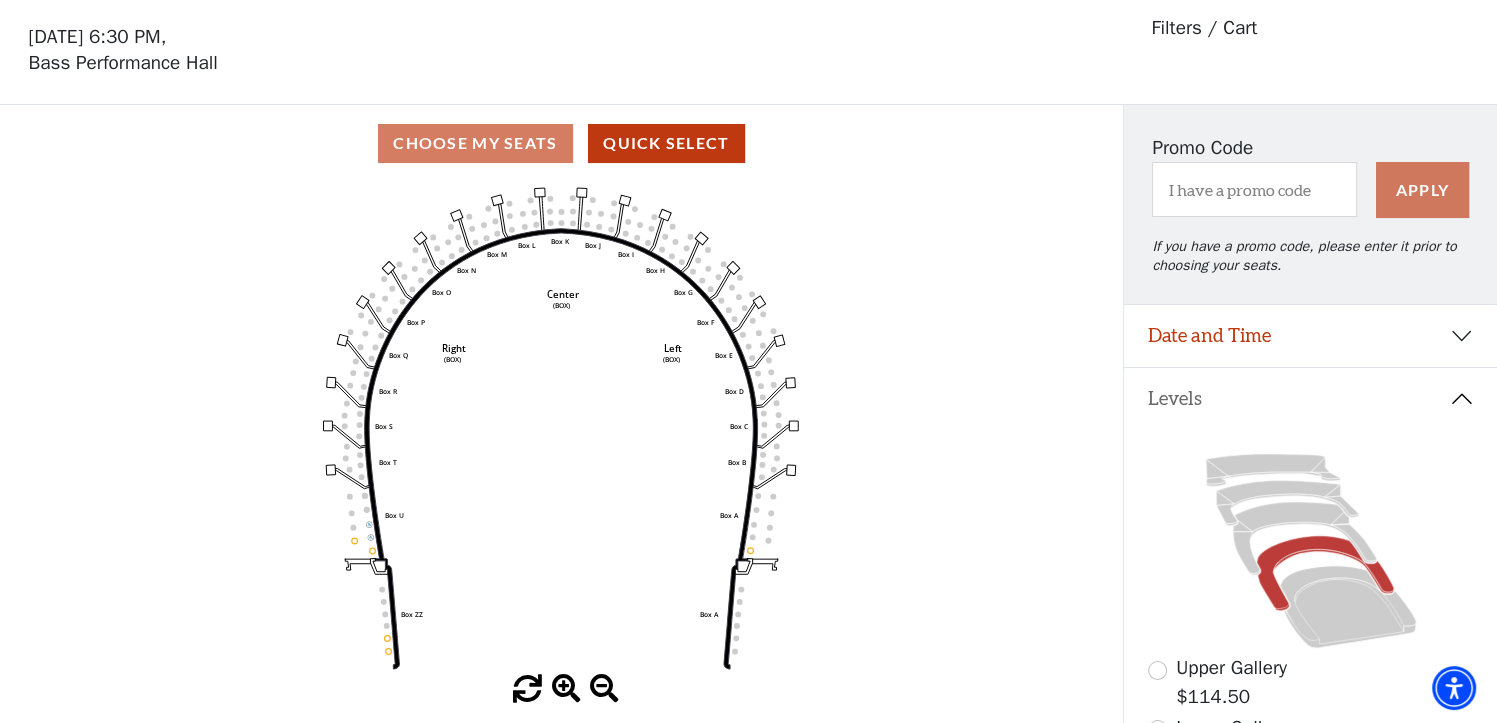 scroll, scrollTop: 0, scrollLeft: 0, axis: both 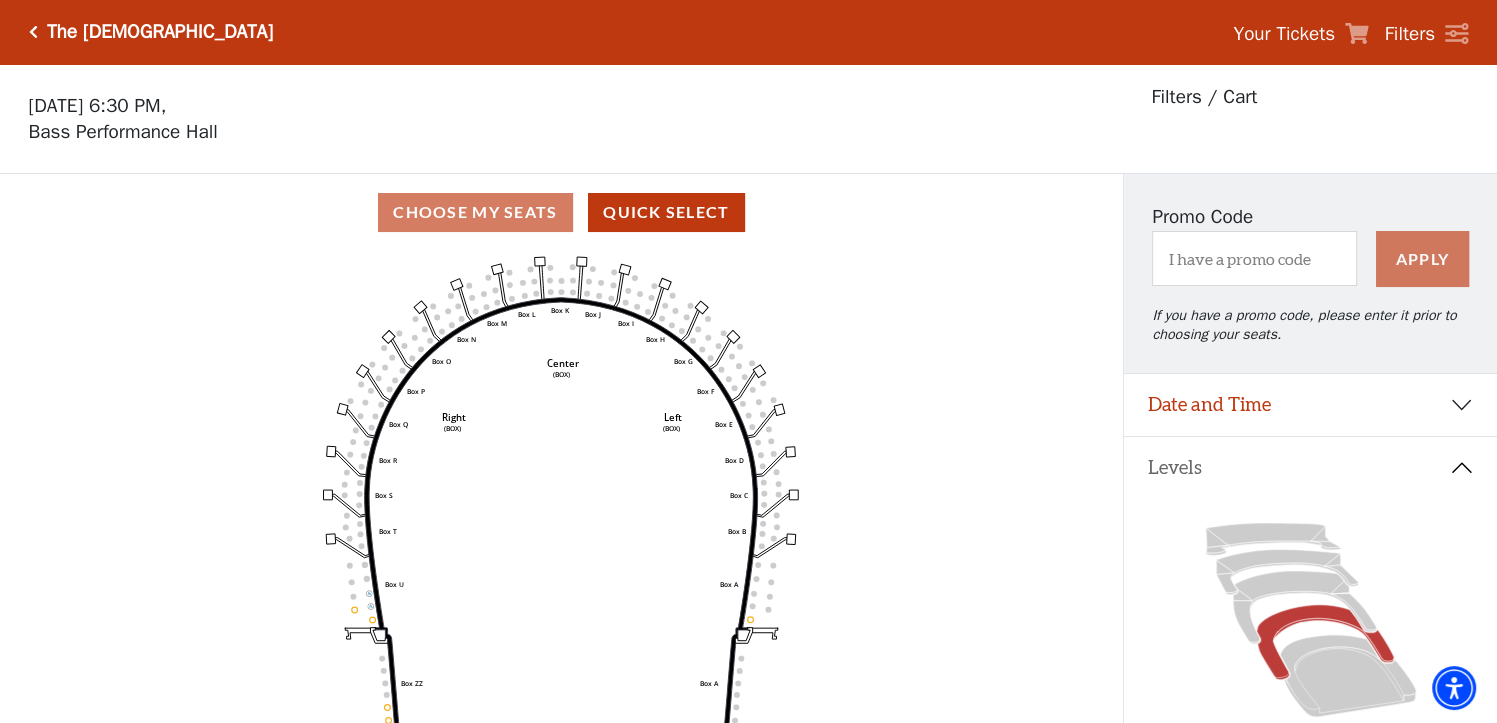 click at bounding box center [33, 32] 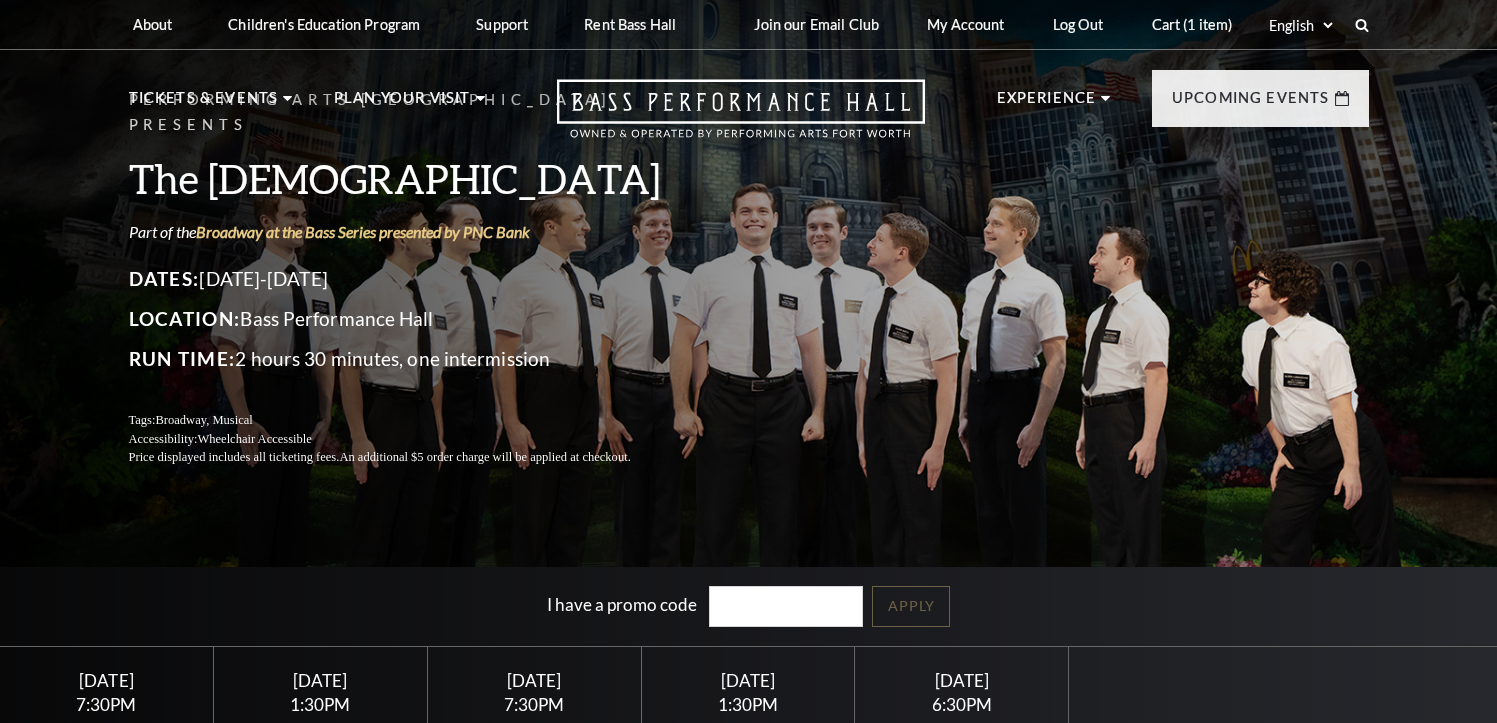 scroll, scrollTop: 0, scrollLeft: 0, axis: both 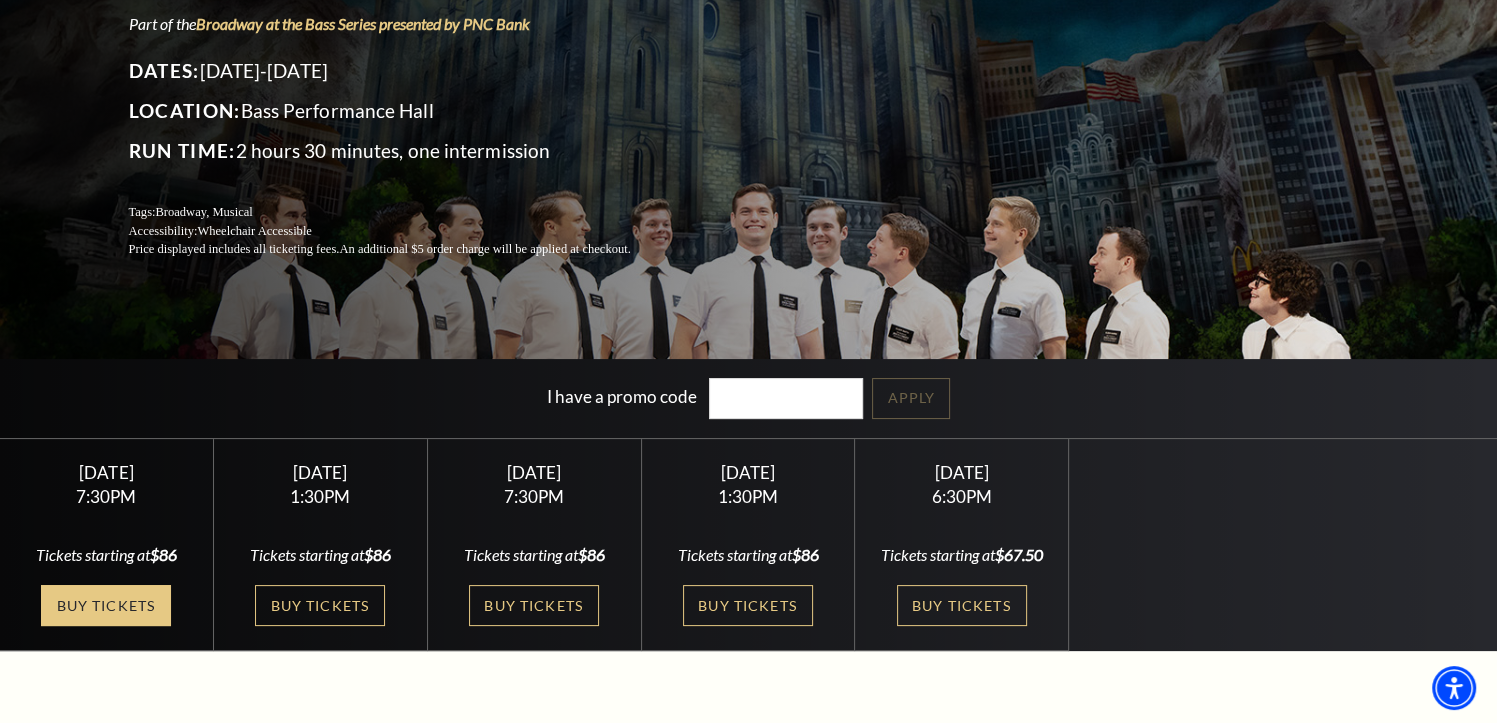 click on "Buy Tickets" at bounding box center [106, 605] 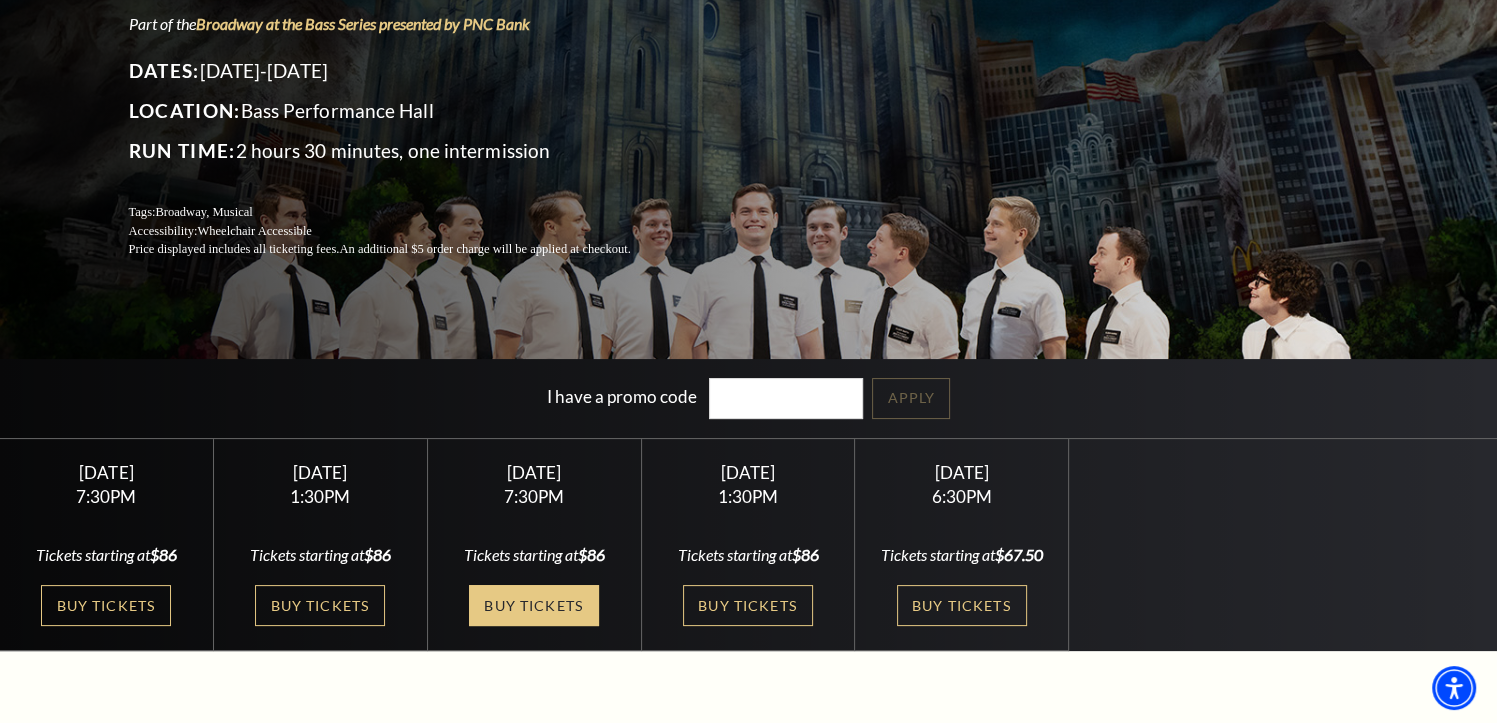 click on "Buy Tickets" at bounding box center (534, 605) 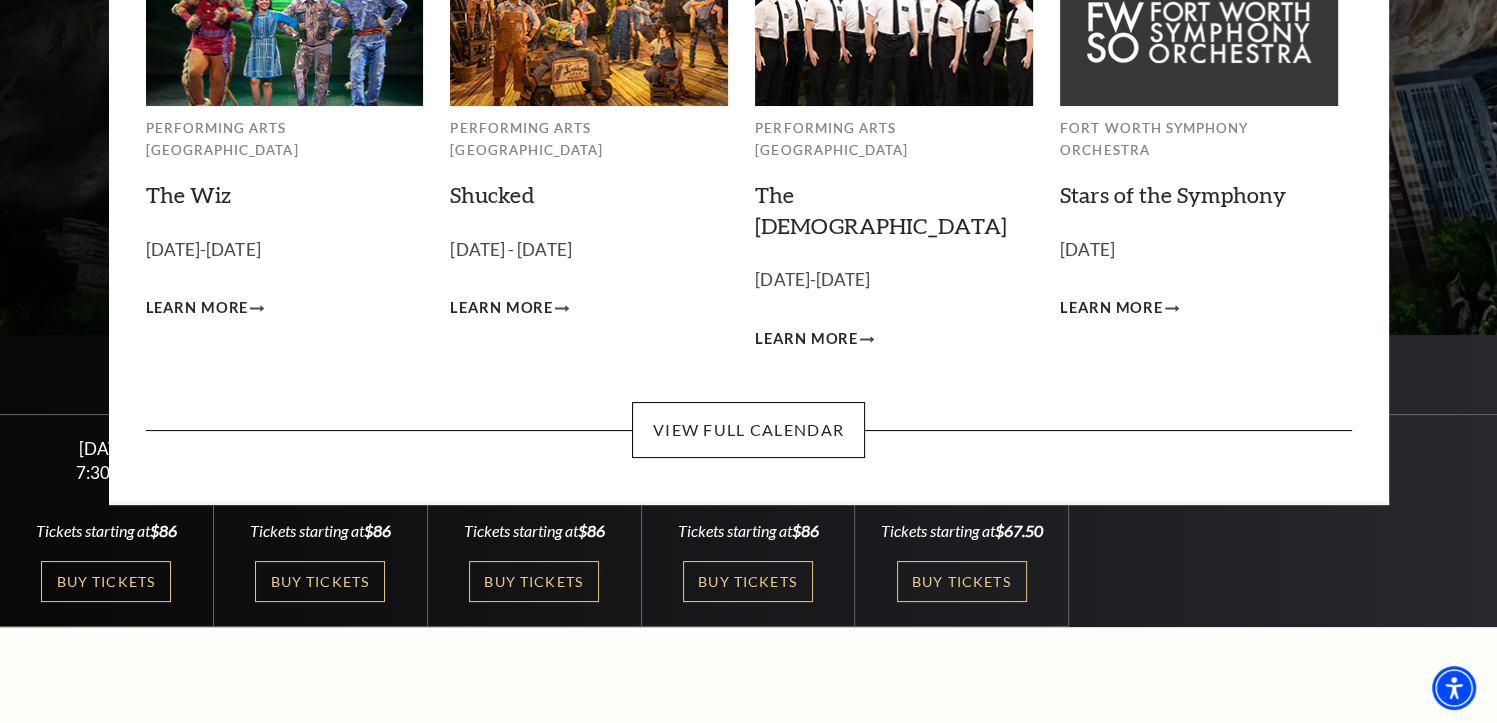 scroll, scrollTop: 234, scrollLeft: 0, axis: vertical 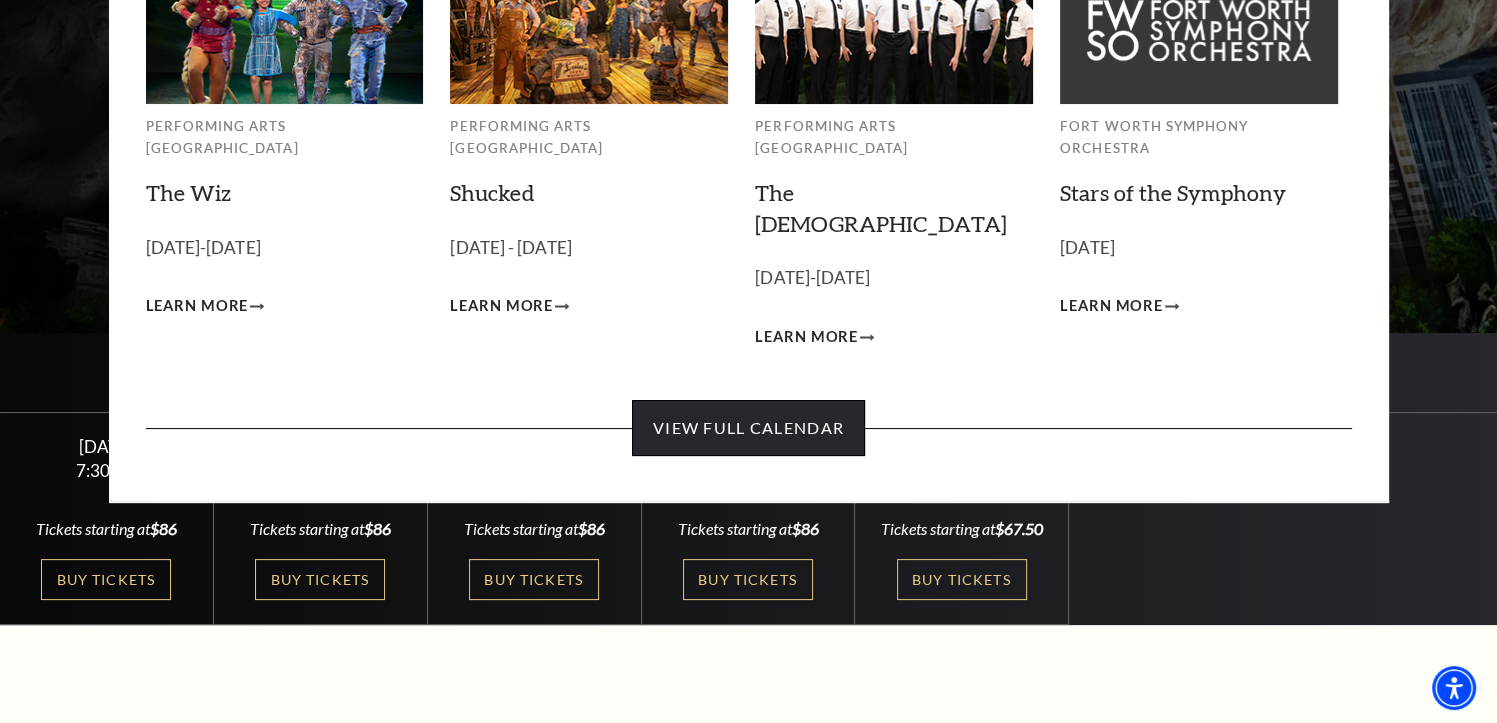click on "View Full Calendar" at bounding box center [748, 428] 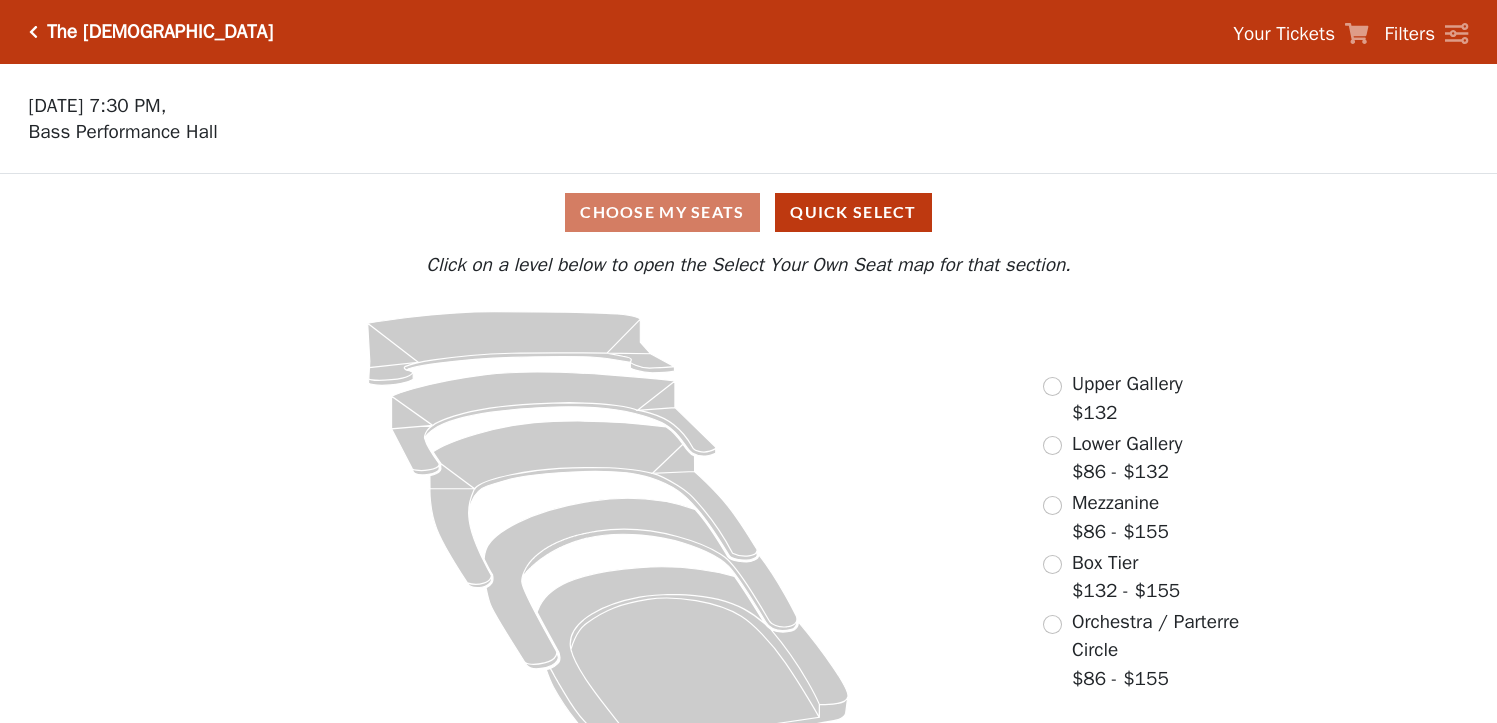 scroll, scrollTop: 0, scrollLeft: 0, axis: both 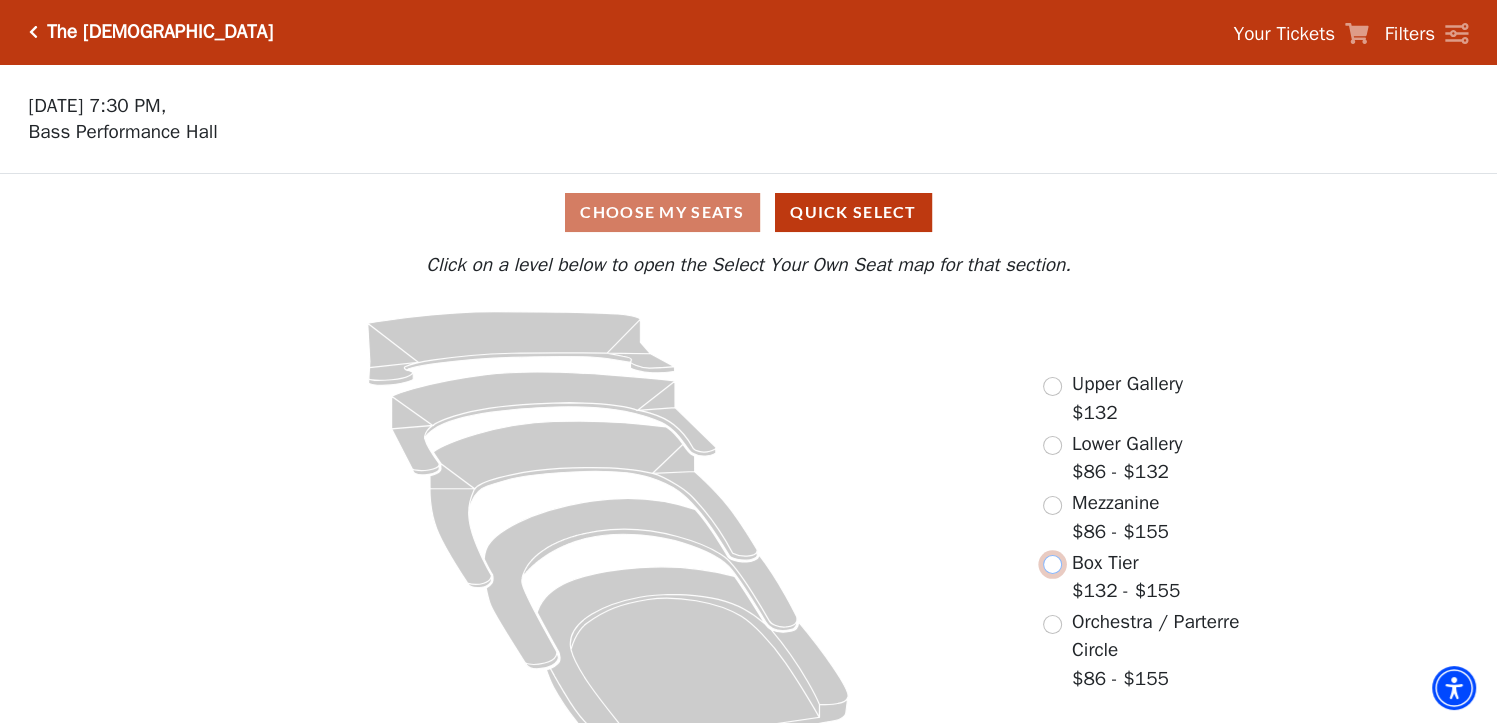 click at bounding box center [1052, 564] 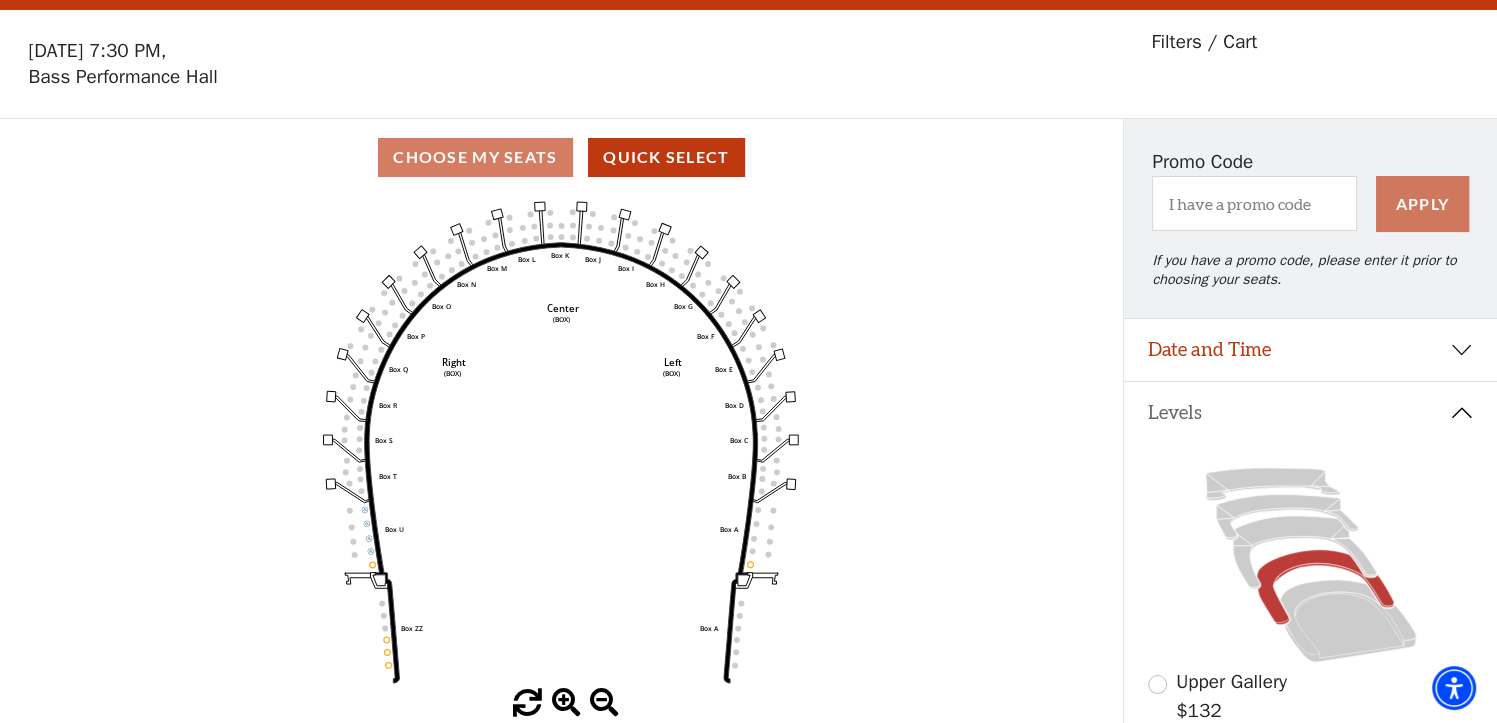 scroll, scrollTop: 92, scrollLeft: 0, axis: vertical 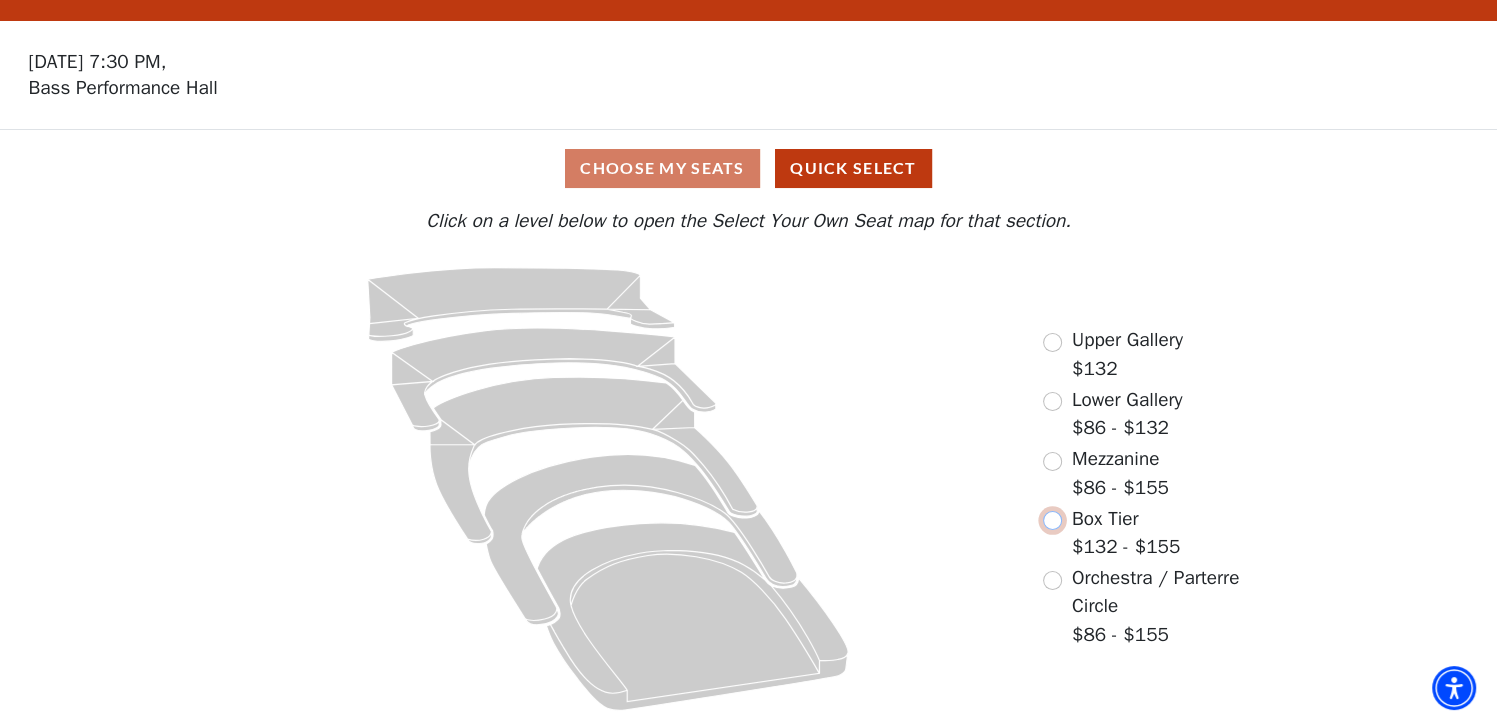click at bounding box center (1052, 520) 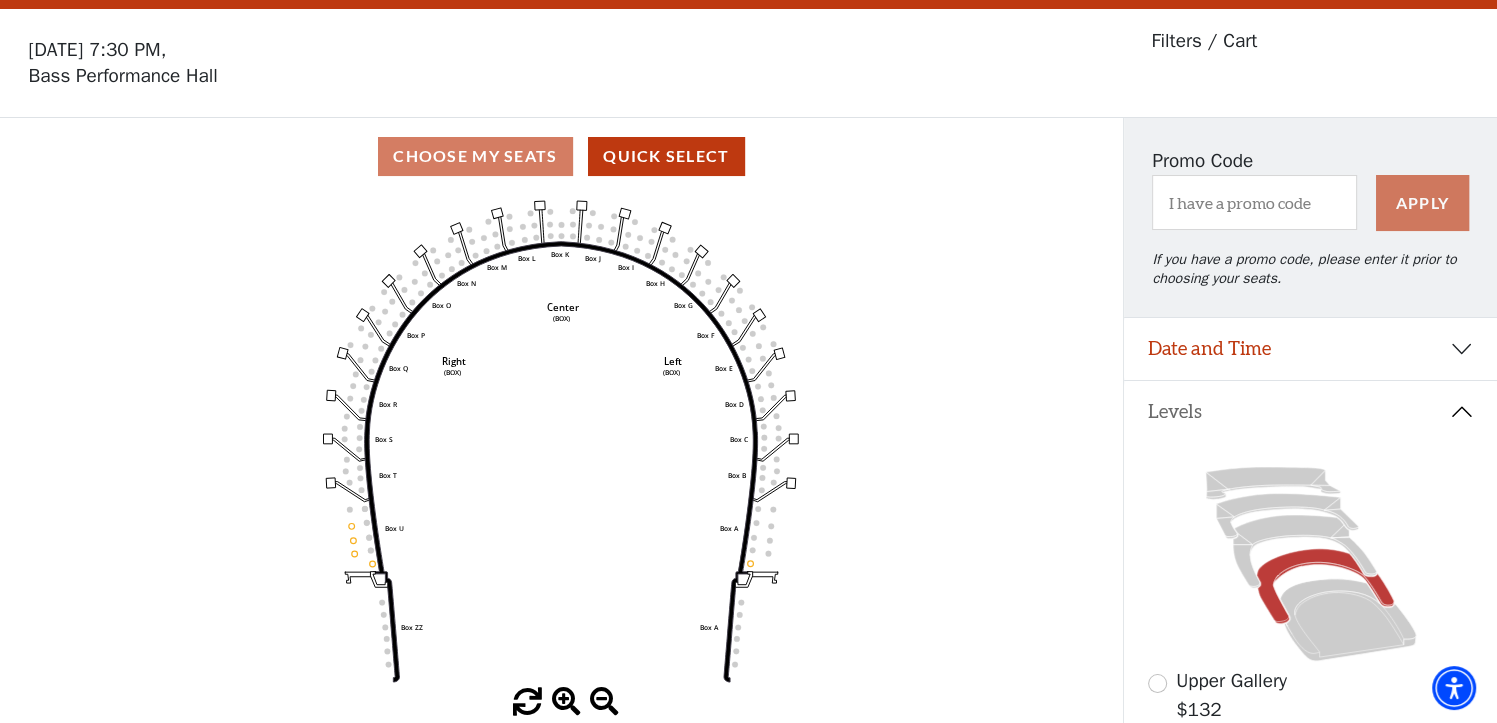 scroll, scrollTop: 92, scrollLeft: 0, axis: vertical 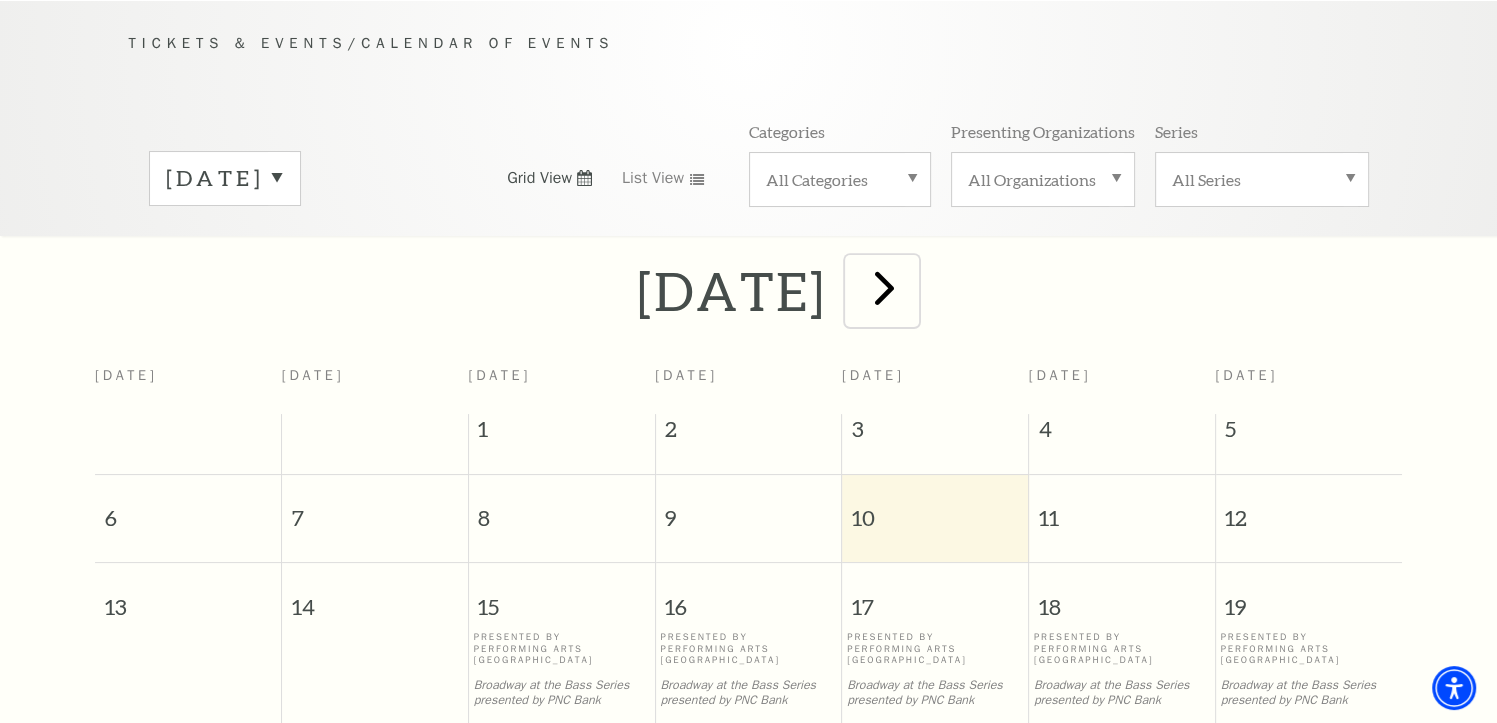 click at bounding box center [884, 287] 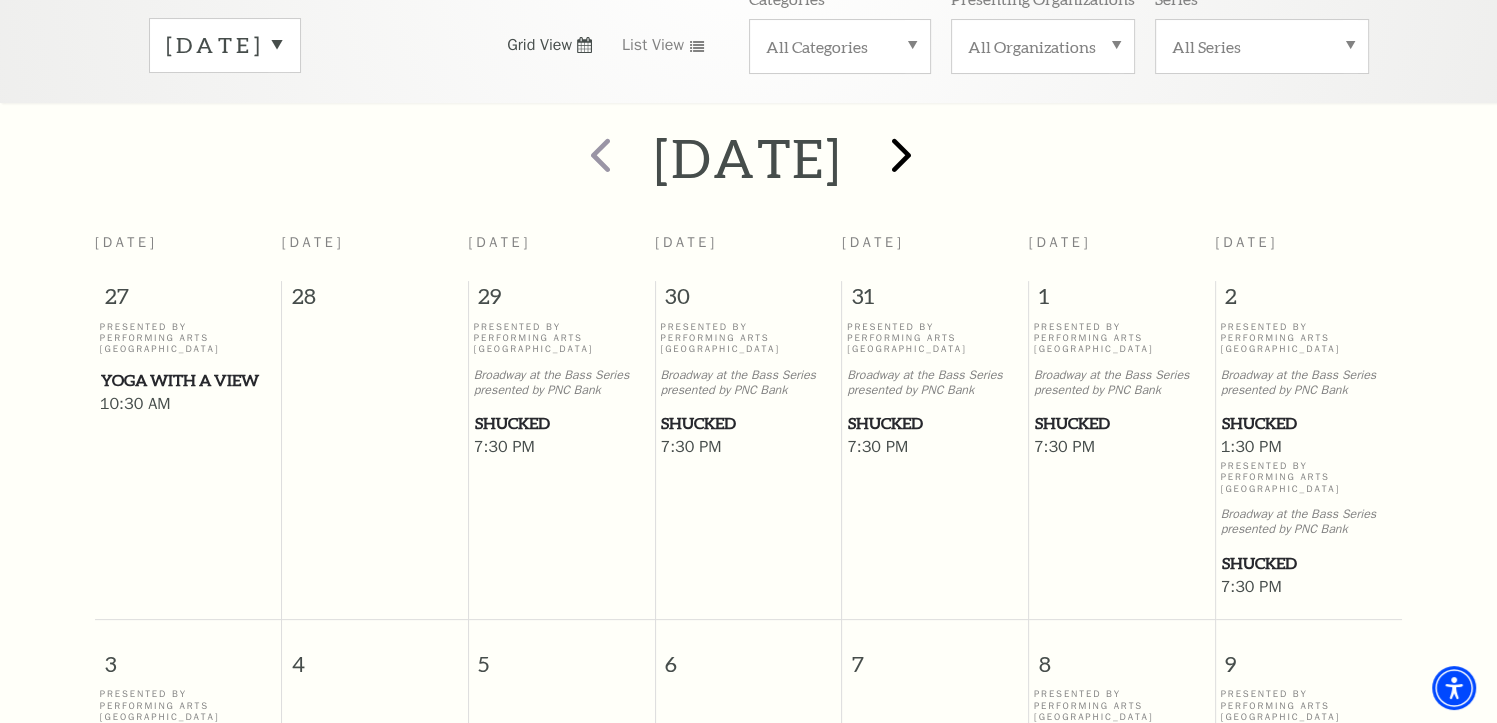 scroll, scrollTop: 305, scrollLeft: 0, axis: vertical 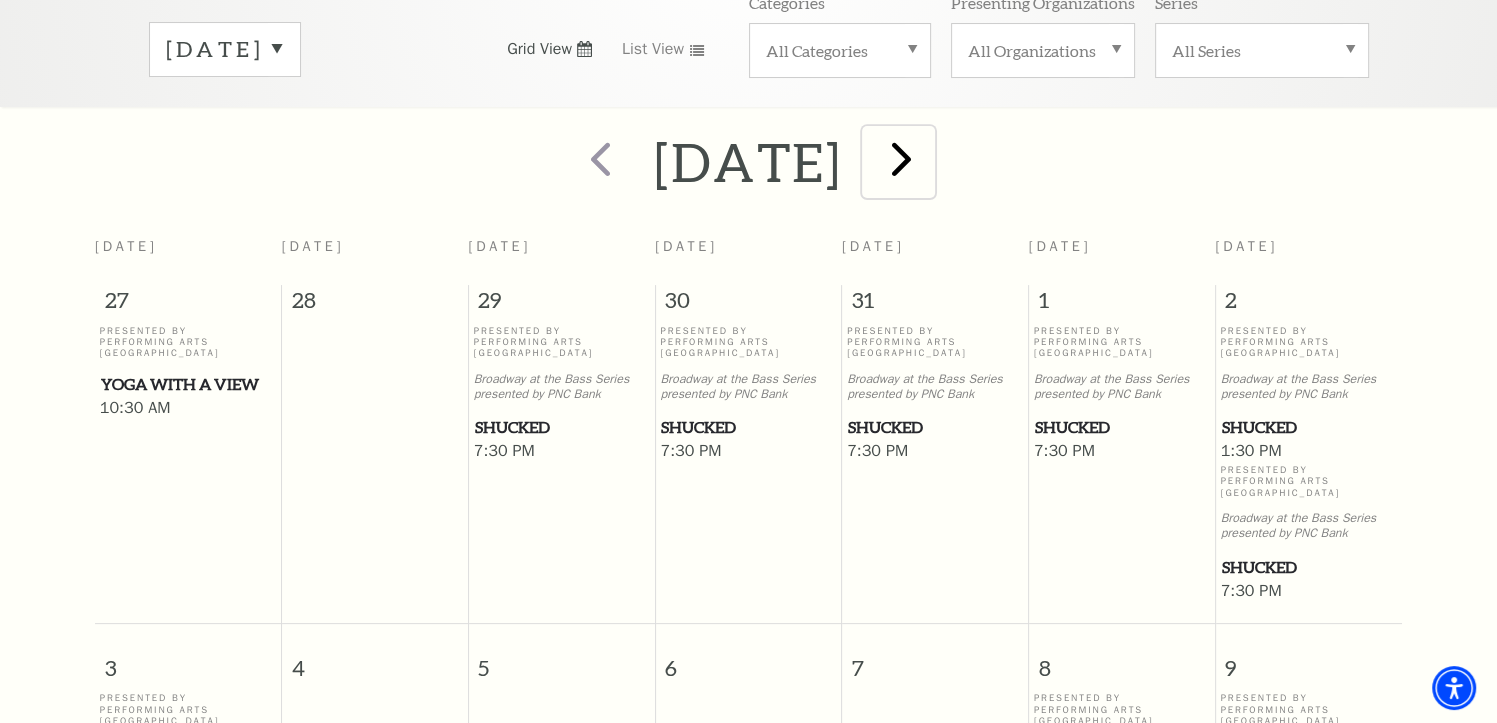 click at bounding box center [901, 158] 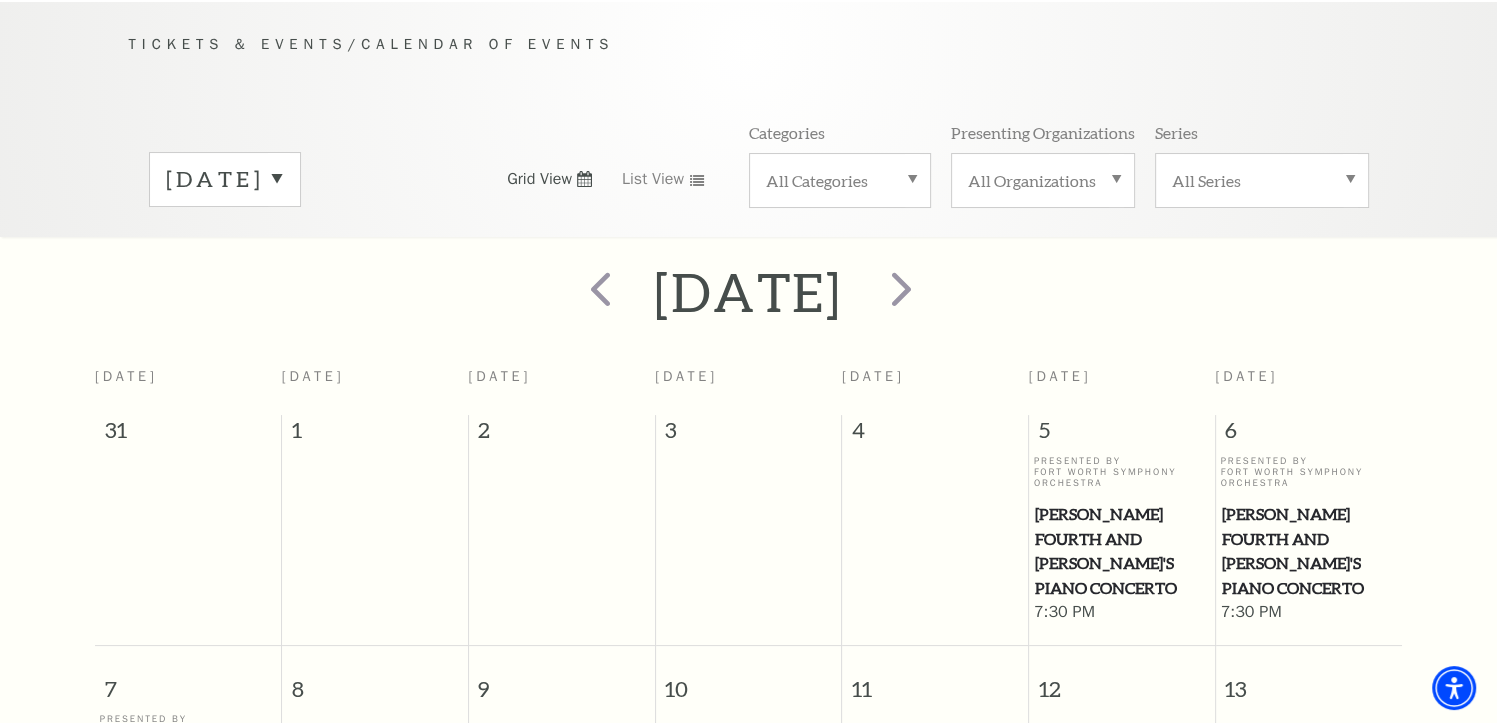 scroll, scrollTop: 172, scrollLeft: 0, axis: vertical 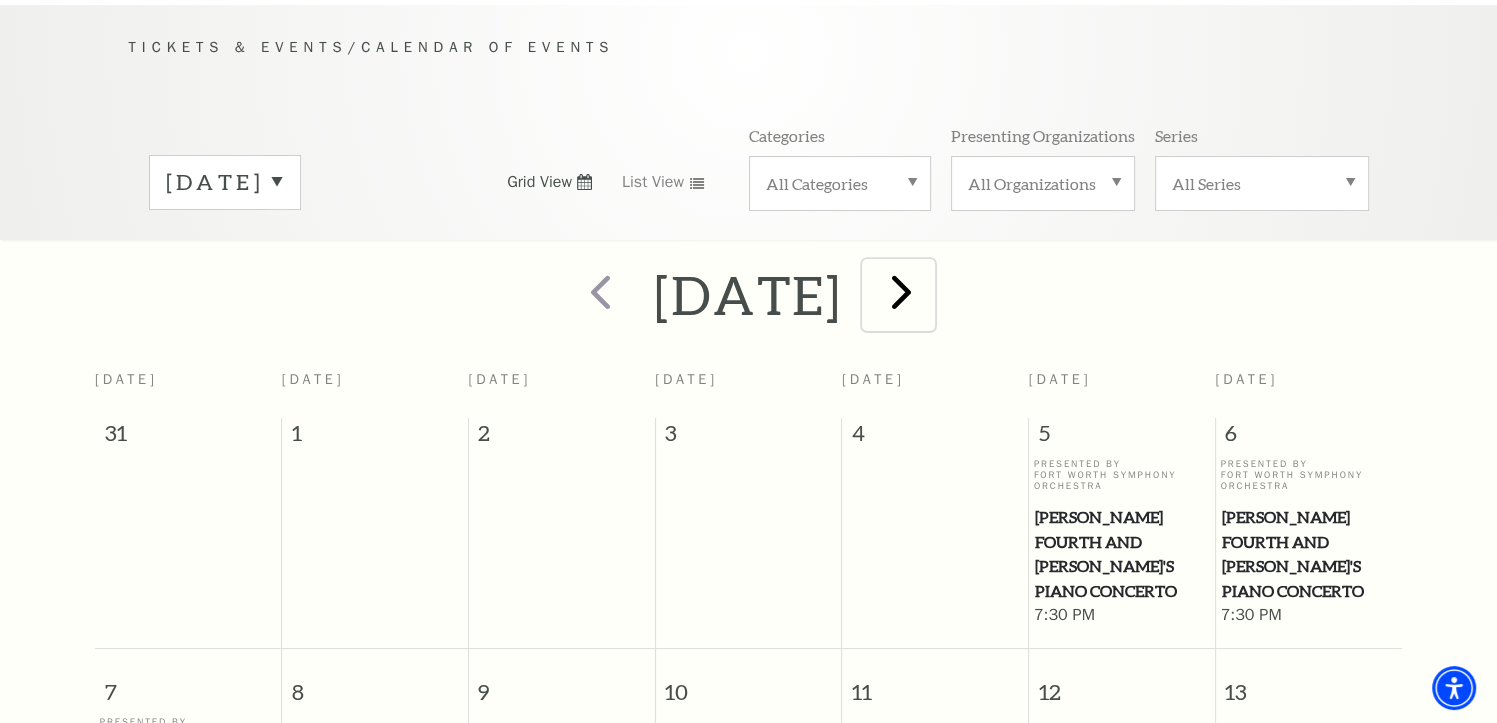 click at bounding box center [901, 291] 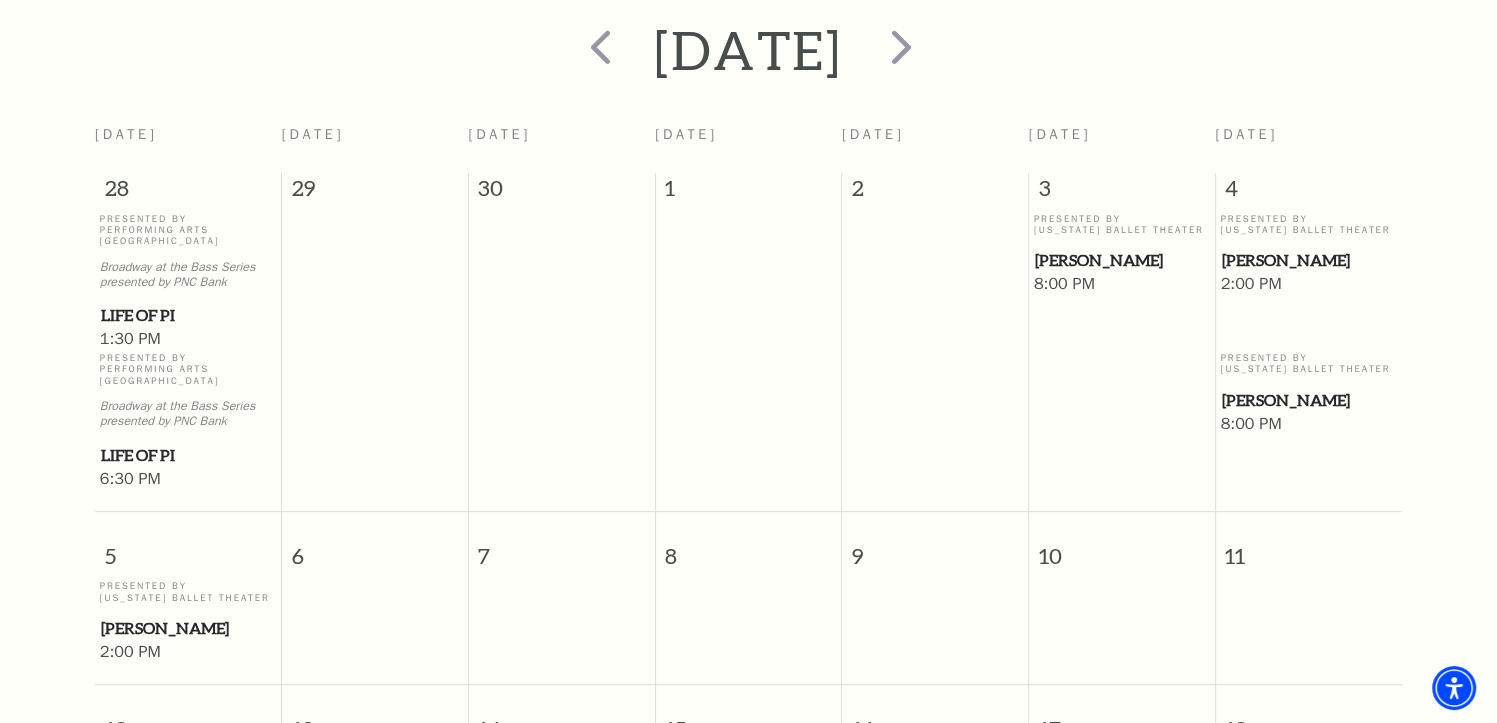 scroll, scrollTop: 413, scrollLeft: 0, axis: vertical 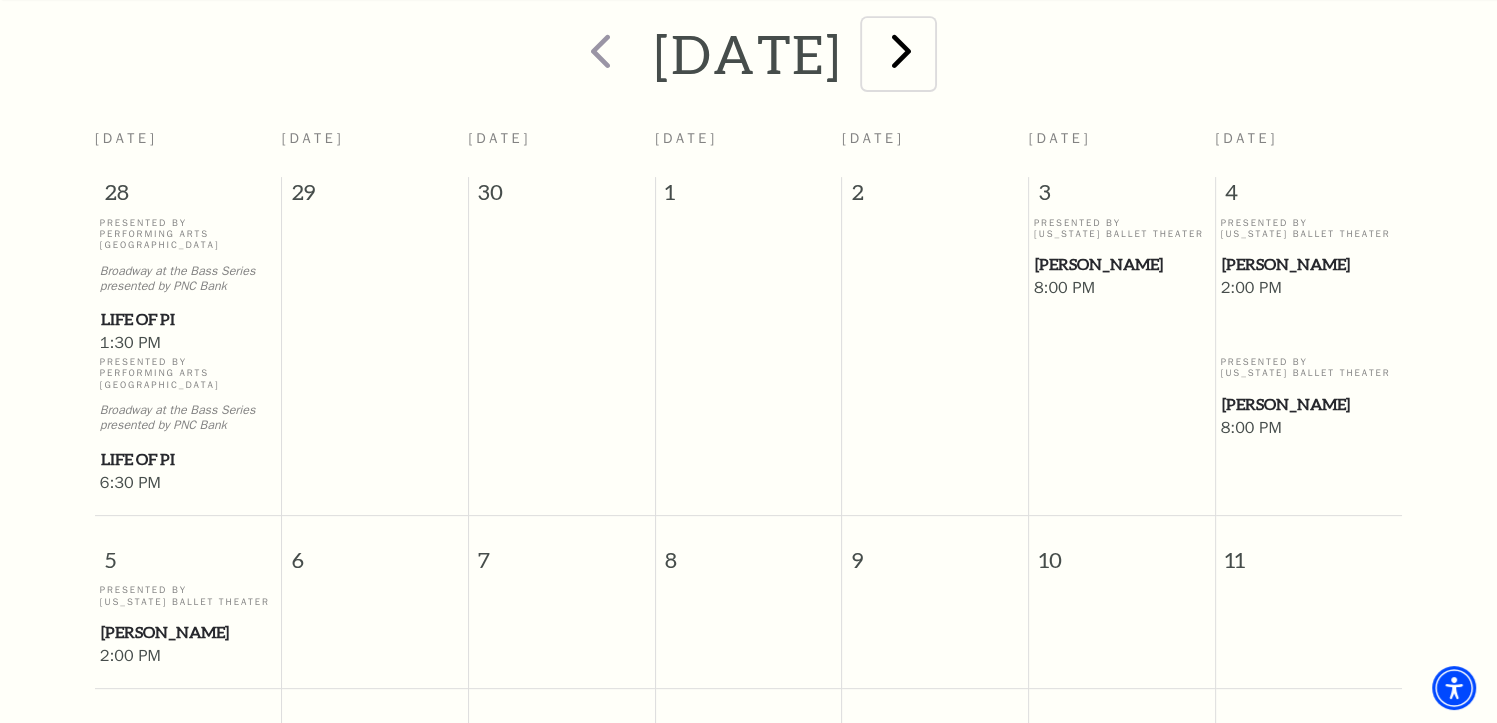 click at bounding box center (901, 50) 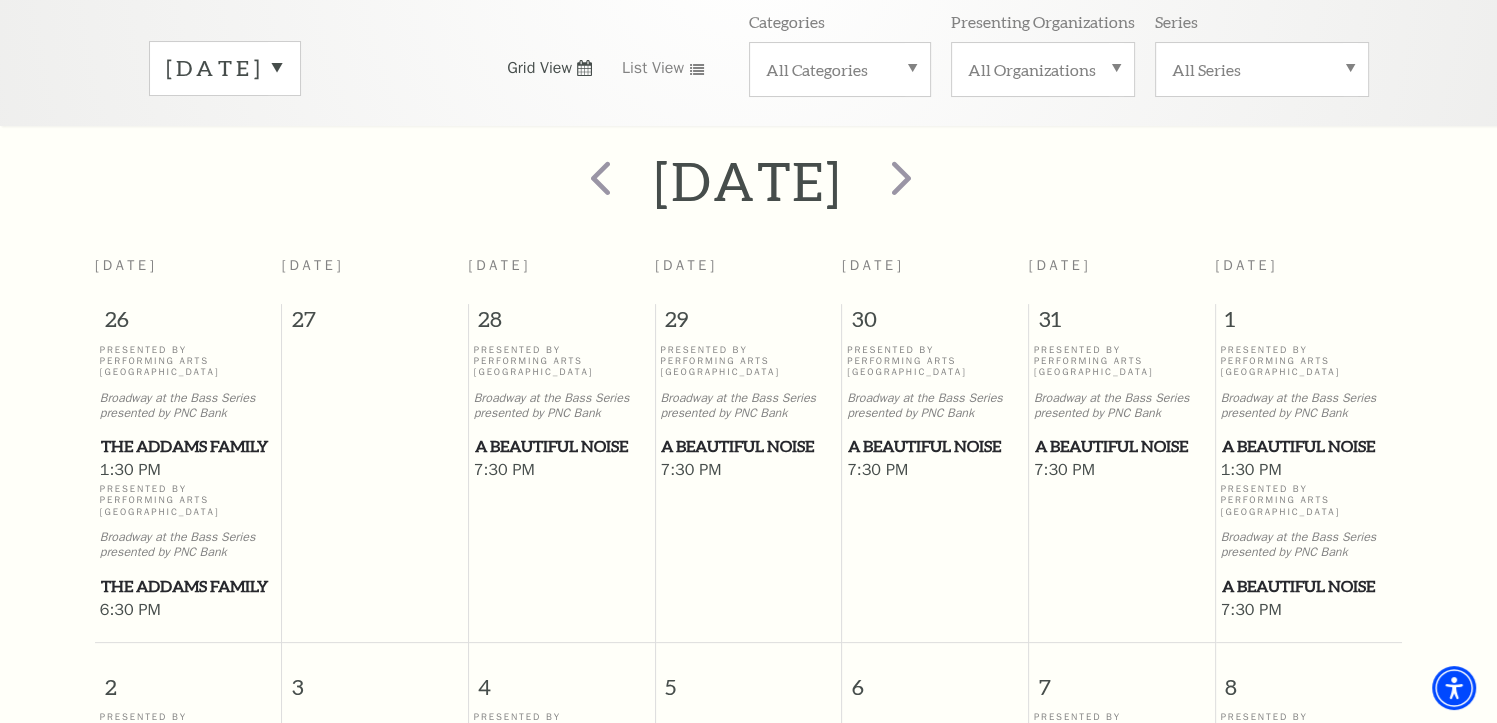 scroll, scrollTop: 285, scrollLeft: 0, axis: vertical 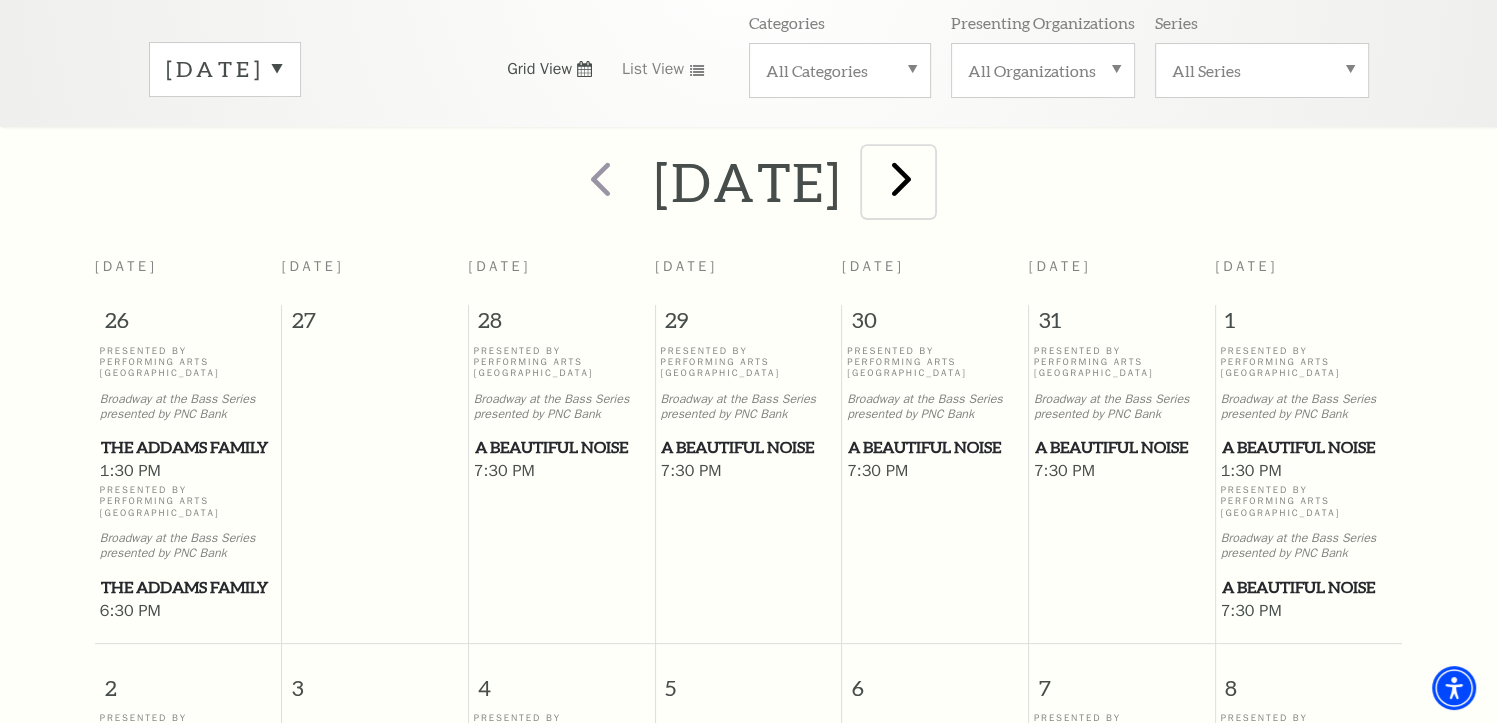 click at bounding box center [901, 178] 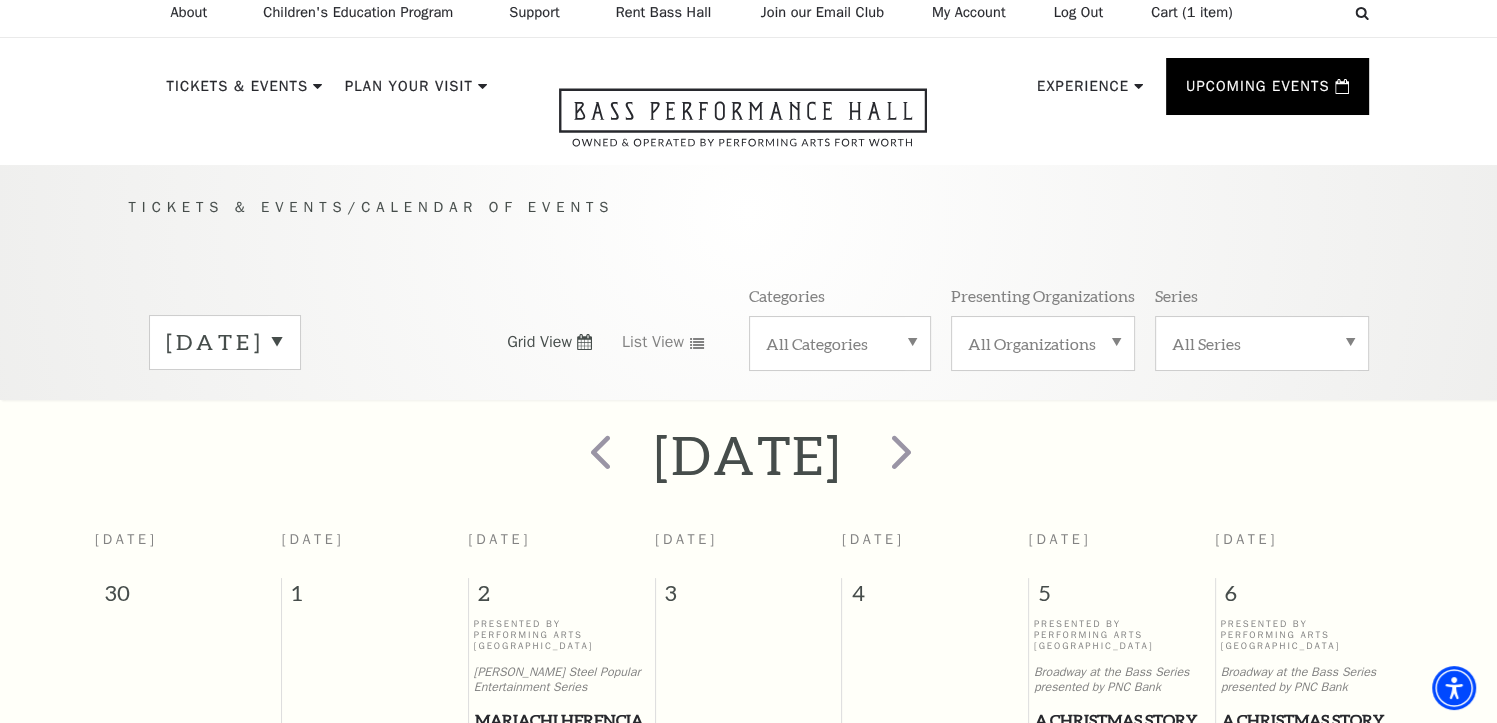 scroll, scrollTop: 0, scrollLeft: 0, axis: both 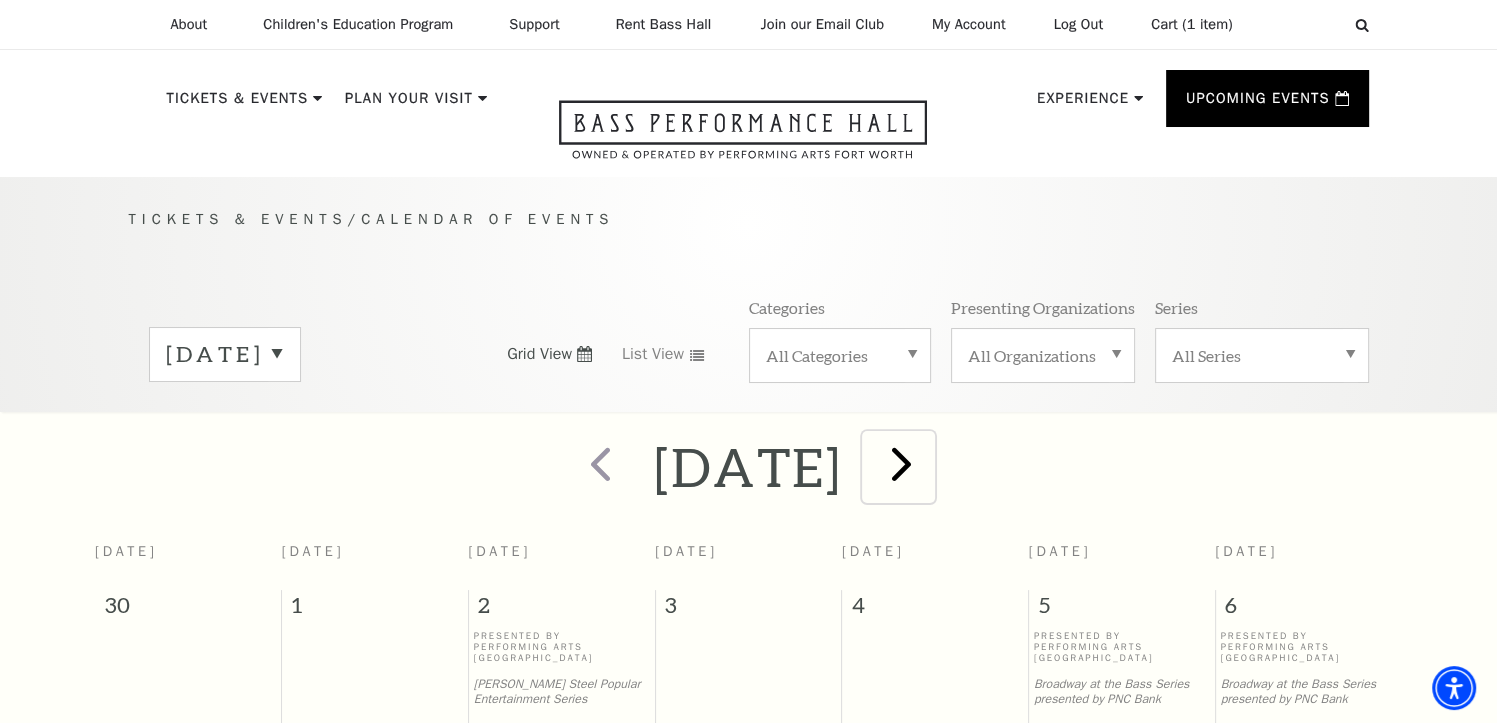 click at bounding box center (901, 463) 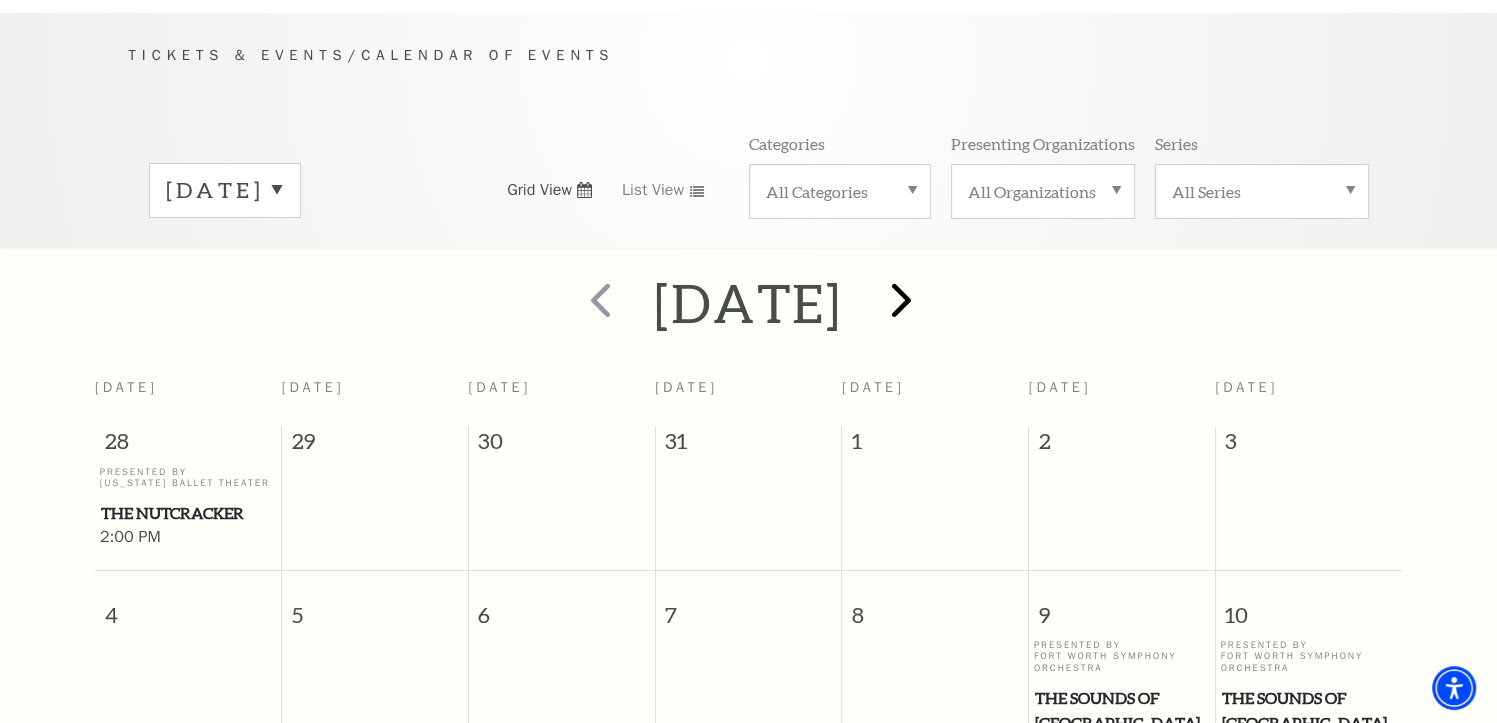 scroll, scrollTop: 0, scrollLeft: 0, axis: both 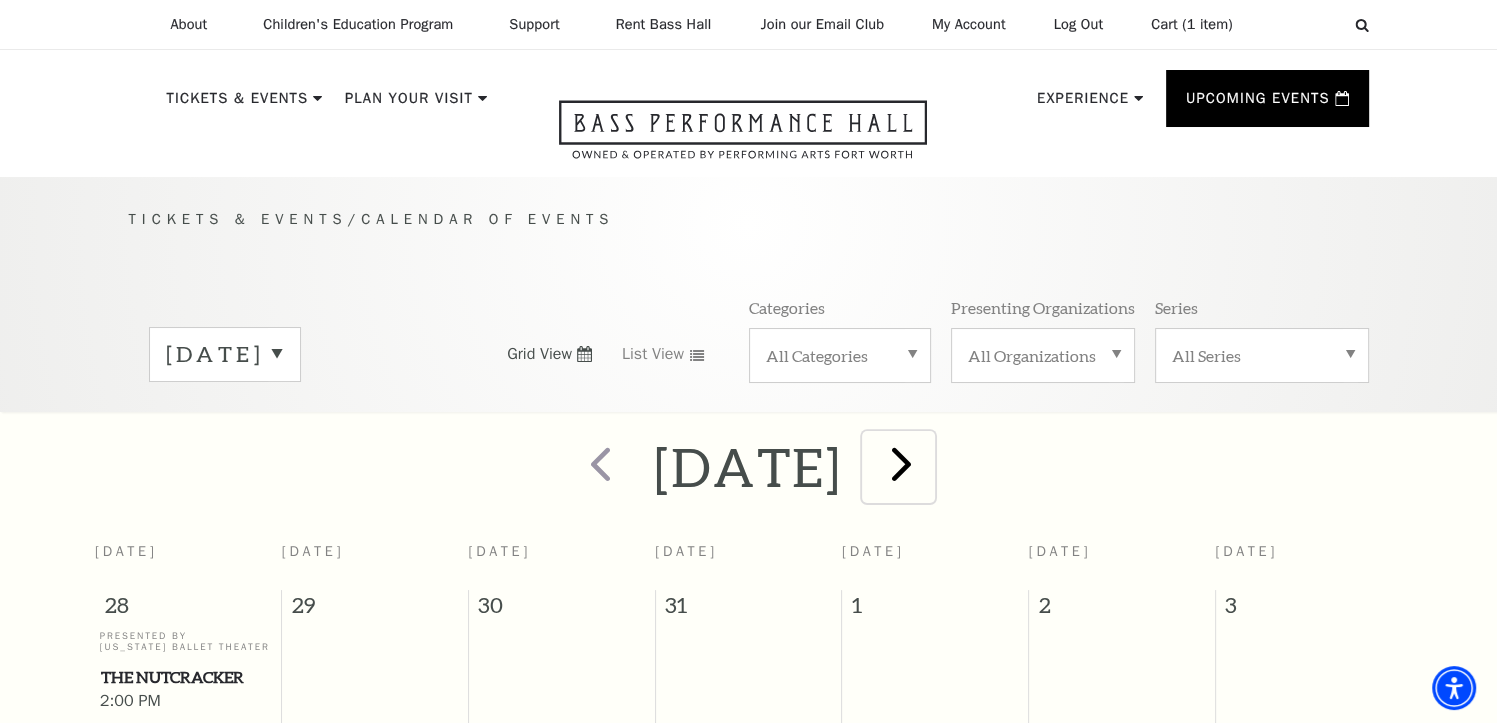 click at bounding box center (901, 463) 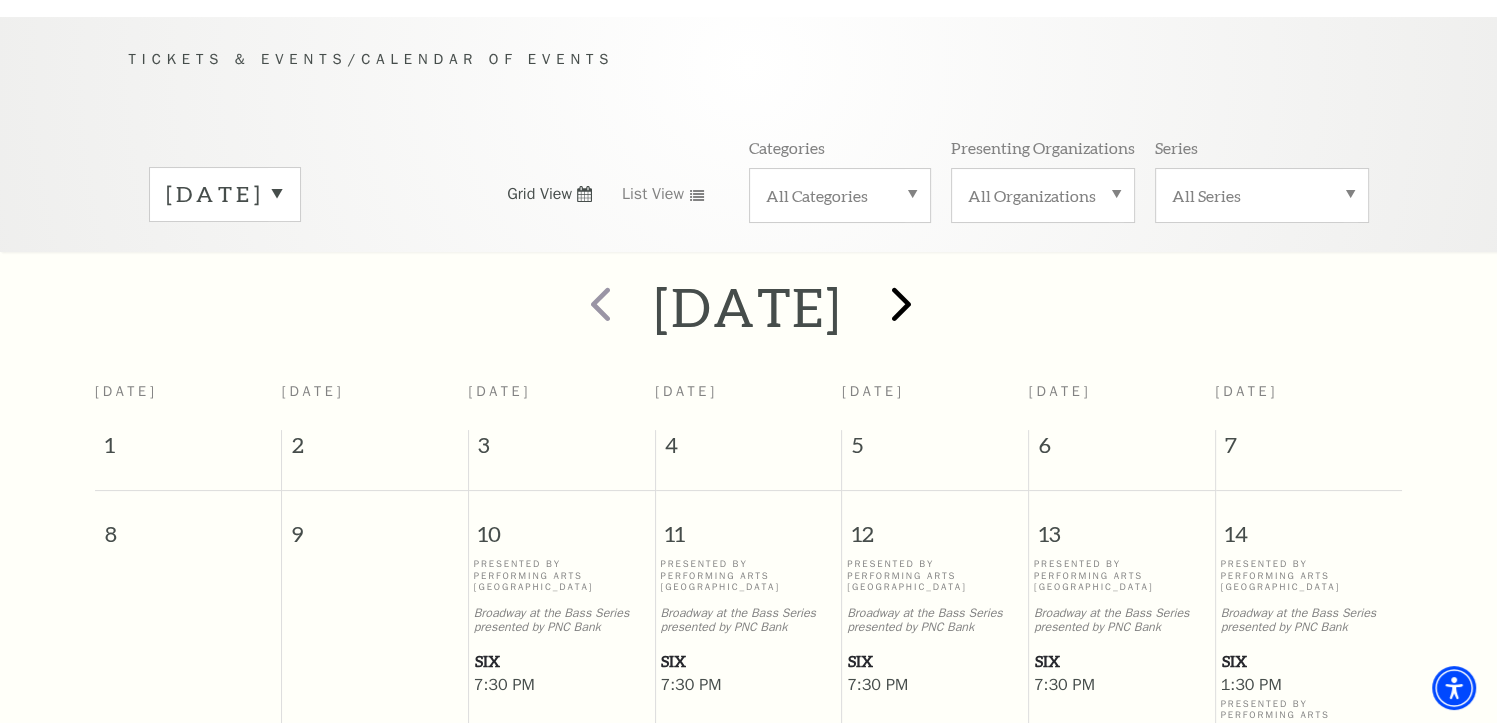 scroll, scrollTop: 149, scrollLeft: 0, axis: vertical 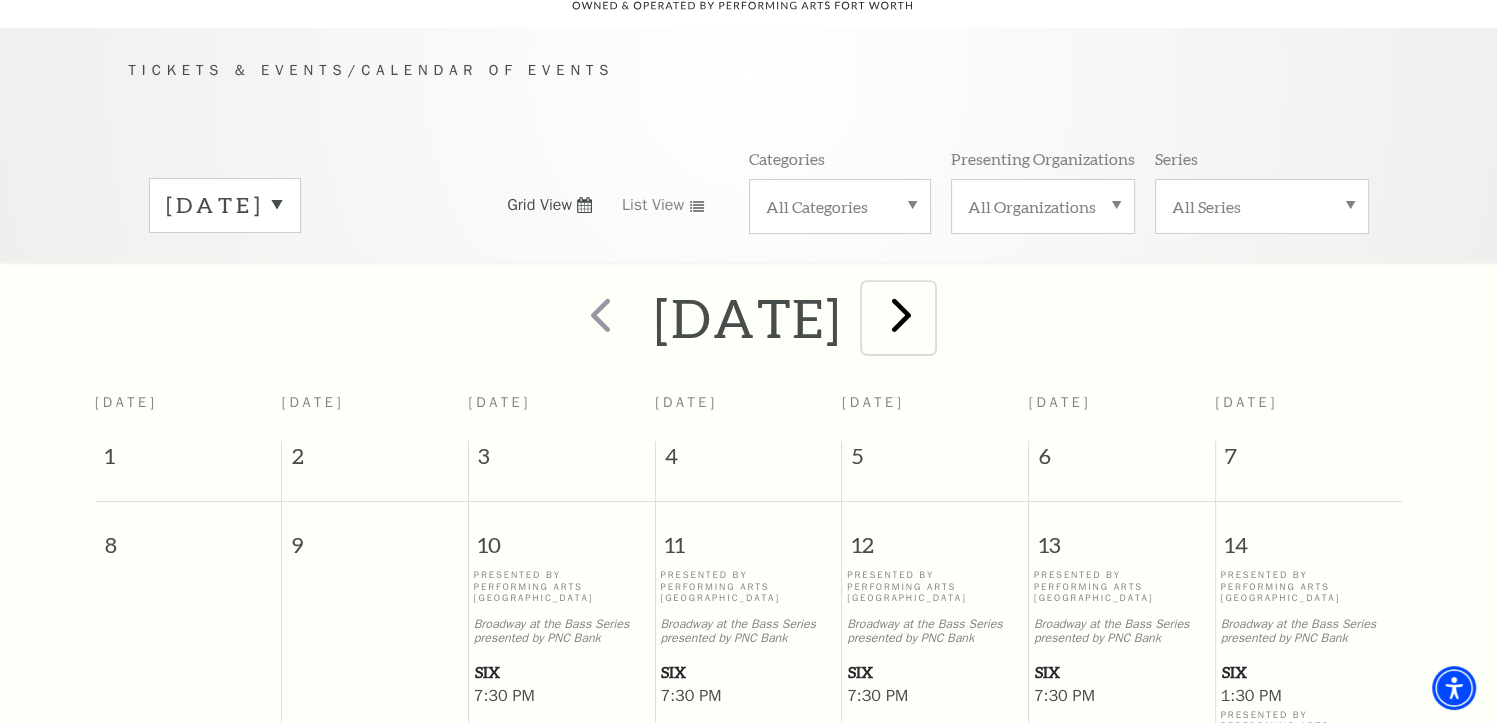 click at bounding box center (901, 314) 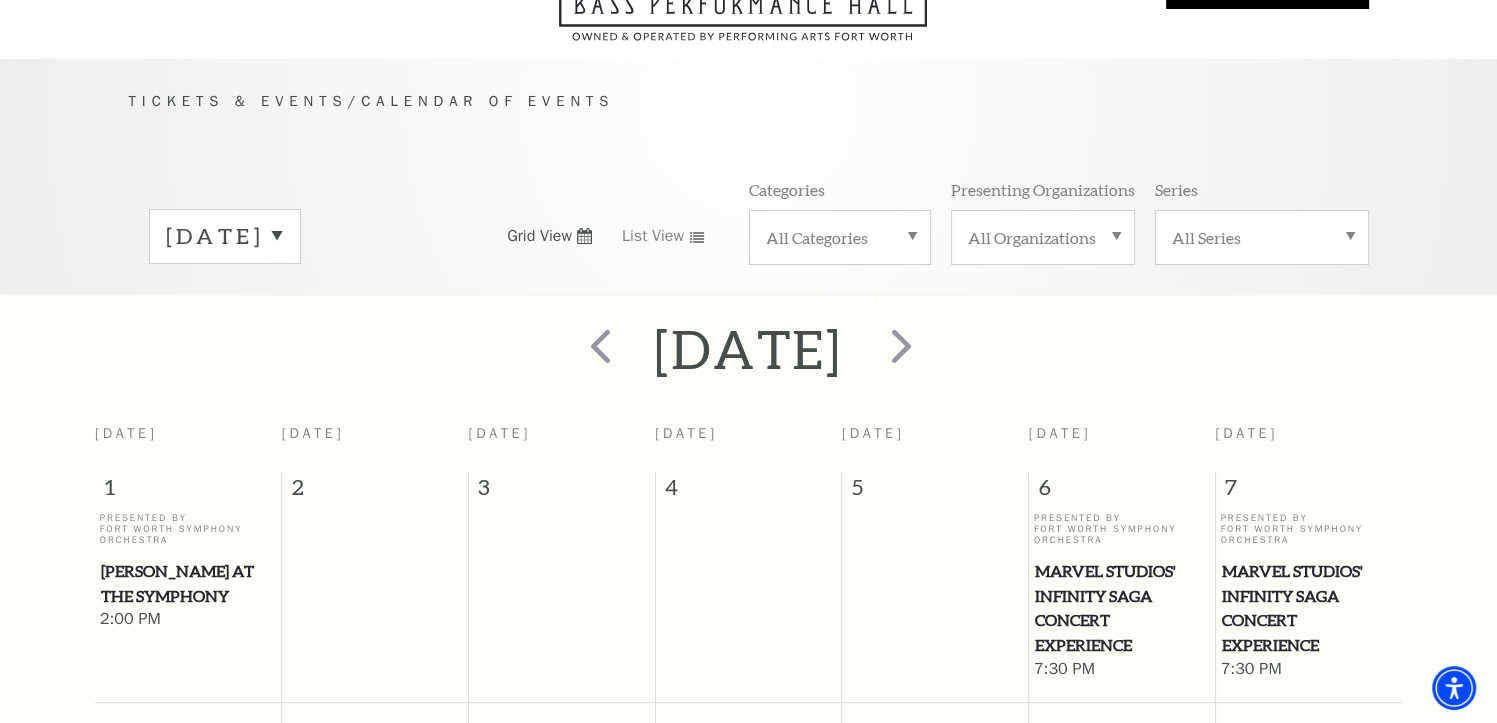 scroll, scrollTop: 103, scrollLeft: 0, axis: vertical 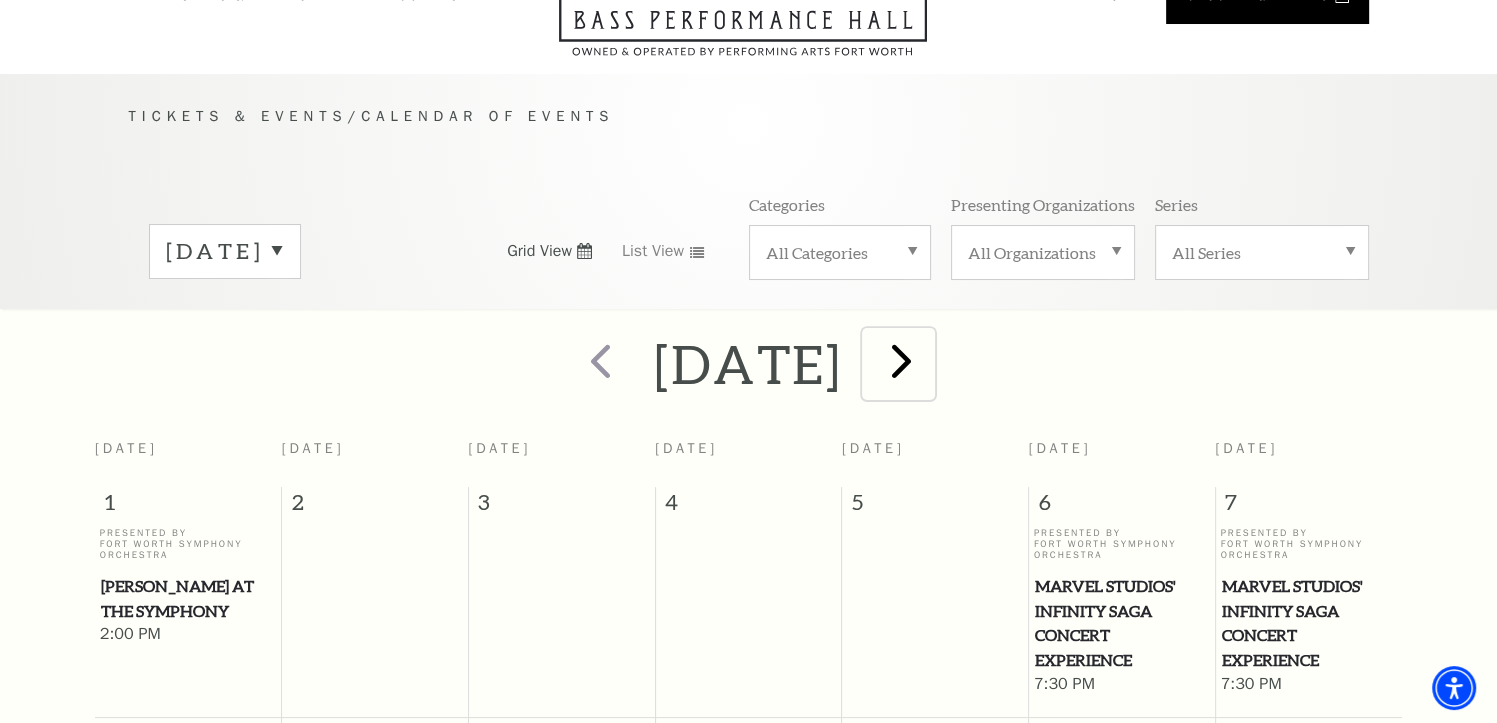 click at bounding box center [901, 360] 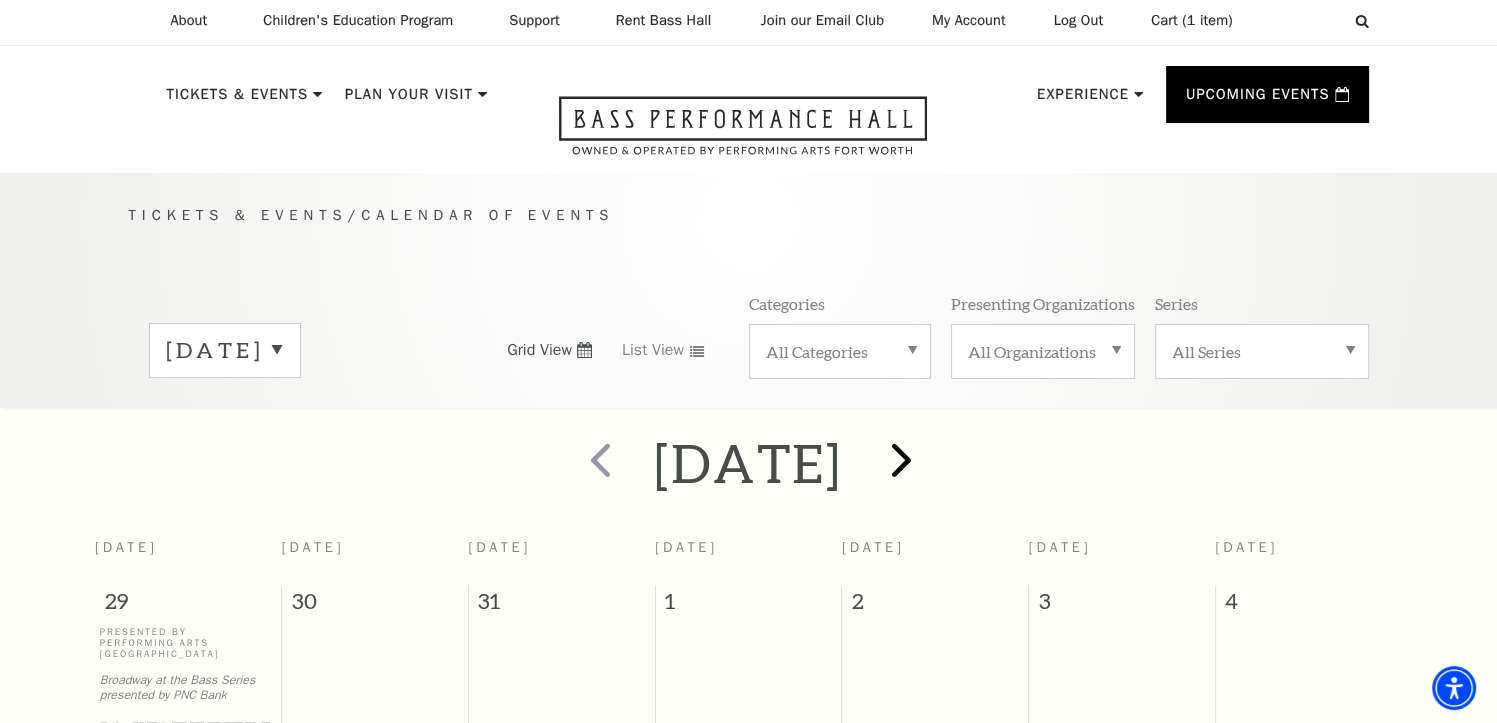 scroll, scrollTop: 0, scrollLeft: 0, axis: both 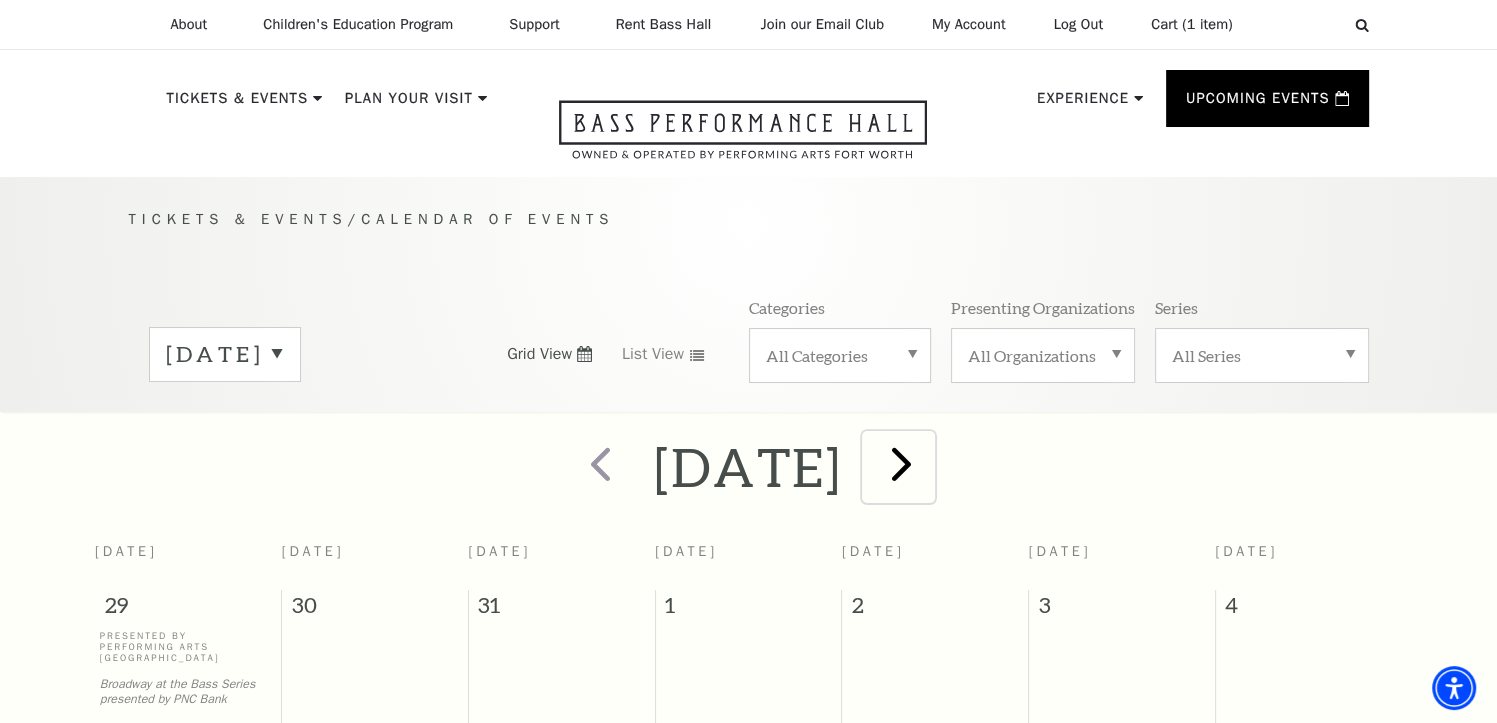 click at bounding box center (901, 463) 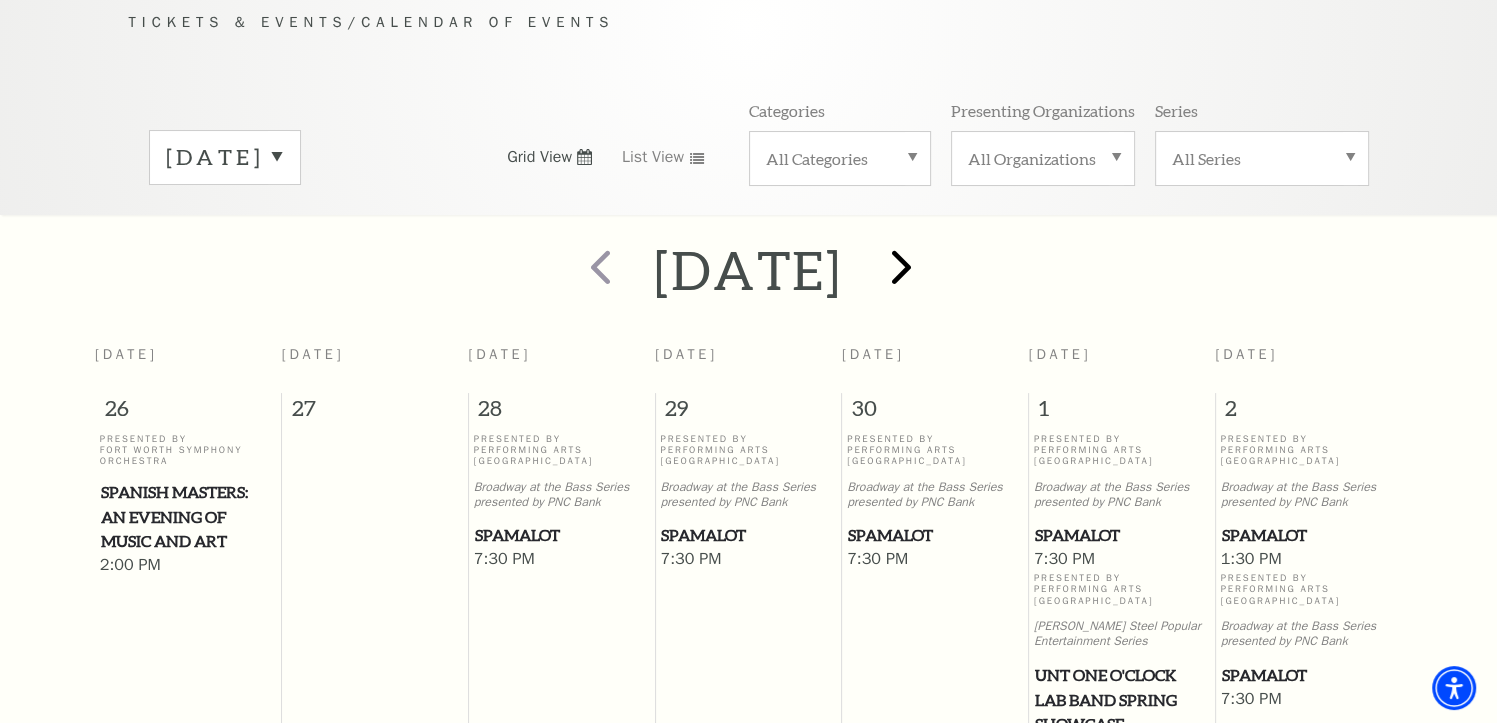 scroll, scrollTop: 191, scrollLeft: 0, axis: vertical 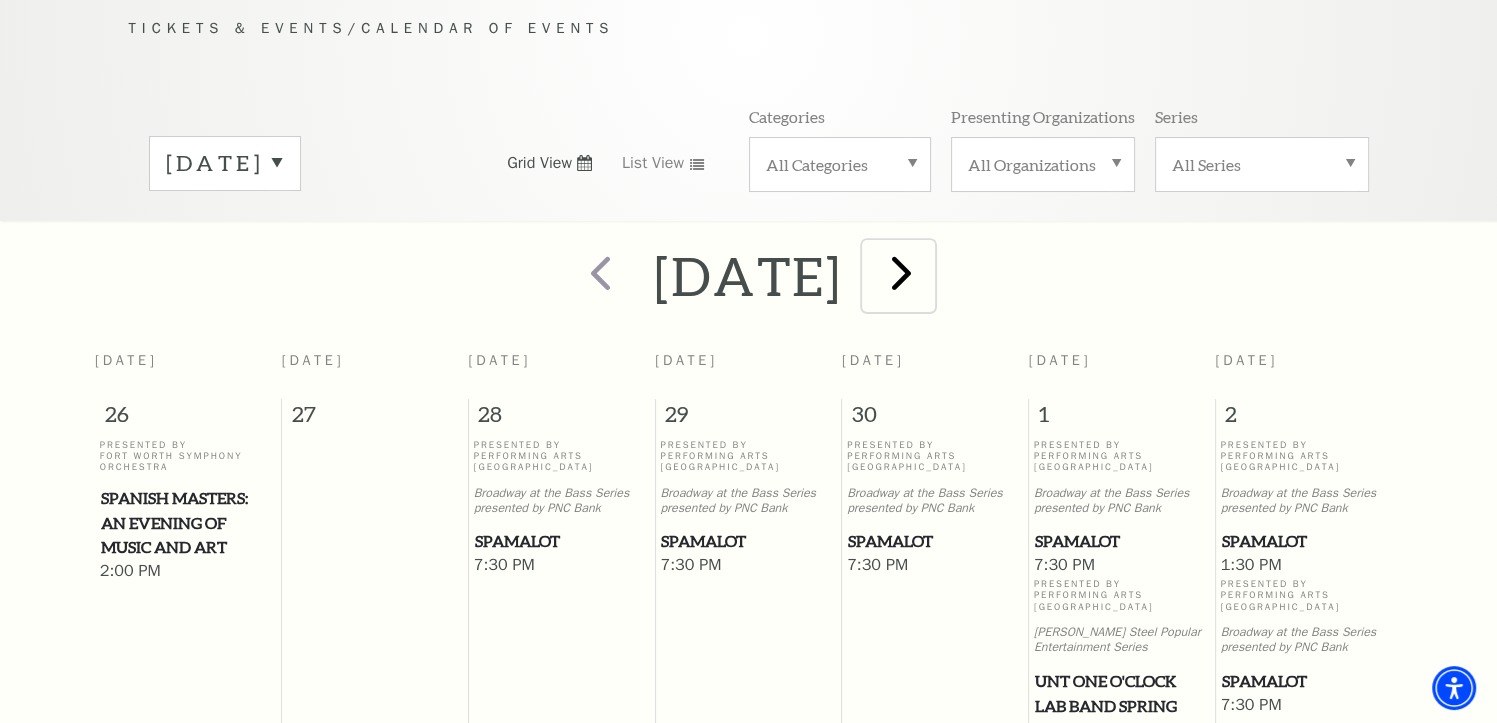 click at bounding box center [901, 272] 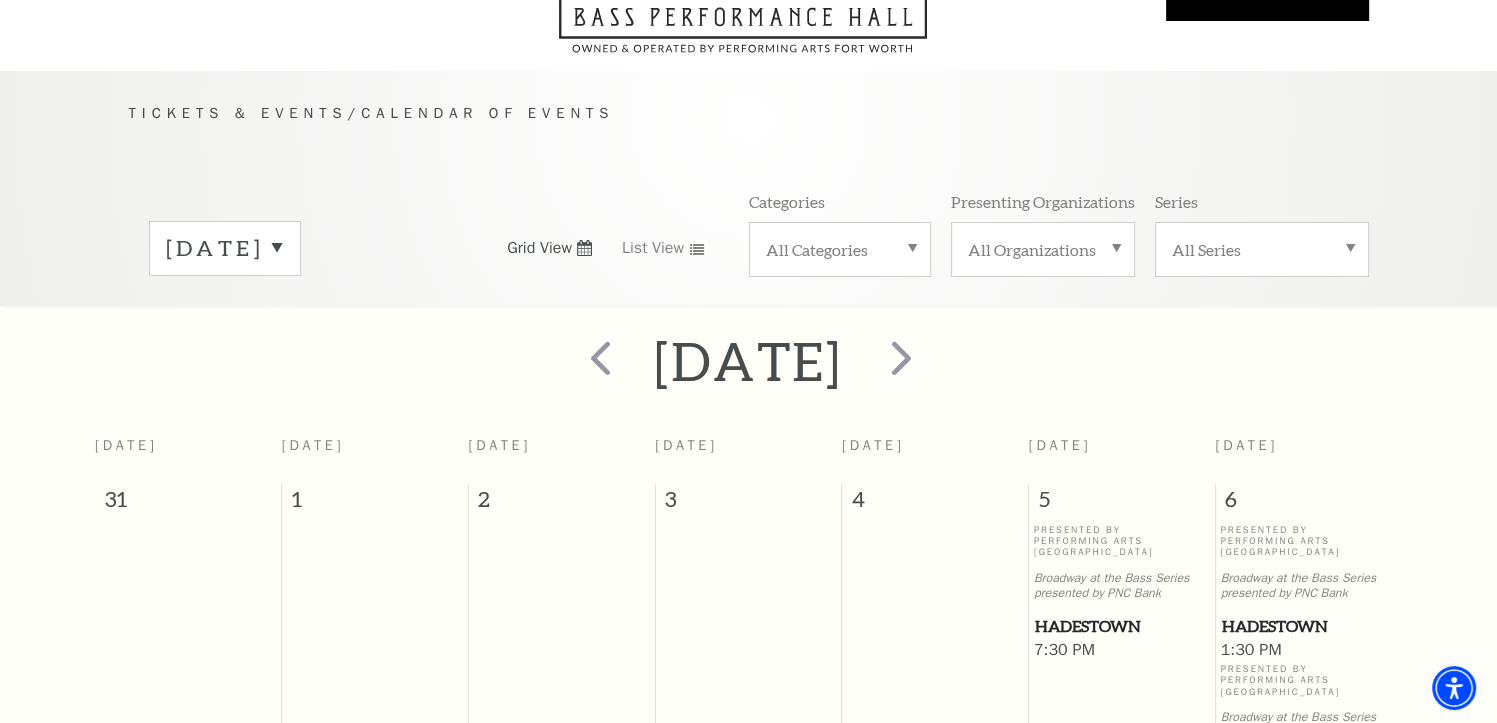 scroll, scrollTop: 0, scrollLeft: 0, axis: both 